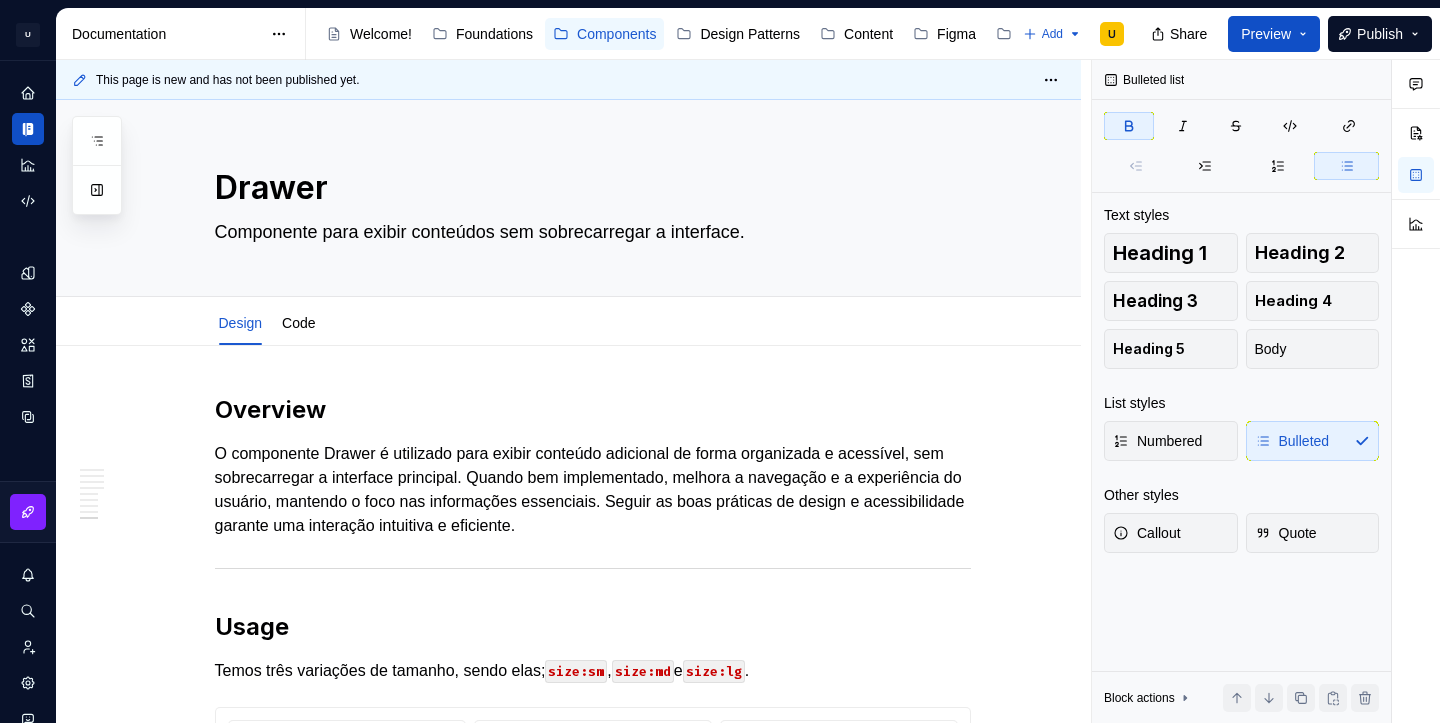 scroll, scrollTop: 0, scrollLeft: 0, axis: both 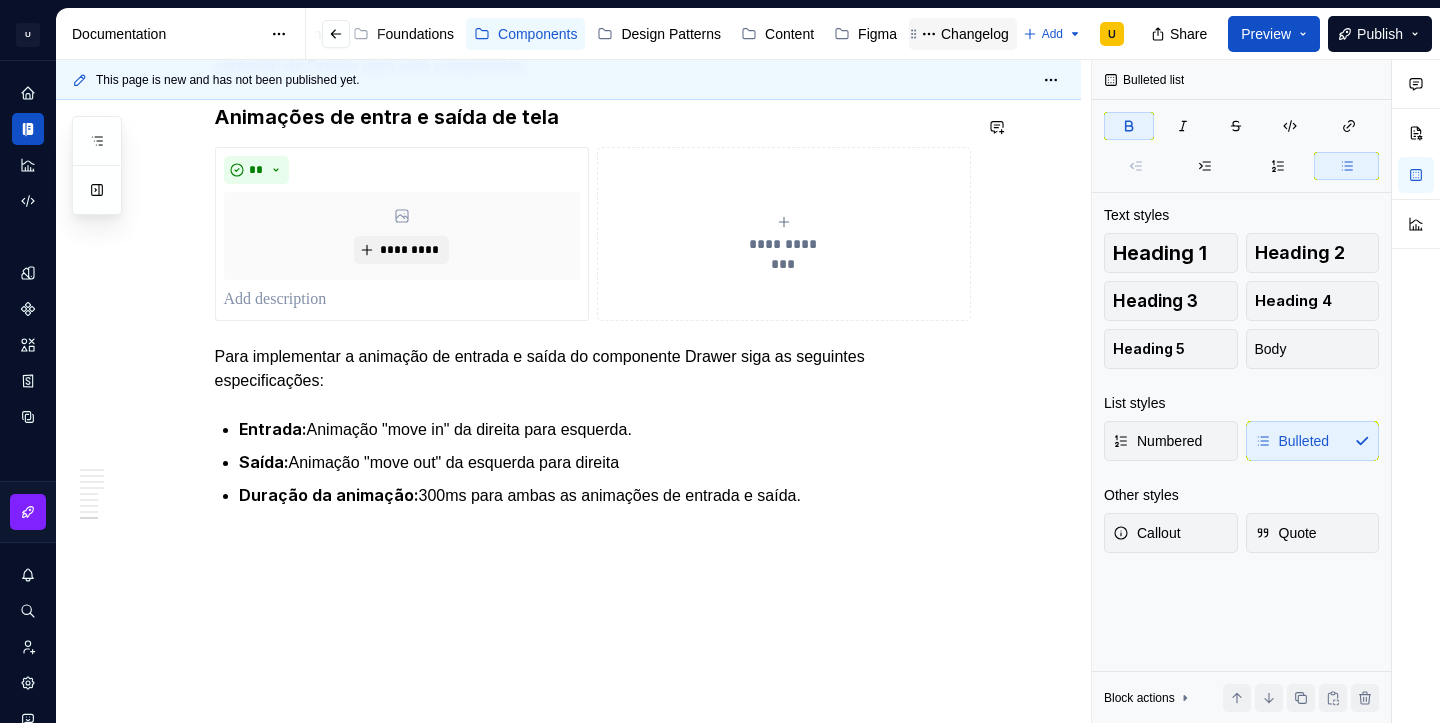click on "Changelog" at bounding box center [975, 34] 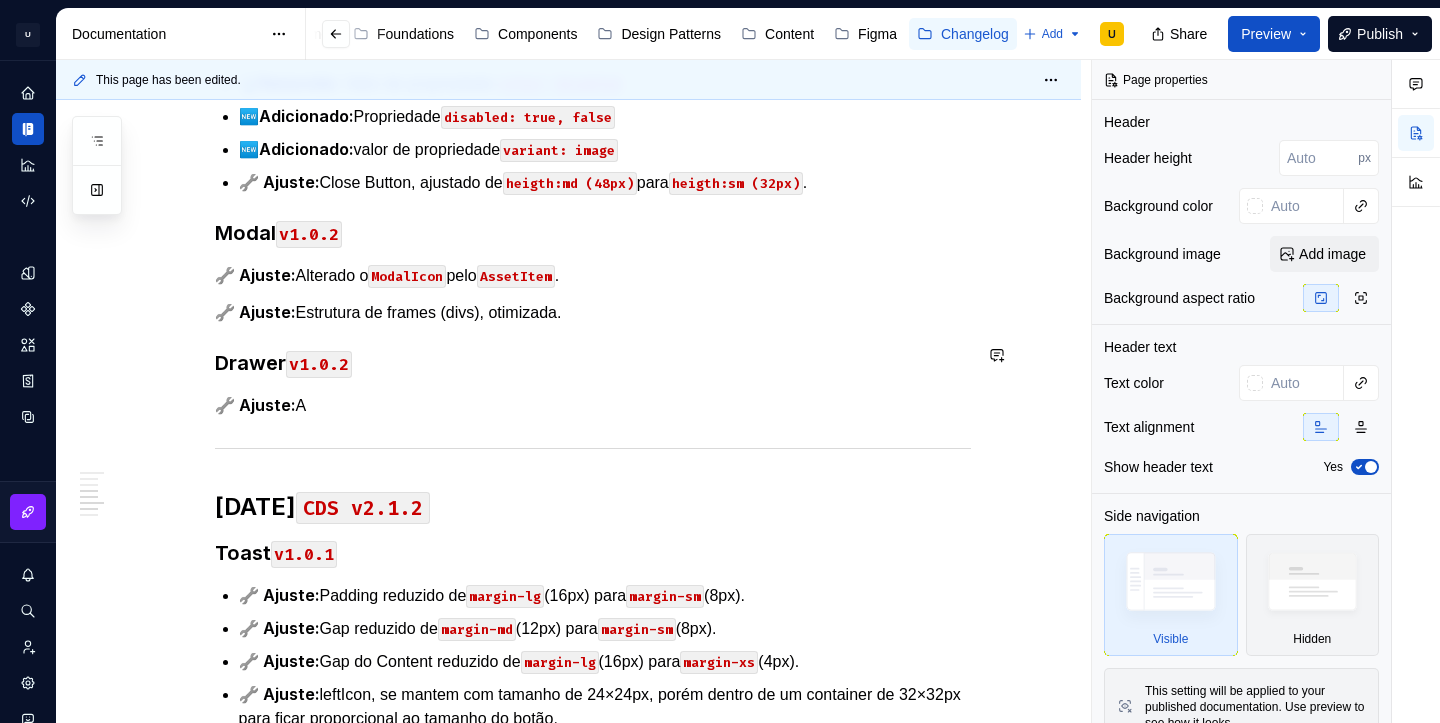 scroll, scrollTop: 2027, scrollLeft: 0, axis: vertical 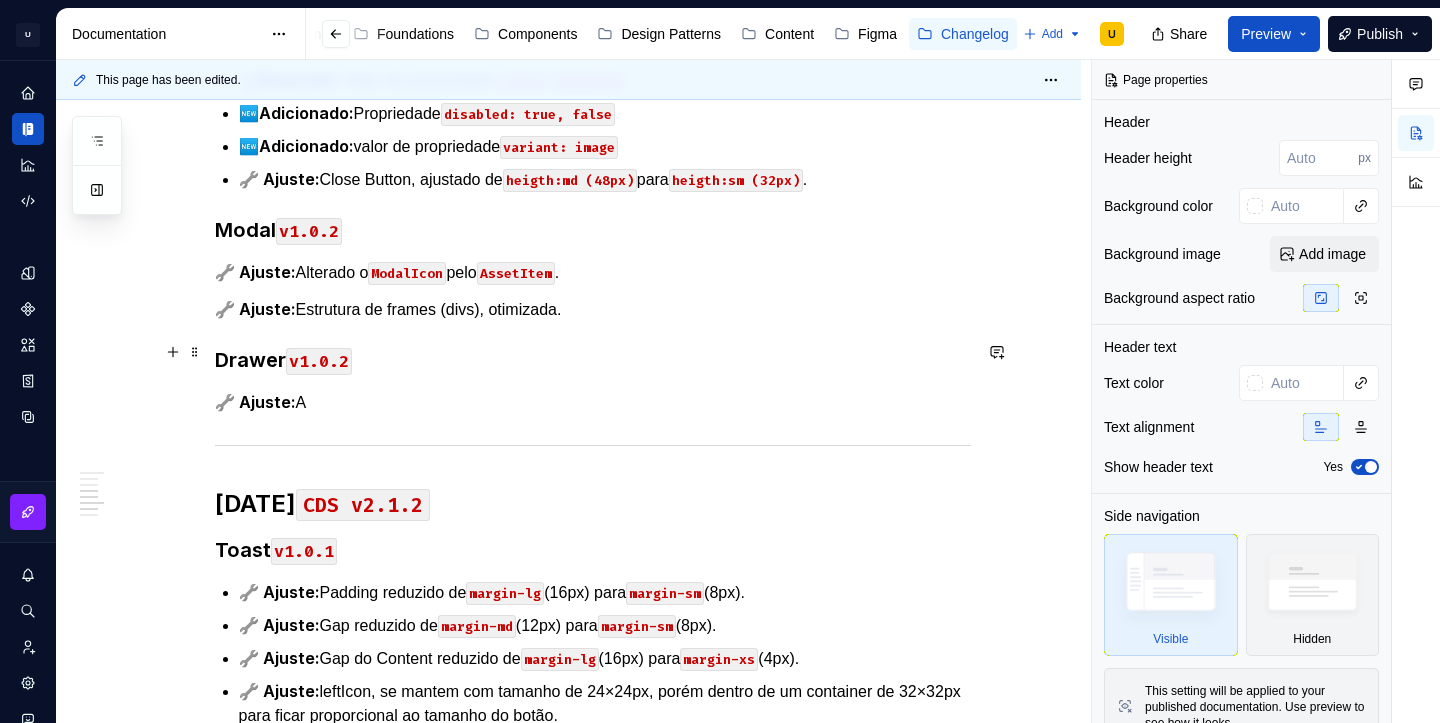 click on "v1.0.2" at bounding box center [319, 361] 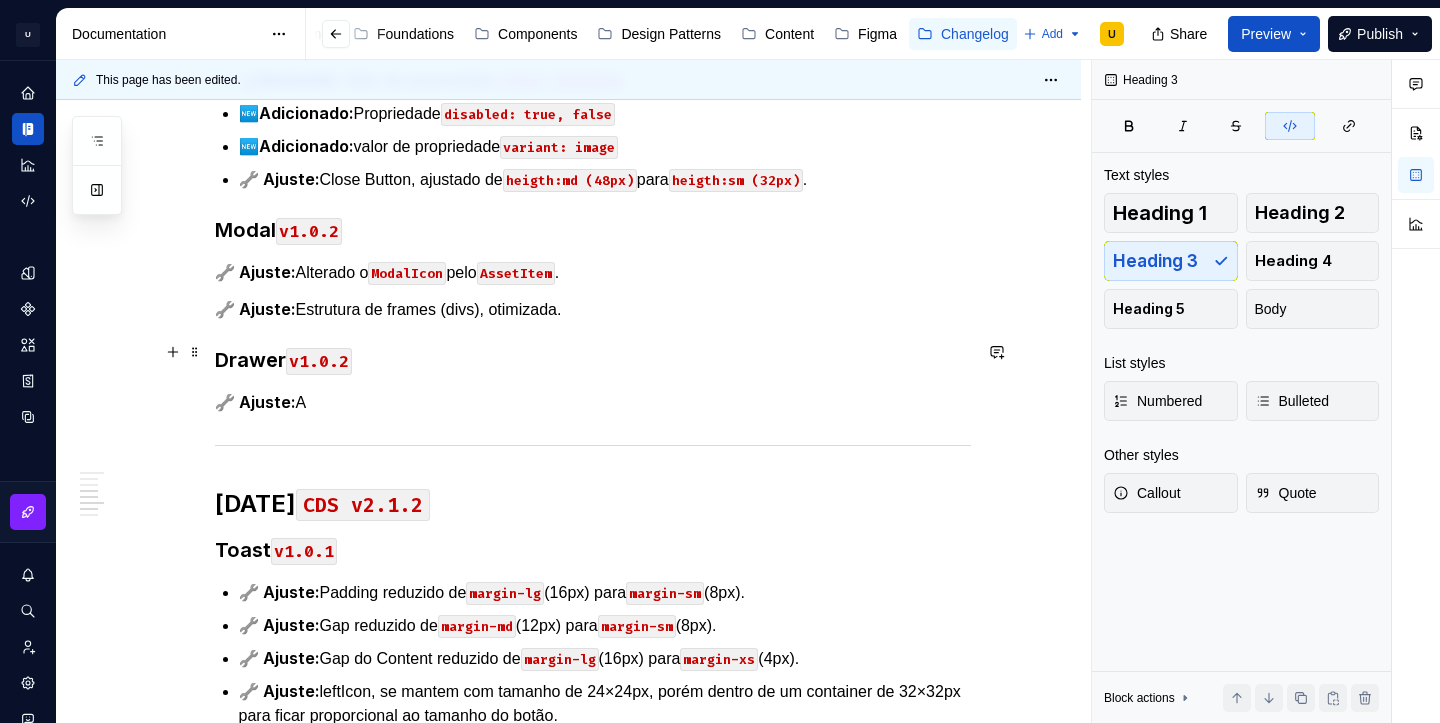 type 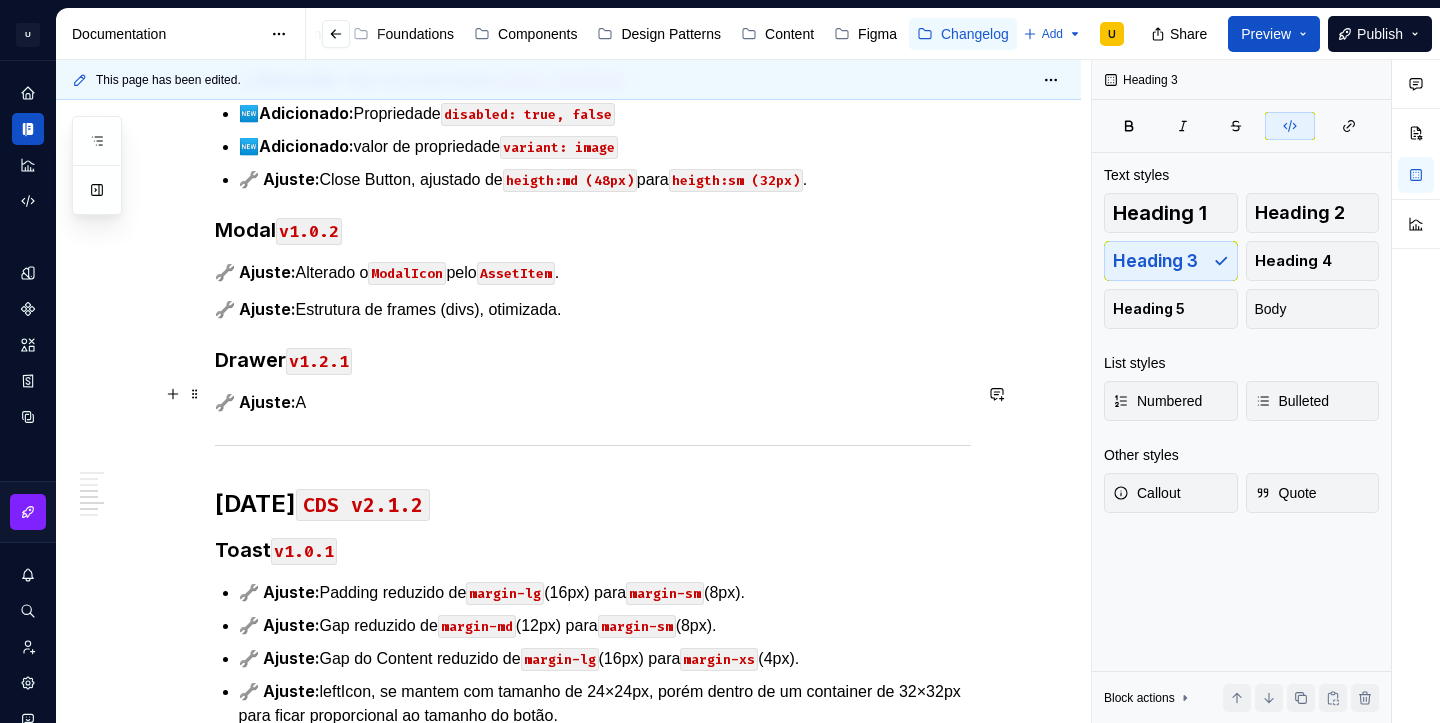 click on "🔧 Ajuste:  A" at bounding box center (593, 402) 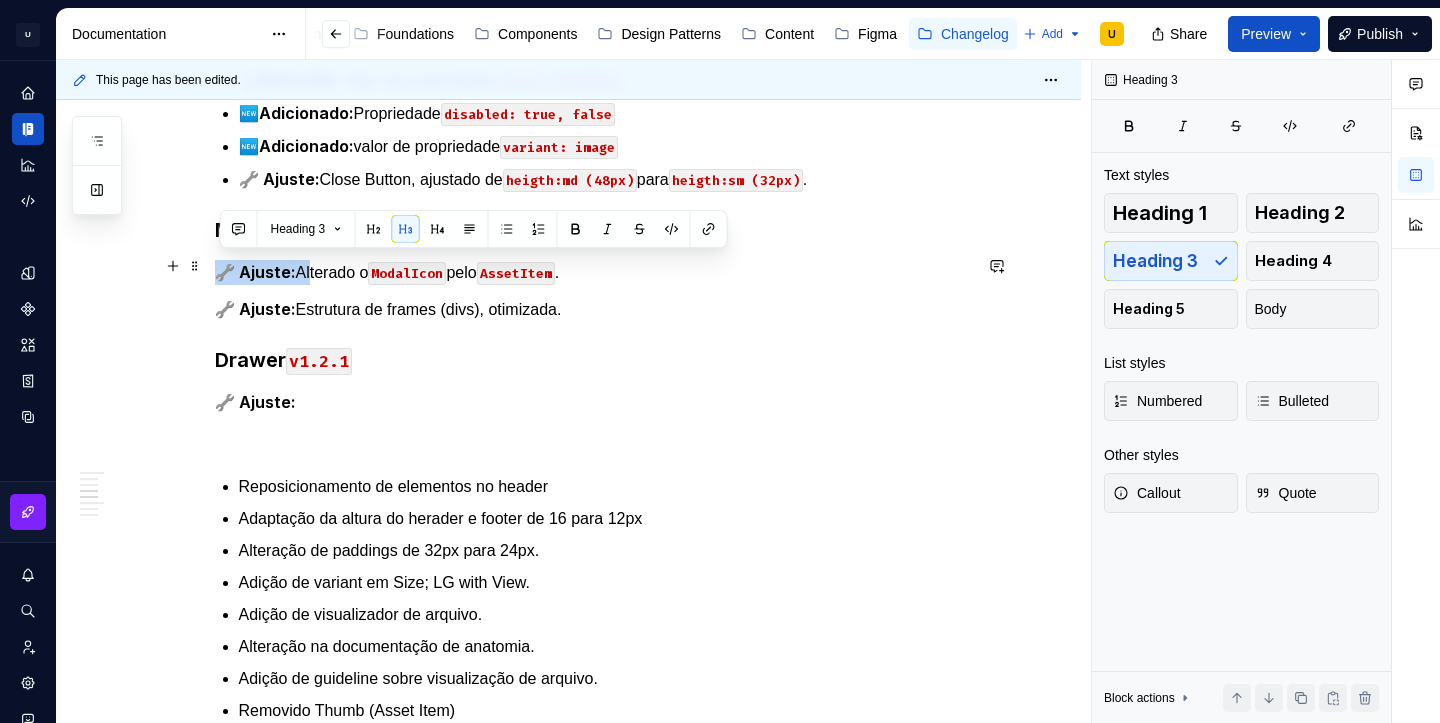 drag, startPoint x: 310, startPoint y: 265, endPoint x: 220, endPoint y: 270, distance: 90.13878 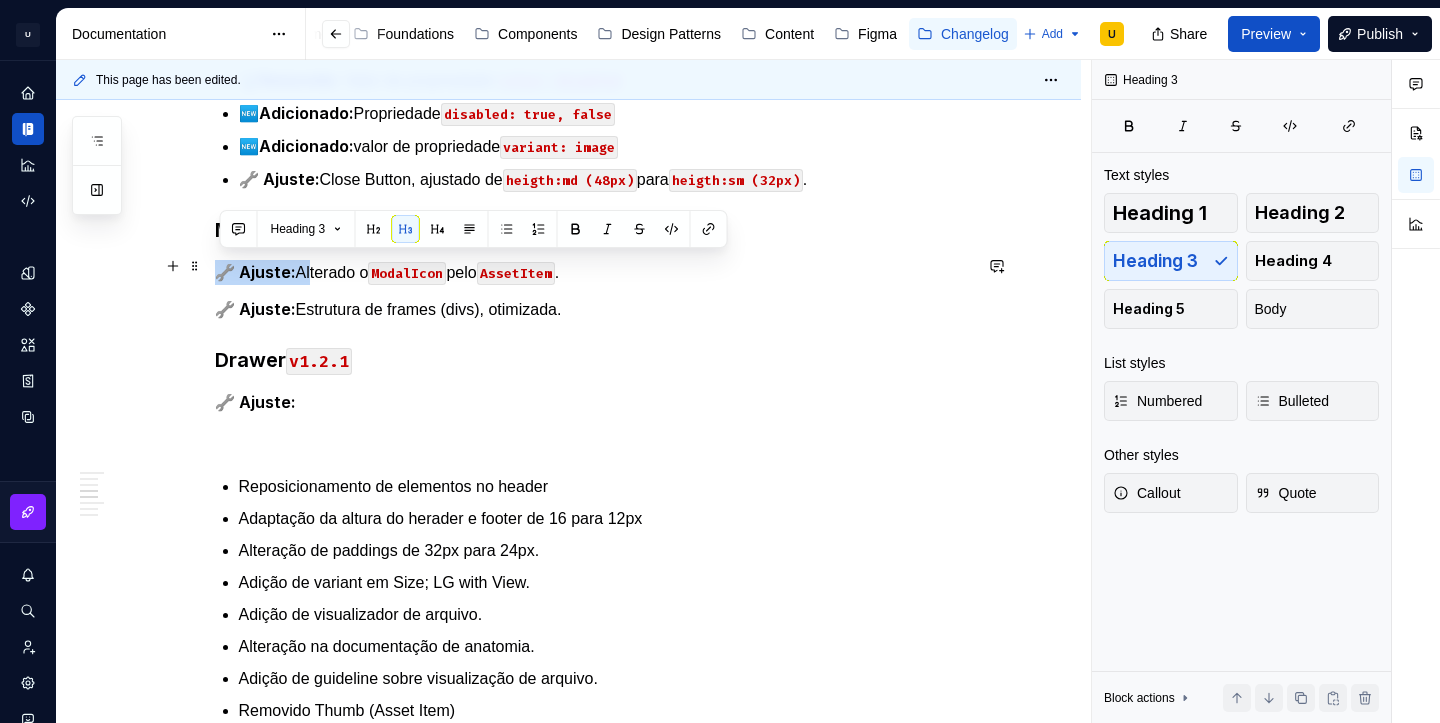 click on "🔧 Ajuste:  Alterado o  ModalIcon  pelo  AssetItem ." at bounding box center [593, 272] 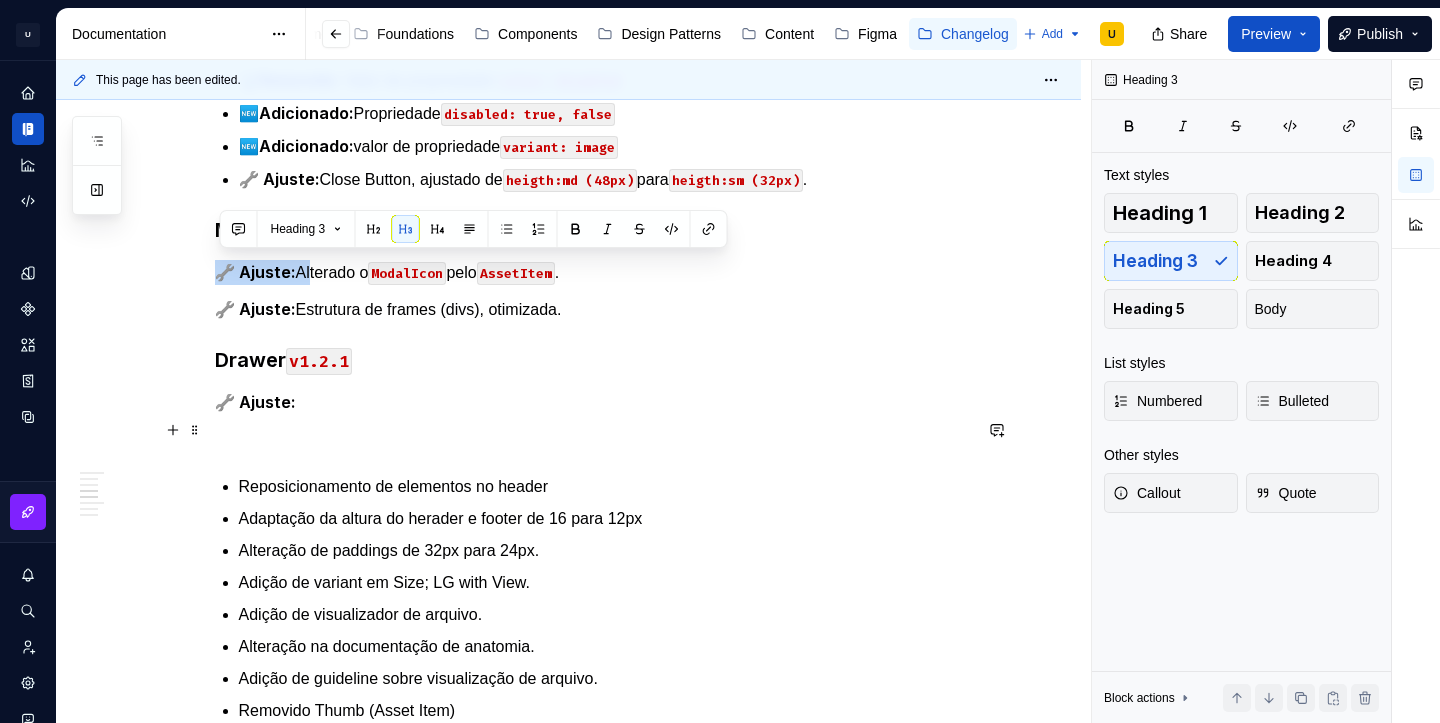click at bounding box center (593, 439) 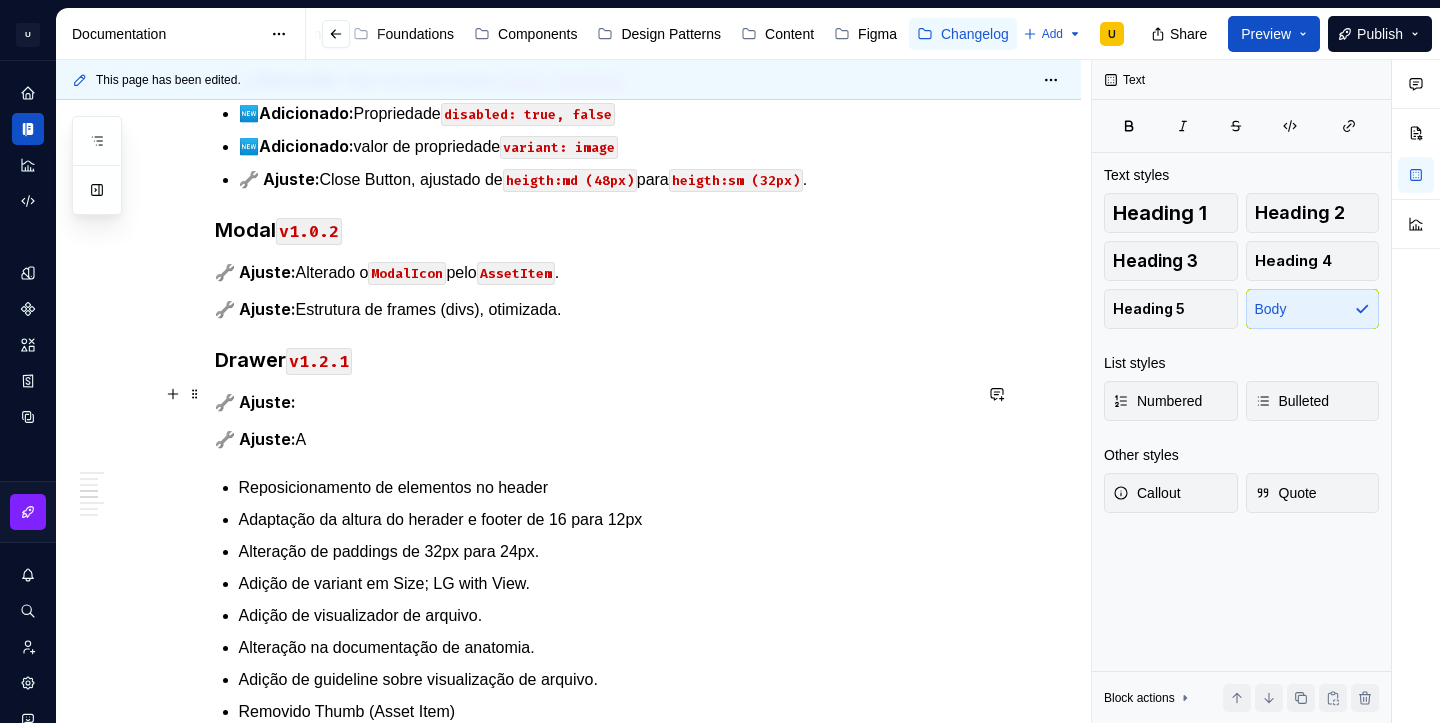 click on "🔧 Ajuste:" at bounding box center (255, 402) 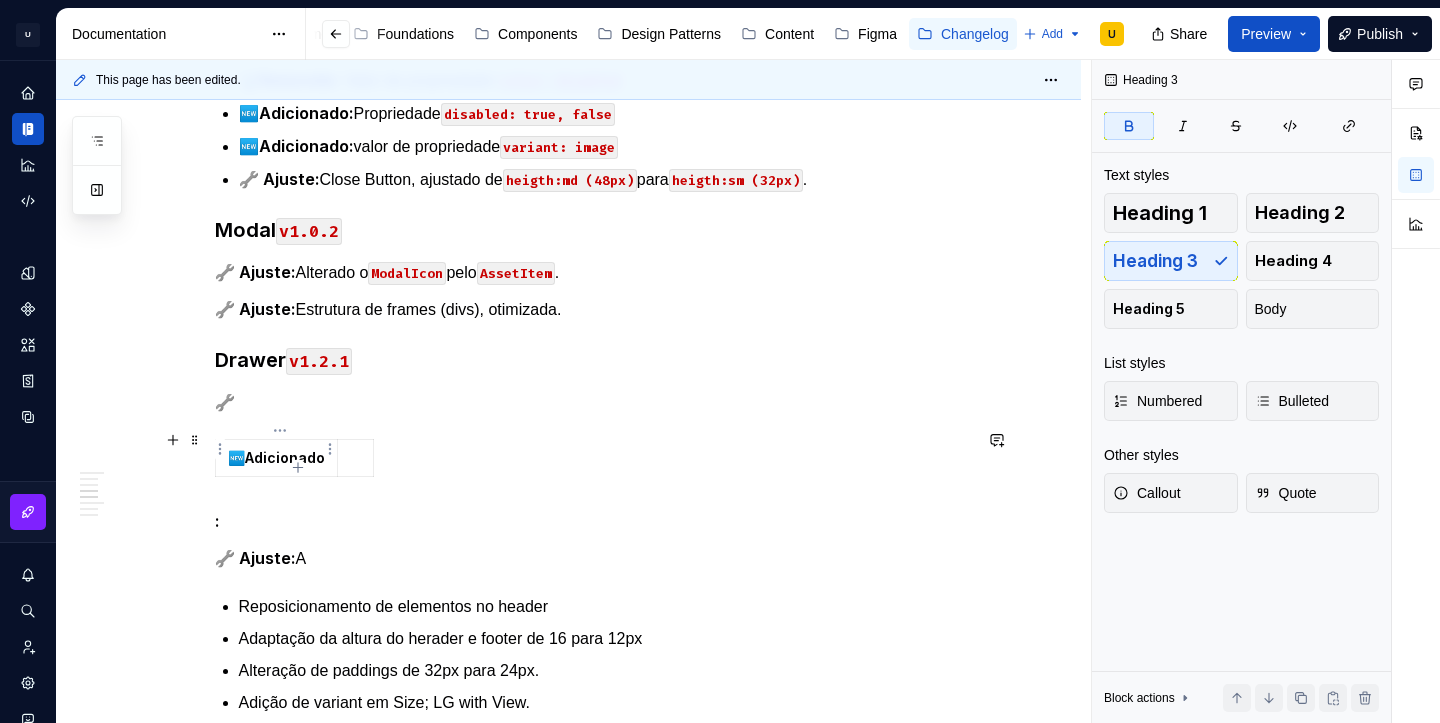 click on "Adicionado" at bounding box center (285, 457) 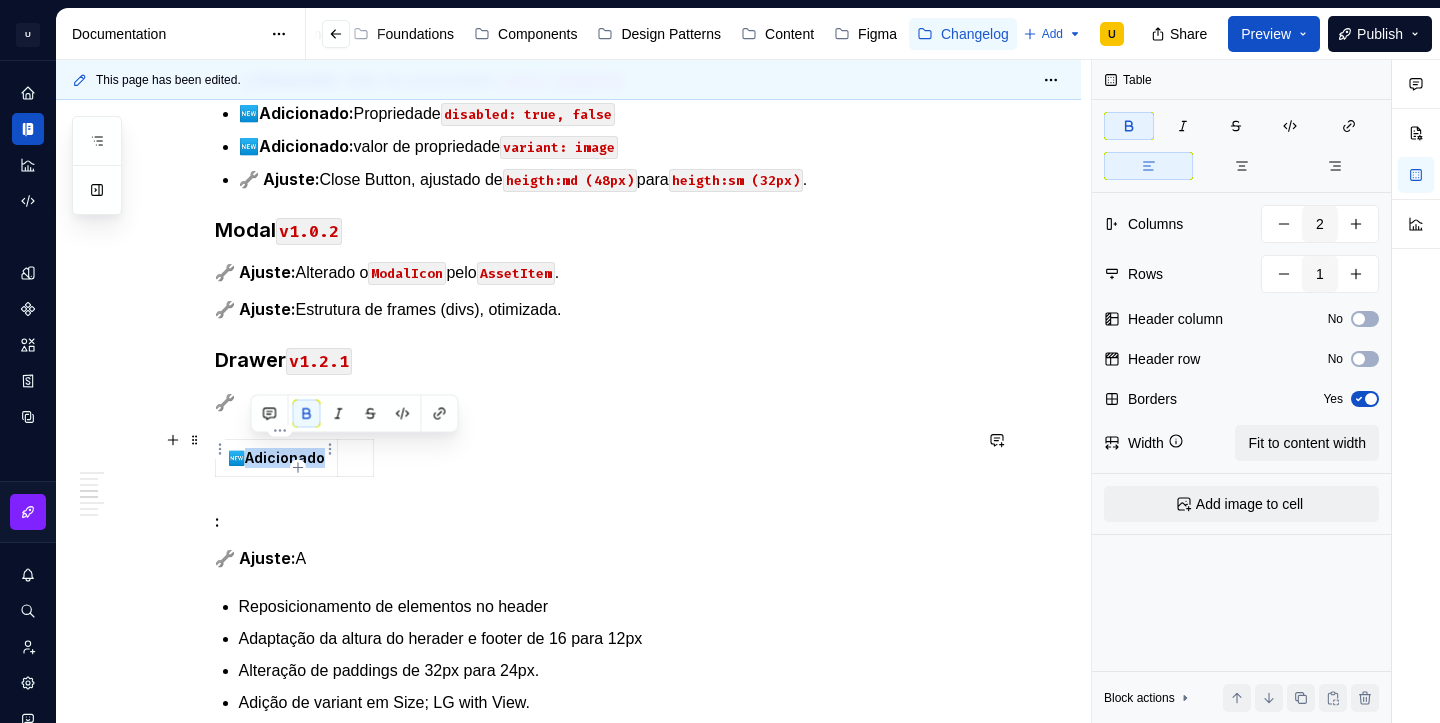 click on "Adicionado" at bounding box center [285, 457] 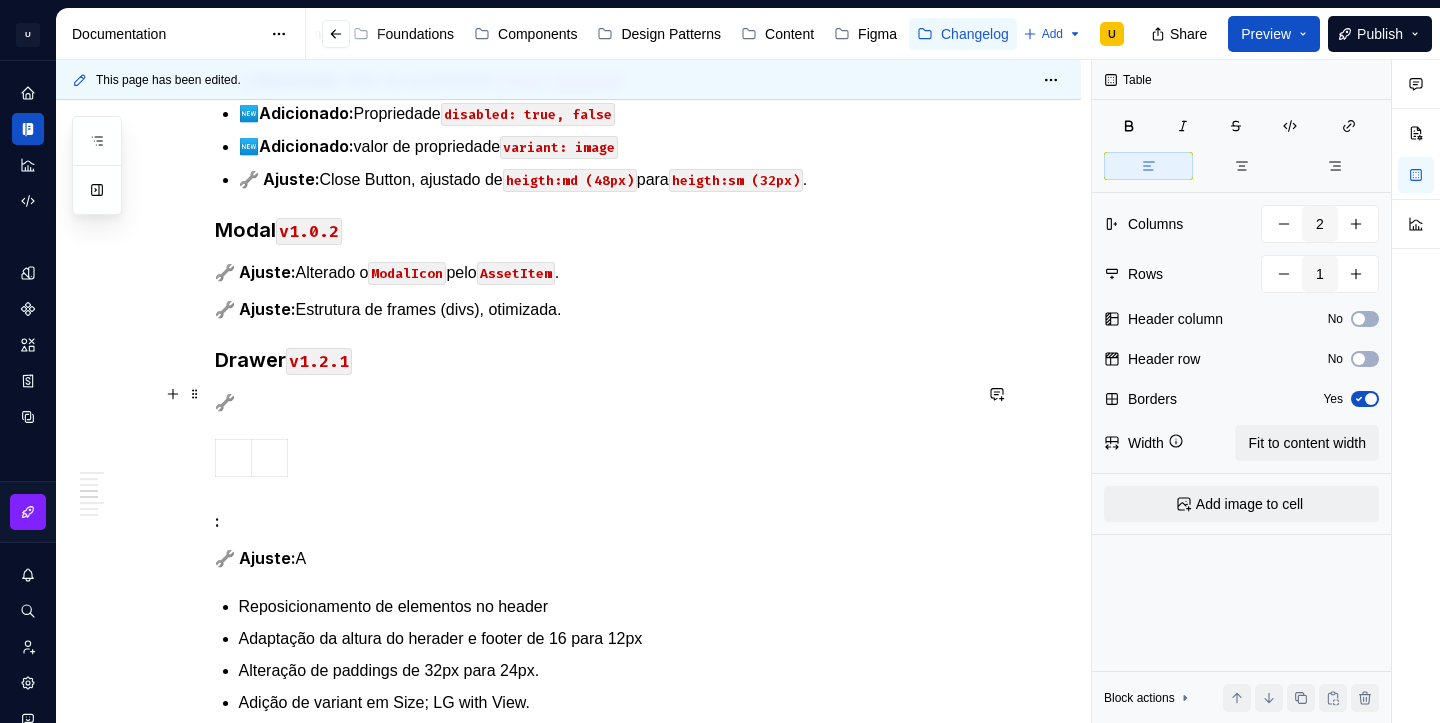 click on "🔧" at bounding box center [593, 402] 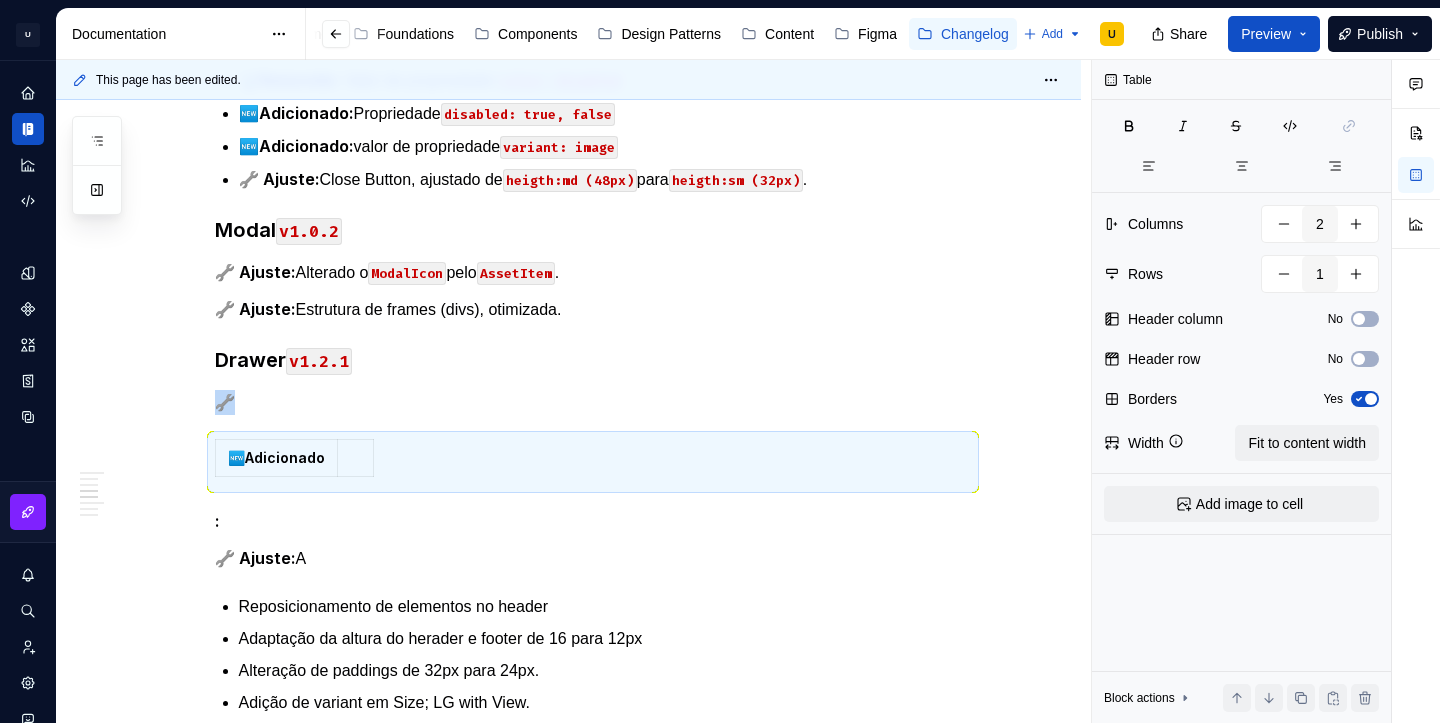 click on "Adicionado" at bounding box center (285, 457) 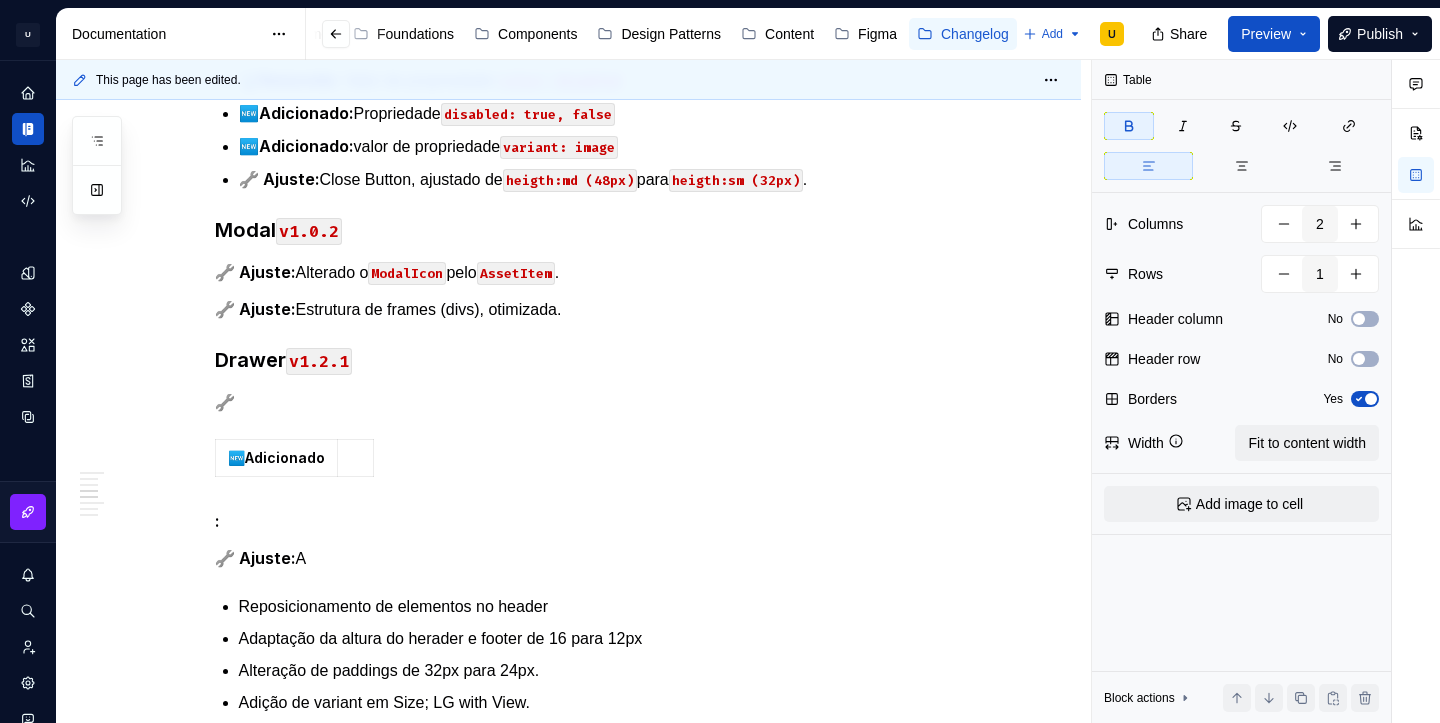 click on "Adicionado" at bounding box center (285, 457) 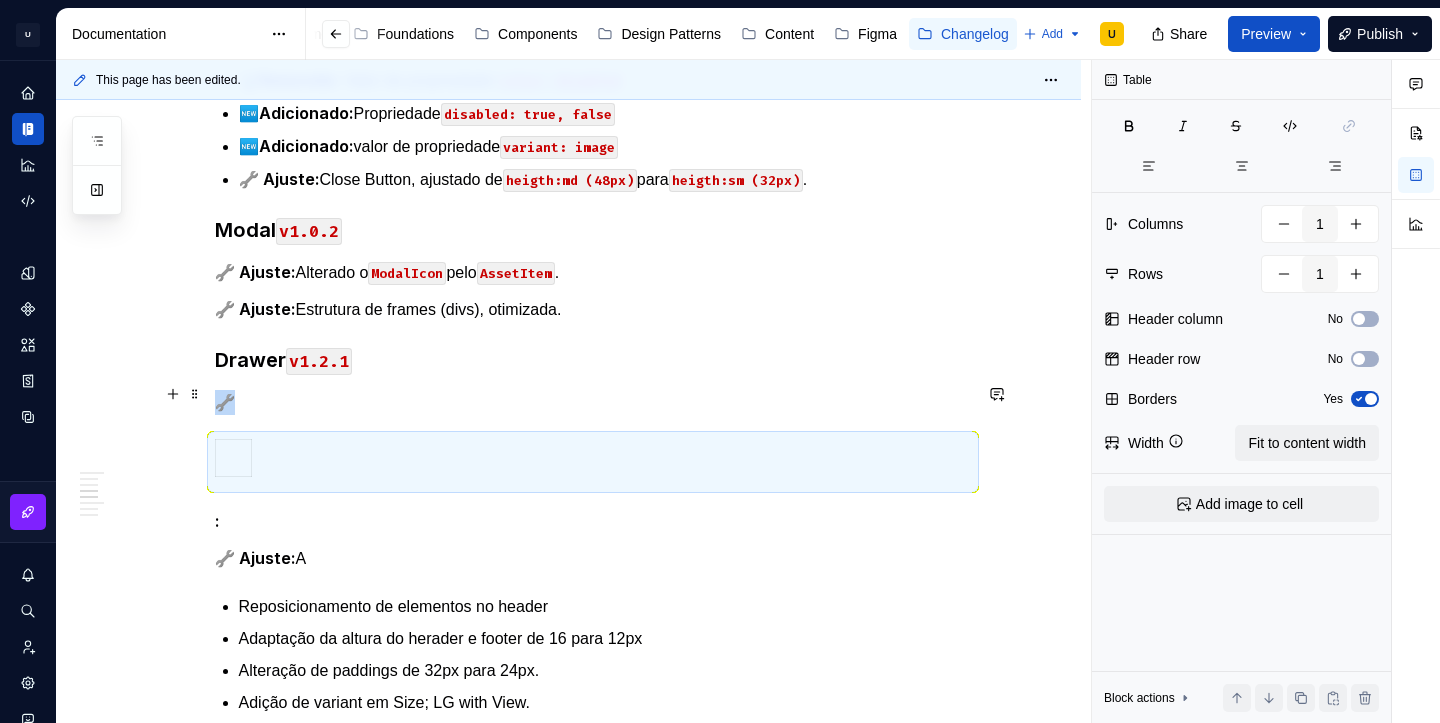 click on "🔧" at bounding box center (593, 402) 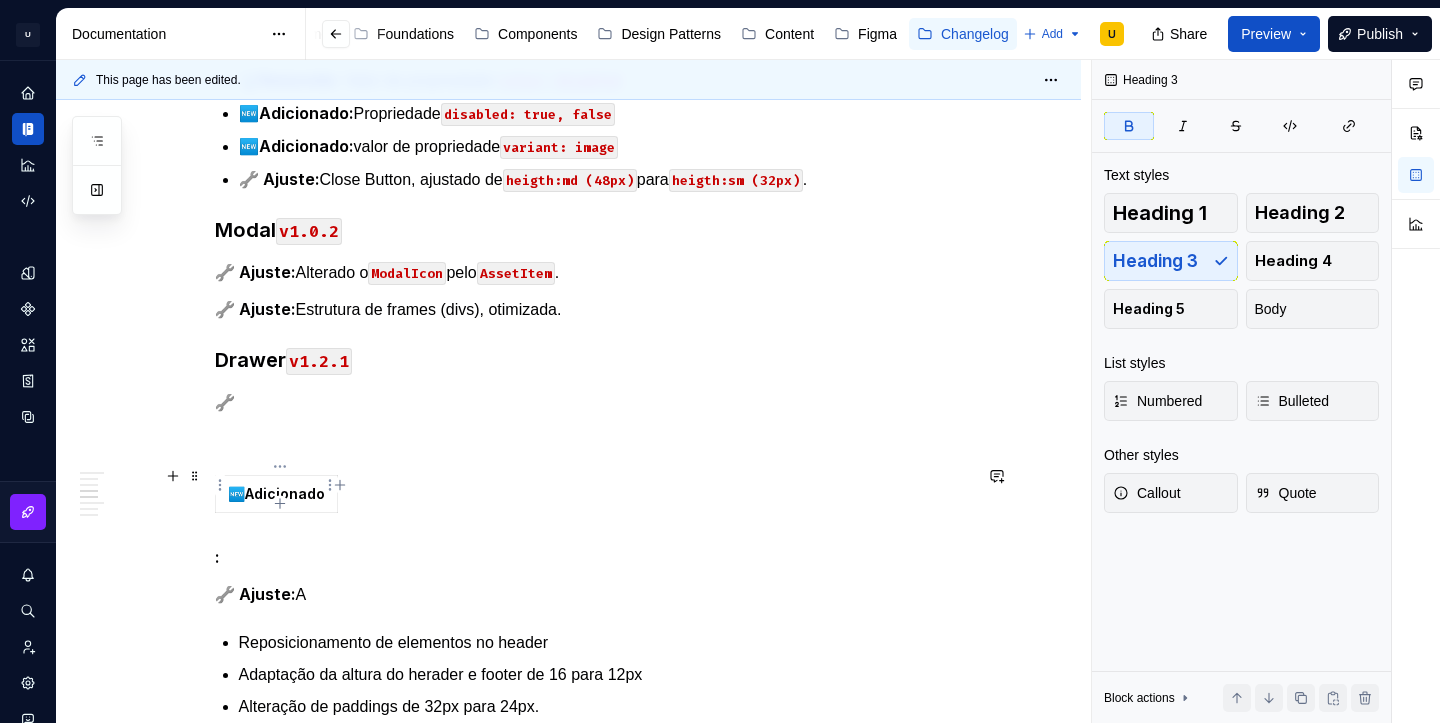 click on "Adicionado" at bounding box center [285, 493] 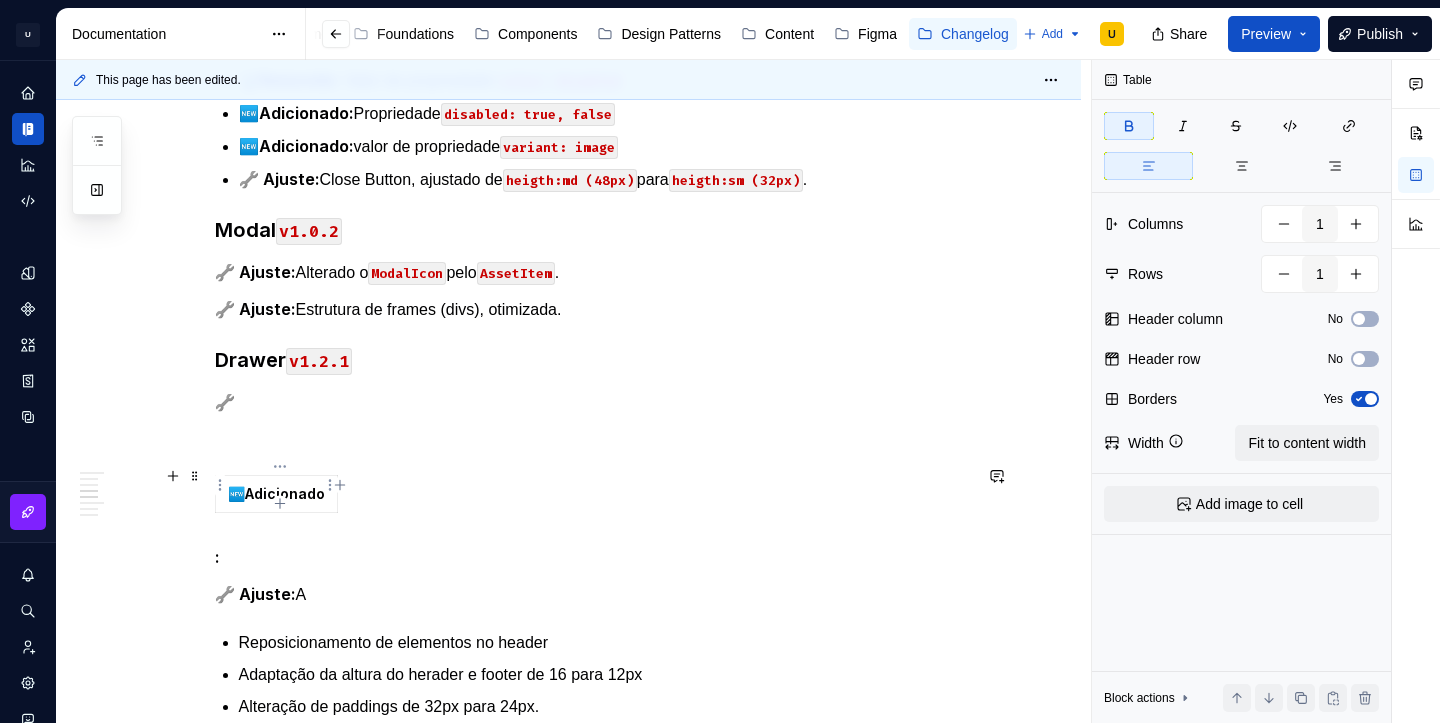 click on "Adicionado" at bounding box center (285, 493) 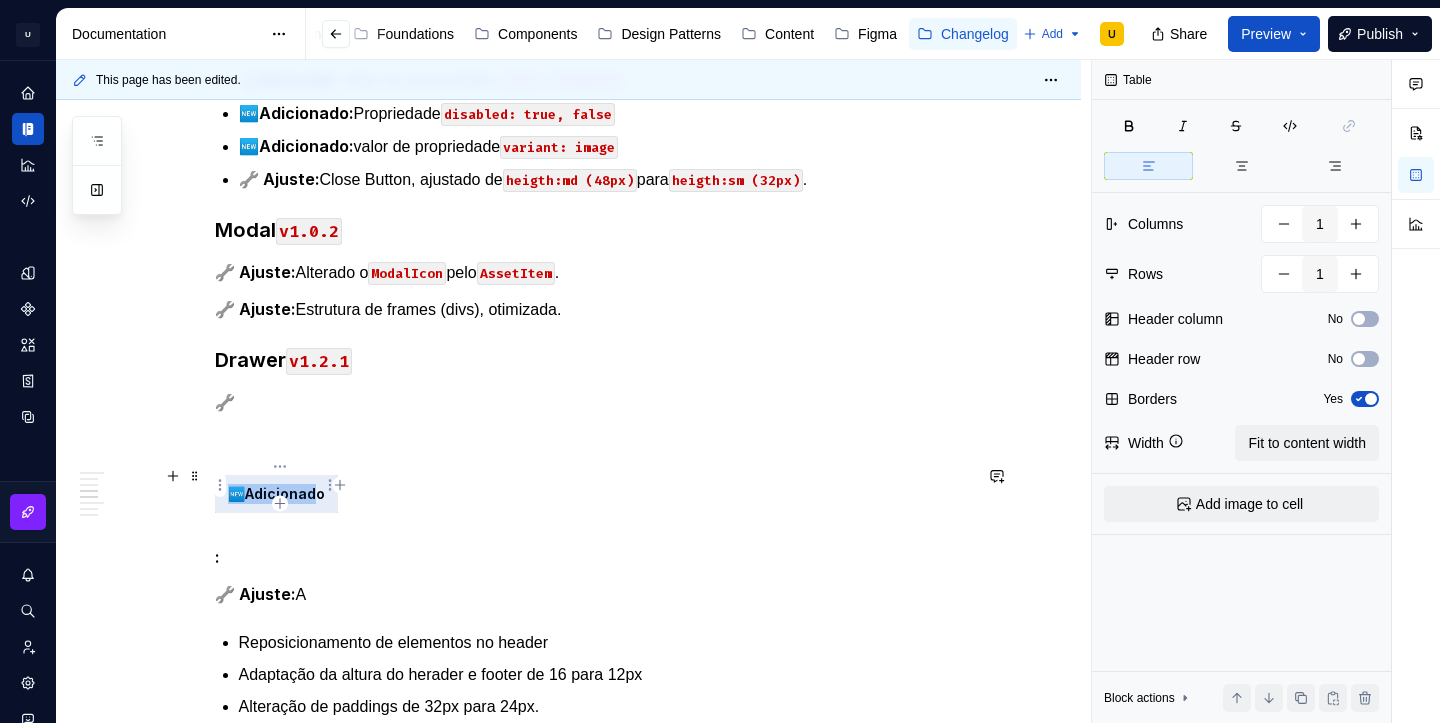 drag, startPoint x: 236, startPoint y: 482, endPoint x: 320, endPoint y: 483, distance: 84.00595 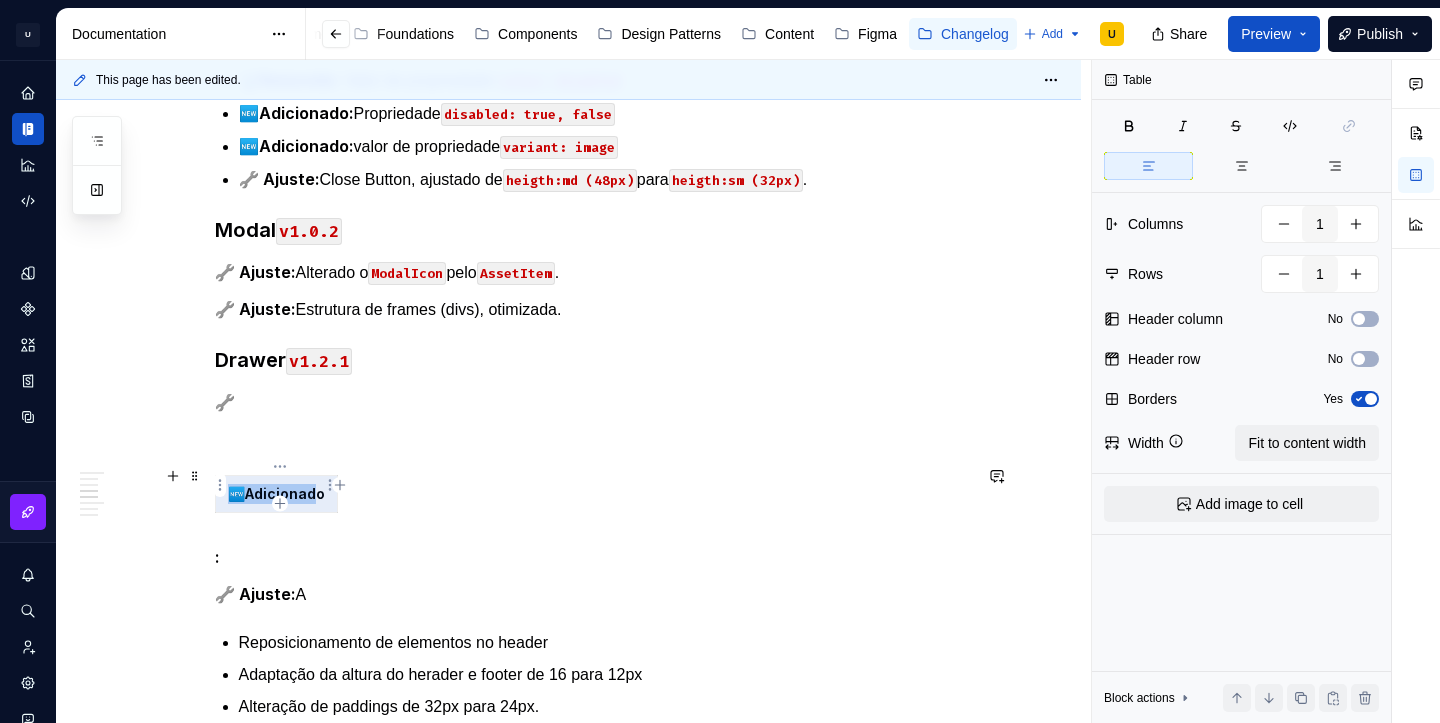 click on "🆕  Adicionado" at bounding box center (276, 494) 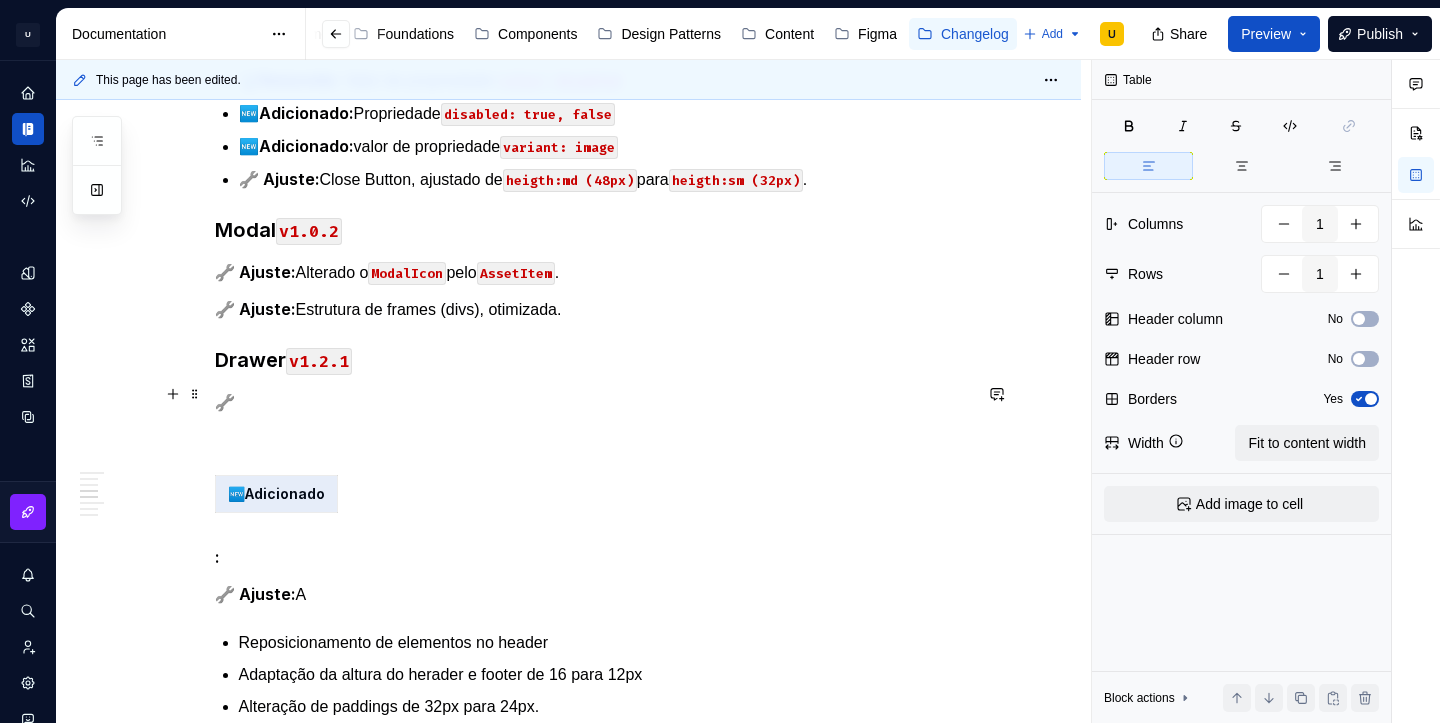 click on "🔧" at bounding box center (593, 402) 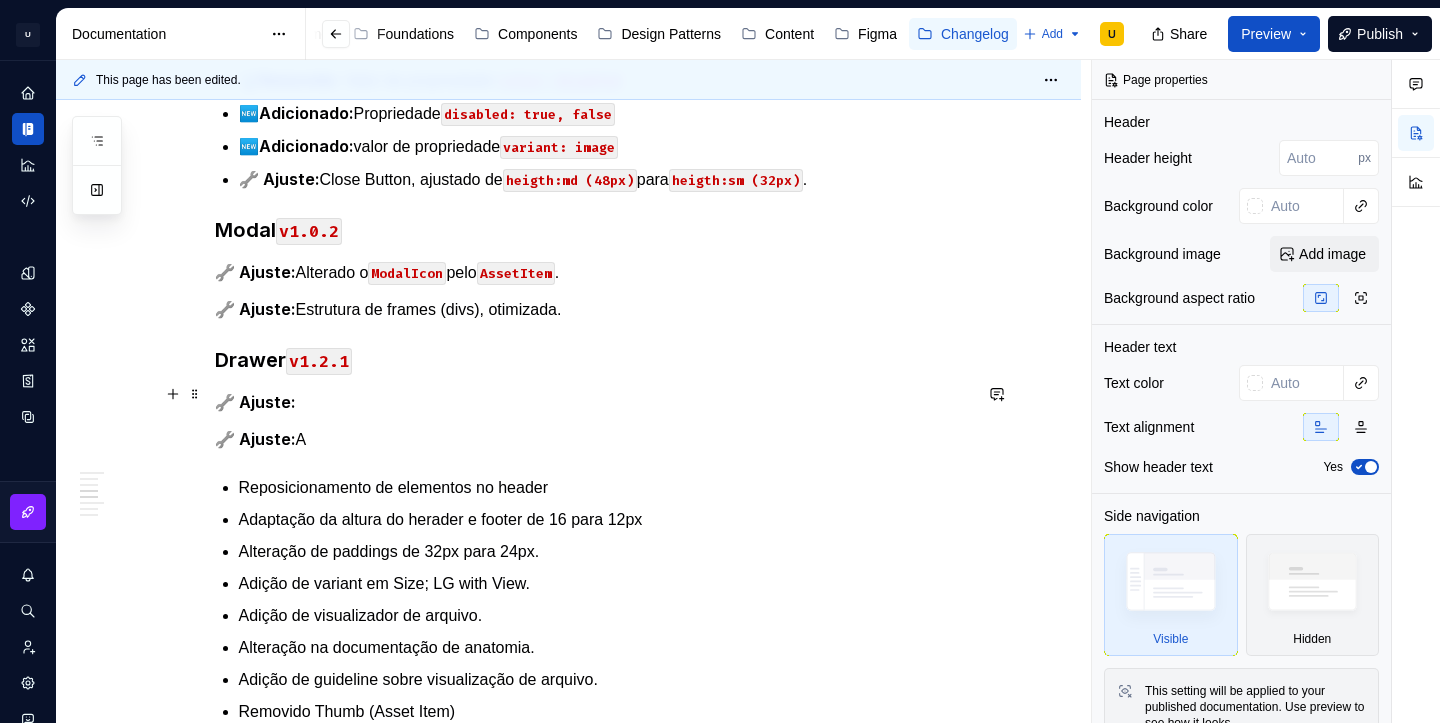 click on "🔧 Ajuste:" at bounding box center (593, 402) 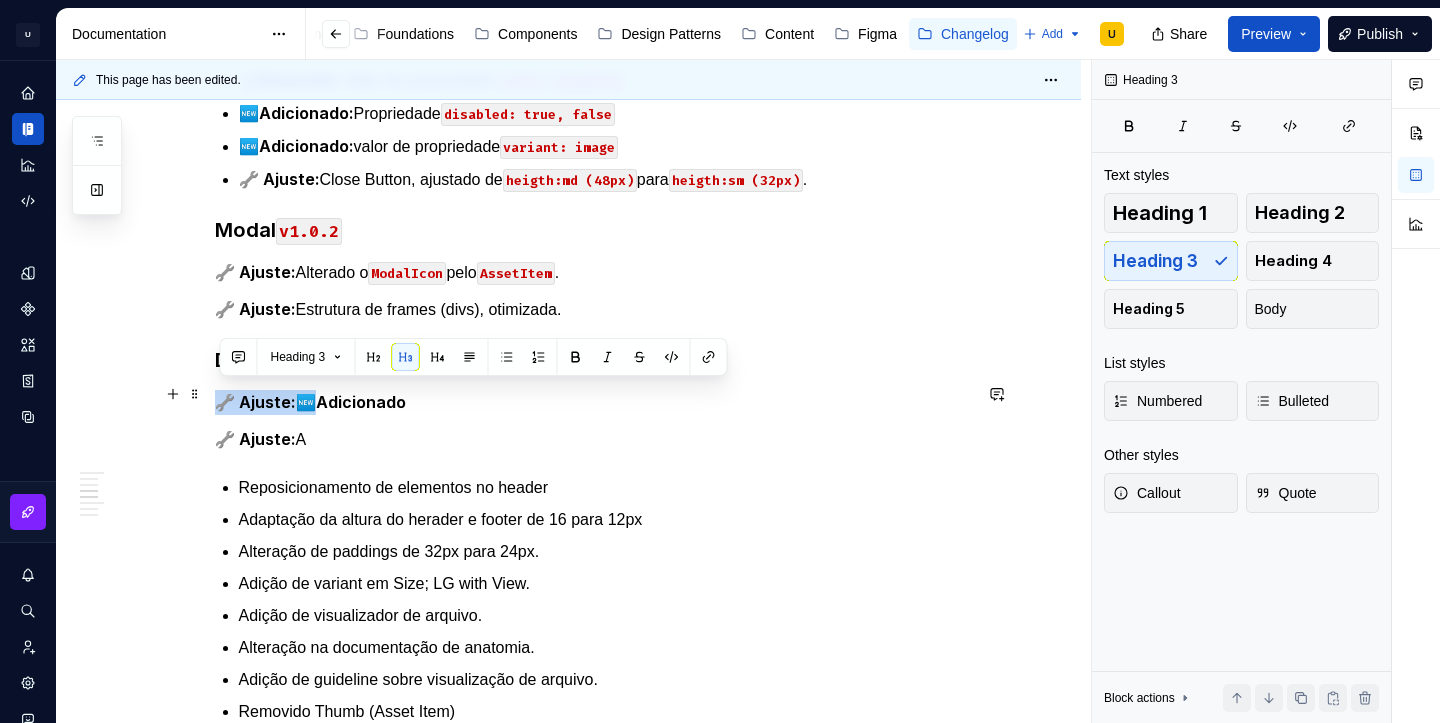 drag, startPoint x: 299, startPoint y: 390, endPoint x: 223, endPoint y: 392, distance: 76.02631 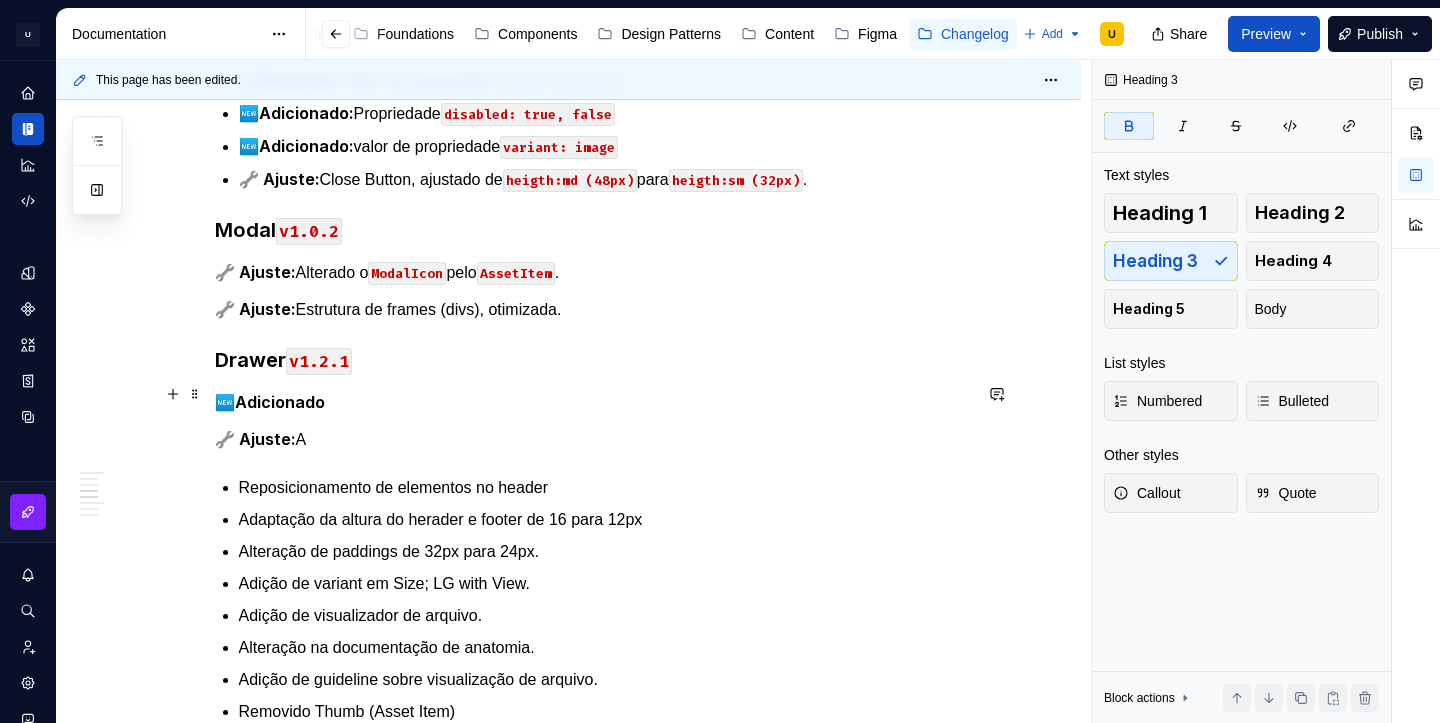 click on "🆕  Adicionado" at bounding box center [593, 402] 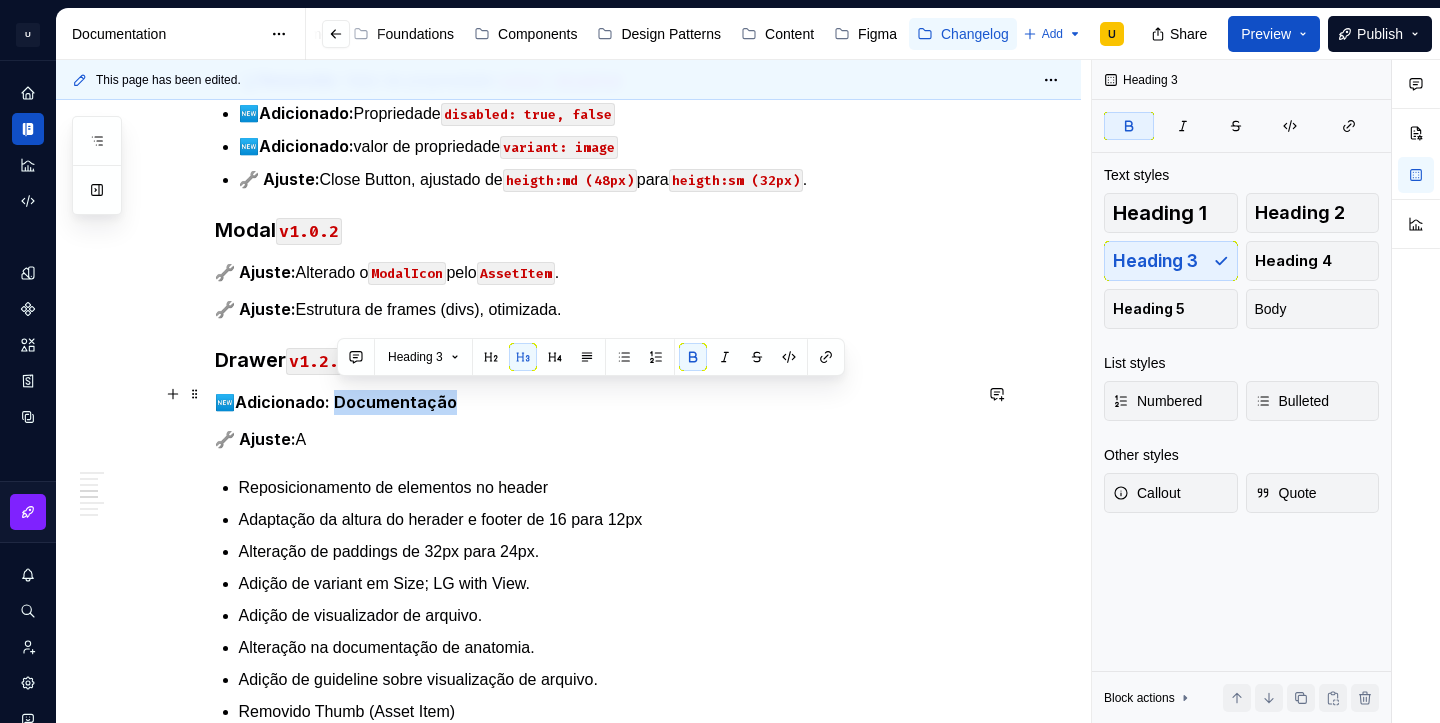 drag, startPoint x: 339, startPoint y: 397, endPoint x: 453, endPoint y: 402, distance: 114.1096 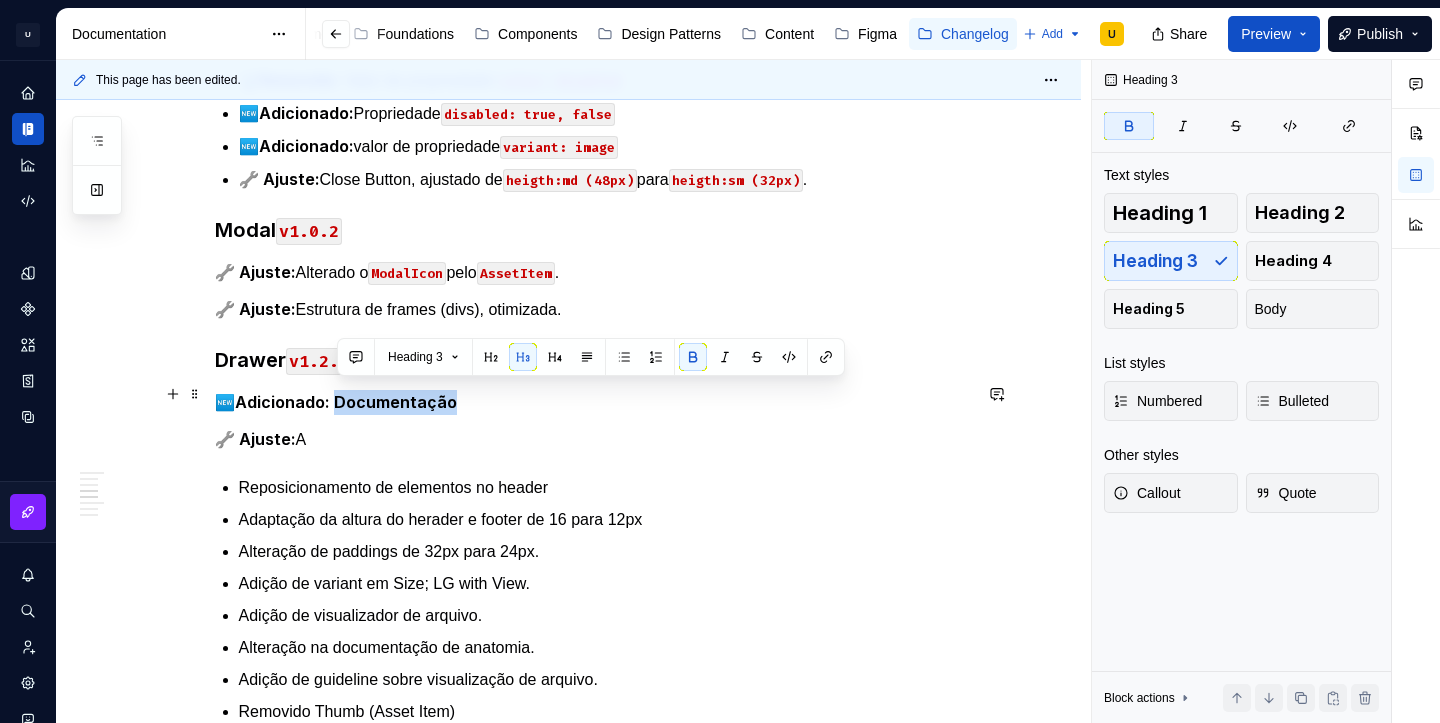 click on "Adicionado: Documentação" at bounding box center [346, 402] 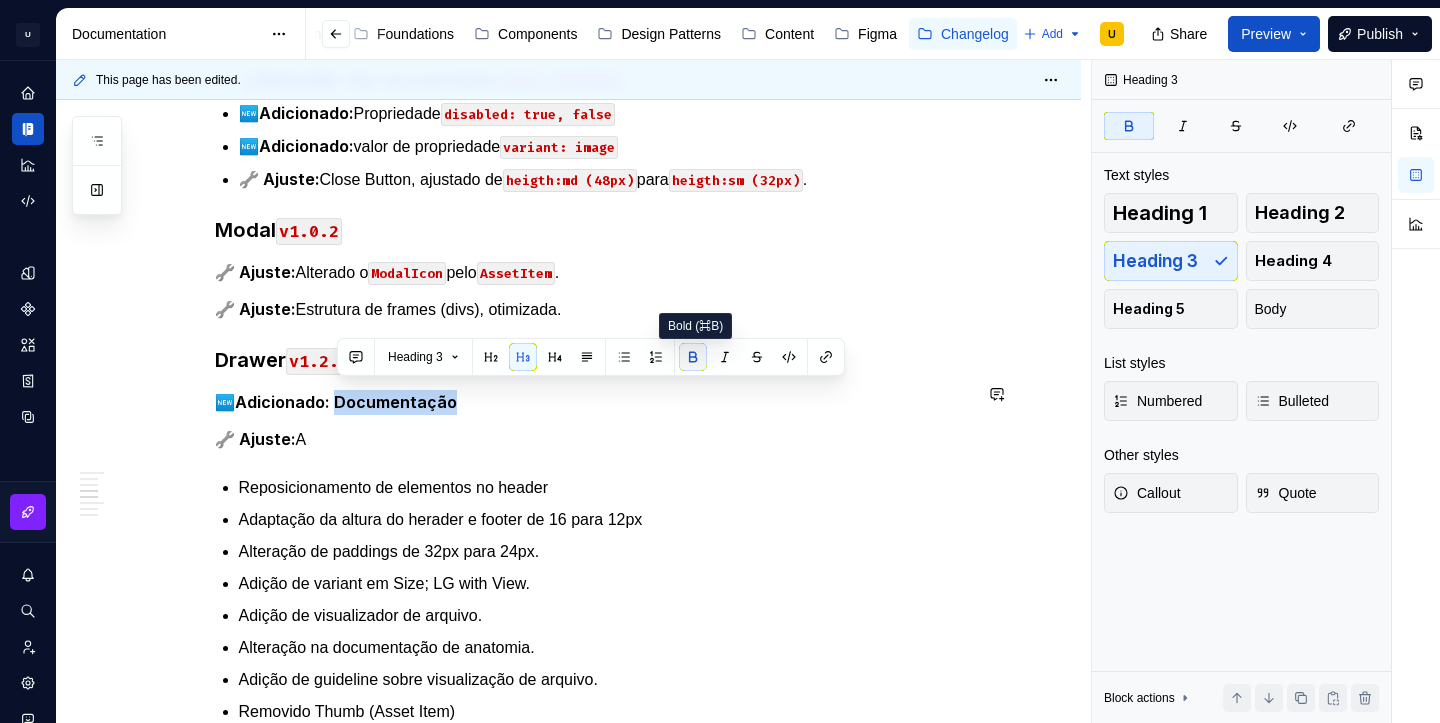 click at bounding box center [693, 357] 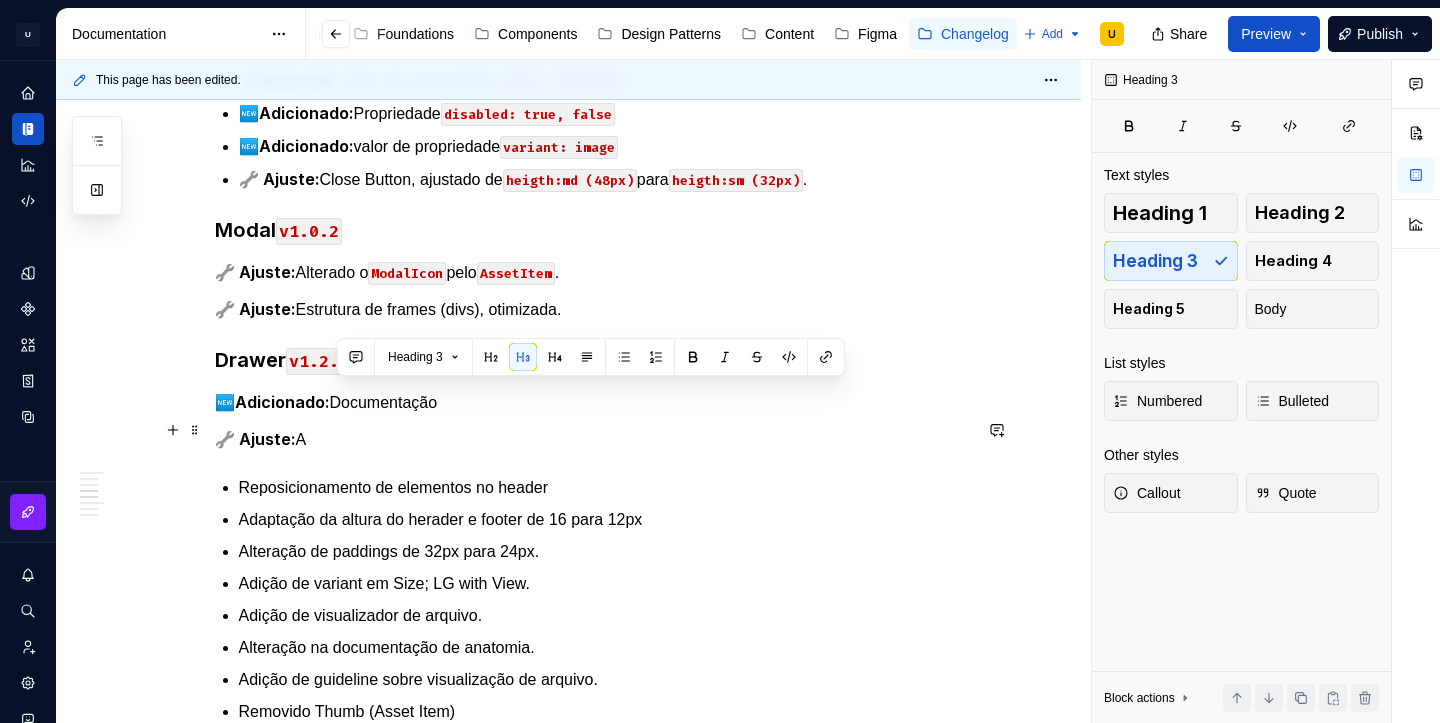 click on "[DATE]  CDS v2.1.3 Tokens 🔧 Ajuste:  Color Surface Tokens color/base/background color/base/background/subtle  →  color/base/background/weak color/base/surface/elevation1  →  color/base/surface/neutral …/surface/elevation1/subtle  →  …surface/neutral/weakest …/surface/elevation1/strong  →  …surface/neutral/very-weak …/surface/elevation1/disabled  →  …surface/neutral/disabled1 color/base/surface/elevation2  →  color/base/surface/neutral …/surface/elevation2/subtle  →  …surface/neutral/weak …/surface/elevation2/strong  →  …surface/neutral/medium …/surface/elevation2/disabled  →  …surface/neutral/disabled2 color/base/surface/accent …/surface/accent/subtle  →  …/surface/accent/weakest …/surface/accent/strong  →  …/surface/accent/very-weak color/base/surface/success …/surface/success/subtle  →  …/surface/success/weakest …/surface/success/strong  →  …/surface/success/weak color/base/surface/danger …/surface/danger/subtle  →   →   →  ." at bounding box center [593, 143] 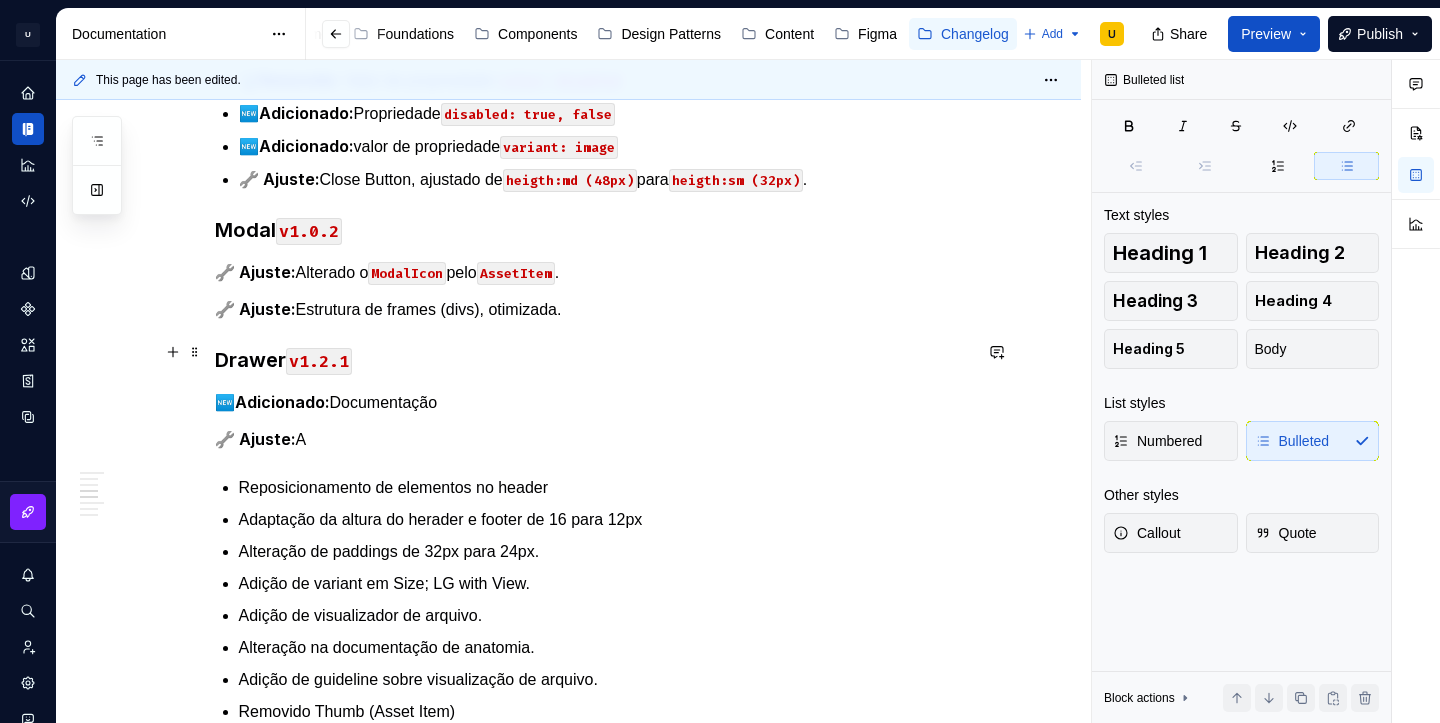 click on "v1.2.1" at bounding box center (319, 361) 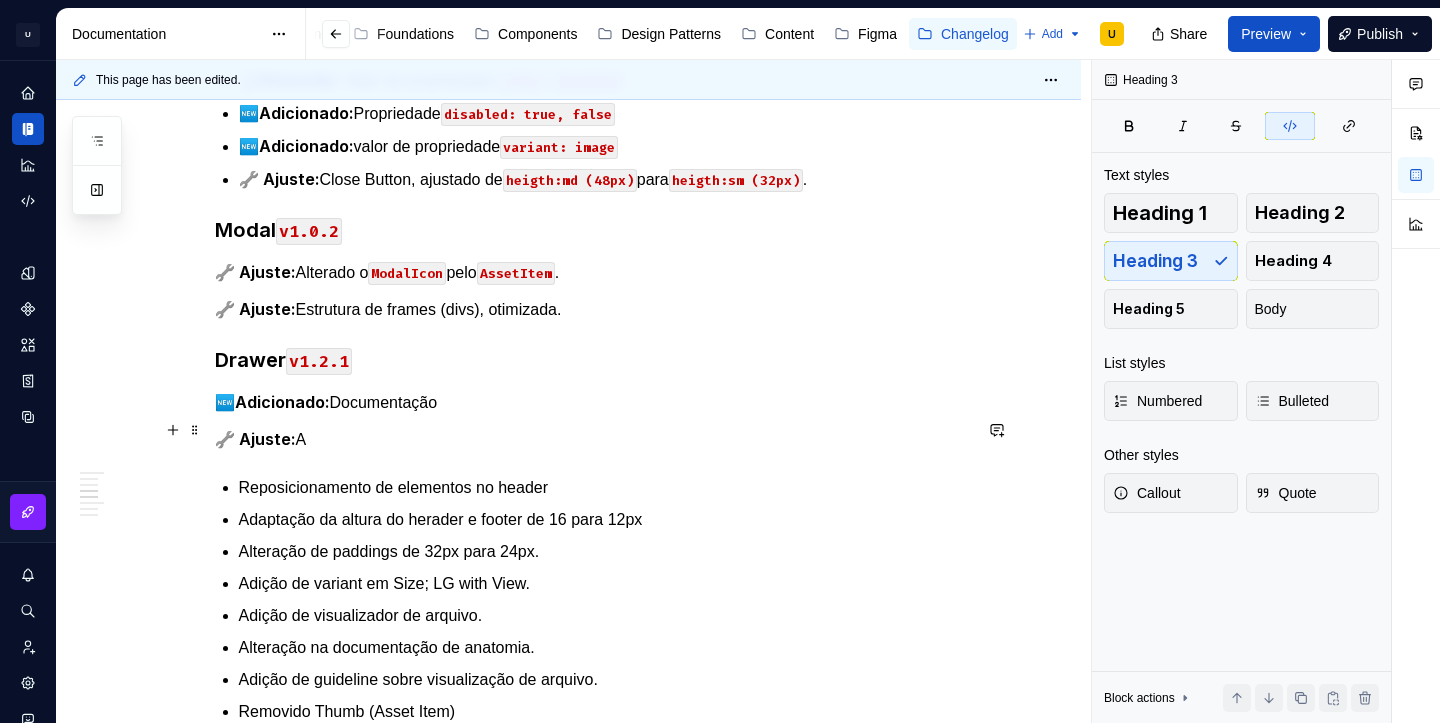 click on "🔧 Ajuste:  A" at bounding box center [593, 439] 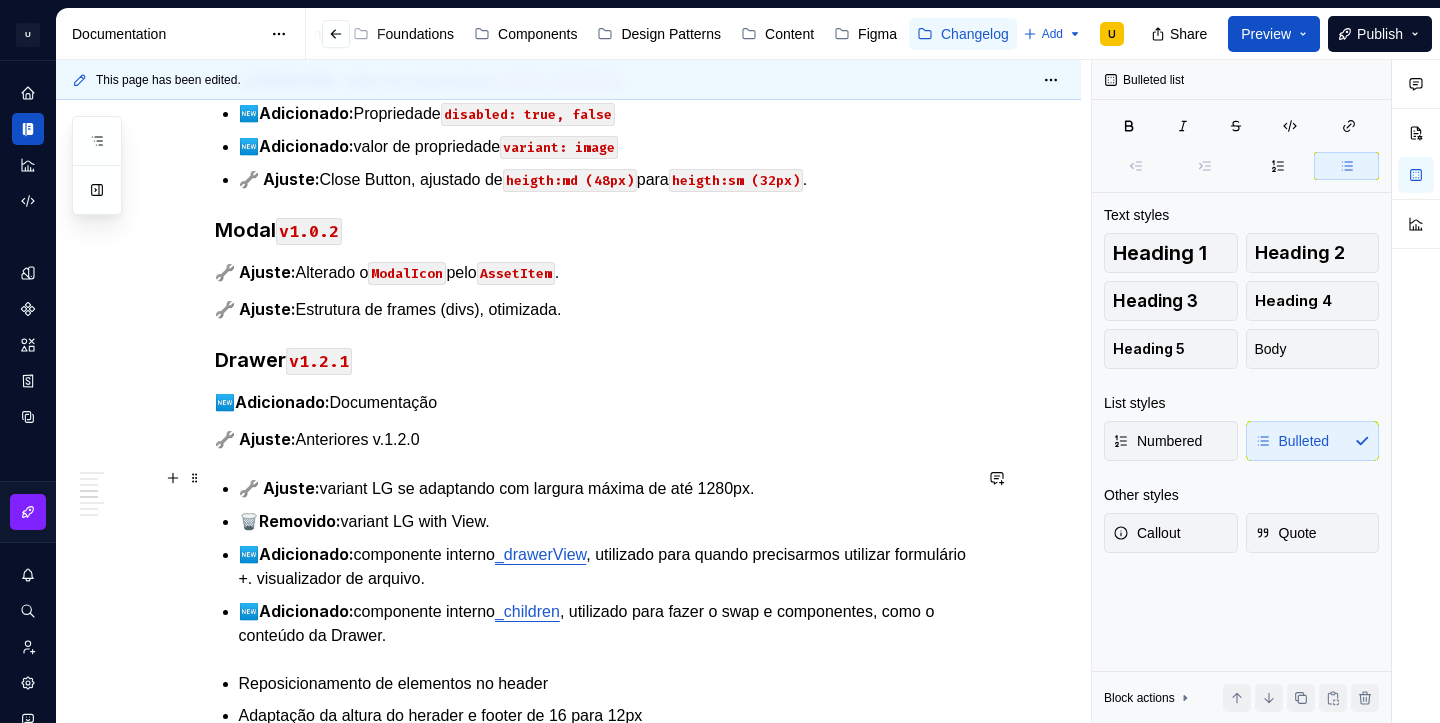 click on "🔧 Ajuste:" at bounding box center [279, 488] 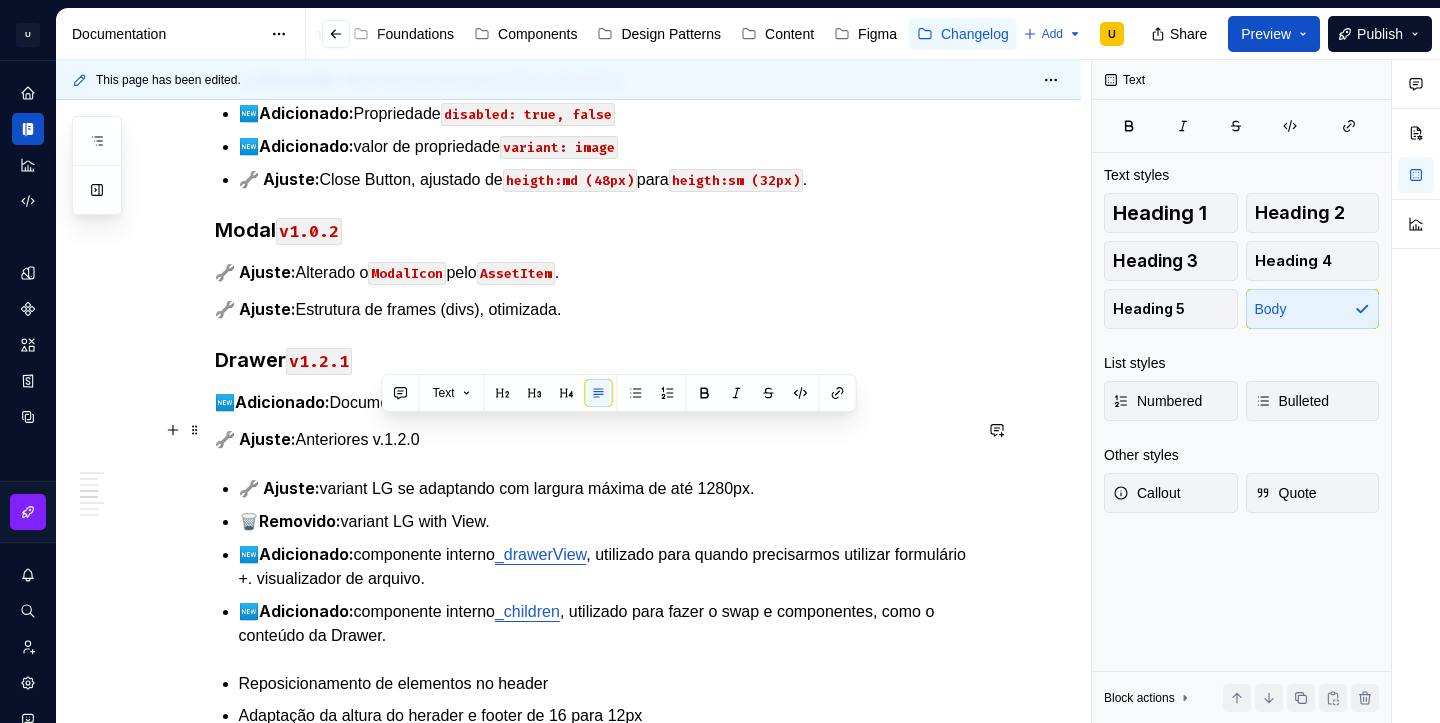 drag, startPoint x: 380, startPoint y: 429, endPoint x: 447, endPoint y: 425, distance: 67.11929 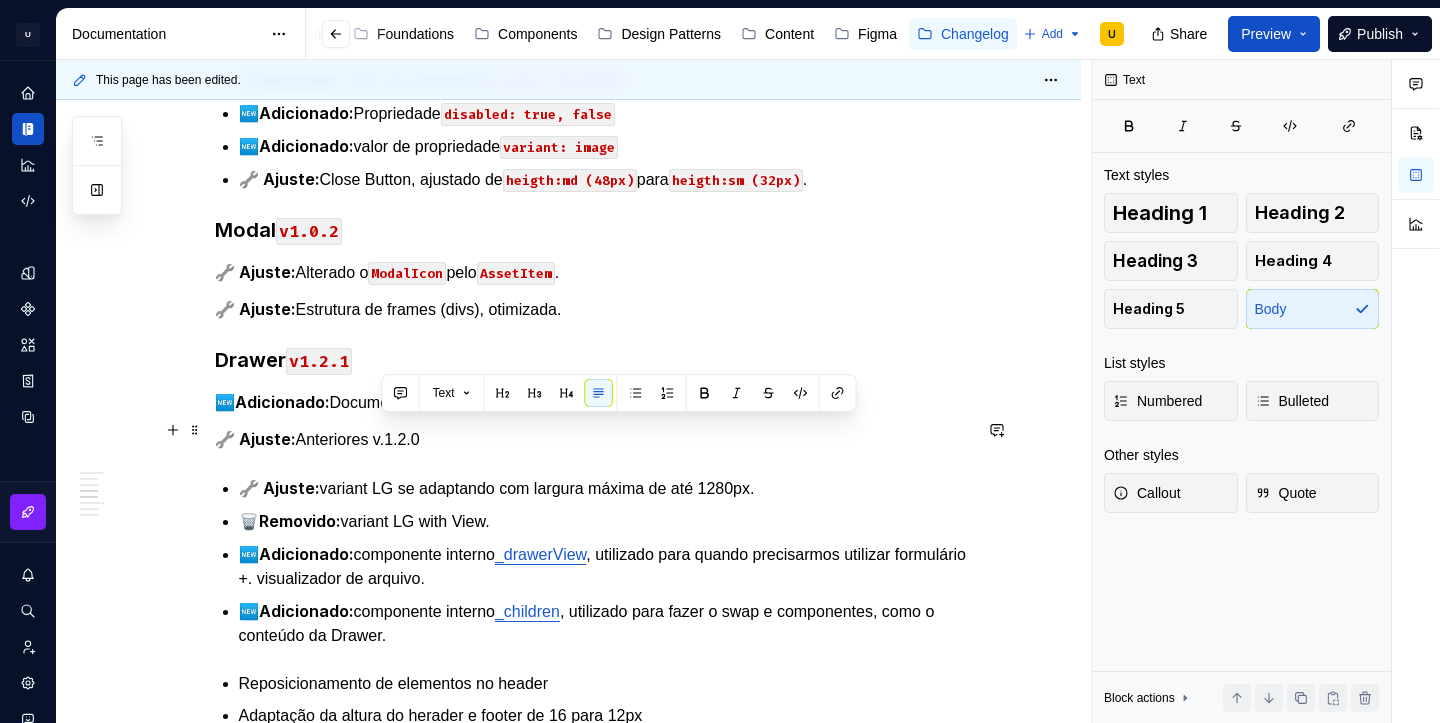 click on "🔧 Ajuste:  Anteriores v.1.2.0" at bounding box center (593, 439) 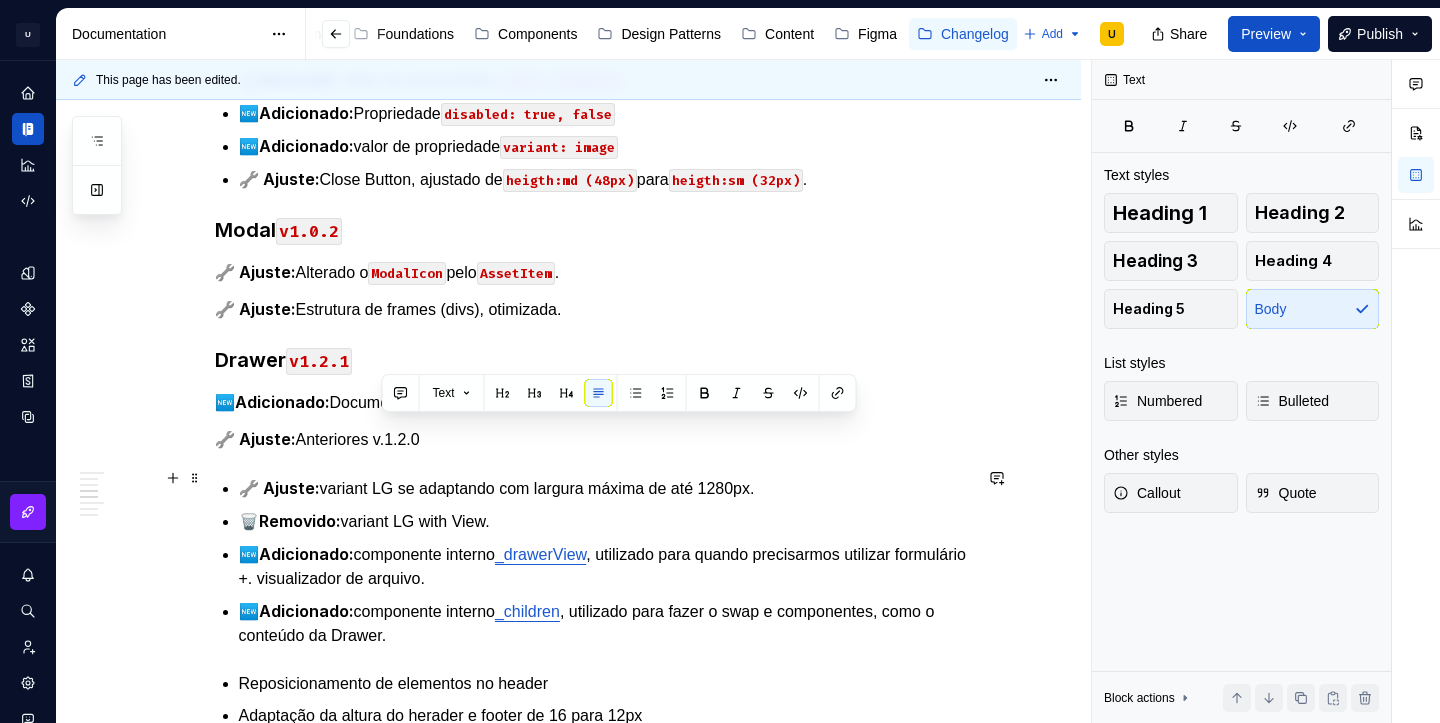 click on "[DATE]  CDS v2.1.3 Tokens 🔧 Ajuste:  Color Surface Tokens color/base/background color/base/background/subtle  →  color/base/background/weak color/base/surface/elevation1  →  color/base/surface/neutral …/surface/elevation1/subtle  →  …surface/neutral/weakest …/surface/elevation1/strong  →  …surface/neutral/very-weak …/surface/elevation1/disabled  →  …surface/neutral/disabled1 color/base/surface/elevation2  →  color/base/surface/neutral …/surface/elevation2/subtle  →  …surface/neutral/weak …/surface/elevation2/strong  →  …surface/neutral/medium …/surface/elevation2/disabled  →  …surface/neutral/disabled2 color/base/surface/accent …/surface/accent/subtle  →  …/surface/accent/weakest …/surface/accent/strong  →  …/surface/accent/very-weak color/base/surface/success …/surface/success/subtle  →  …/surface/success/weakest …/surface/success/strong  →  …/surface/success/weak color/base/surface/danger …/surface/danger/subtle  →   →   →  ." at bounding box center [593, 241] 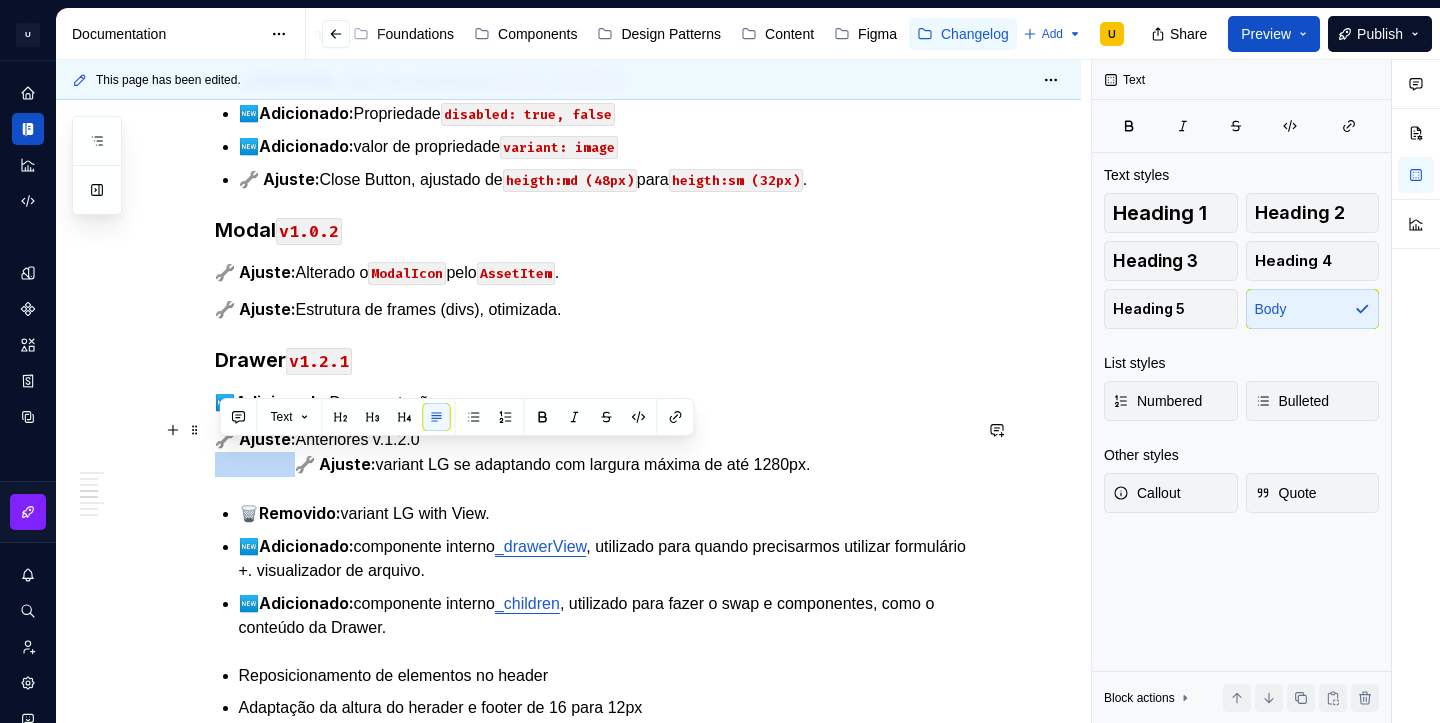 drag, startPoint x: 300, startPoint y: 454, endPoint x: 221, endPoint y: 455, distance: 79.00633 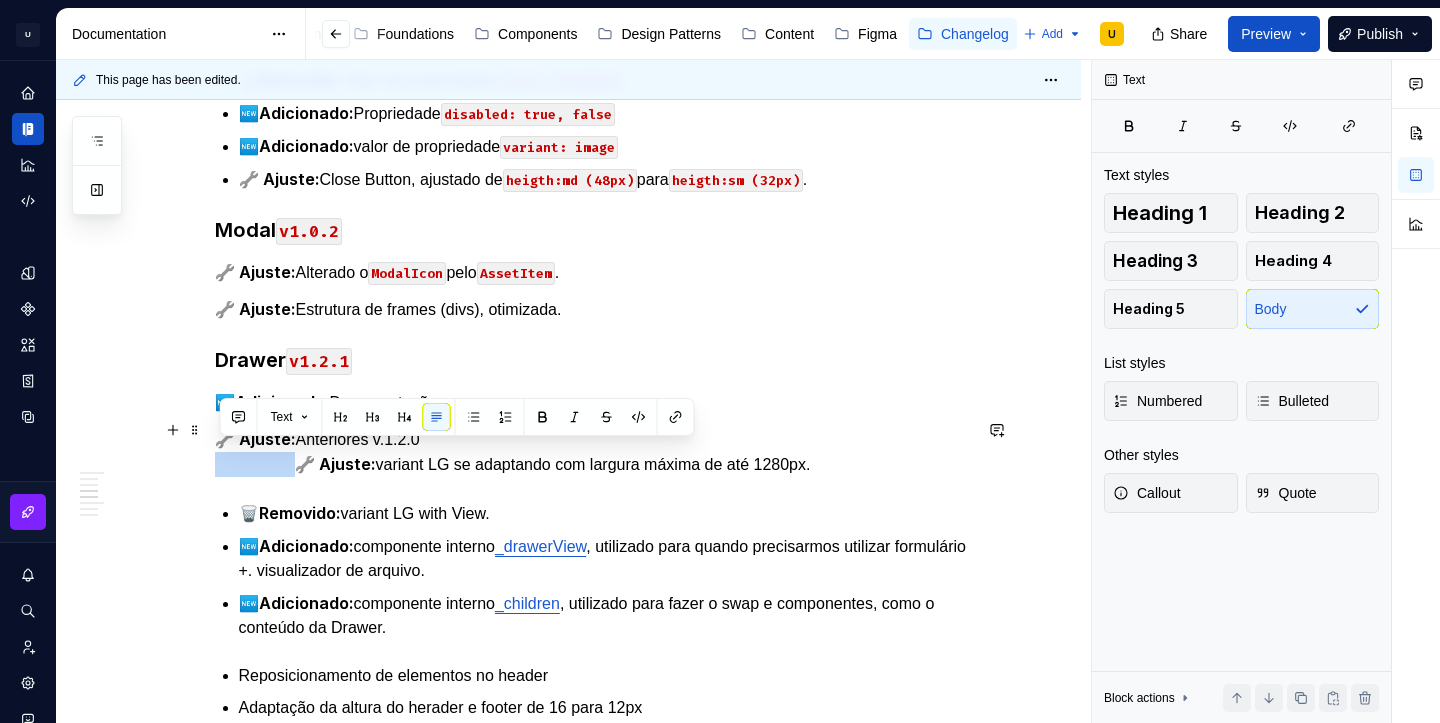 click on "🔧 Ajuste:  Anteriores v.1.2.0                    🔧 Ajuste:  variant LG se adaptando com largura máxima de até 1280px." at bounding box center [593, 452] 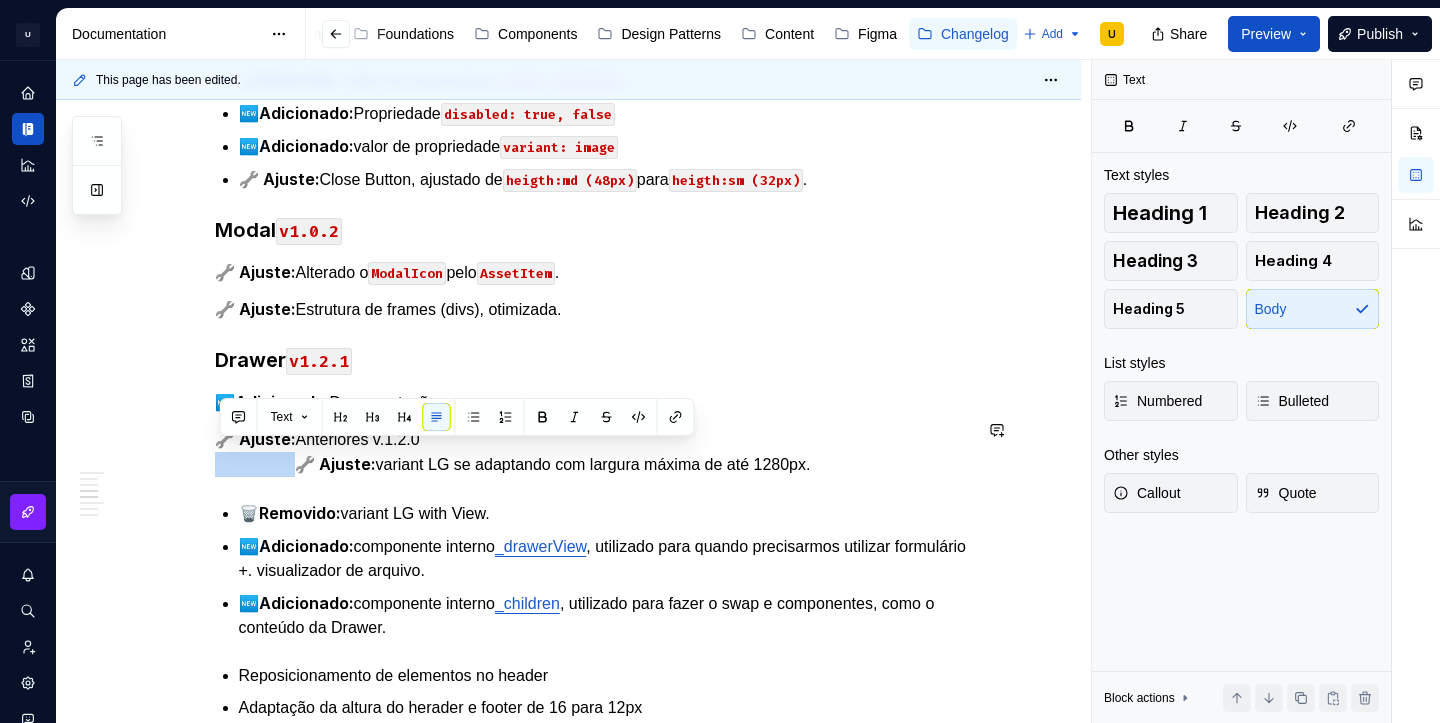 copy 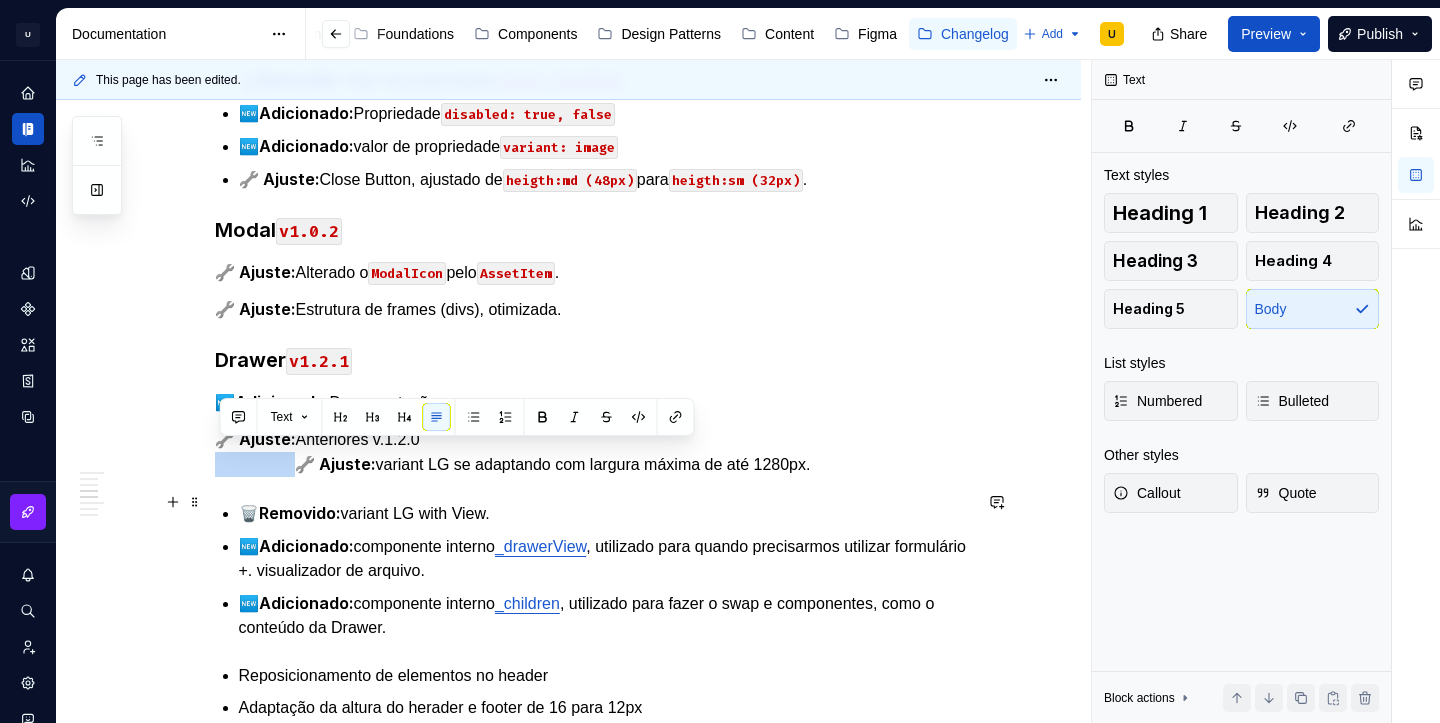 click on "🗑️  Removido:  variant LG with View." at bounding box center [605, 513] 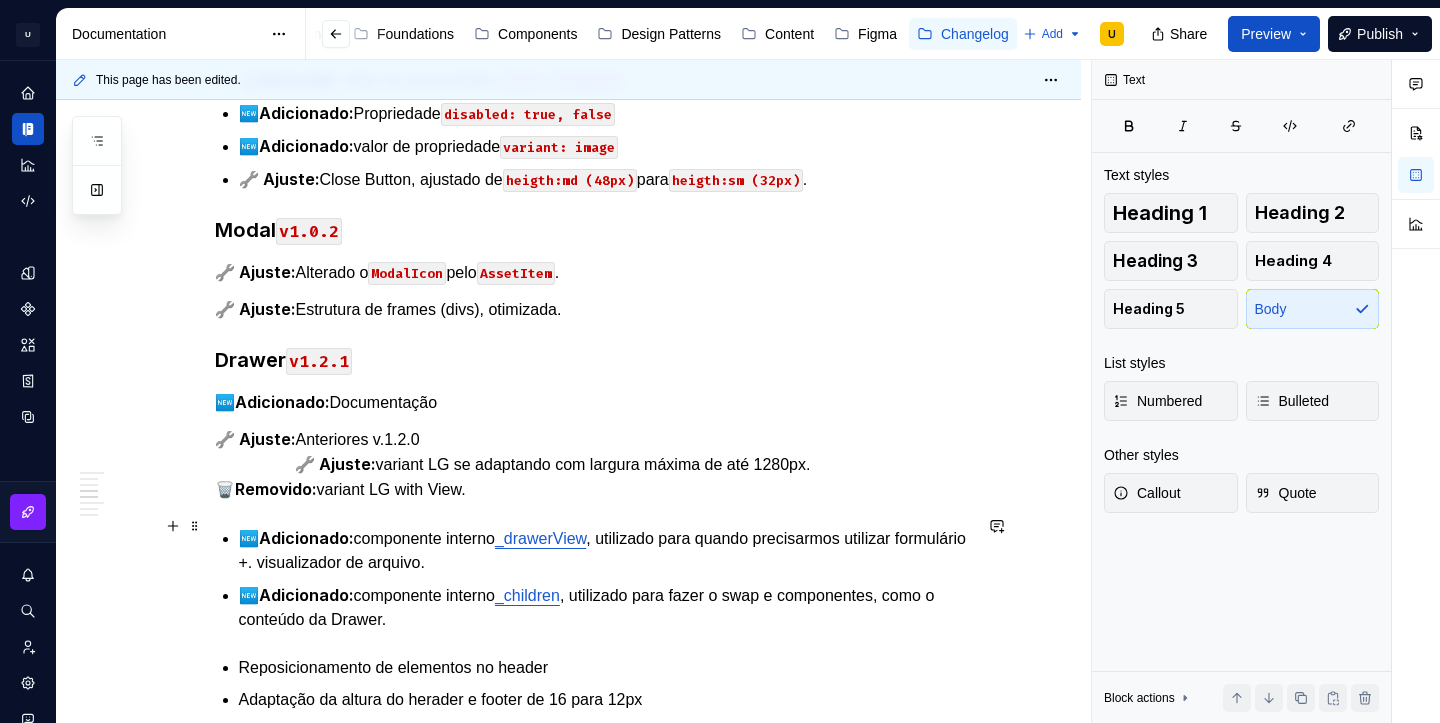 click on "🆕  Adicionado:  componente interno  _drawerView , utilizado para quando precisarmos utilizar formulário +. visualizador de arquivo." at bounding box center [605, 550] 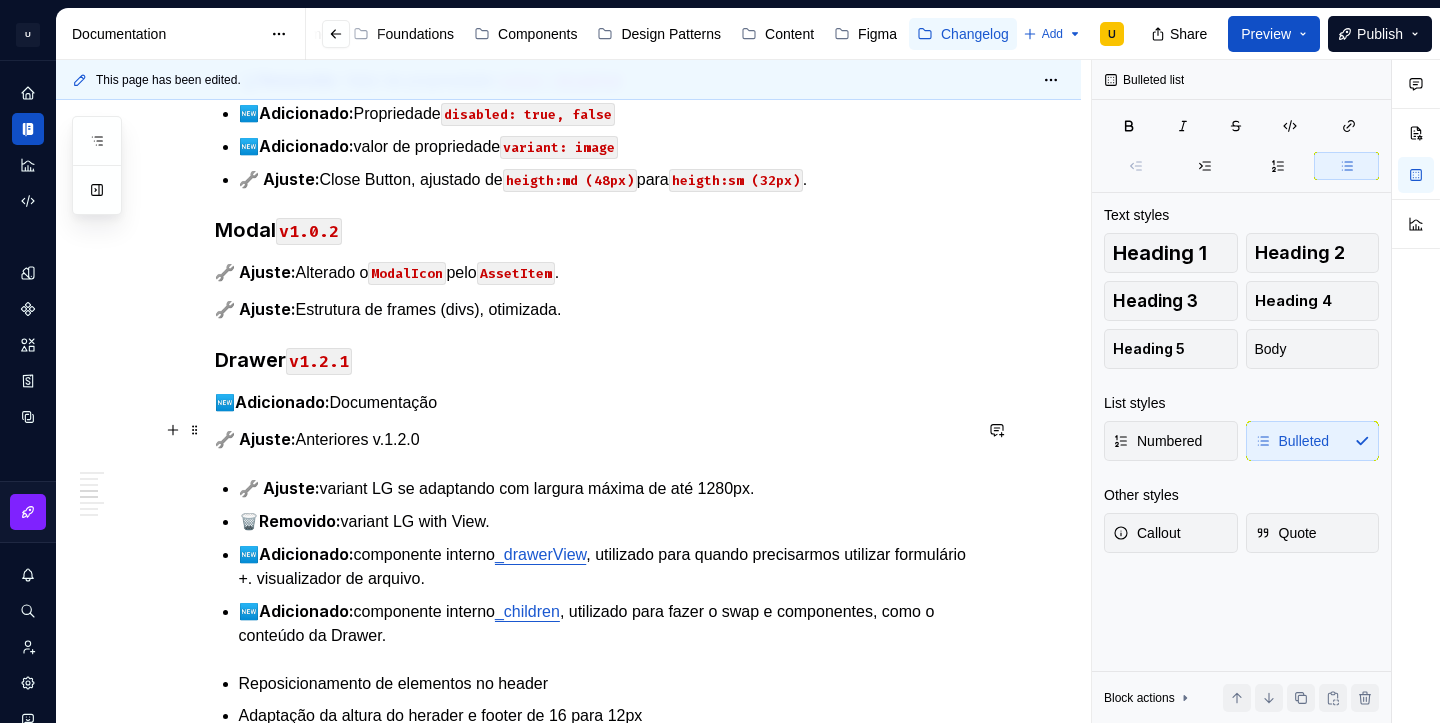 click on "🔧 Ajuste:  Anteriores v.1.2.0" at bounding box center [593, 439] 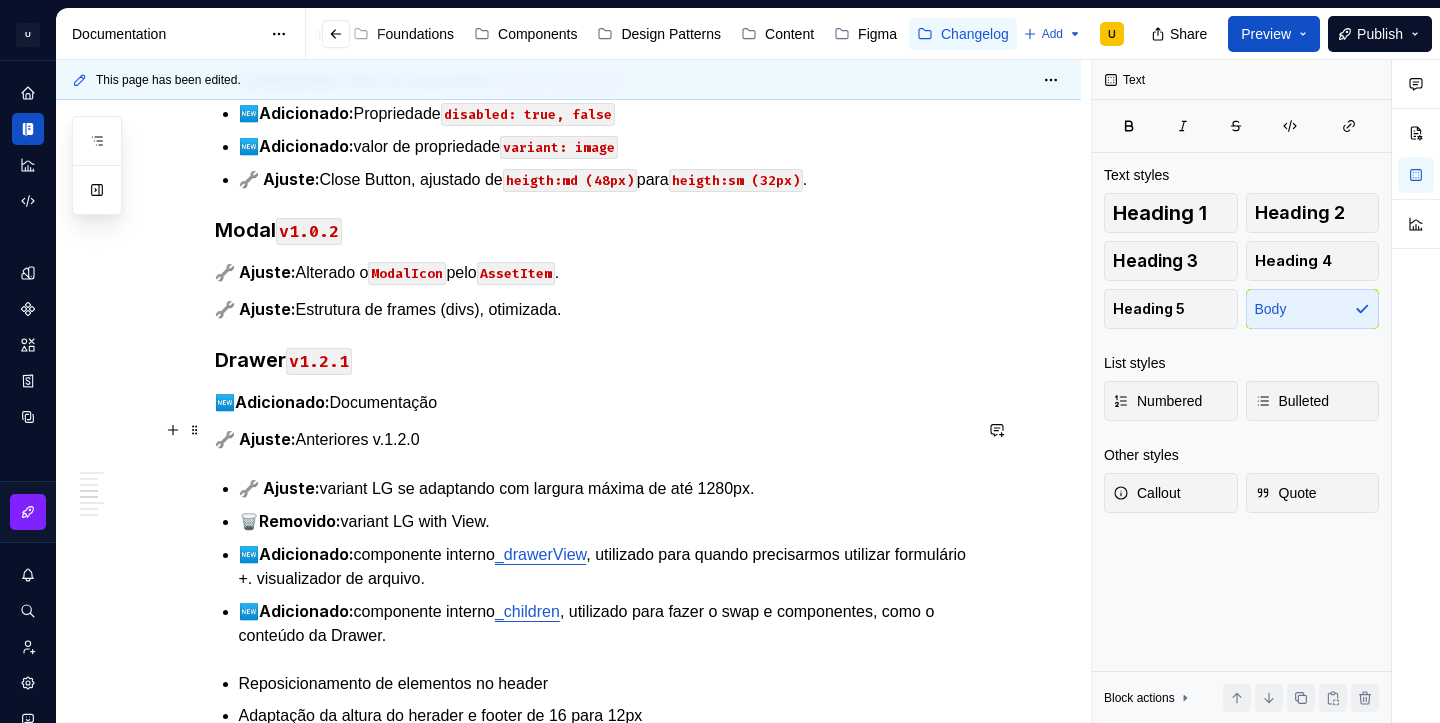click on "🔧 Ajuste:  Anteriores v.1.2.0" at bounding box center [593, 439] 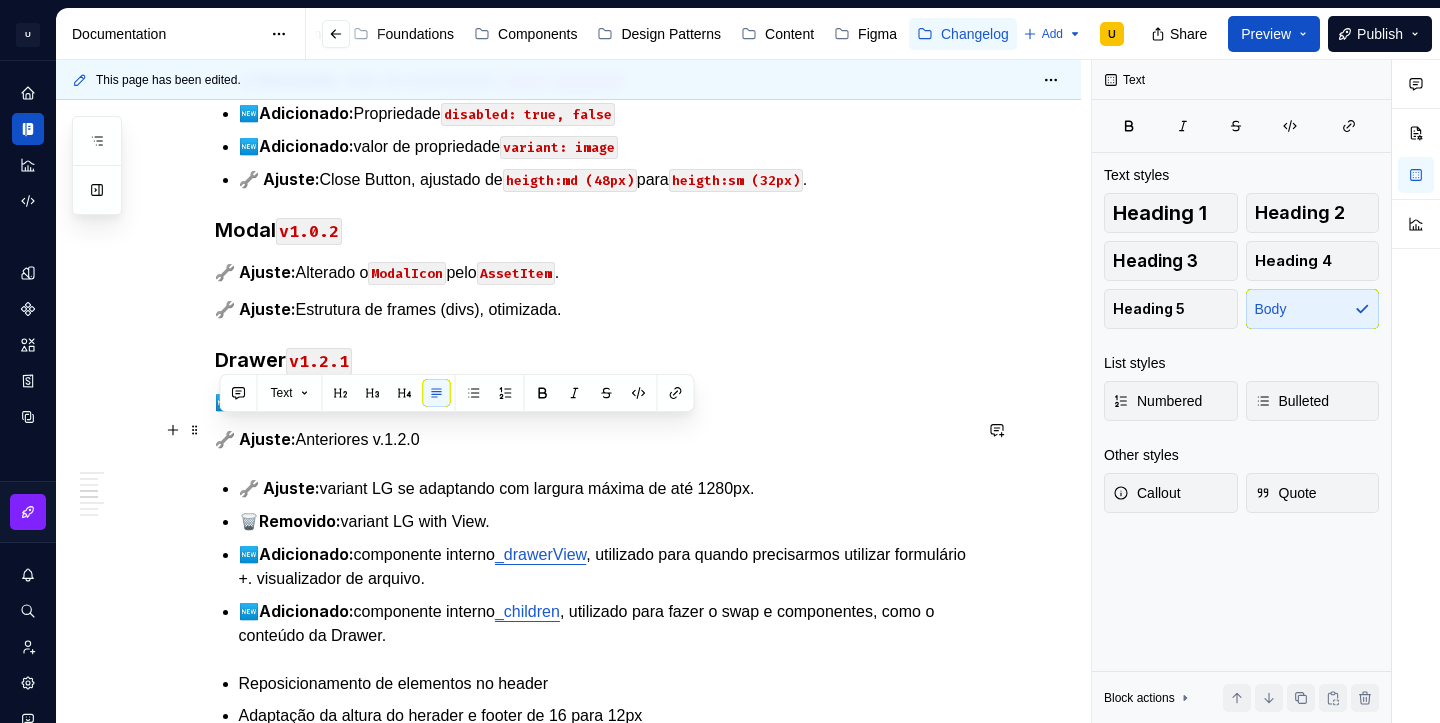 click on "🔧 Ajuste:  Anteriores v.1.2.0" at bounding box center [593, 439] 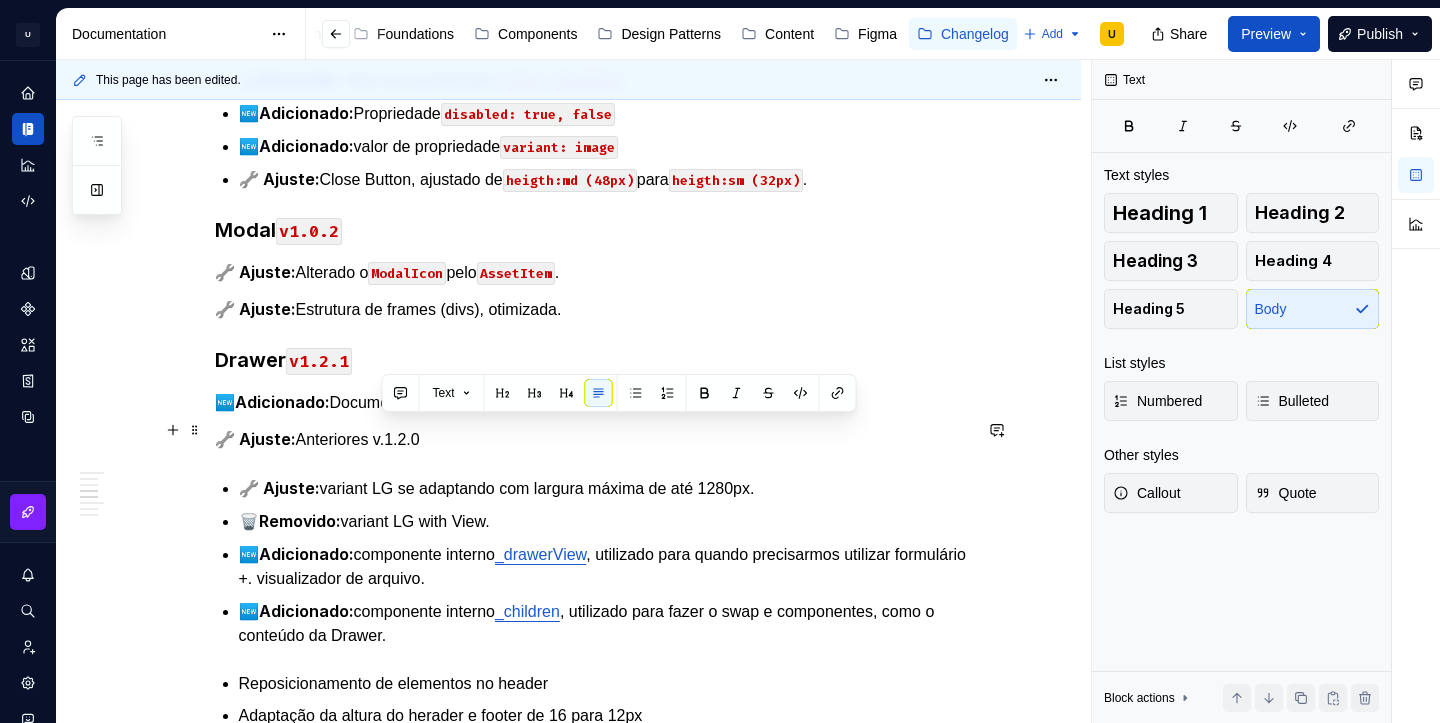 drag, startPoint x: 426, startPoint y: 429, endPoint x: 381, endPoint y: 431, distance: 45.044422 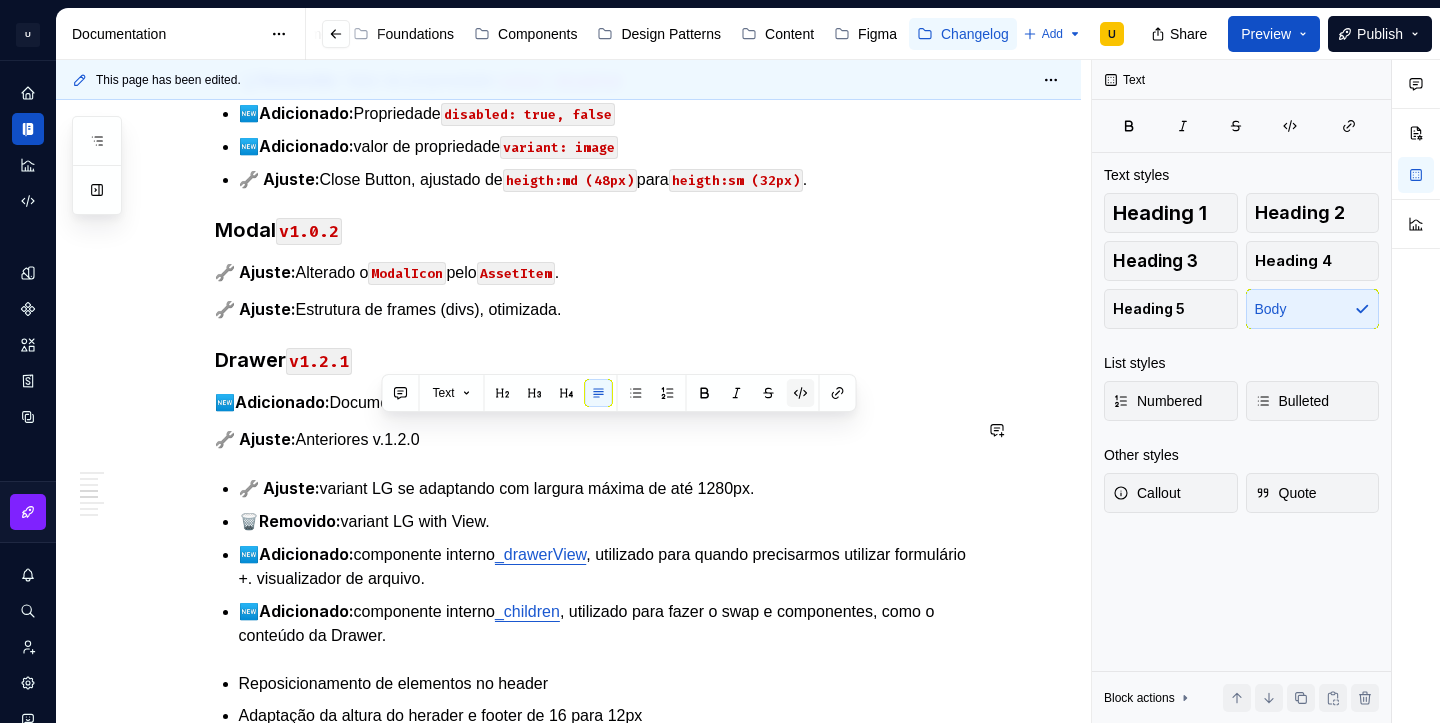 click at bounding box center (801, 393) 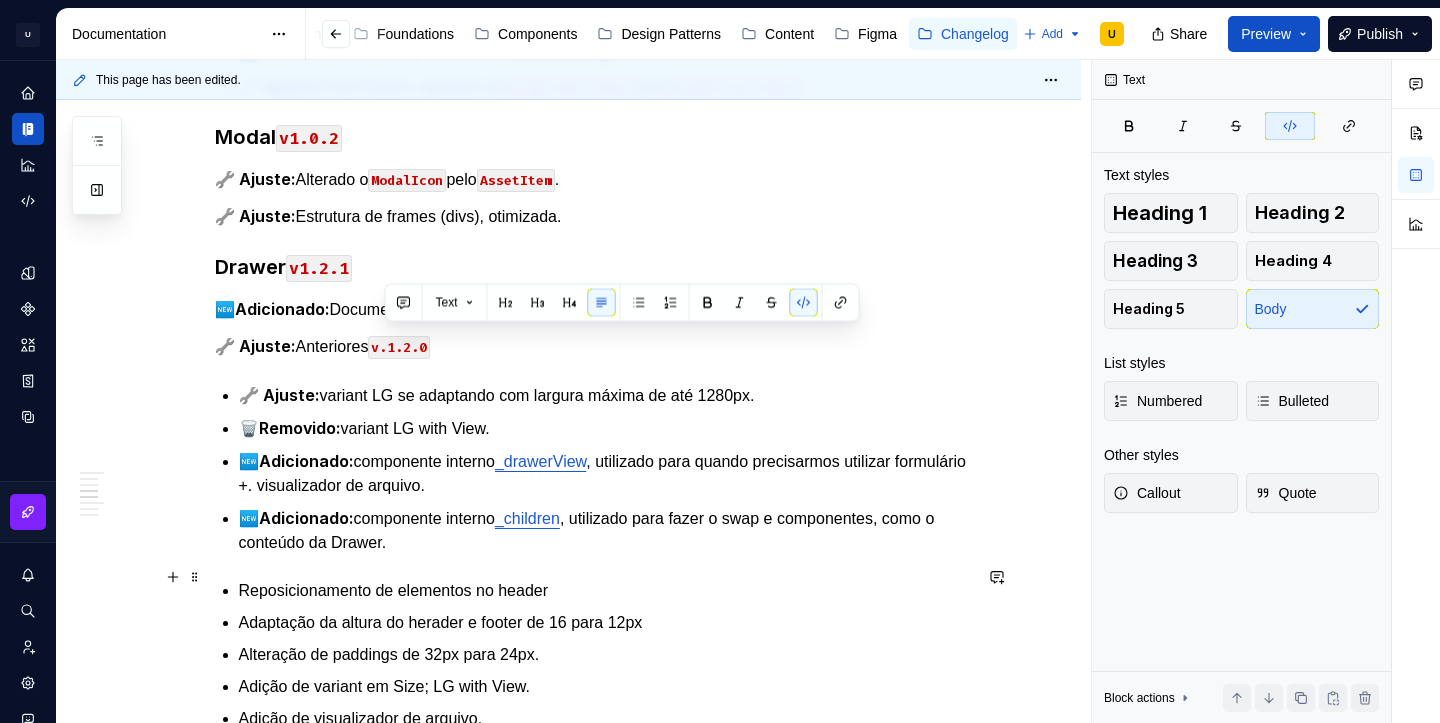 scroll, scrollTop: 2114, scrollLeft: 0, axis: vertical 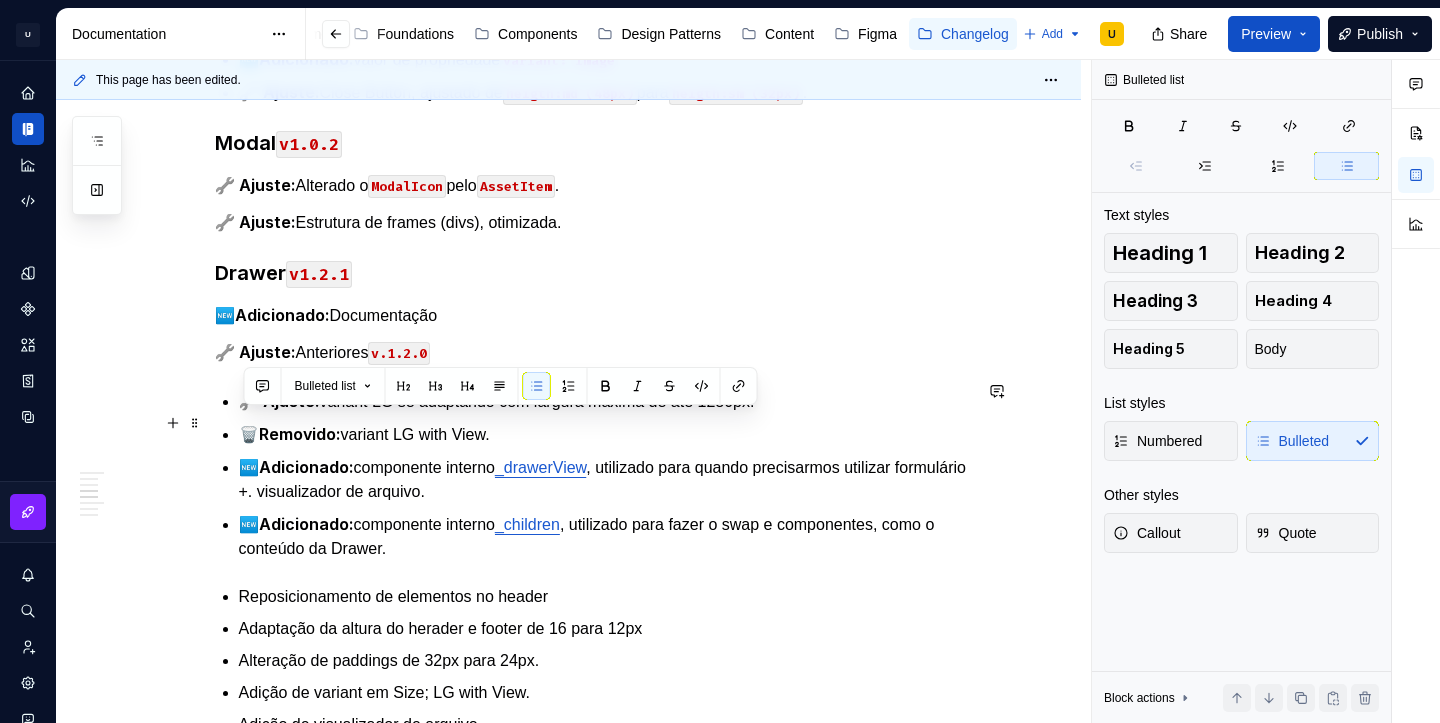 drag, startPoint x: 530, startPoint y: 419, endPoint x: 230, endPoint y: 414, distance: 300.04166 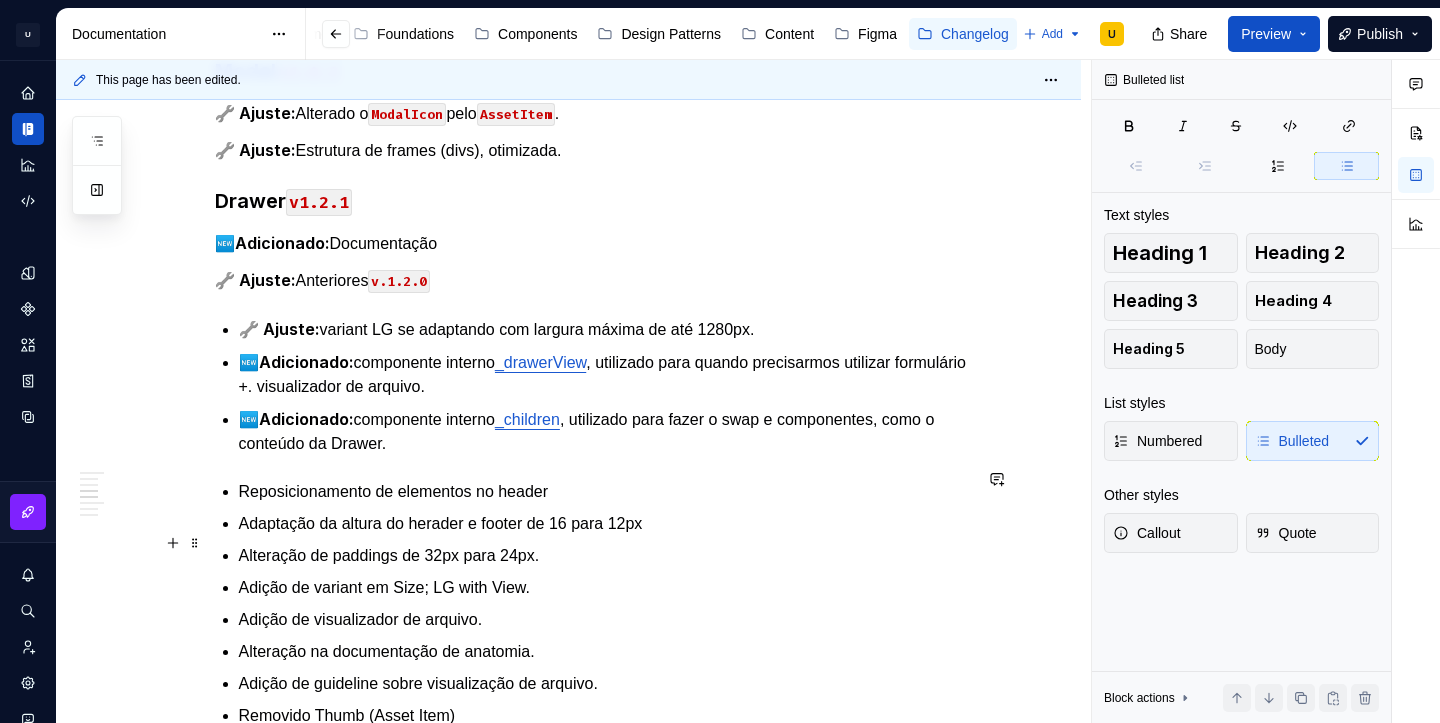 scroll, scrollTop: 2221, scrollLeft: 0, axis: vertical 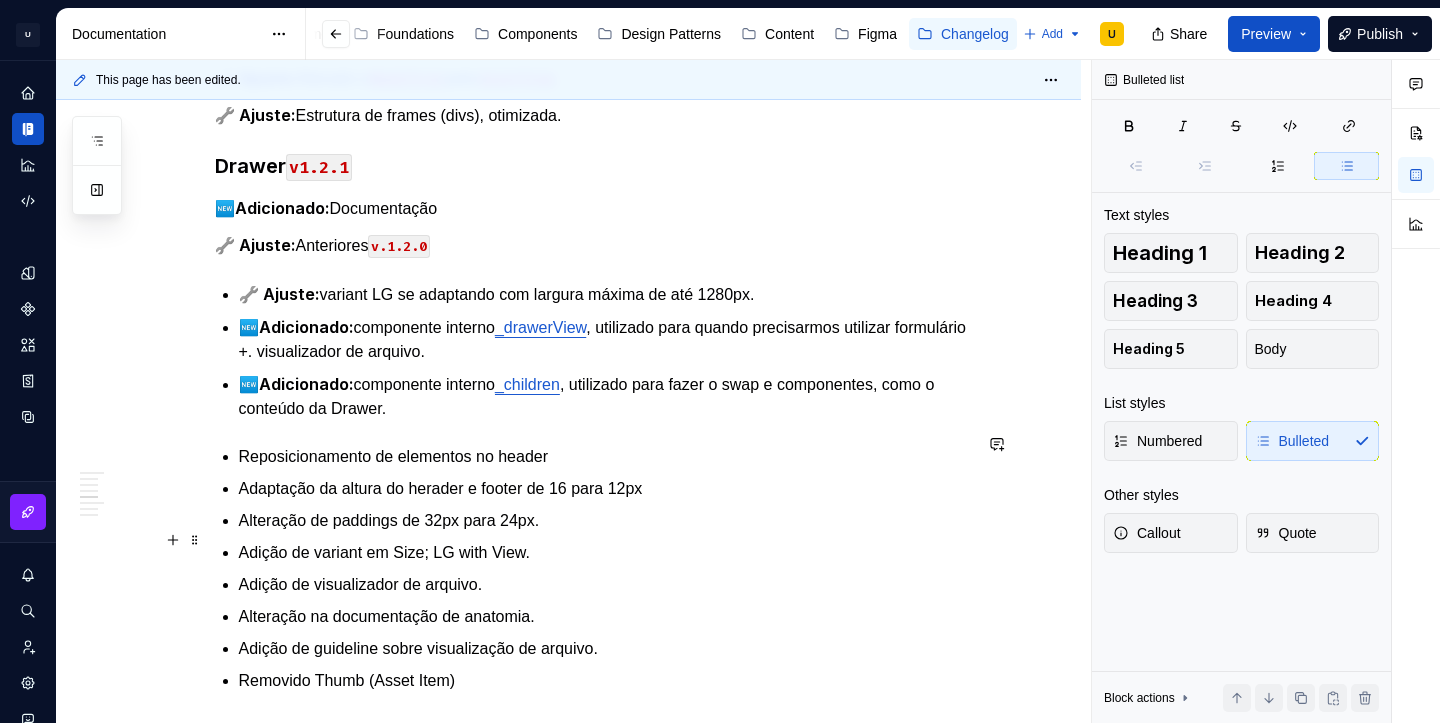click on "Adição de variant em Size; LG with View." at bounding box center (605, 553) 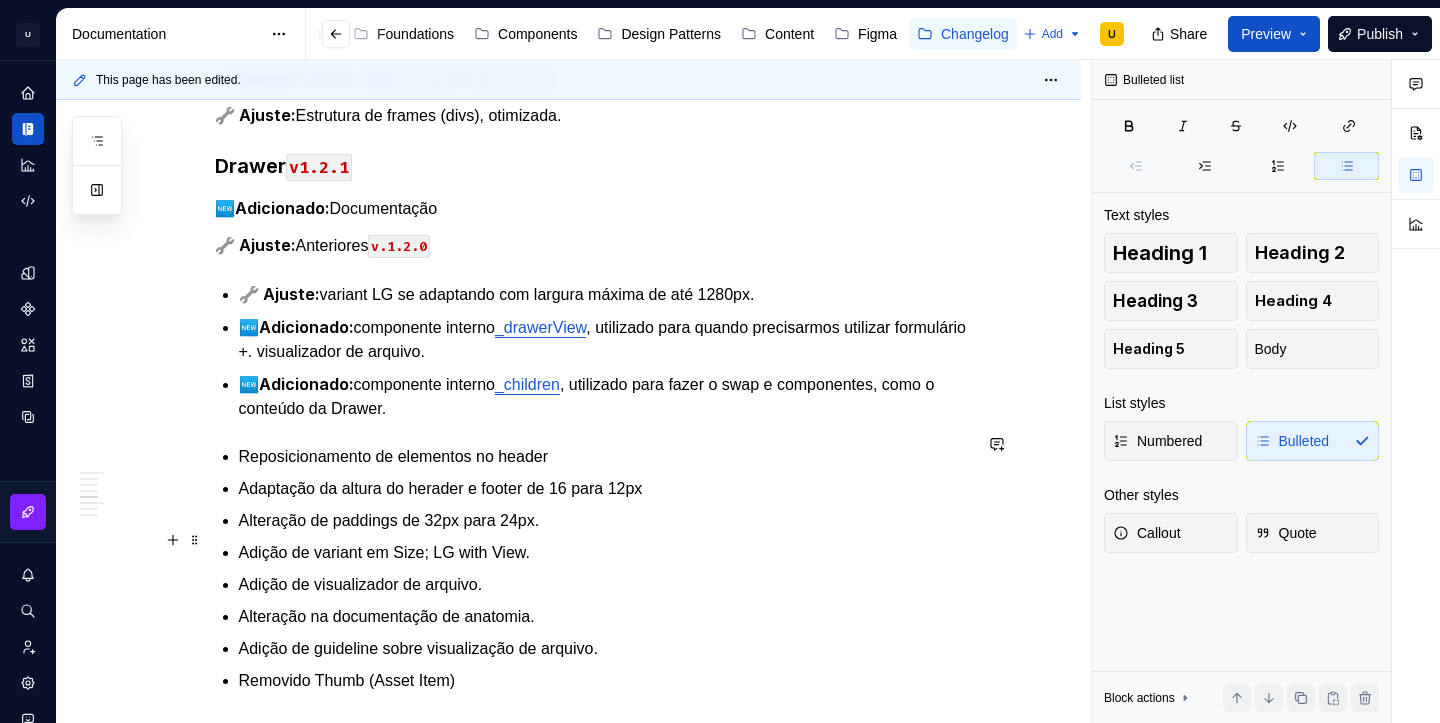 click on "Adição de variant em Size; LG with View." at bounding box center (605, 553) 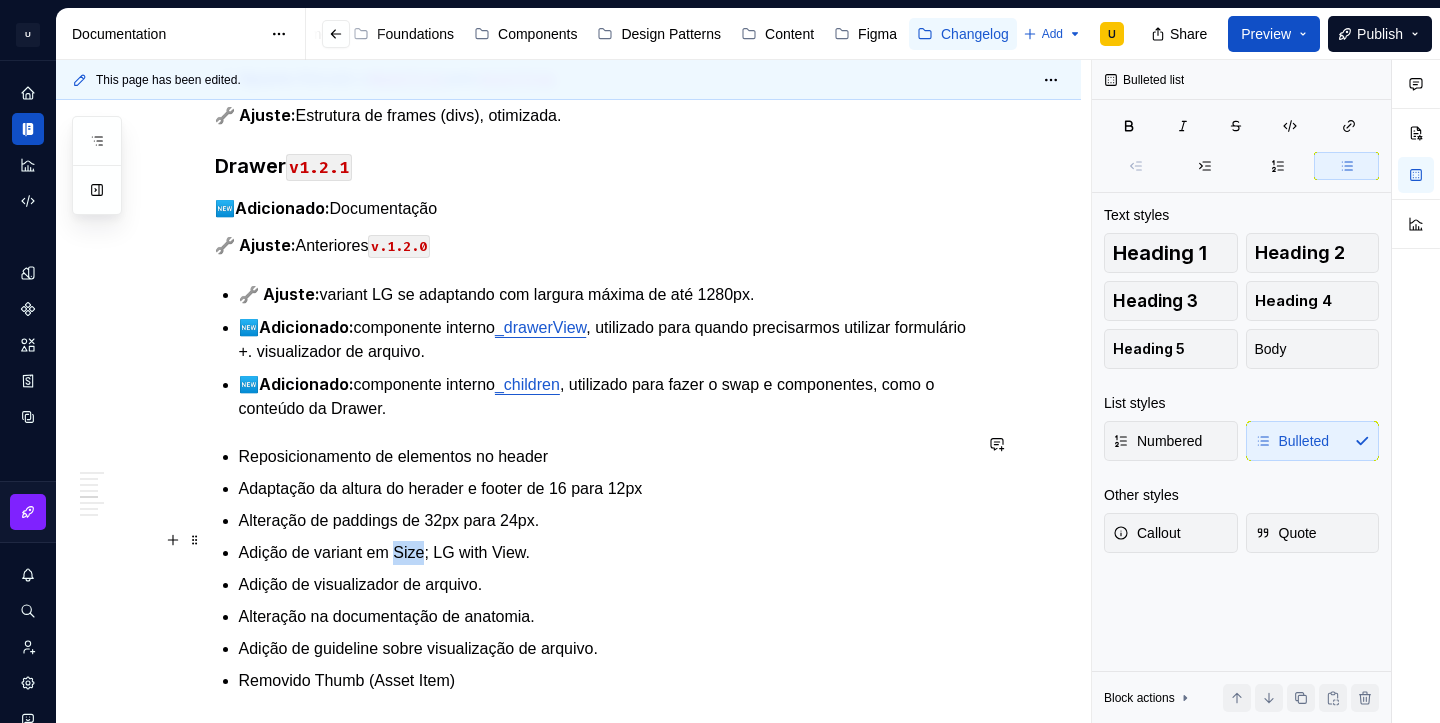 click on "Adição de variant em Size; LG with View." at bounding box center [605, 553] 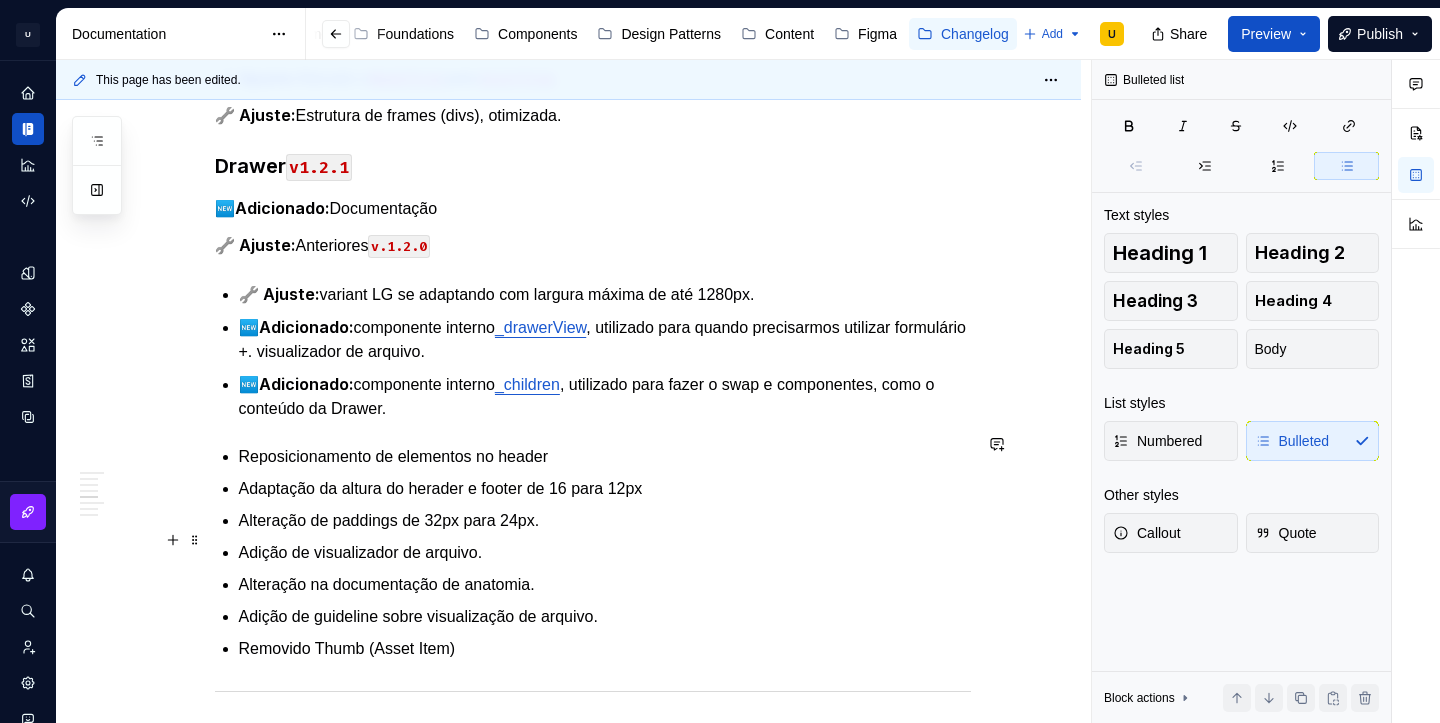 click on "Adição de visualizador de arquivo." at bounding box center [605, 553] 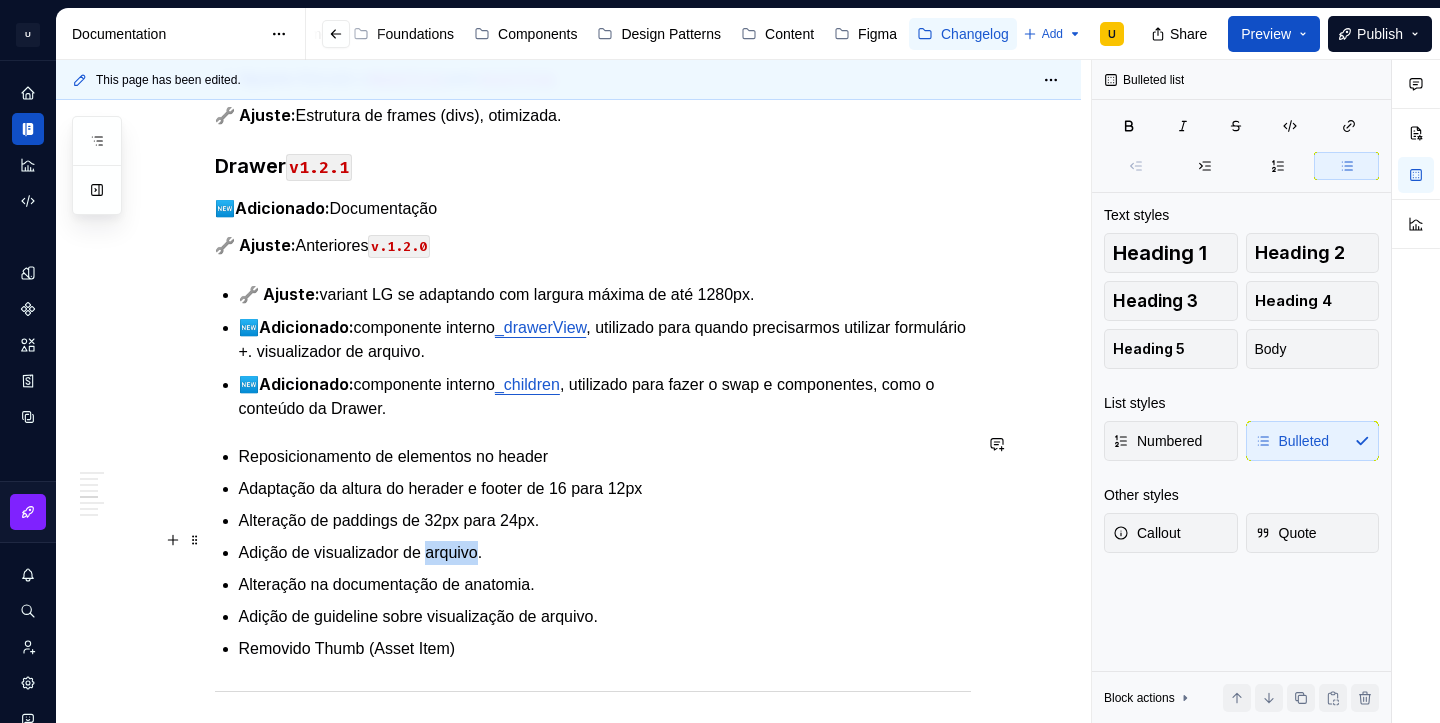click on "Adição de visualizador de arquivo." at bounding box center (605, 553) 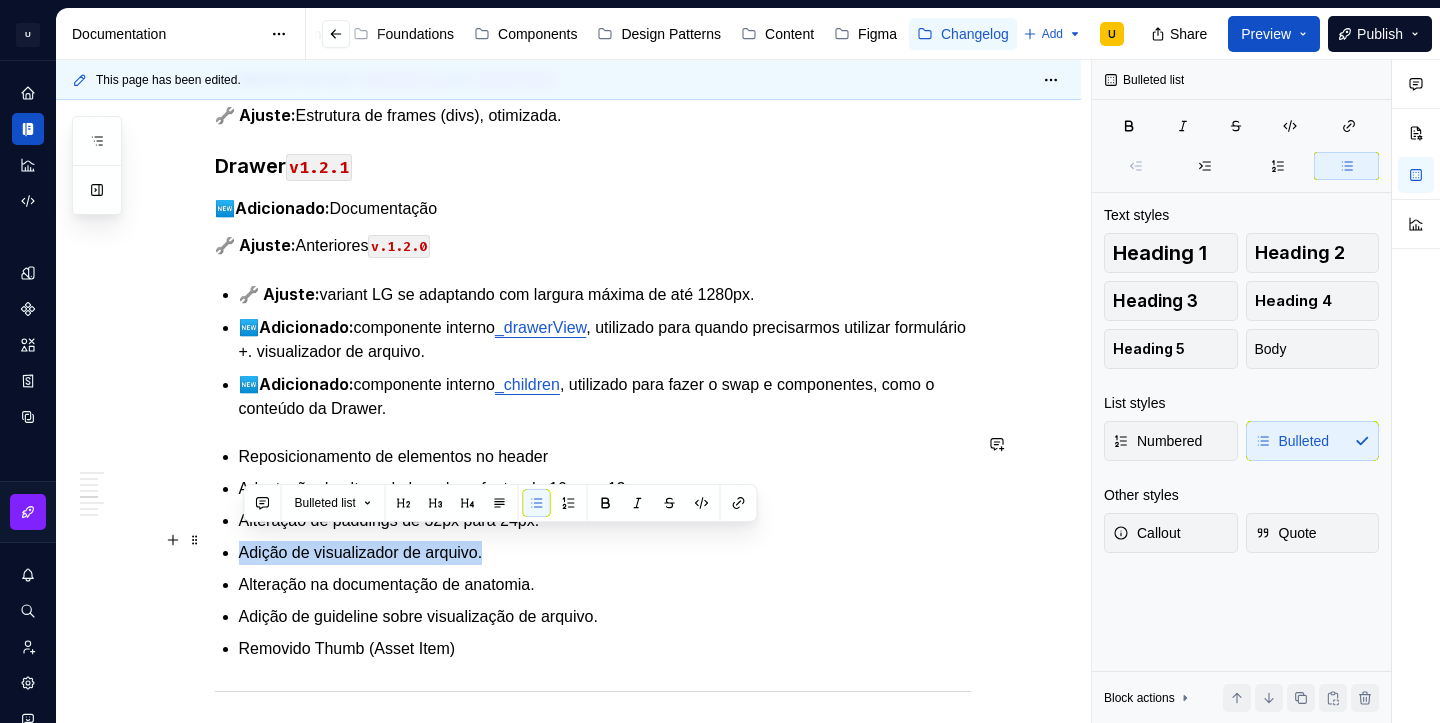 click on "Adição de visualizador de arquivo." at bounding box center [605, 553] 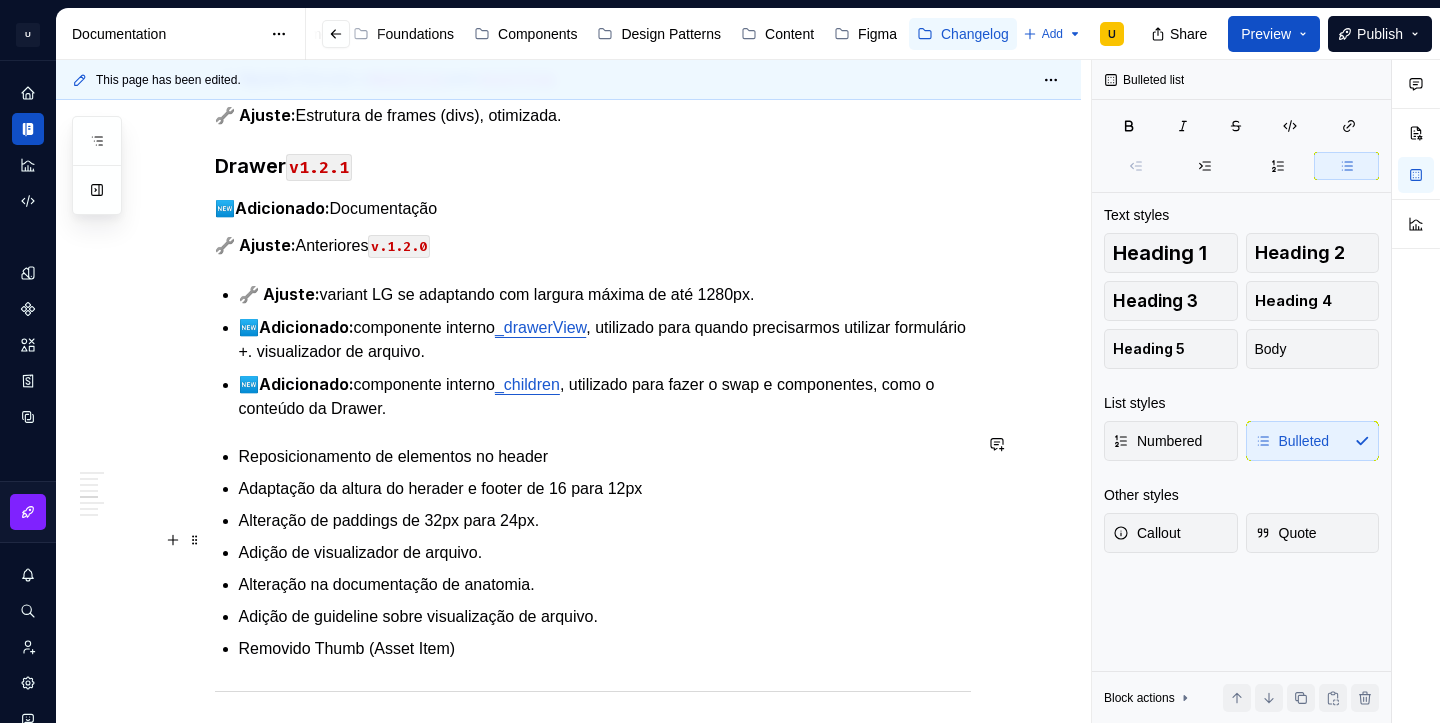click on "Adição de visualizador de arquivo." at bounding box center (605, 553) 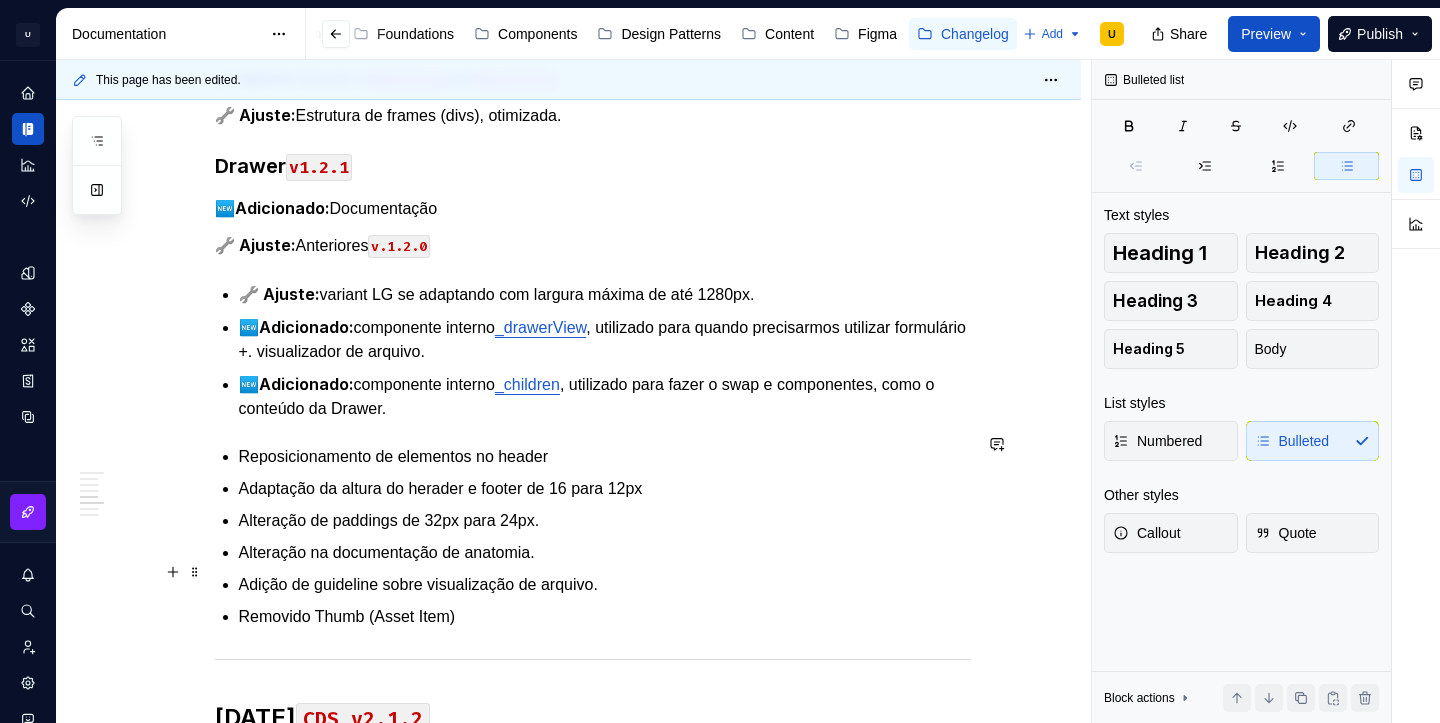 click on "Reposicionamento de elementos no header Adaptação da altura do herader e footer de 16 para 12px Alteração de paddings de 32px para 24px. Alteração na documentação de anatomia. Adição de guideline sobre visualização de arquivo. Removido Thumb (Asset Item)" at bounding box center (605, 537) 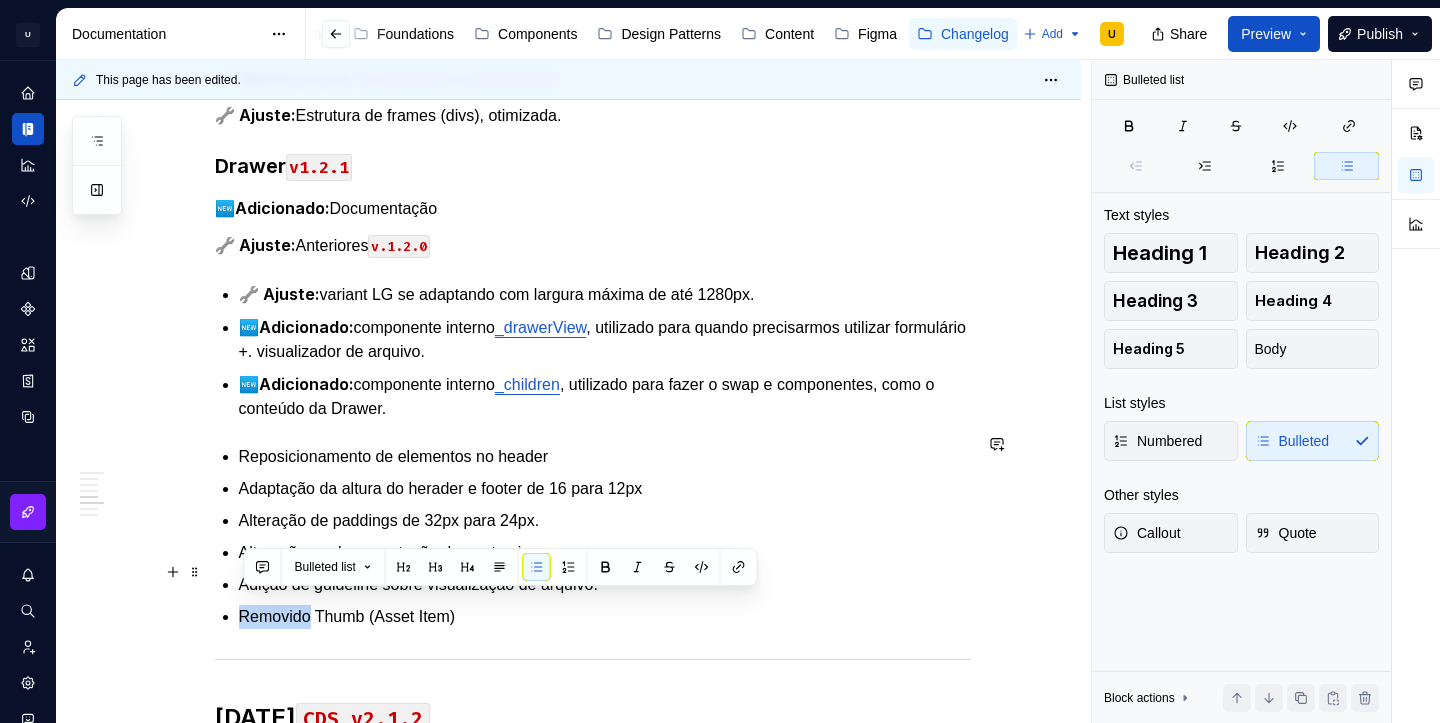 click on "Bulleted list" at bounding box center [501, 567] 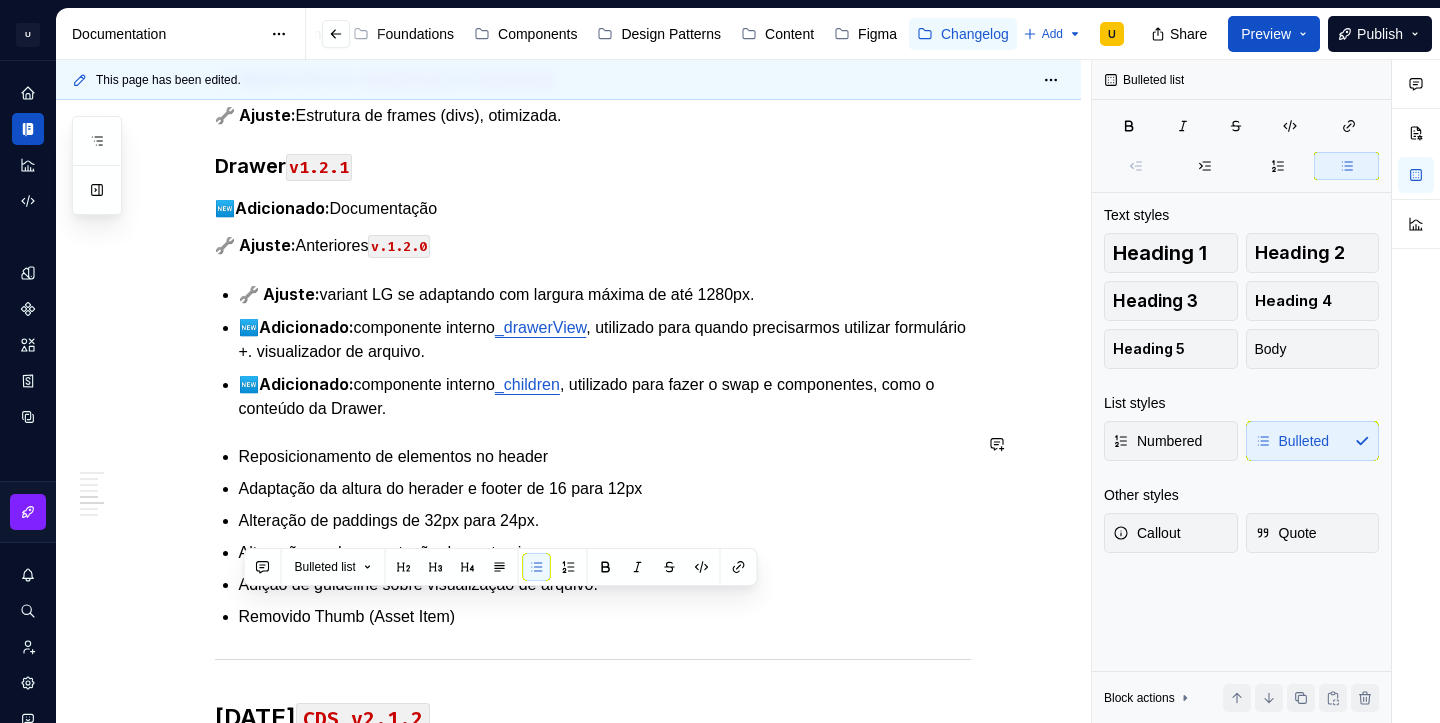 click on "[DATE]  CDS v2.1.3 Tokens 🔧 Ajuste:  Color Surface Tokens color/base/background color/base/background/subtle  →  color/base/background/weak color/base/surface/elevation1  →  color/base/surface/neutral …/surface/elevation1/subtle  →  …surface/neutral/weakest …/surface/elevation1/strong  →  …surface/neutral/very-weak …/surface/elevation1/disabled  →  …surface/neutral/disabled1 color/base/surface/elevation2  →  color/base/surface/neutral …/surface/elevation2/subtle  →  …surface/neutral/weak …/surface/elevation2/strong  →  …surface/neutral/medium …/surface/elevation2/disabled  →  …surface/neutral/disabled2 color/base/surface/accent …/surface/accent/subtle  →  …/surface/accent/weakest …/surface/accent/strong  →  …/surface/accent/very-weak color/base/surface/success …/surface/success/subtle  →  …/surface/success/weakest …/surface/success/strong  →  …/surface/success/weak color/base/surface/danger …/surface/danger/subtle  →   →   →  ." at bounding box center (593, -2) 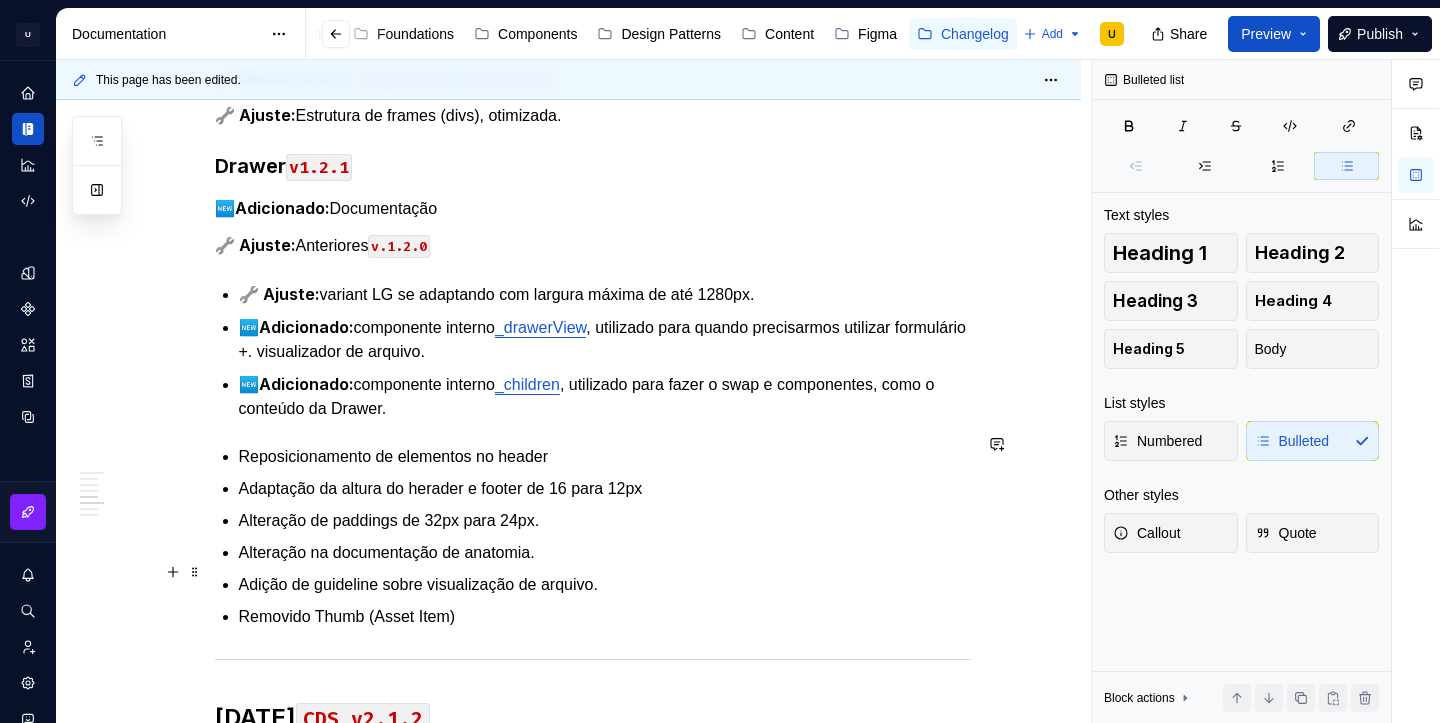 click on "Adição de guideline sobre visualização de arquivo." at bounding box center [605, 585] 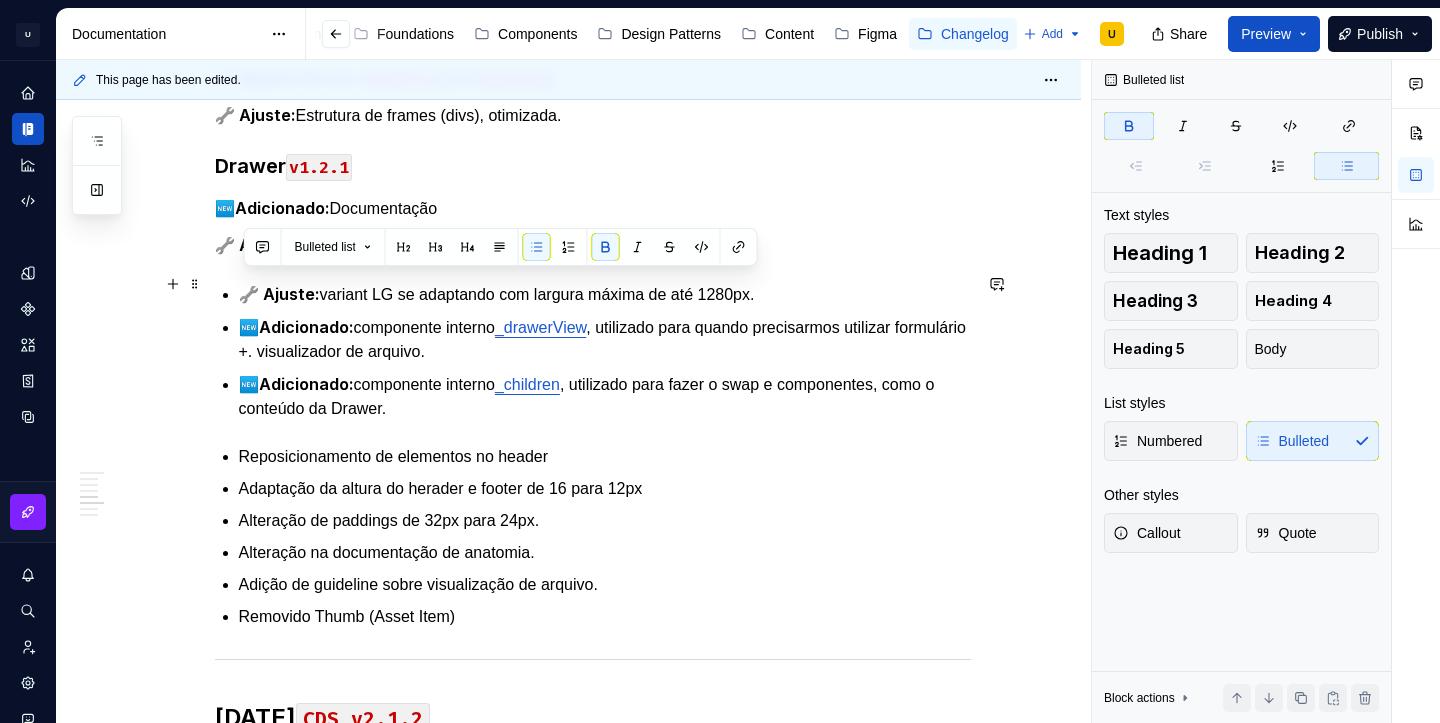 drag, startPoint x: 322, startPoint y: 280, endPoint x: 247, endPoint y: 276, distance: 75.10659 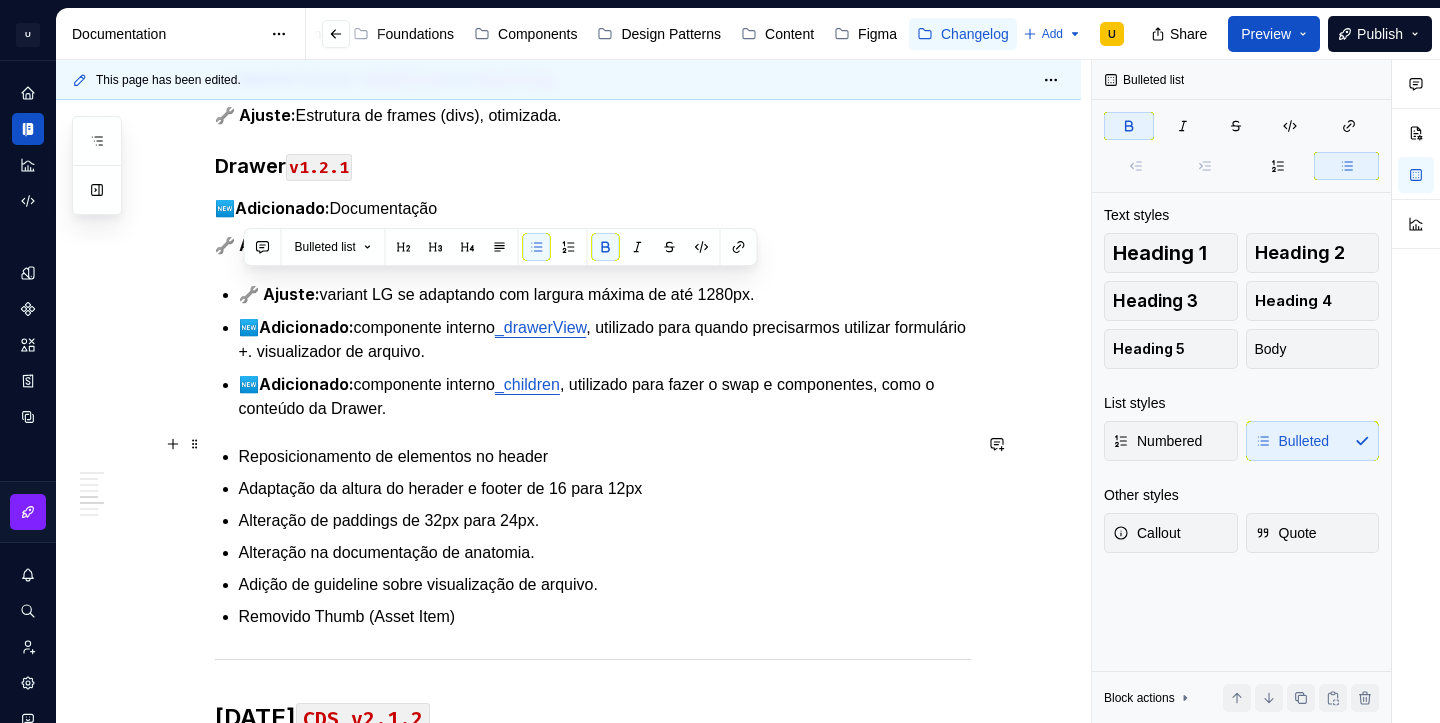 click on "Reposicionamento de elementos no header" at bounding box center [605, 457] 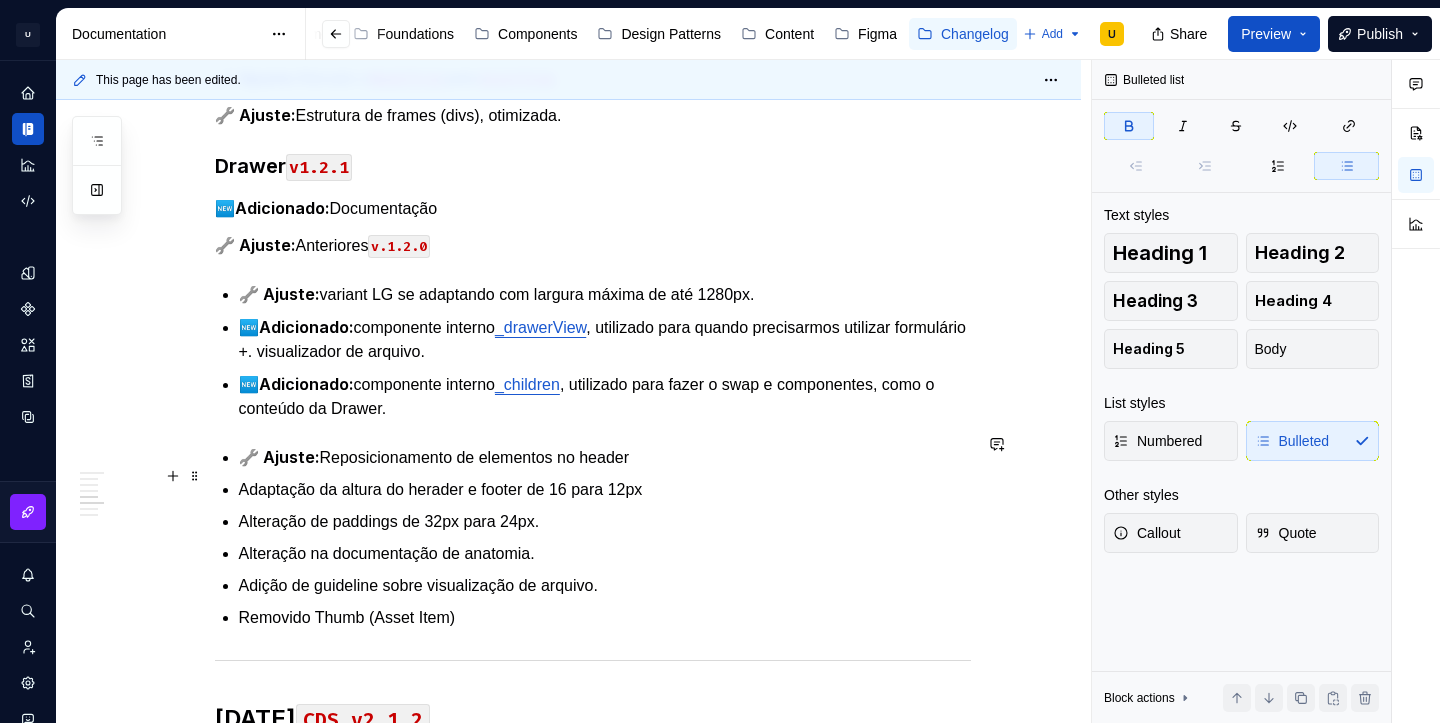 click on "Adaptação da altura do herader e footer de 16 para 12px" at bounding box center (605, 490) 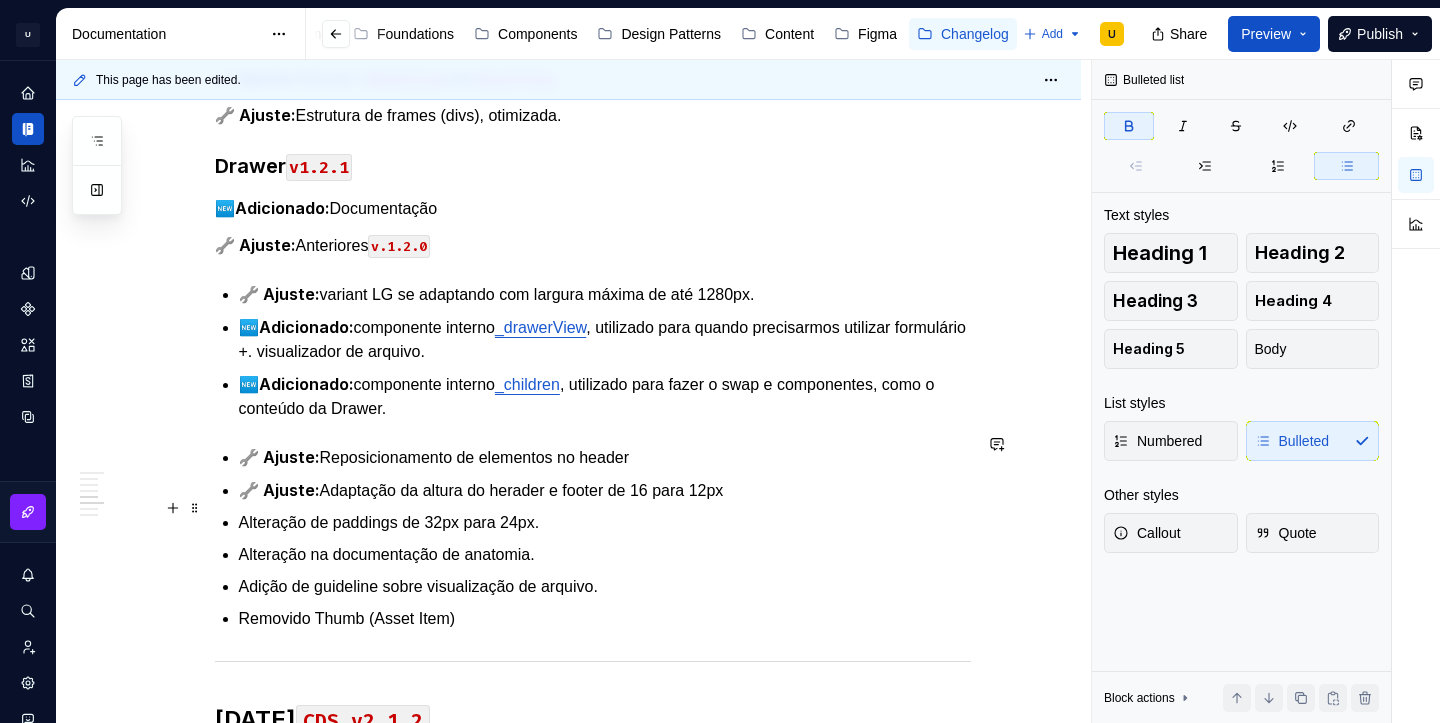 click on "Alteração de paddings de 32px para 24px." at bounding box center (605, 523) 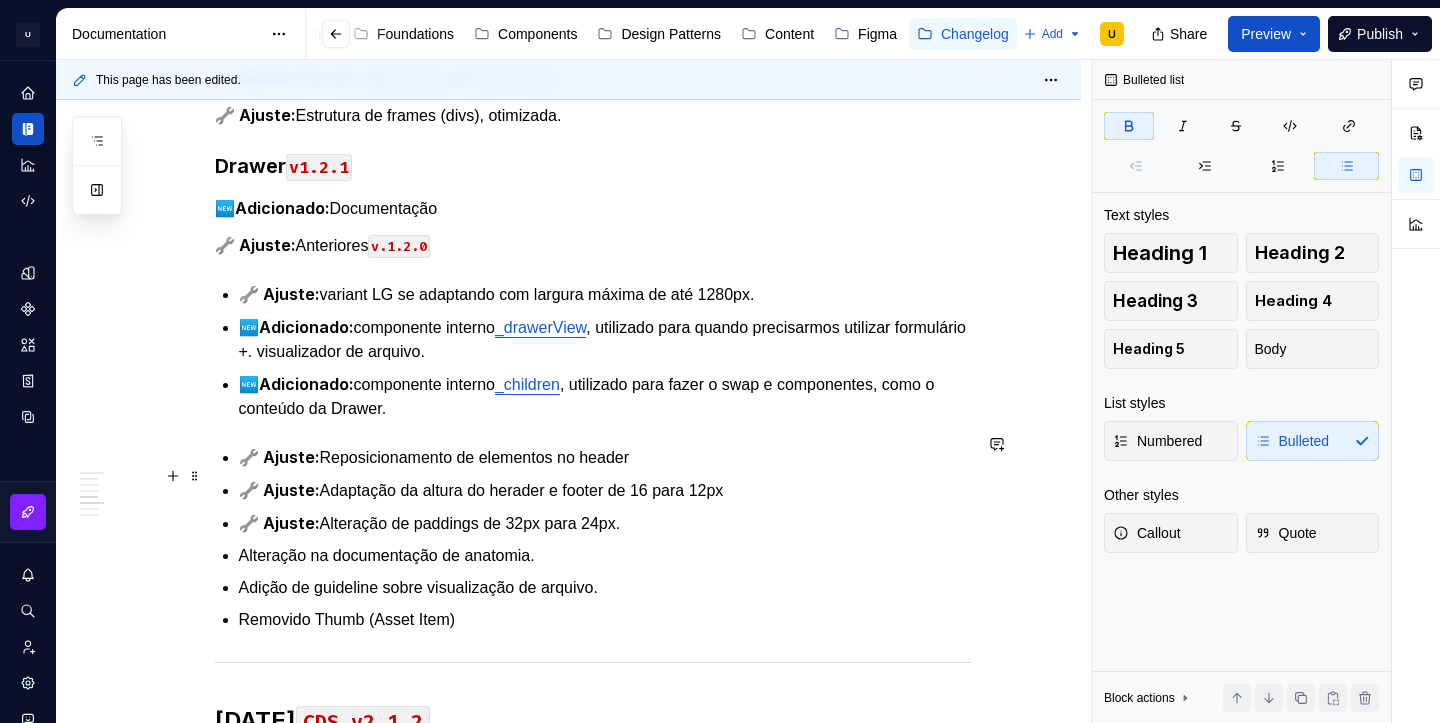 click on "🔧 Ajuste:  Adaptação da altura do herader e footer de 16 para 12px" at bounding box center (605, 490) 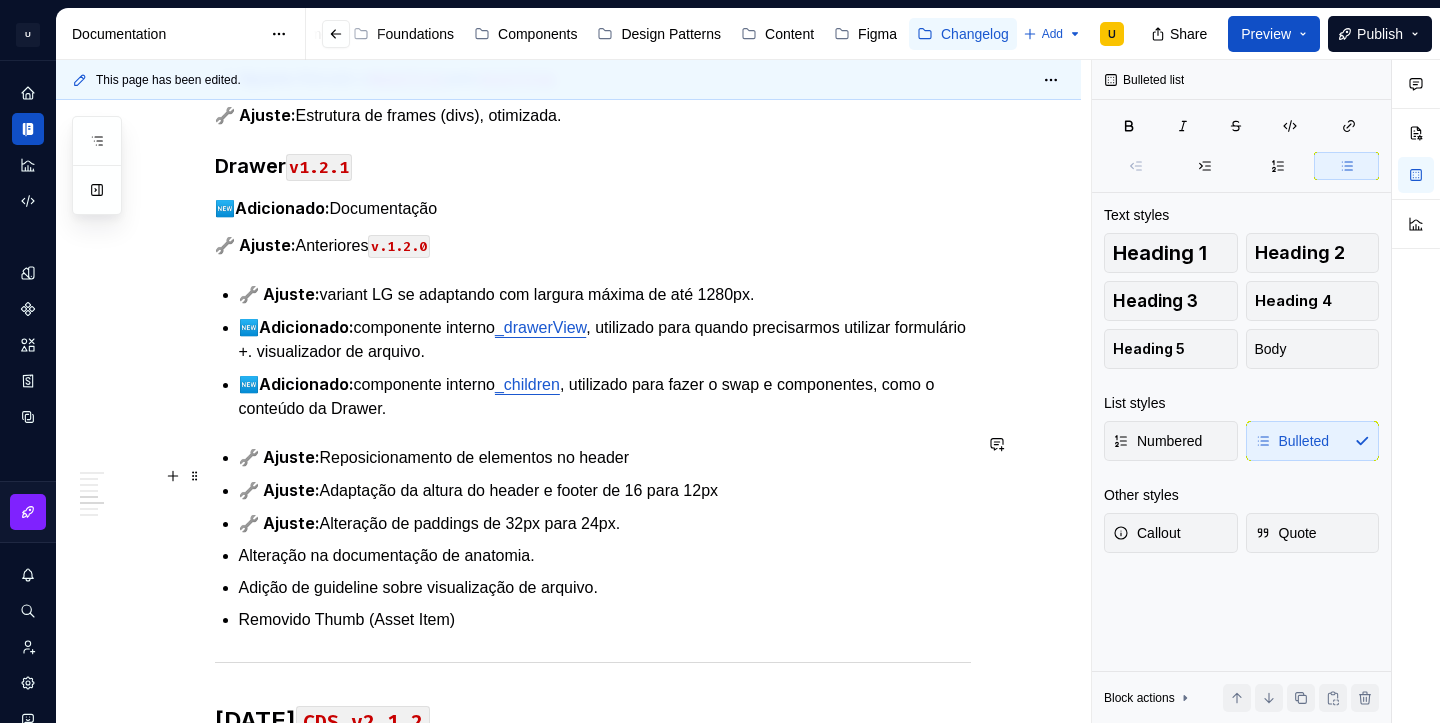 click on "🔧 Ajuste:  Adaptação da altura do header e footer de 16 para 12px" at bounding box center (605, 490) 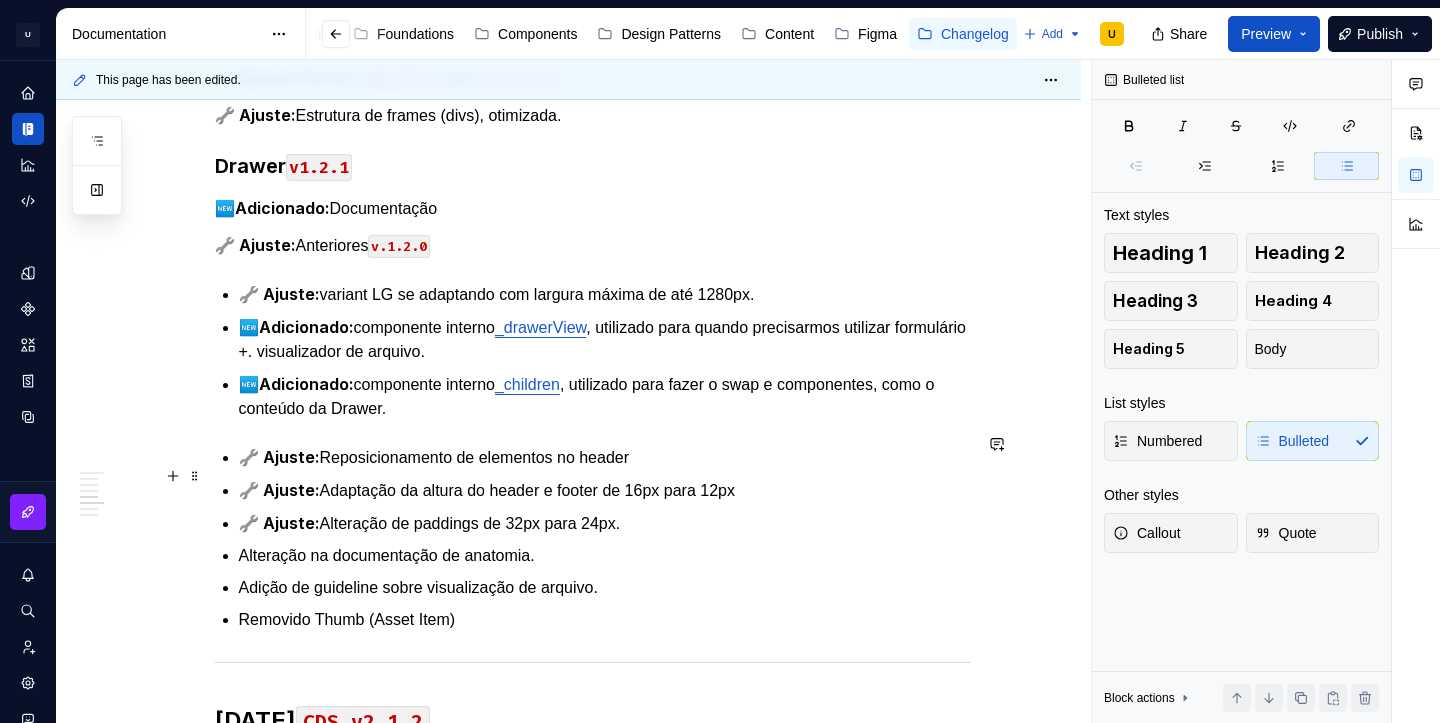 click on "🔧 Ajuste:  Adaptação da altura do header e footer de 16px para 12px" at bounding box center [605, 490] 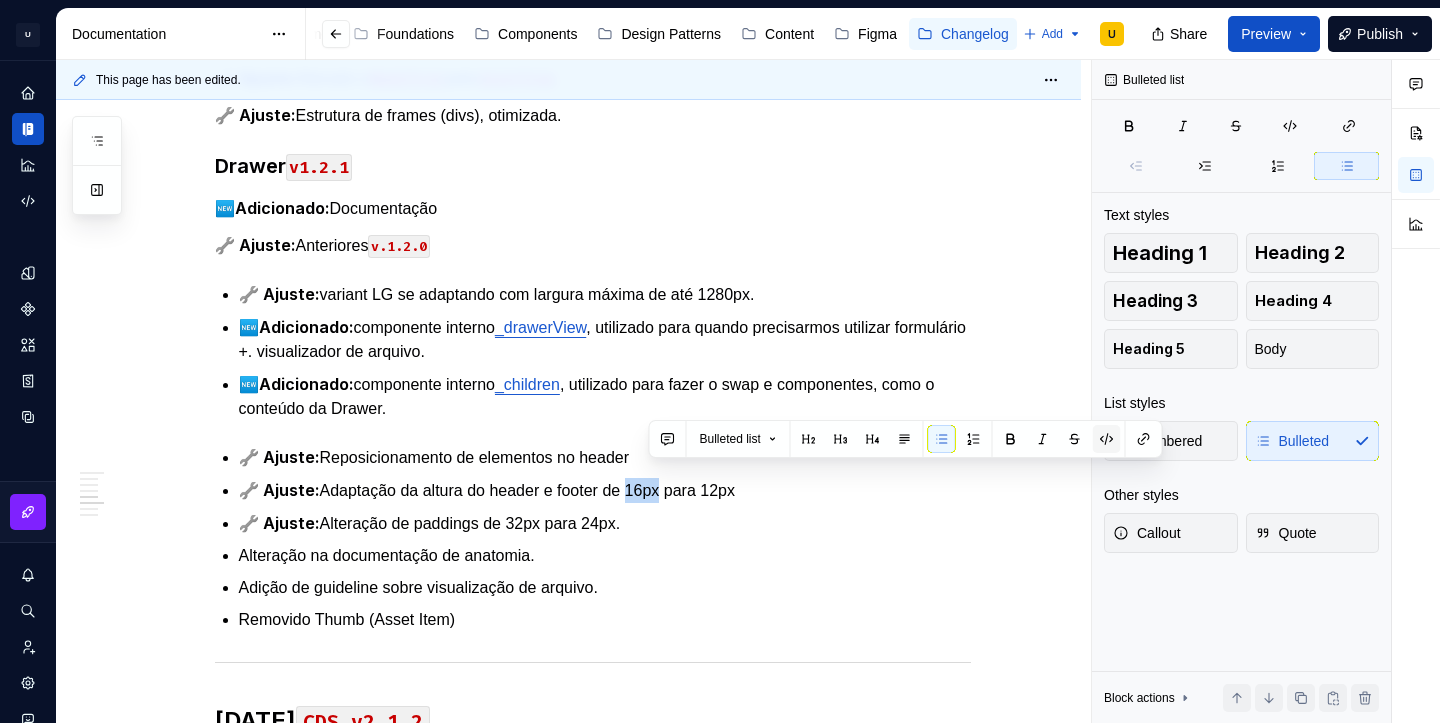 click at bounding box center (1107, 439) 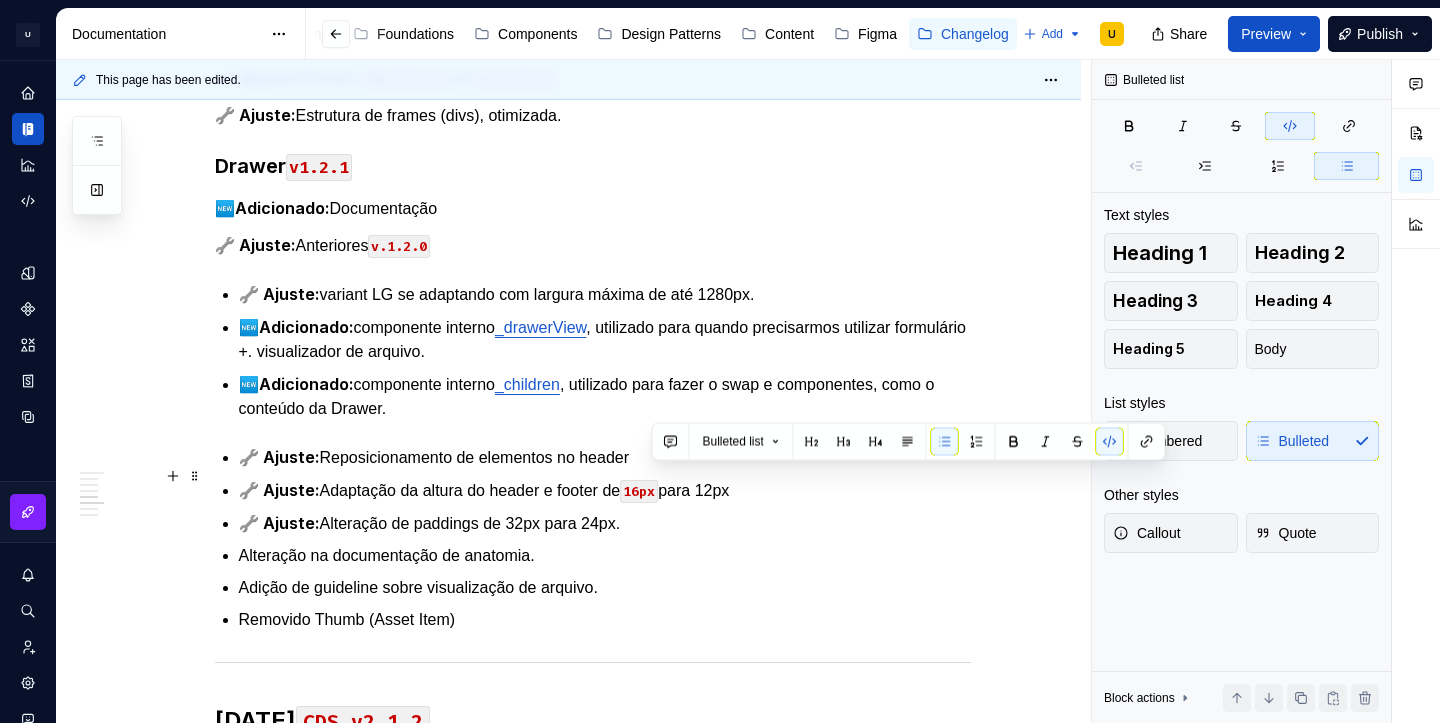 click on "🔧 Ajuste:  Adaptação da altura do header e footer de  16px  para 12px" at bounding box center [605, 490] 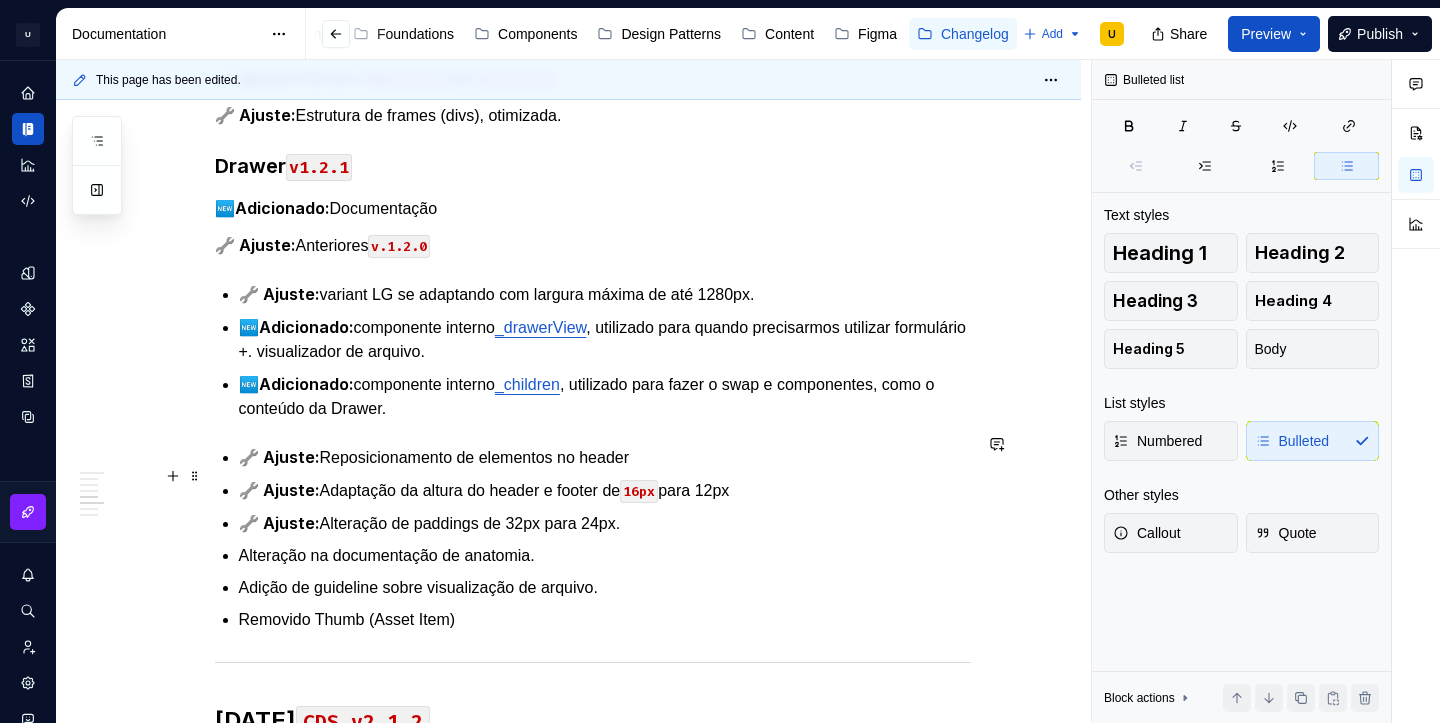 click on "🔧 Ajuste:  Adaptação da altura do header e footer de  16px  para 12px" at bounding box center (605, 490) 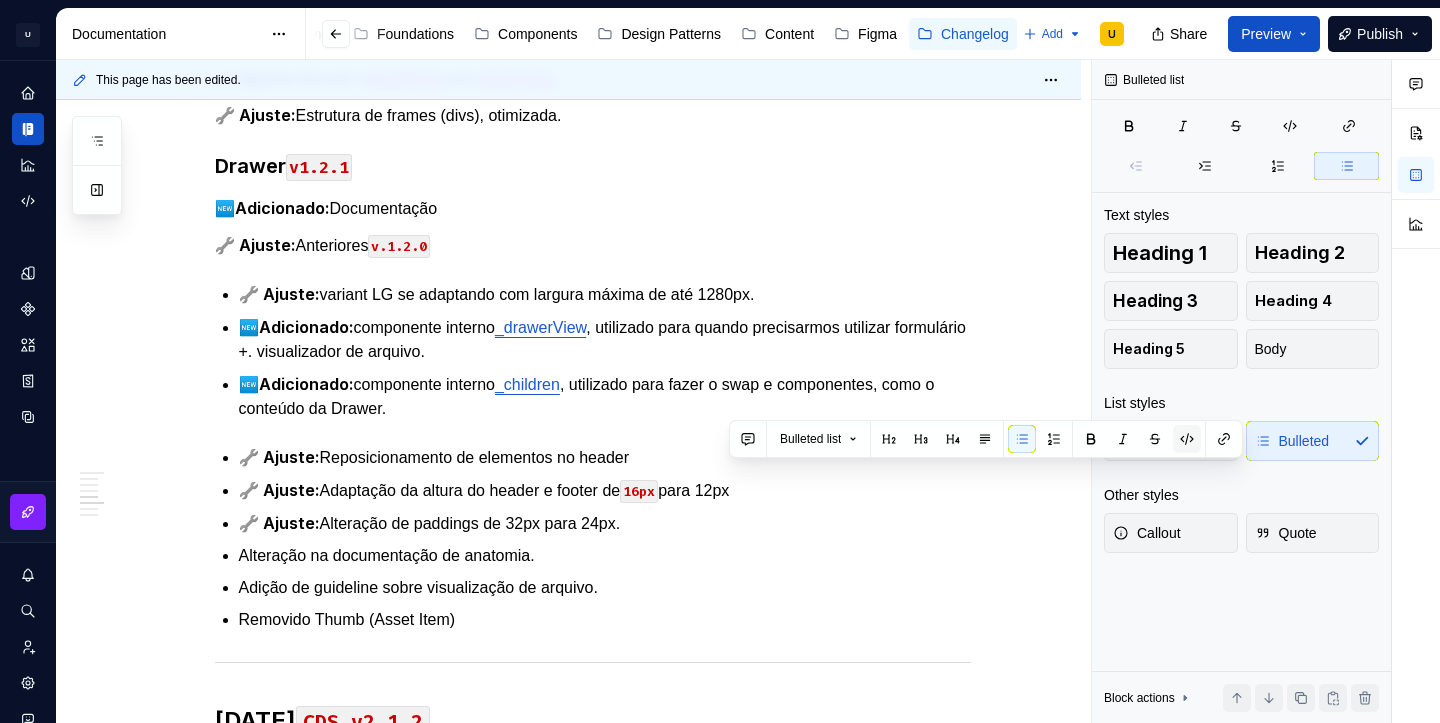 click at bounding box center (1187, 439) 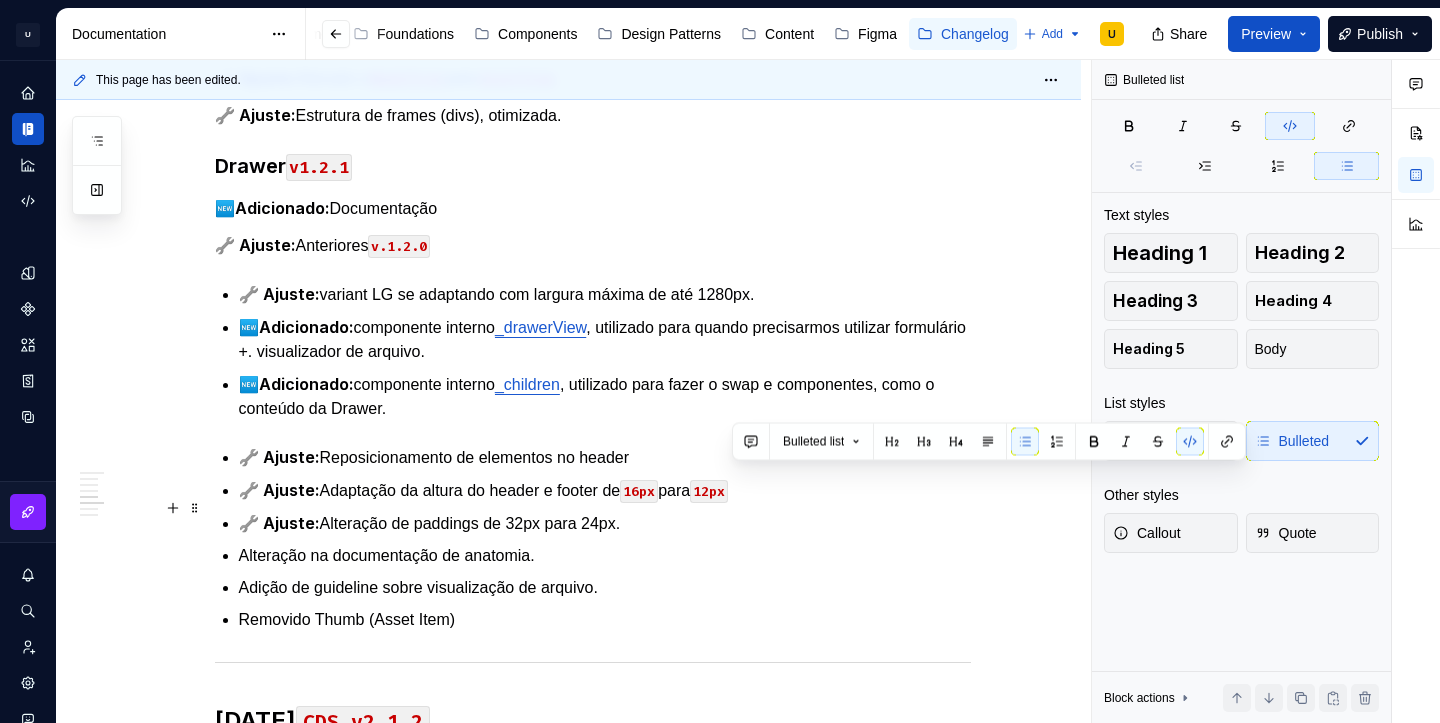 click on "🔧 Ajuste:  Alteração de paddings de 32px para 24px." at bounding box center (605, 523) 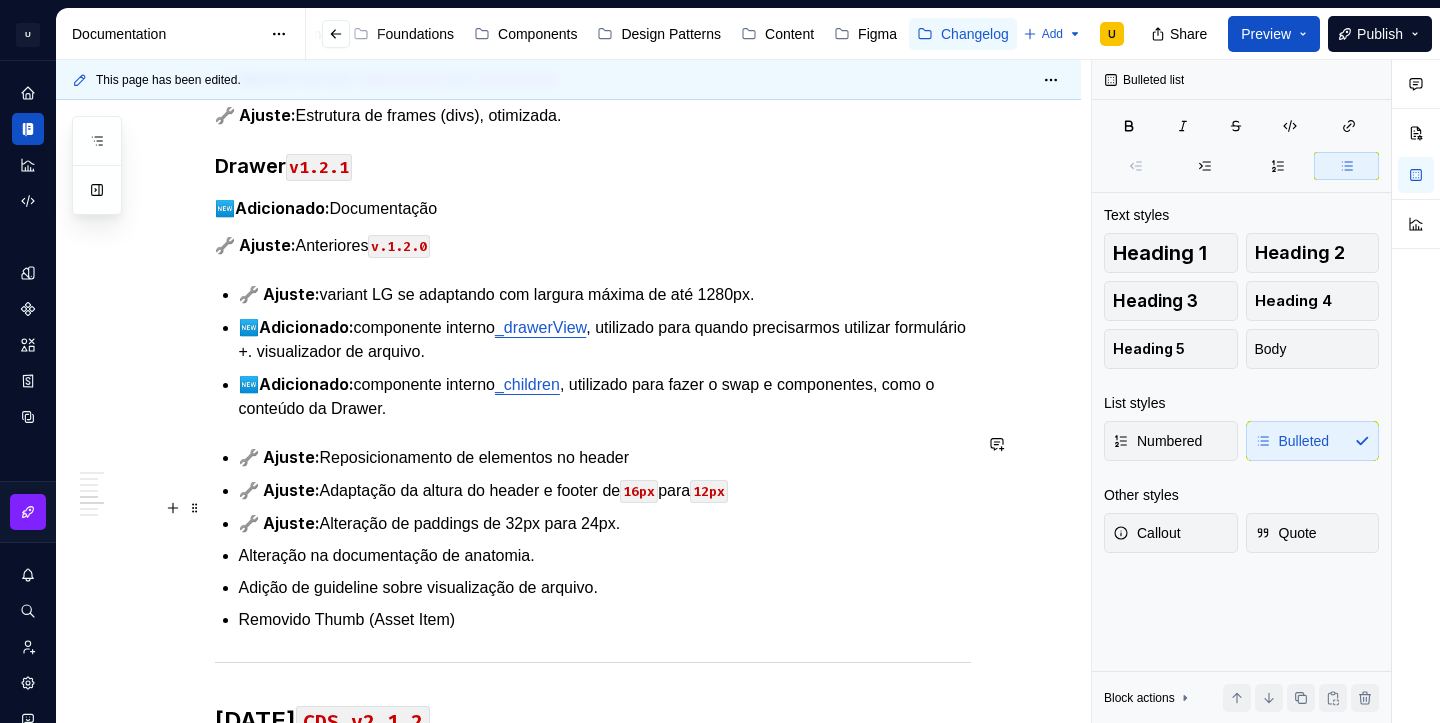 click on "🔧 Ajuste:  Alteração de paddings de 32px para 24px." at bounding box center [605, 523] 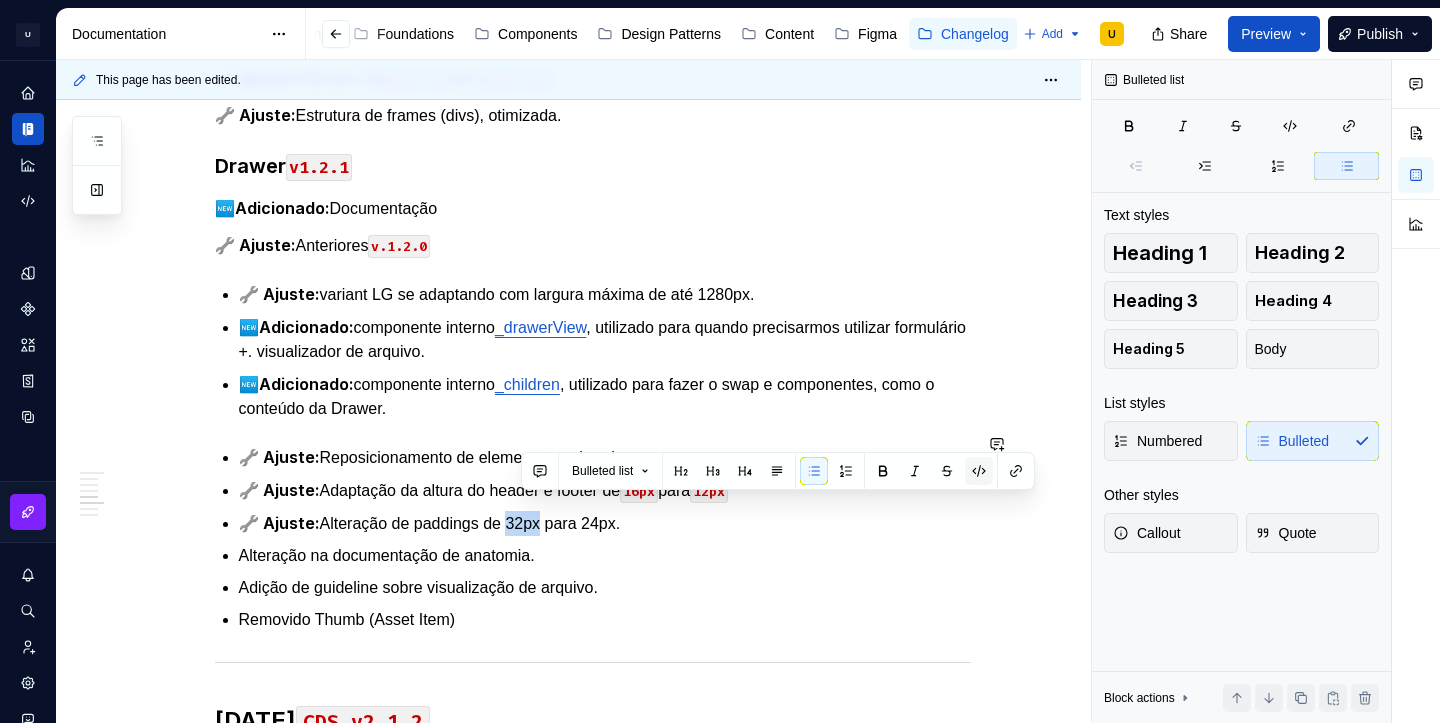 click at bounding box center [979, 471] 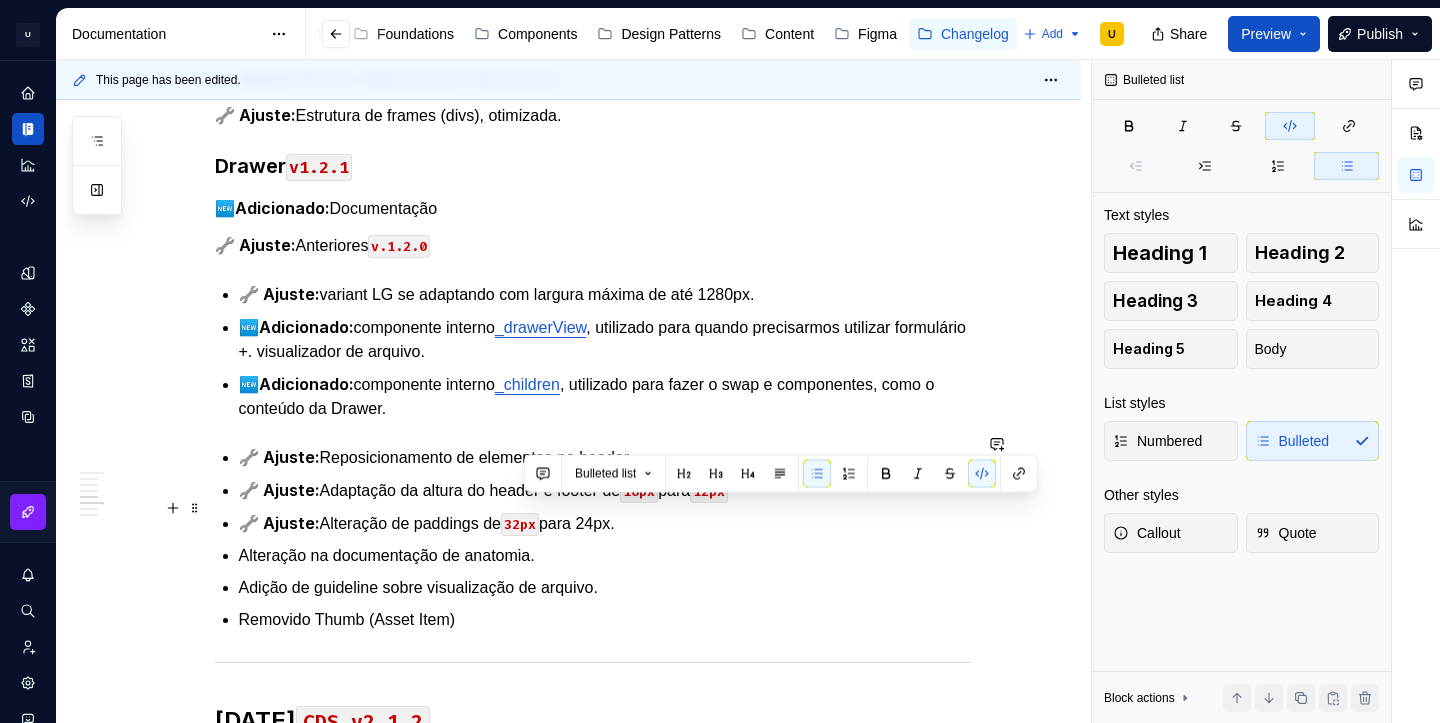 click on "🔧 Ajuste:  Alteração de paddings de  32px  para 24px." at bounding box center (605, 523) 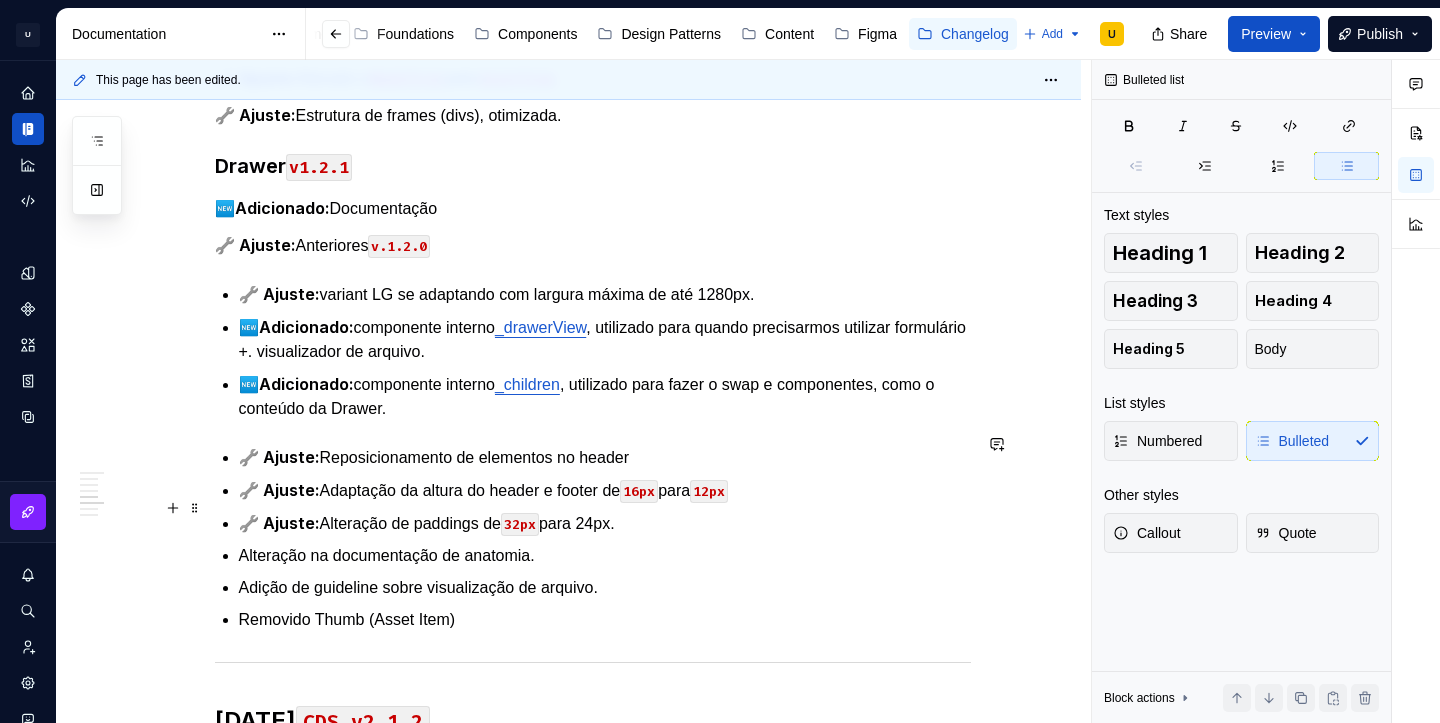 click on "🔧 Ajuste:  Alteração de paddings de  32px  para 24px." at bounding box center [605, 523] 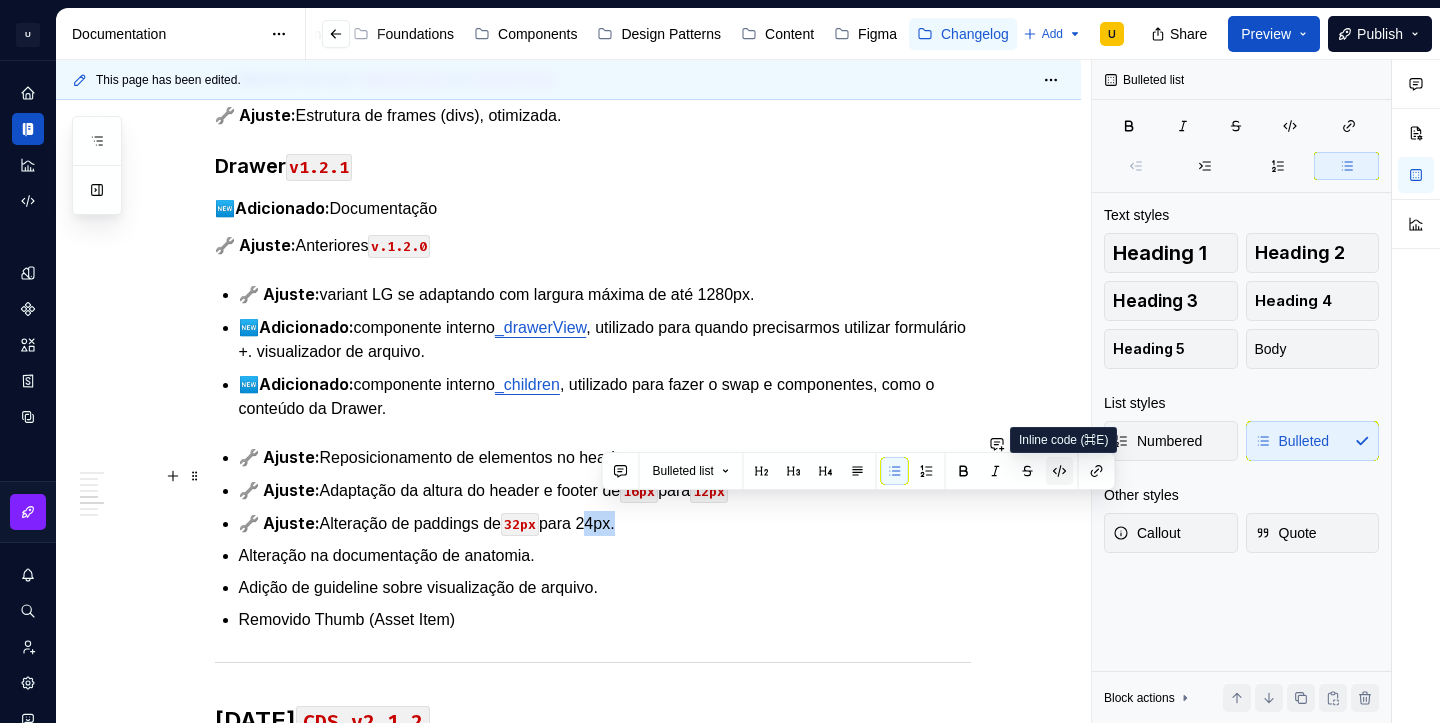 click at bounding box center (1060, 471) 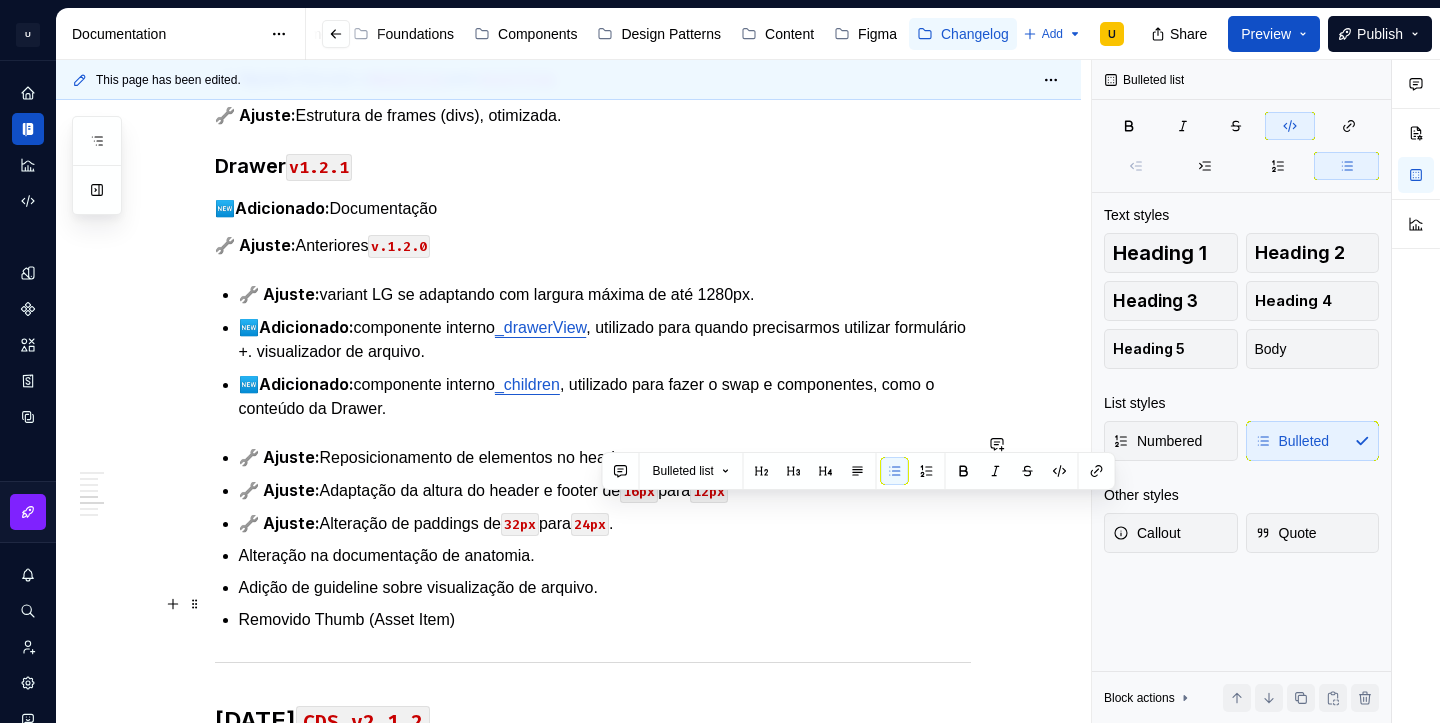click on "Removido Thumb (Asset Item)" at bounding box center [605, 620] 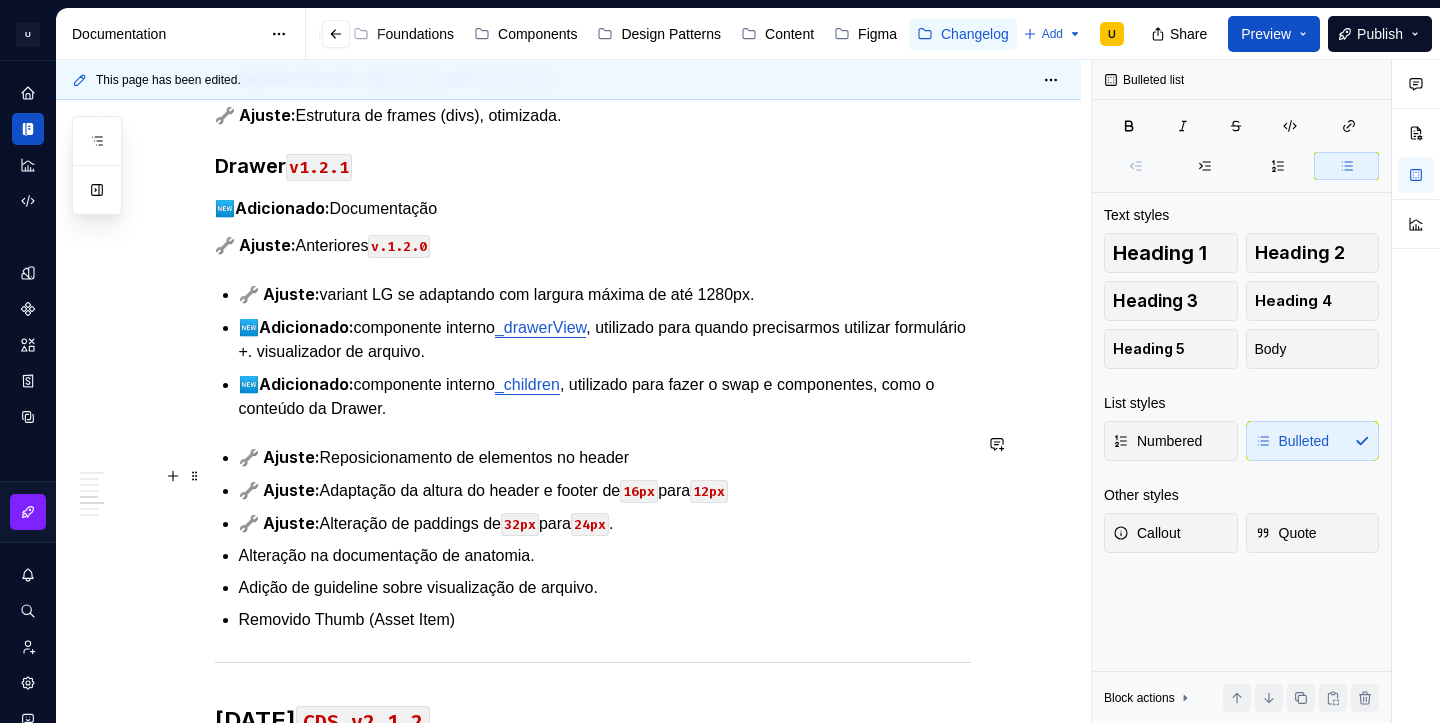 click on "🔧 Ajuste:  Adaptação da altura do header e footer de  16px  para  12px" at bounding box center (605, 490) 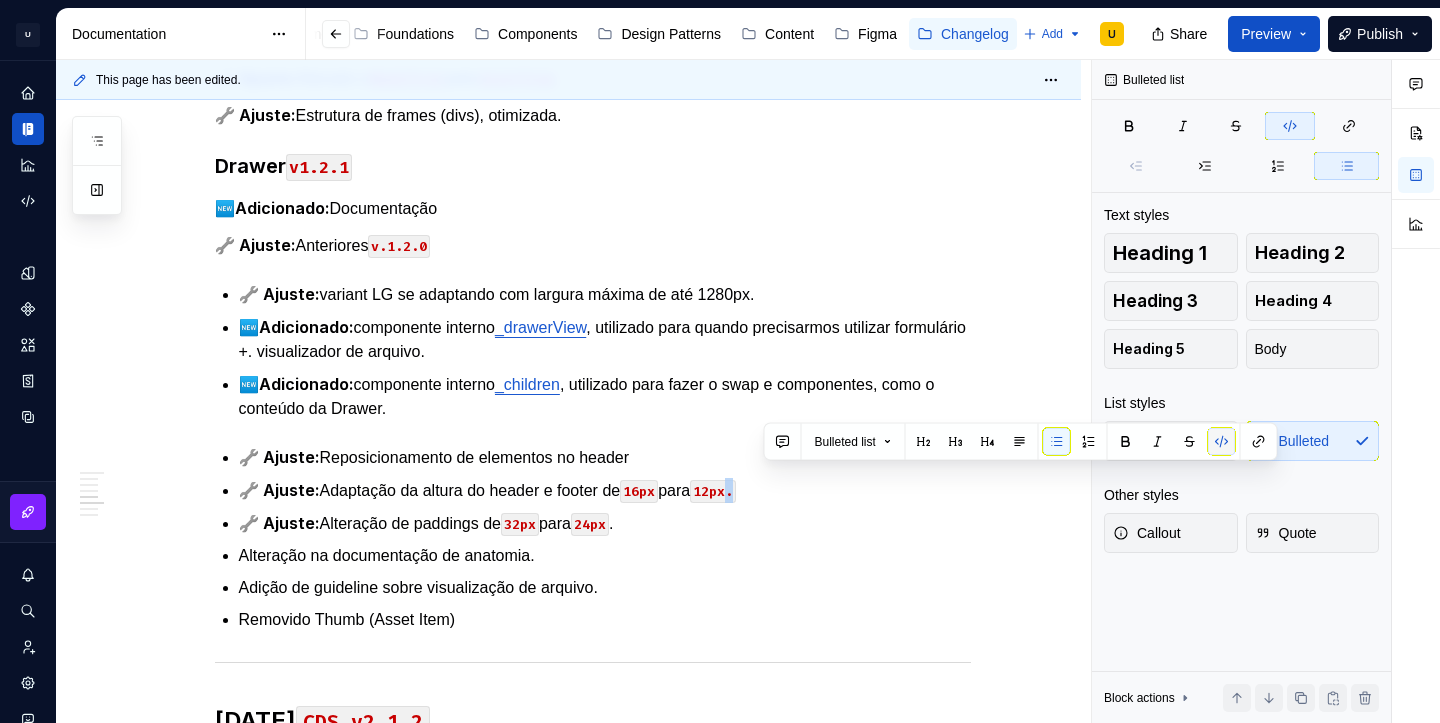 click at bounding box center (1222, 442) 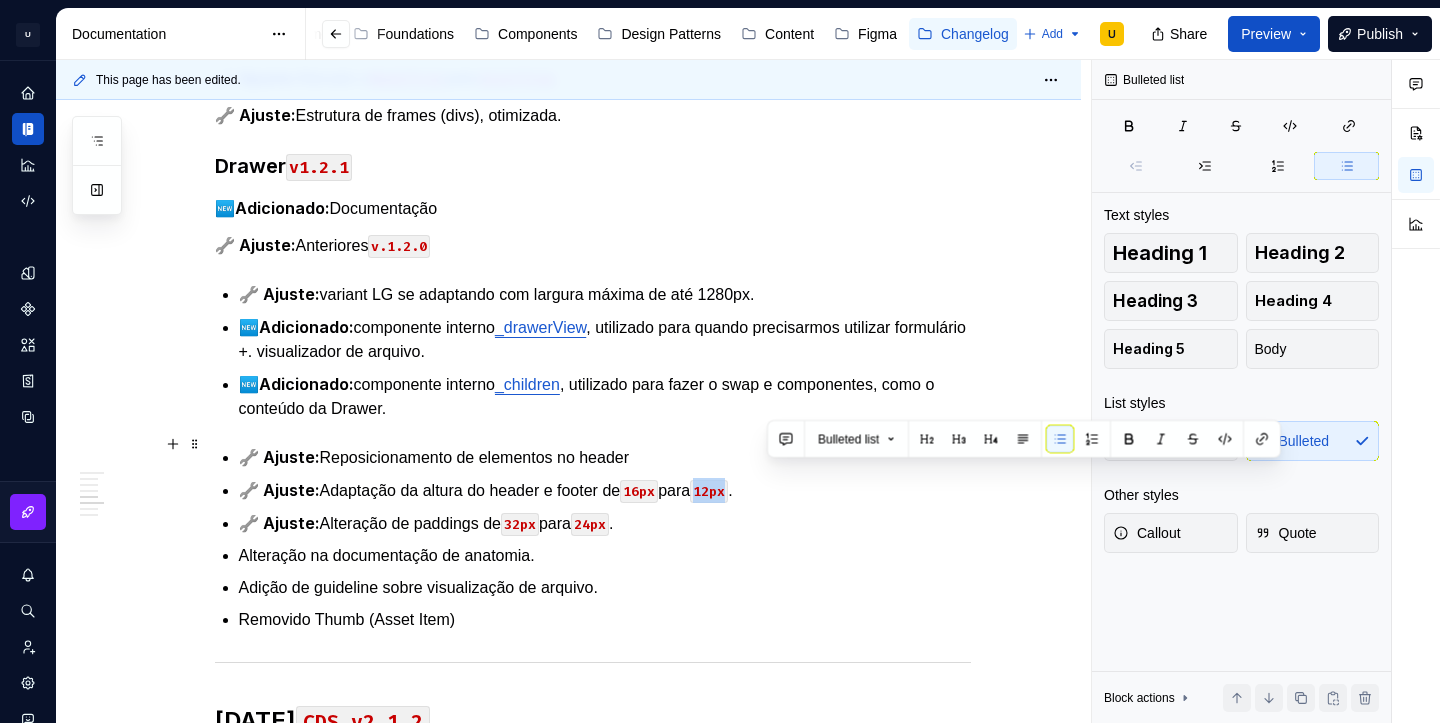 click on "🔧 Ajuste:  Reposicionamento de elementos no header" at bounding box center (605, 457) 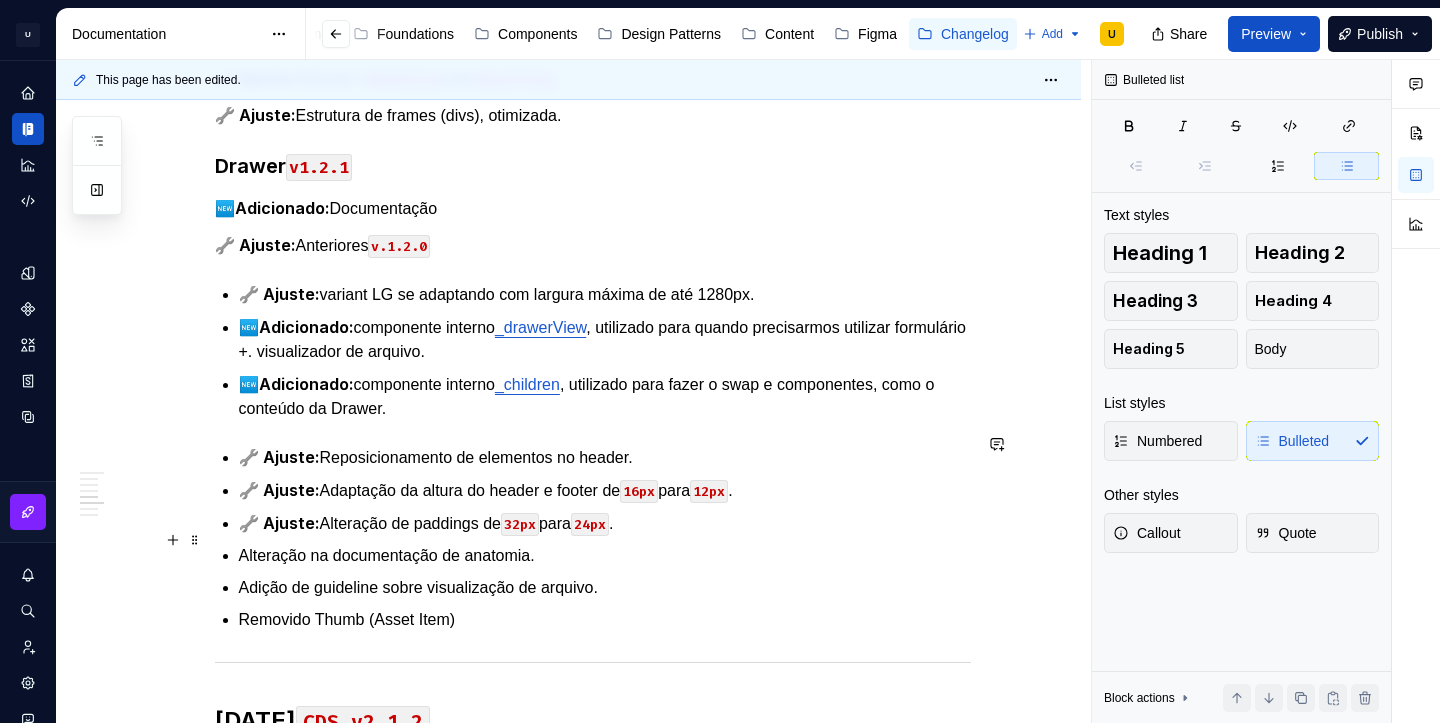 click on "Alteração na documentação de anatomia." at bounding box center (605, 556) 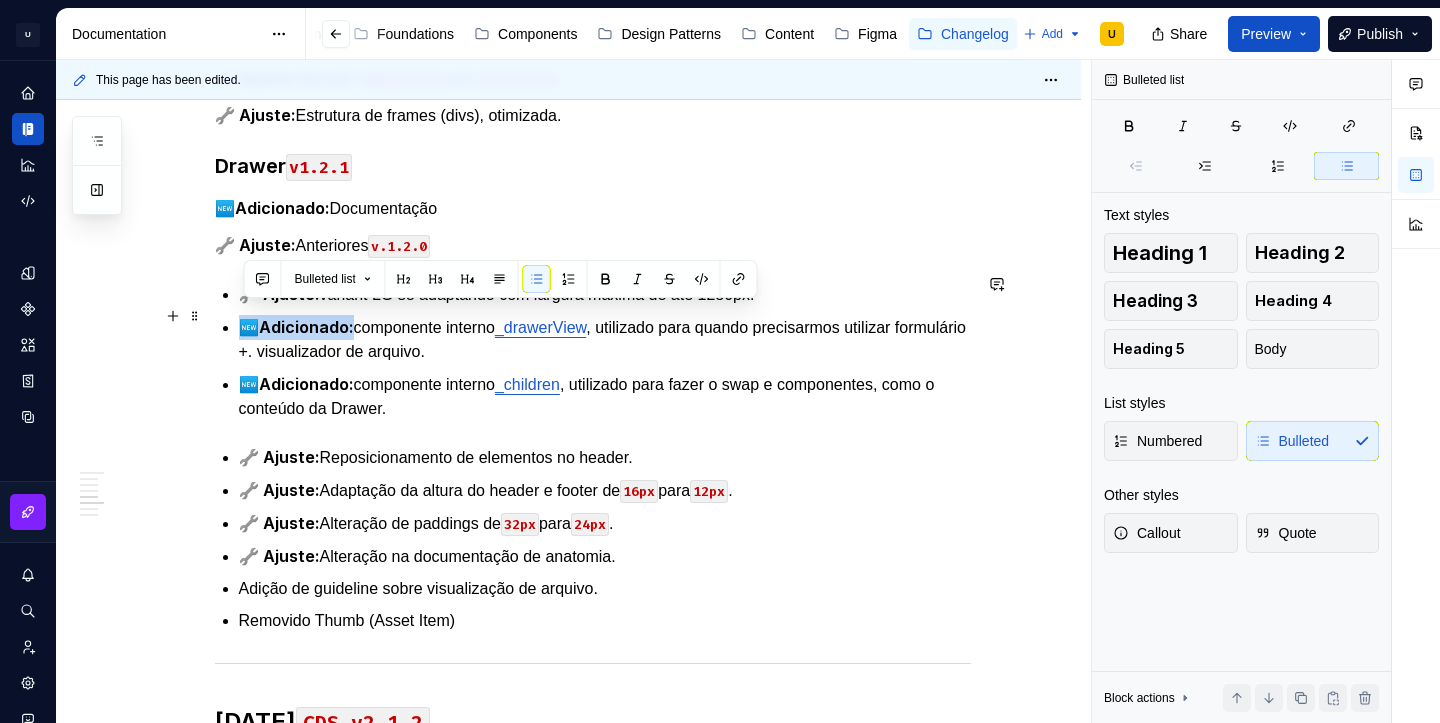 drag, startPoint x: 358, startPoint y: 318, endPoint x: 247, endPoint y: 319, distance: 111.0045 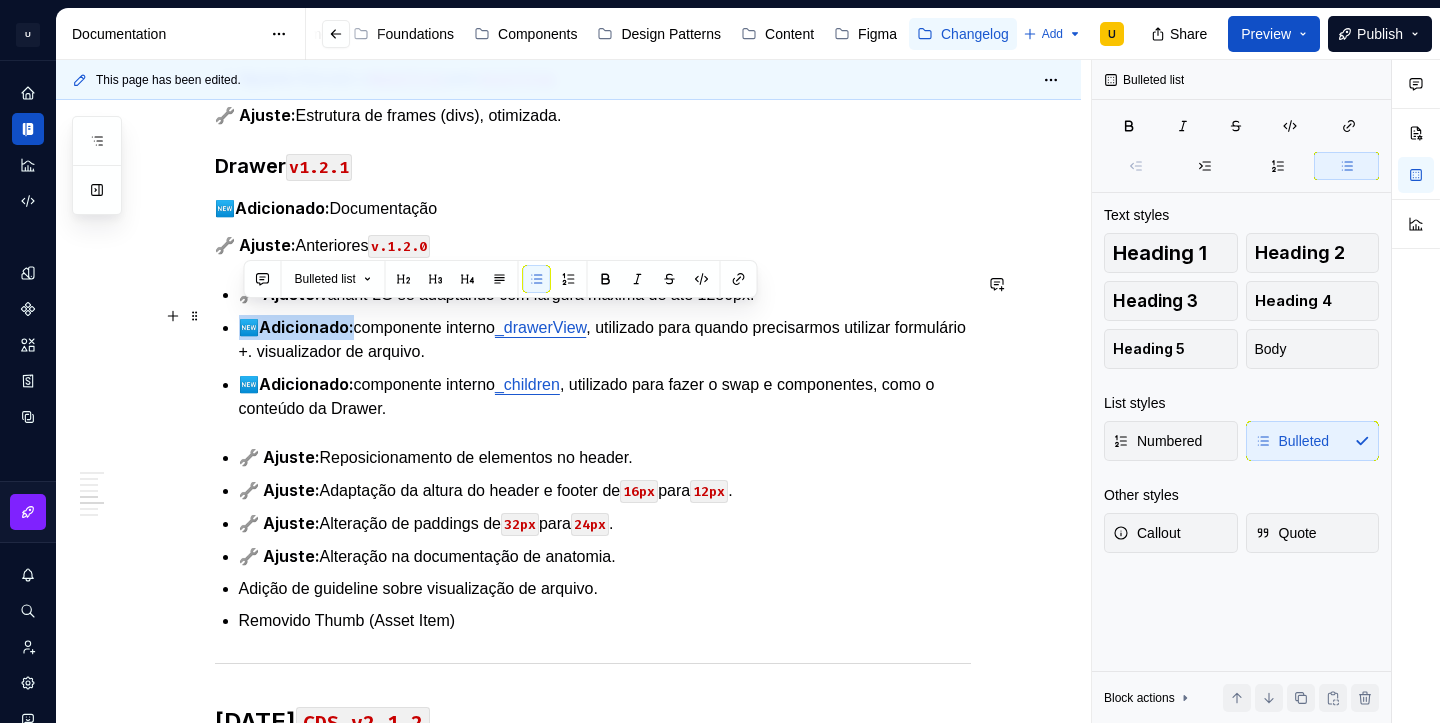 click on "🆕  Adicionado:  componente interno  _drawerView , utilizado para quando precisarmos utilizar formulário +. visualizador de arquivo." at bounding box center [605, 339] 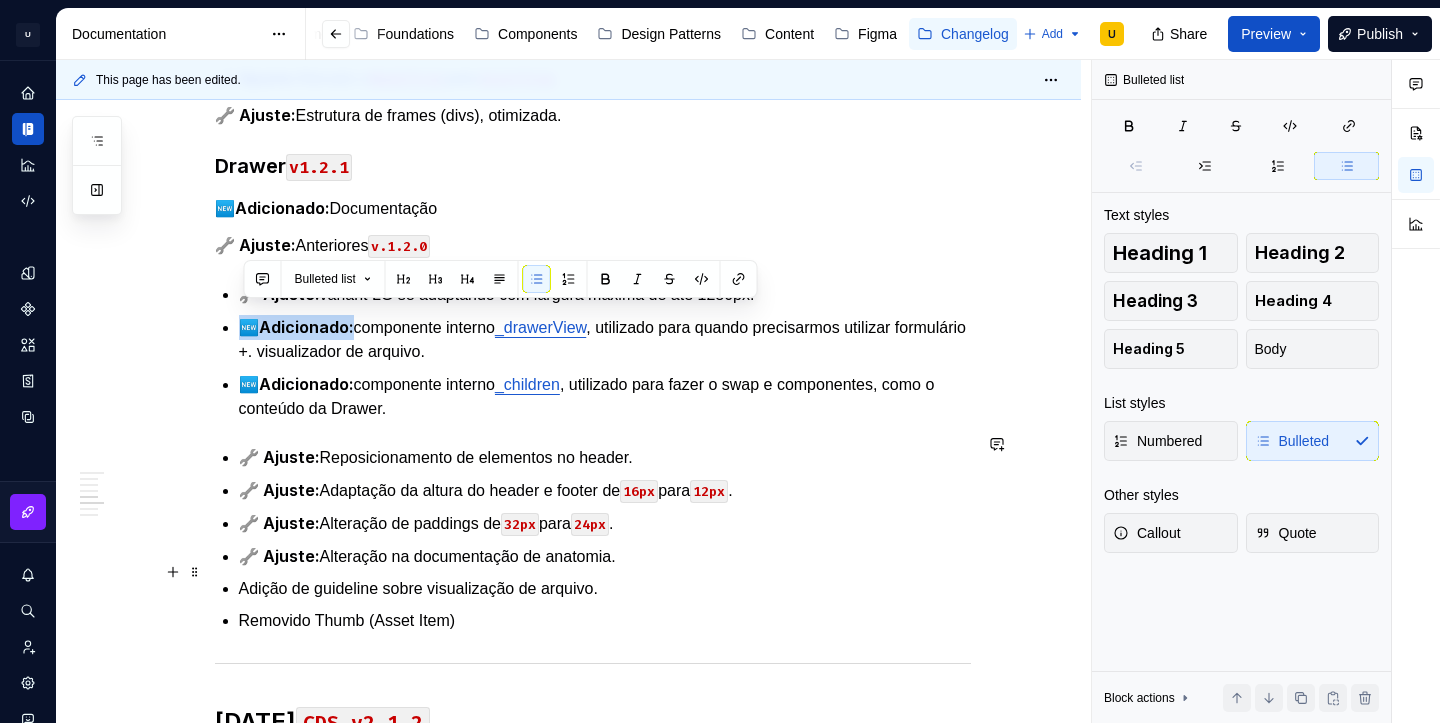 click on "Adição de guideline sobre visualização de arquivo." at bounding box center (605, 589) 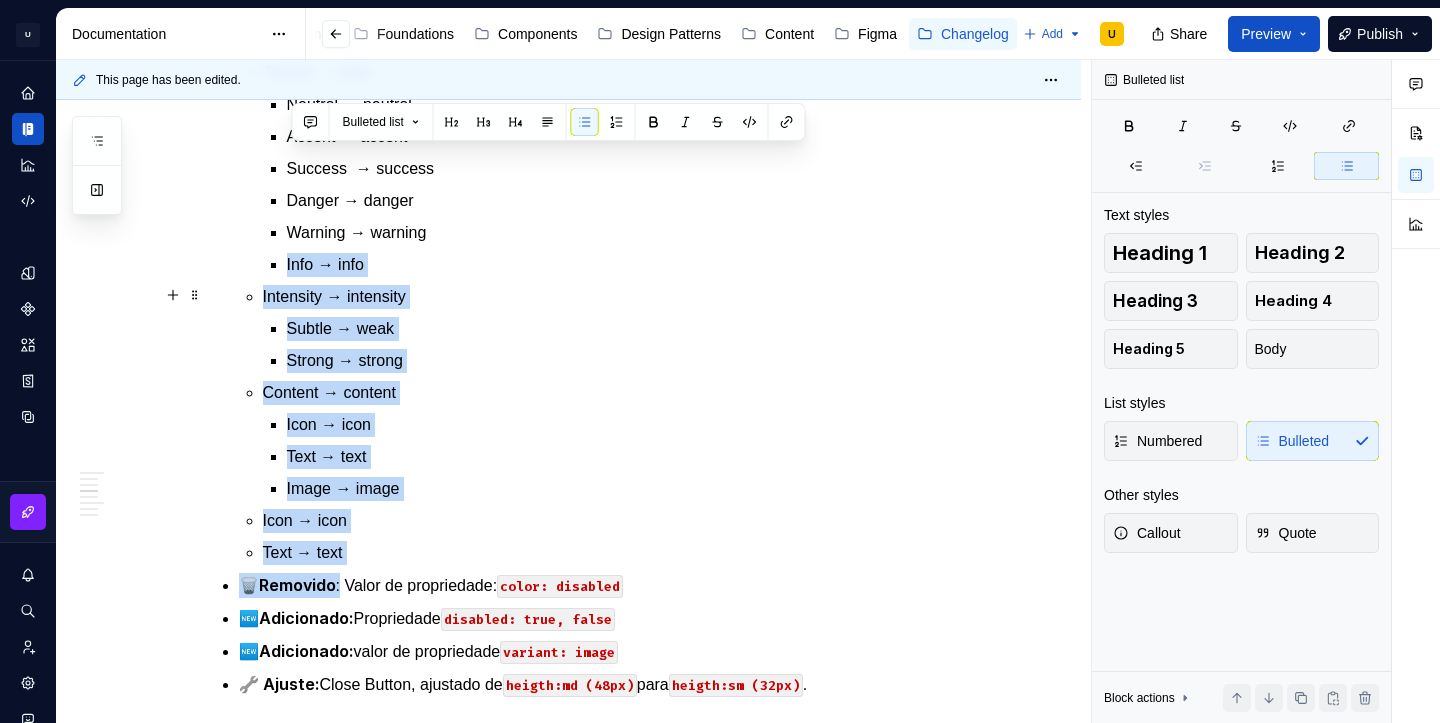 scroll, scrollTop: 1514, scrollLeft: 0, axis: vertical 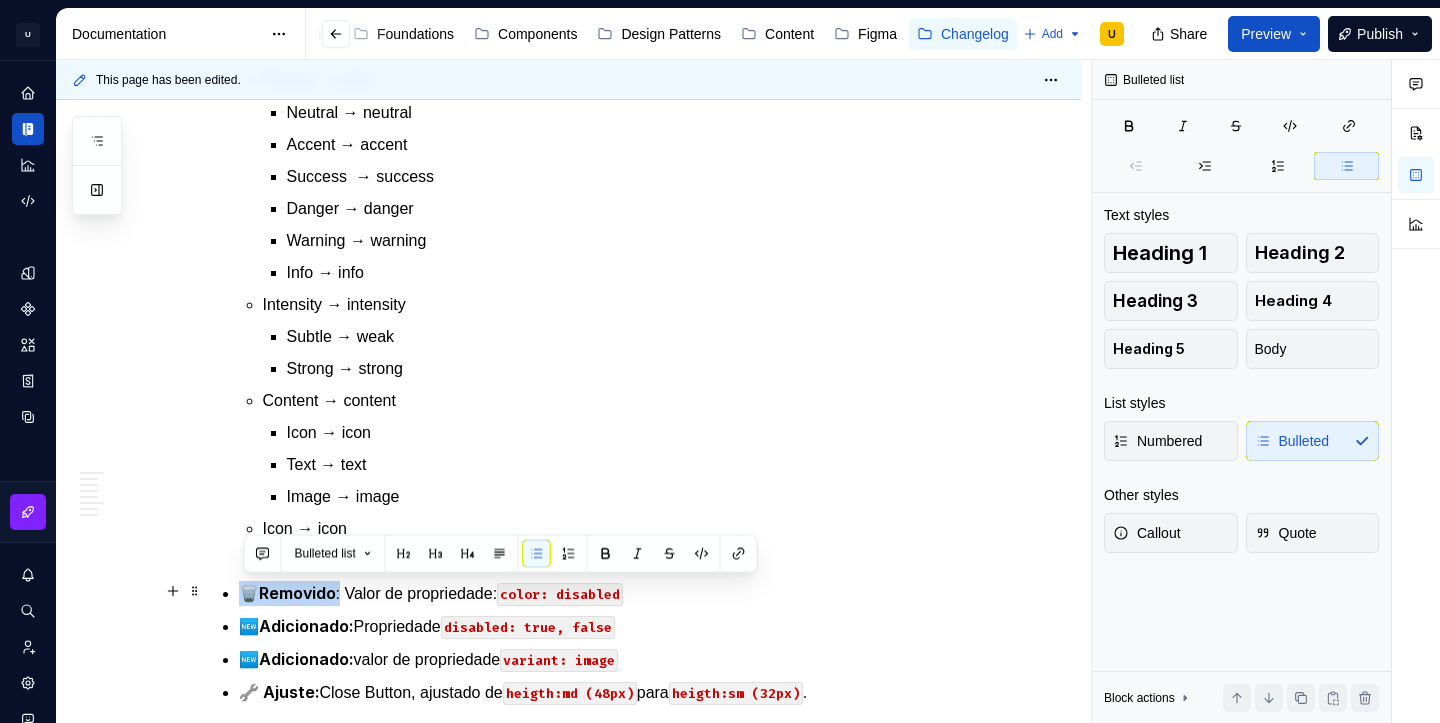 drag, startPoint x: 346, startPoint y: 145, endPoint x: 230, endPoint y: 576, distance: 446.3373 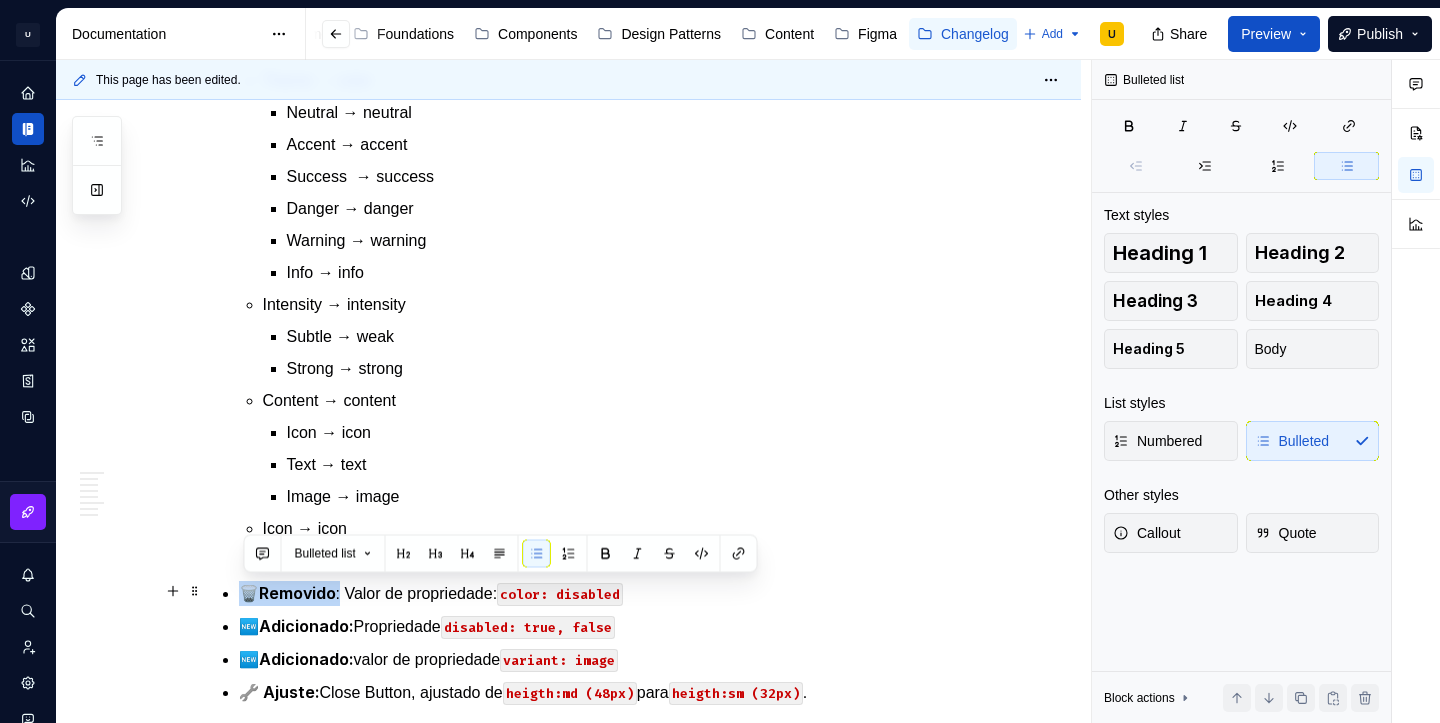 click on "[DATE]  CDS v2.1.3 Tokens 🔧 Ajuste:  Color Surface Tokens color/base/background color/base/background/subtle  →  color/base/background/weak color/base/surface/elevation1  →  color/base/surface/neutral …/surface/elevation1/subtle  →  …surface/neutral/weakest …/surface/elevation1/strong  →  …surface/neutral/very-weak …/surface/elevation1/disabled  →  …surface/neutral/disabled1 color/base/surface/elevation2  →  color/base/surface/neutral …/surface/elevation2/subtle  →  …surface/neutral/weak …/surface/elevation2/strong  →  …surface/neutral/medium …/surface/elevation2/disabled  →  …surface/neutral/disabled2 color/base/surface/accent …/surface/accent/subtle  →  …/surface/accent/weakest …/surface/accent/strong  →  …/surface/accent/very-weak color/base/surface/success …/surface/success/subtle  →  …/surface/success/weakest …/surface/success/strong  →  …/surface/success/weak color/base/surface/danger …/surface/danger/subtle  →   →   →  ." at bounding box center [593, 708] 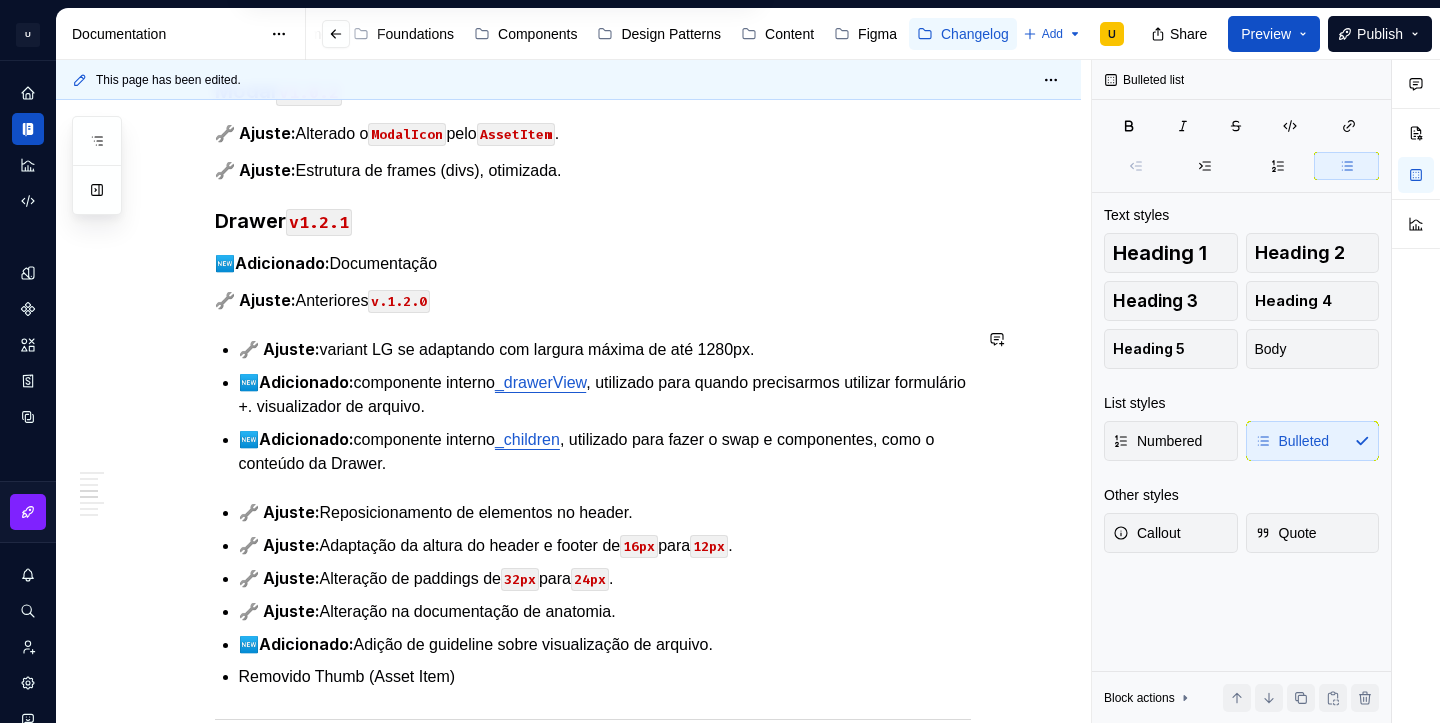 scroll, scrollTop: 2167, scrollLeft: 0, axis: vertical 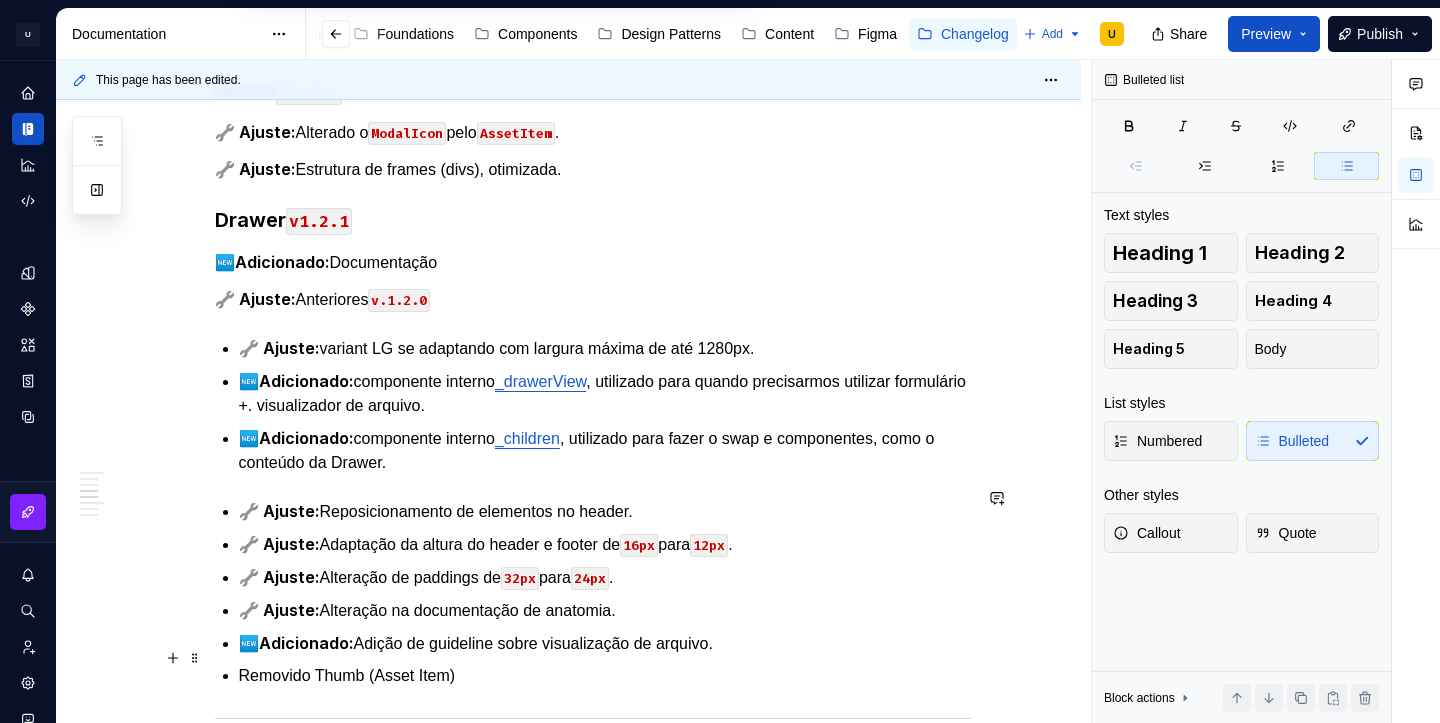 click on "Removido Thumb (Asset Item)" at bounding box center (605, 676) 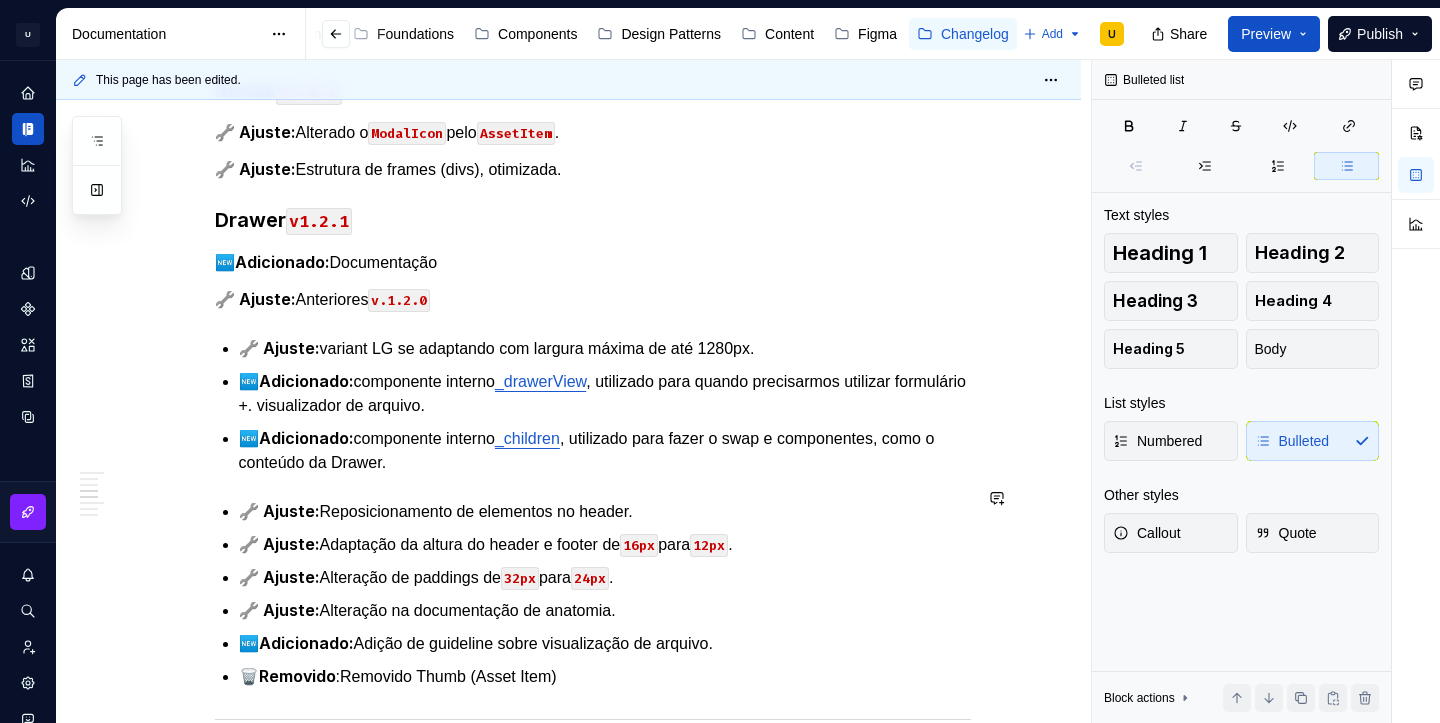 click on "[DATE]  CDS v2.1.3 Tokens 🔧 Ajuste:  Color Surface Tokens color/base/background color/base/background/subtle  →  color/base/background/weak color/base/surface/elevation1  →  color/base/surface/neutral …/surface/elevation1/subtle  →  …surface/neutral/weakest …/surface/elevation1/strong  →  …surface/neutral/very-weak …/surface/elevation1/disabled  →  …surface/neutral/disabled1 color/base/surface/elevation2  →  color/base/surface/neutral …/surface/elevation2/subtle  →  …surface/neutral/weak …/surface/elevation2/strong  →  …surface/neutral/medium …/surface/elevation2/disabled  →  …surface/neutral/disabled2 color/base/surface/accent …/surface/accent/subtle  →  …/surface/accent/weakest …/surface/accent/strong  →  …/surface/accent/very-weak color/base/surface/success …/surface/success/subtle  →  …/surface/success/weakest …/surface/success/strong  →  …/surface/success/weak color/base/surface/danger …/surface/danger/subtle  →   →   →  ." at bounding box center (593, 55) 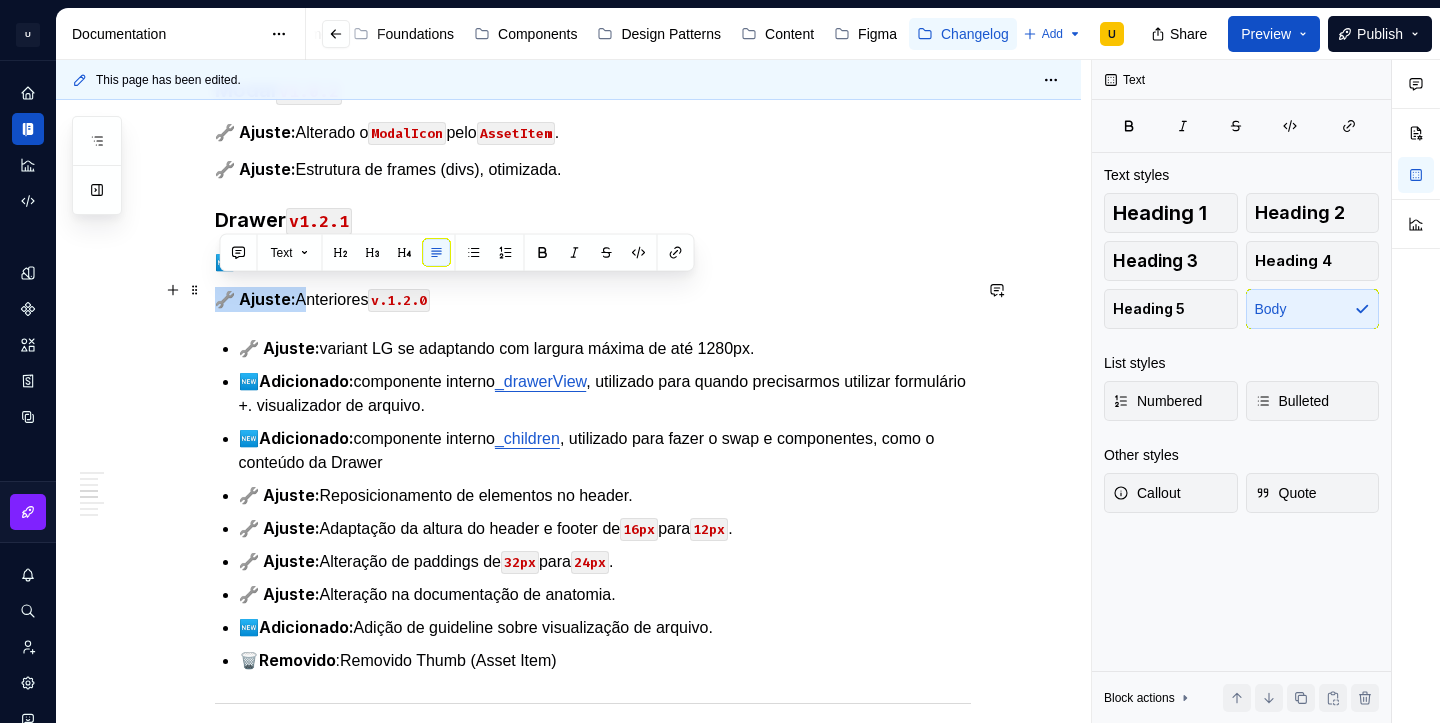 drag, startPoint x: 302, startPoint y: 289, endPoint x: 216, endPoint y: 291, distance: 86.023254 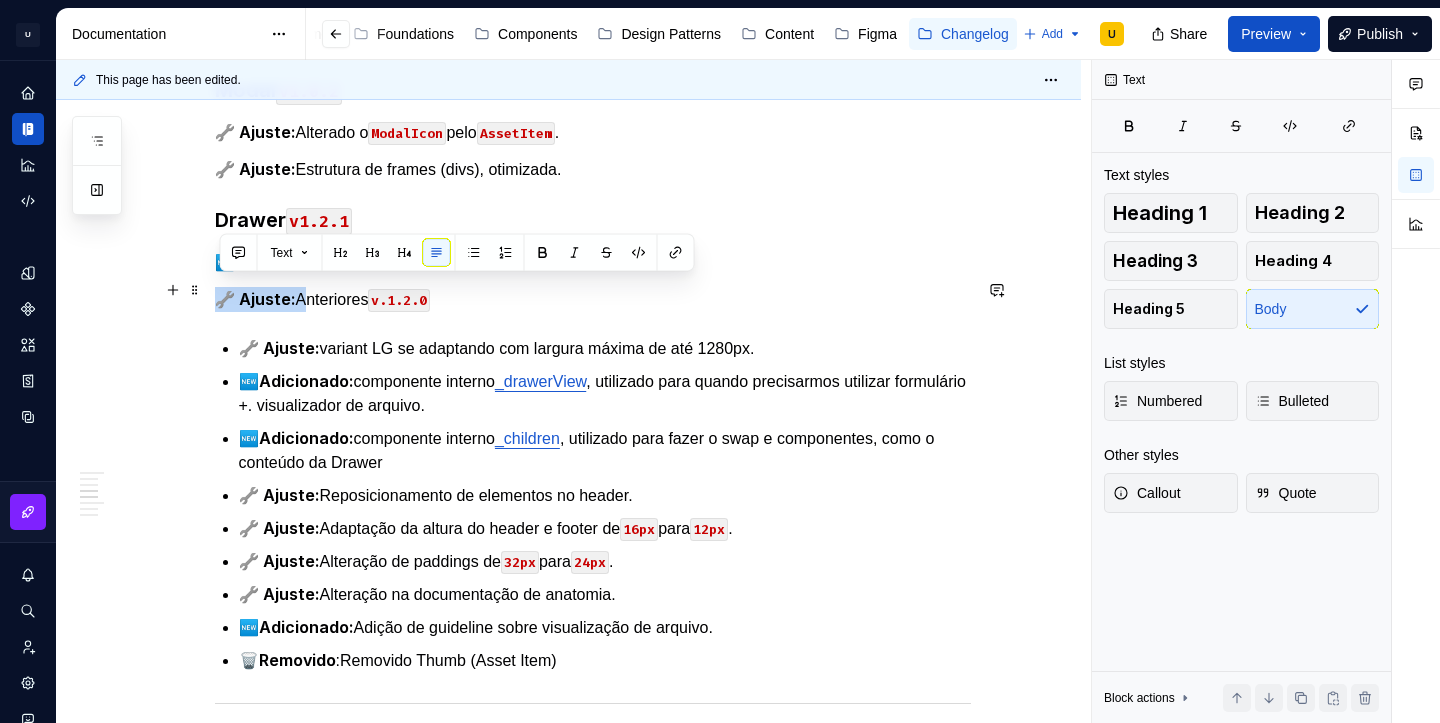 click on "[DATE]  CDS v2.1.3 Tokens 🔧 Ajuste:  Color Surface Tokens color/base/background color/base/background/subtle  →  color/base/background/weak color/base/surface/elevation1  →  color/base/surface/neutral …/surface/elevation1/subtle  →  …surface/neutral/weakest …/surface/elevation1/strong  →  …surface/neutral/very-weak …/surface/elevation1/disabled  →  …surface/neutral/disabled1 color/base/surface/elevation2  →  color/base/surface/neutral …/surface/elevation2/subtle  →  …surface/neutral/weak …/surface/elevation2/strong  →  …surface/neutral/medium …/surface/elevation2/disabled  →  …surface/neutral/disabled2 color/base/surface/accent …/surface/accent/subtle  →  …/surface/accent/weakest …/surface/accent/strong  →  …/surface/accent/very-weak color/base/surface/success …/surface/success/subtle  →  …/surface/success/weakest …/surface/success/strong  →  …/surface/success/weak color/base/surface/danger …/surface/danger/subtle  →   →   →  ." at bounding box center (568, 144) 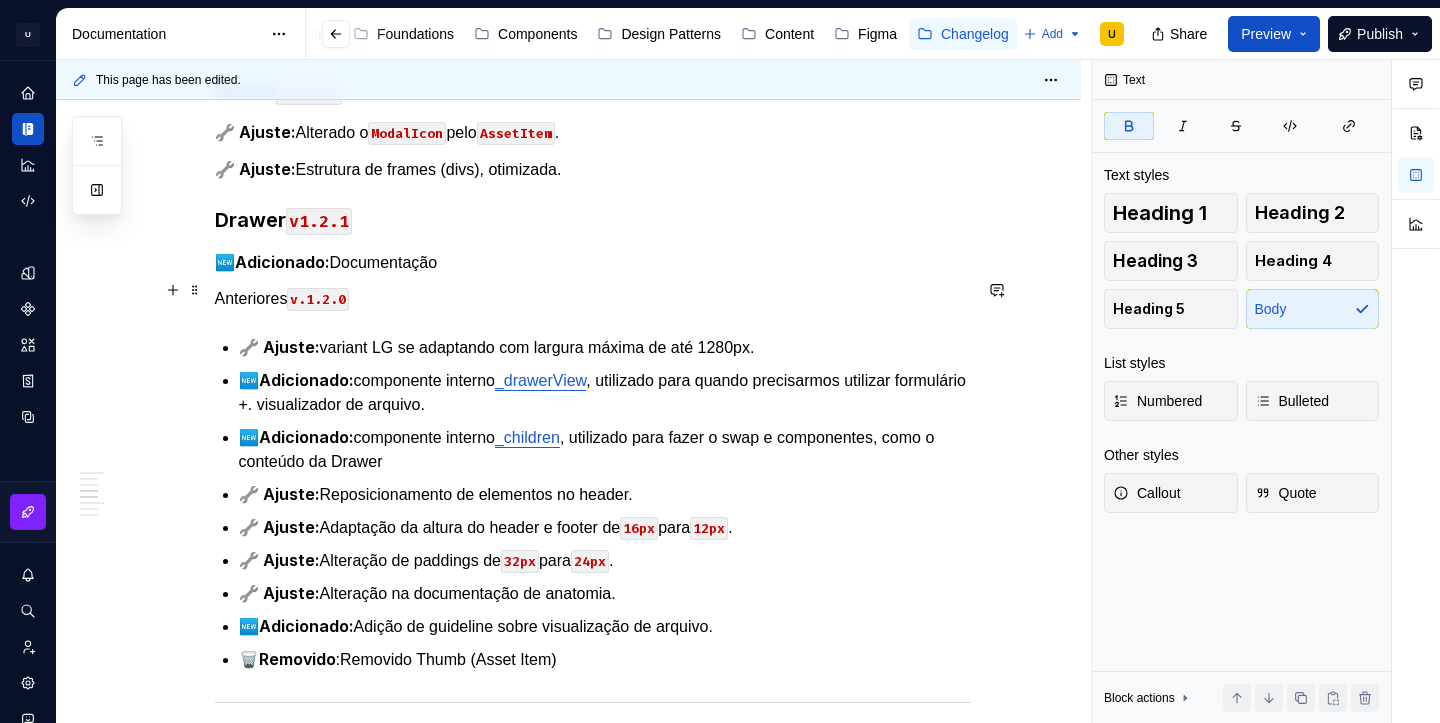 click on "Anteriores  v.1.2.0" at bounding box center [593, 299] 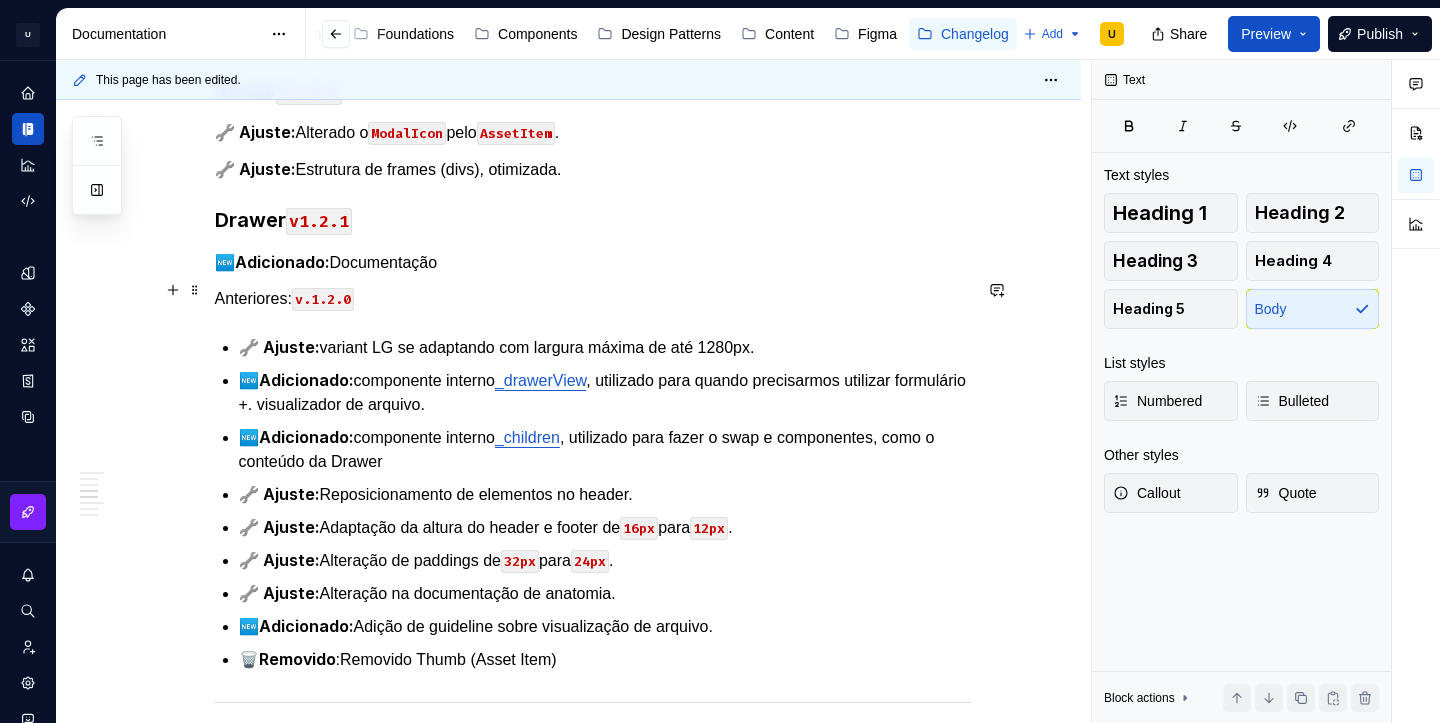 click on "Anteriores:  v.1.2.0" at bounding box center (593, 299) 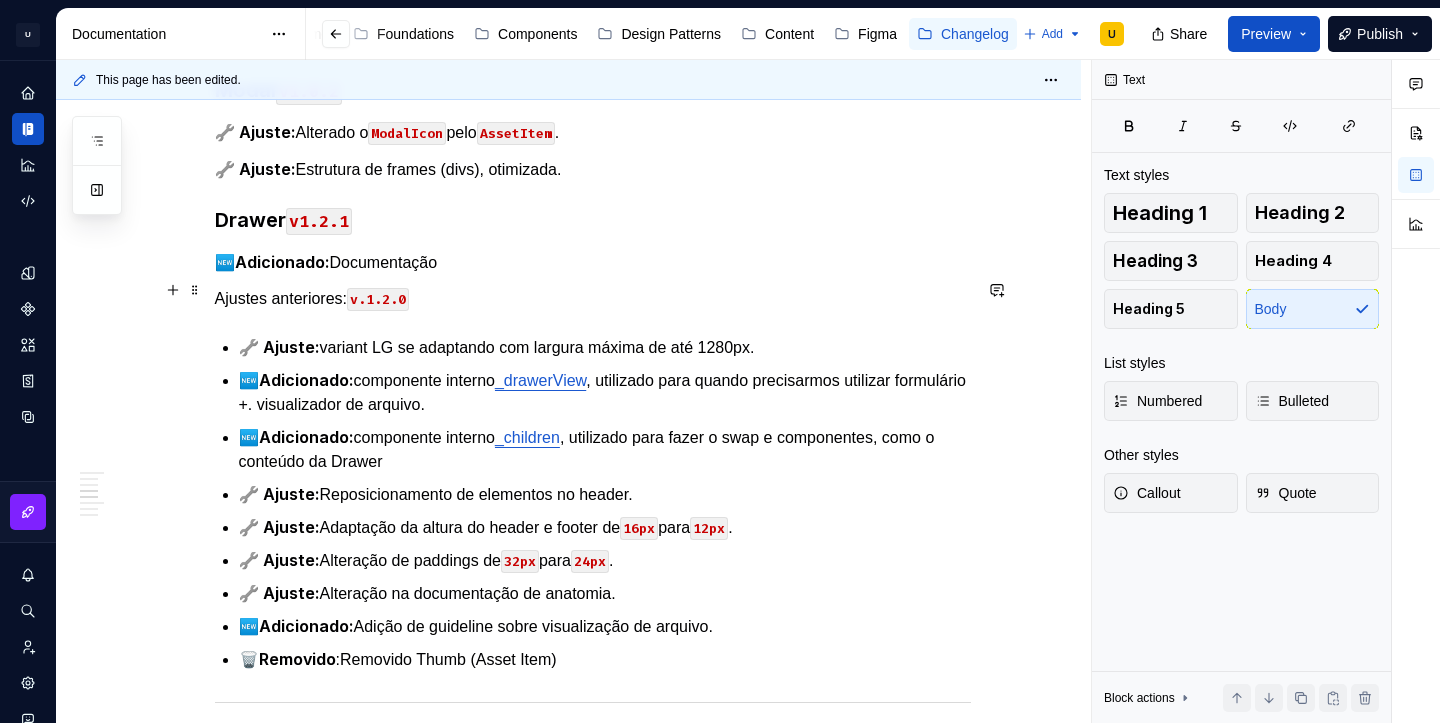 click on "Ajustes anteriores:  v.1.2.0" at bounding box center [593, 299] 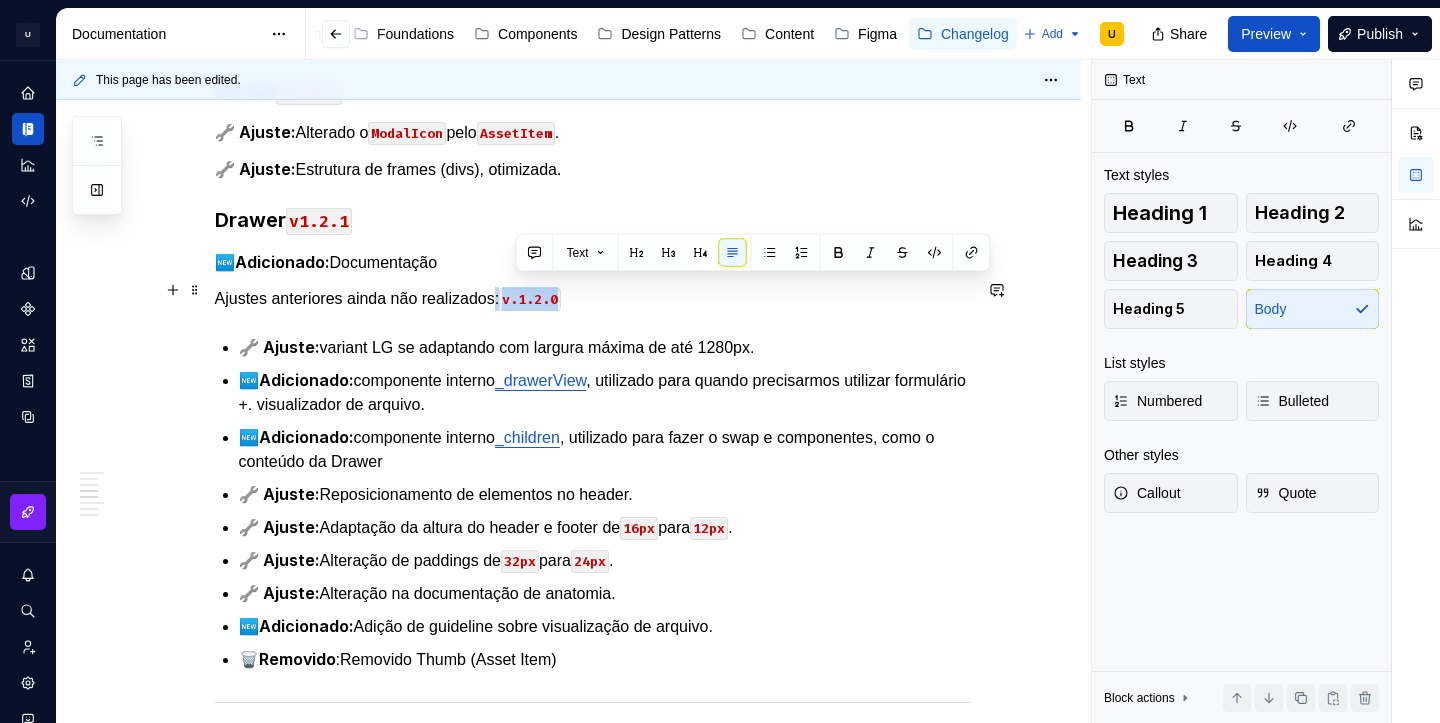 drag, startPoint x: 606, startPoint y: 290, endPoint x: 517, endPoint y: 292, distance: 89.02247 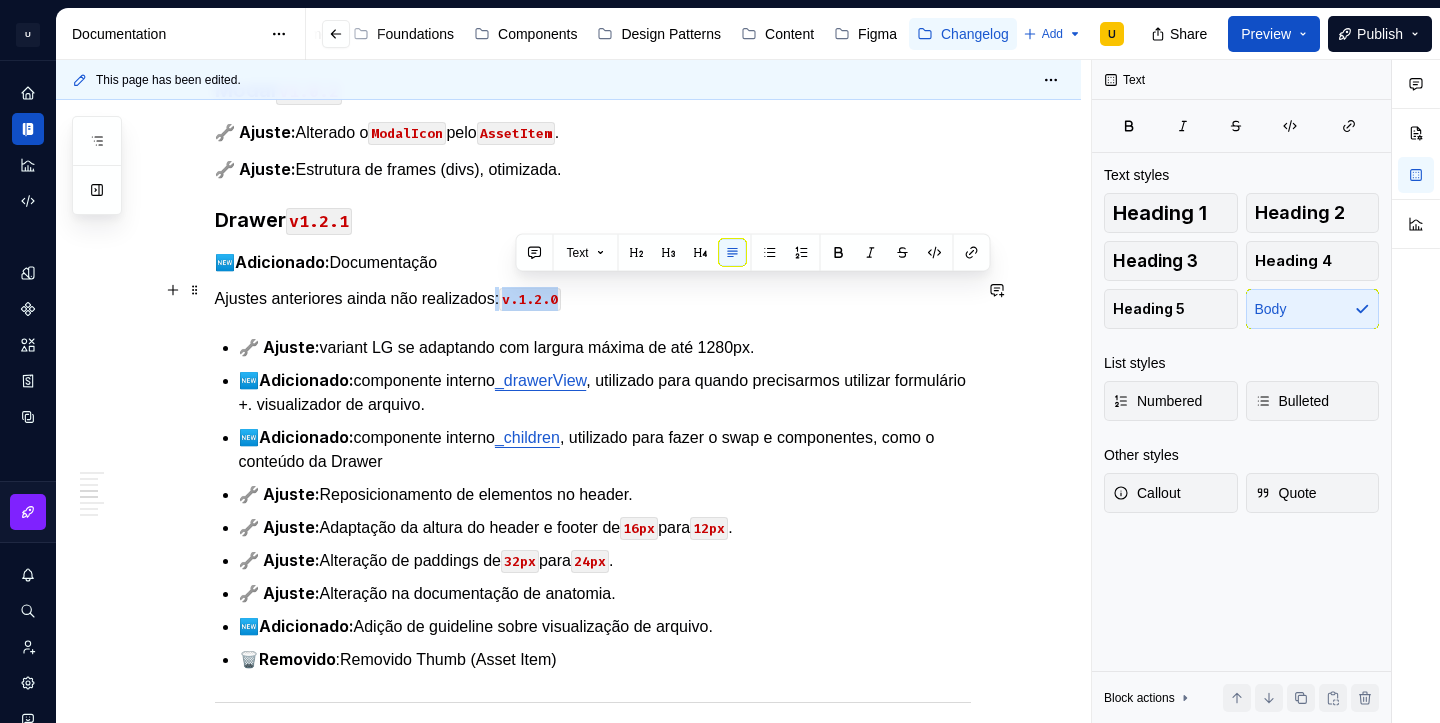 click on "Ajustes anteriores ainda não realizados:  v.1.2.0" at bounding box center (593, 299) 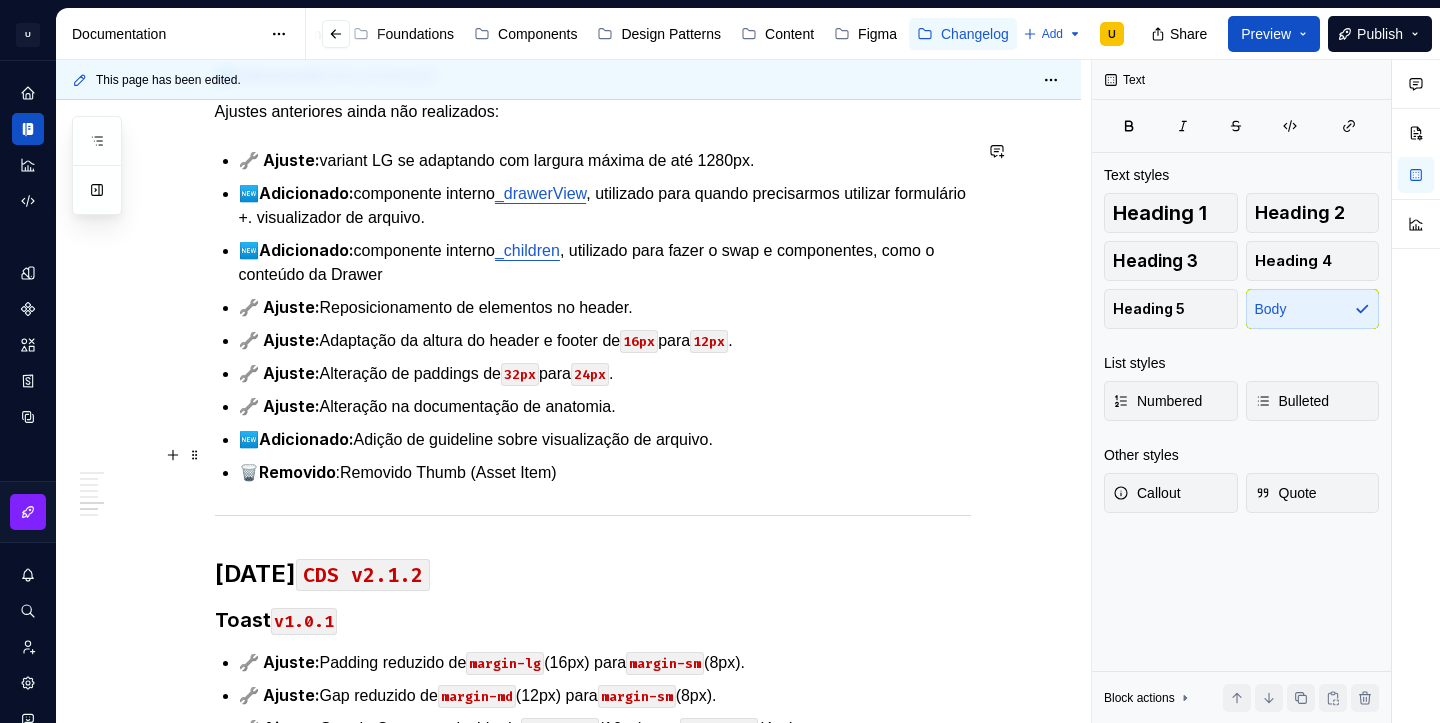 scroll, scrollTop: 2360, scrollLeft: 0, axis: vertical 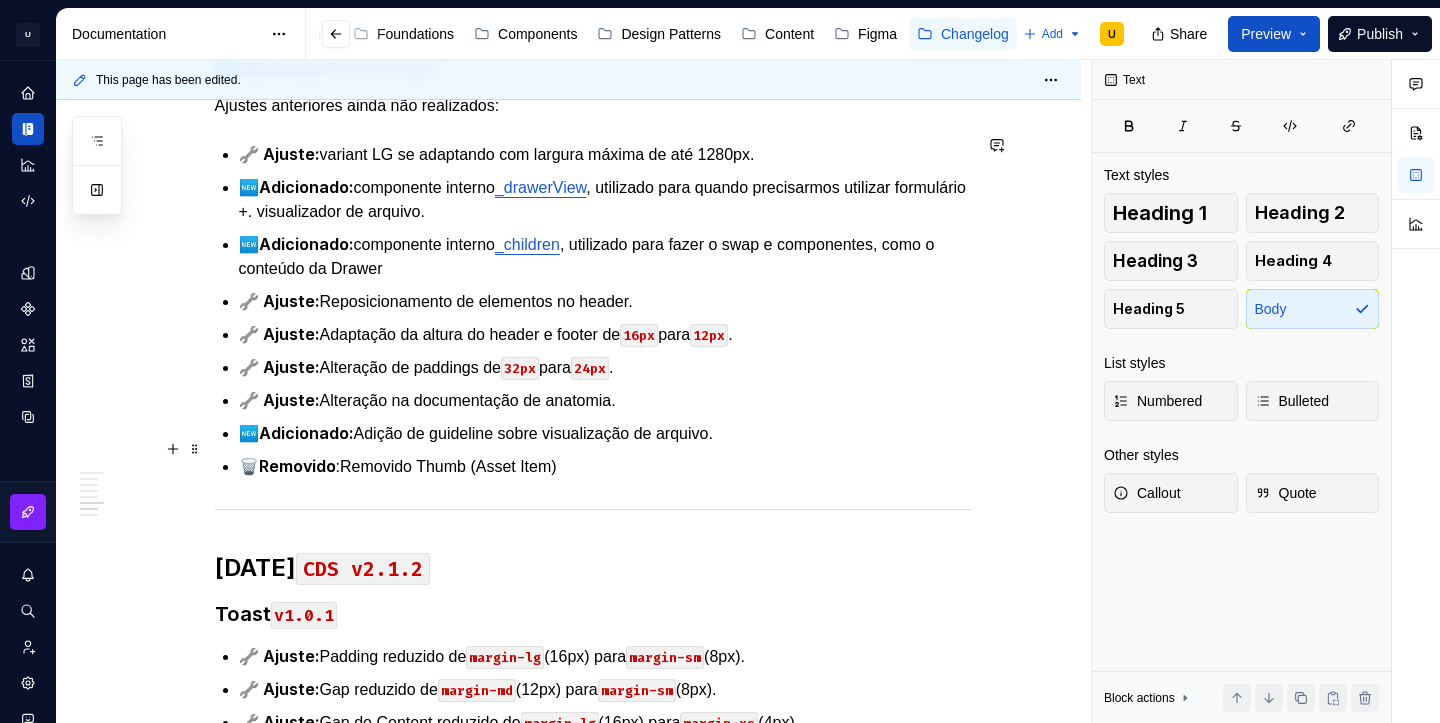 click on "🗑️  Removido :Removido Thumb (Asset Item)" at bounding box center [605, 466] 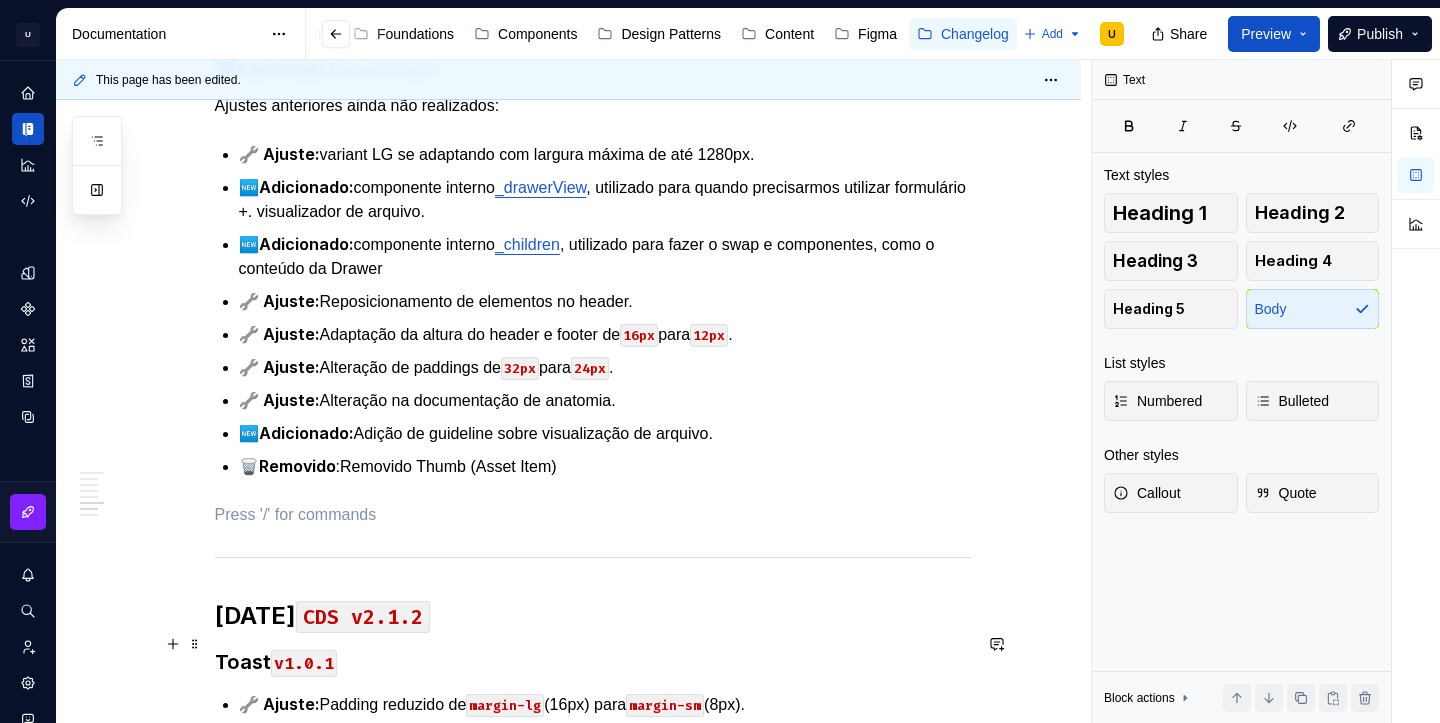click on "Toast  v1.0.1" at bounding box center (593, 662) 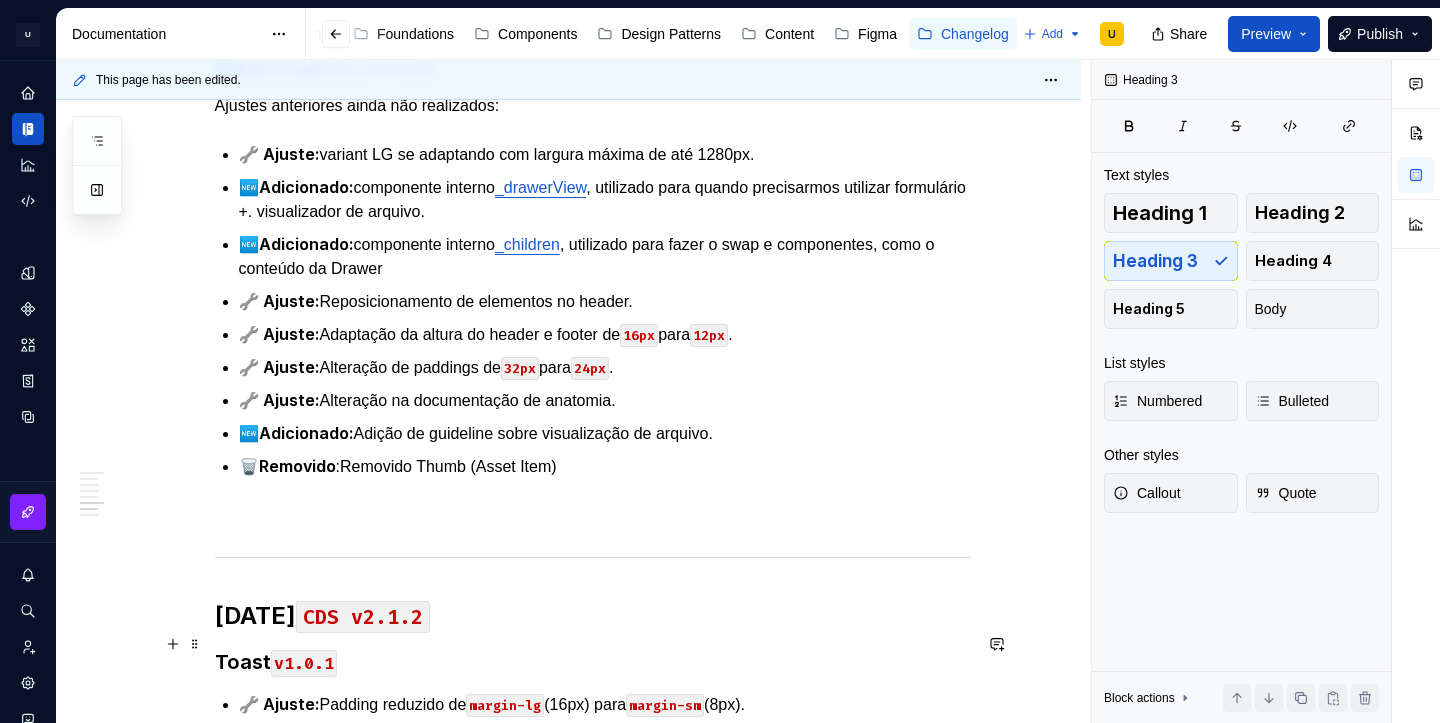 click on "Toast  v1.0.1" at bounding box center [593, 662] 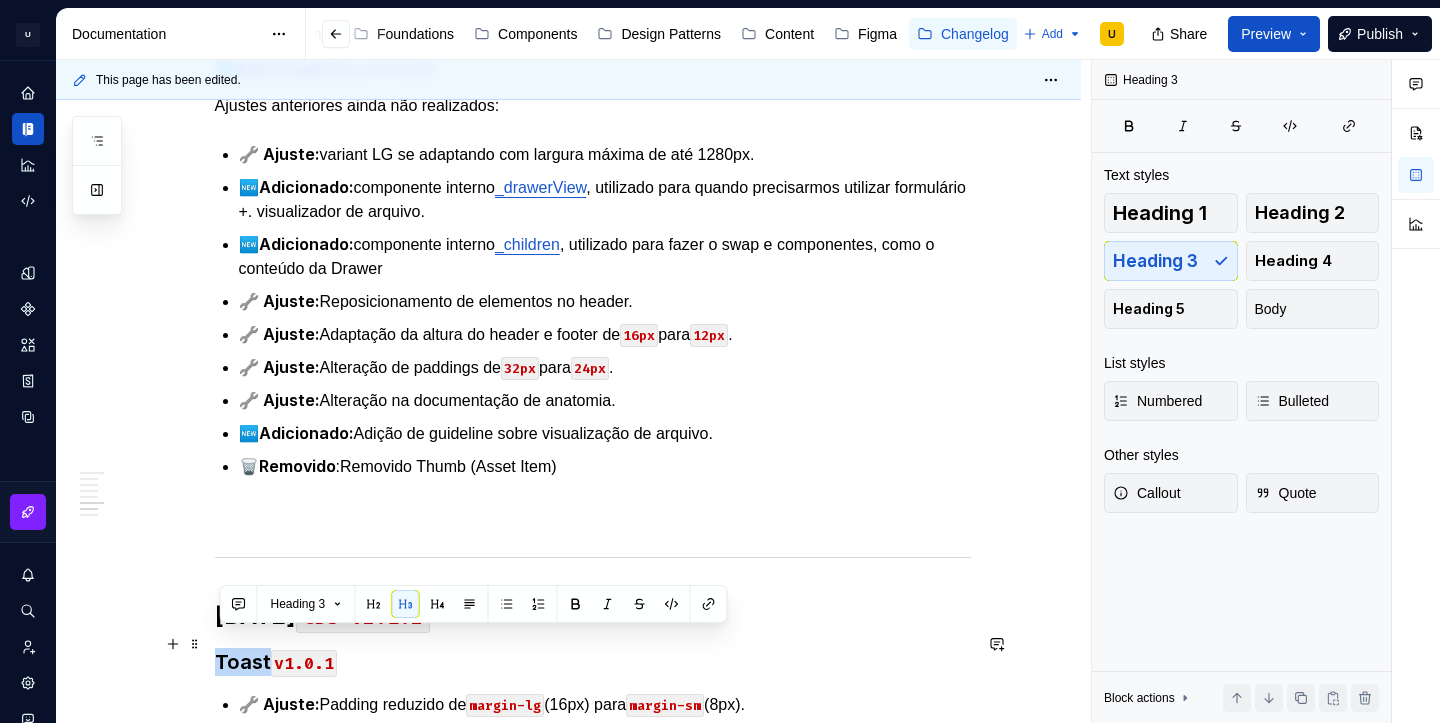 copy on "Toast" 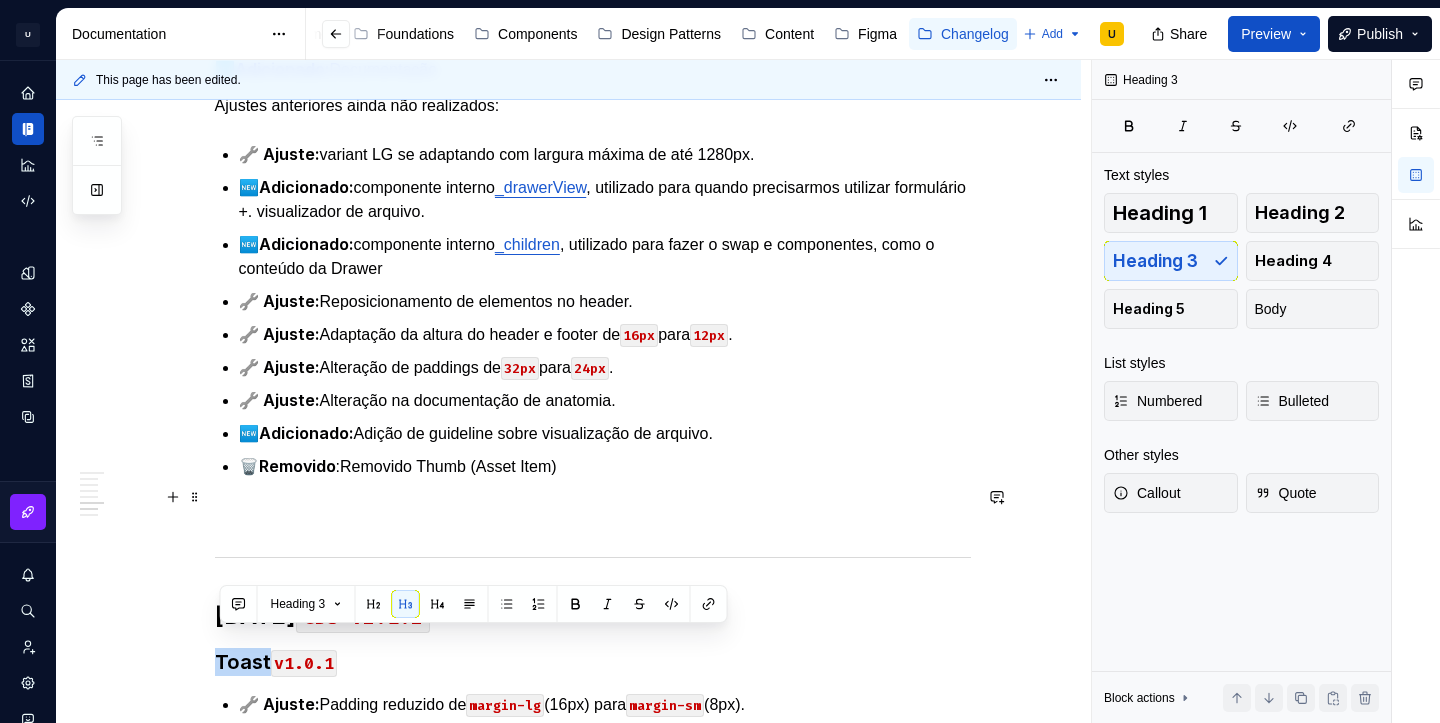click at bounding box center (593, 515) 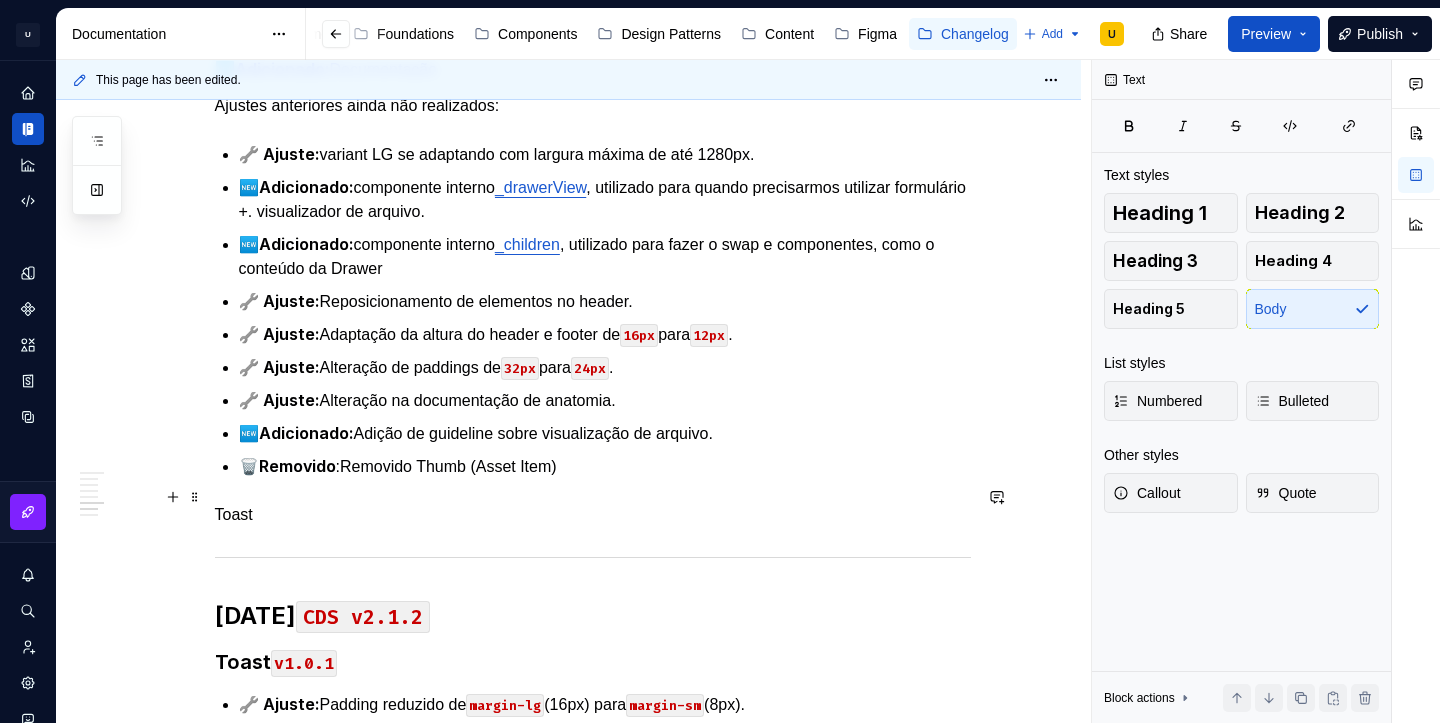 click on "Toast" at bounding box center [593, 515] 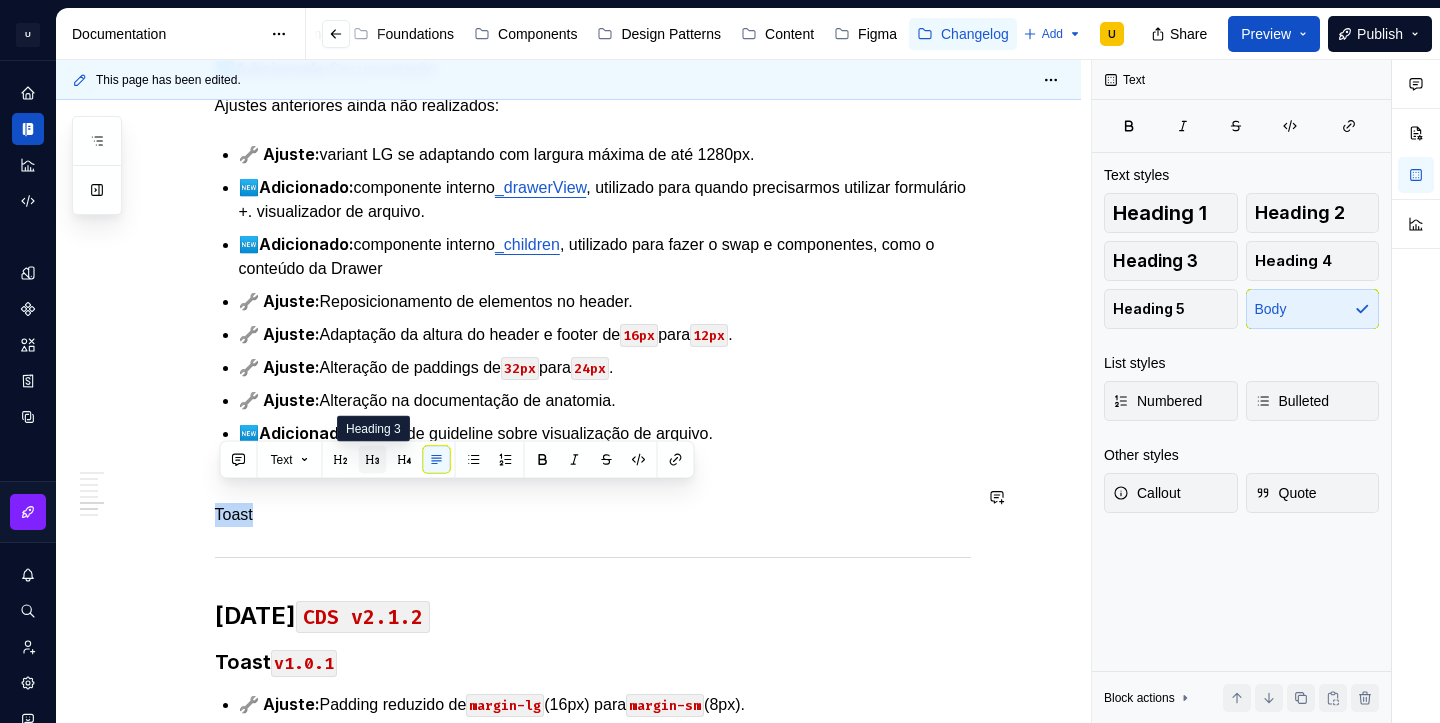 click at bounding box center (373, 460) 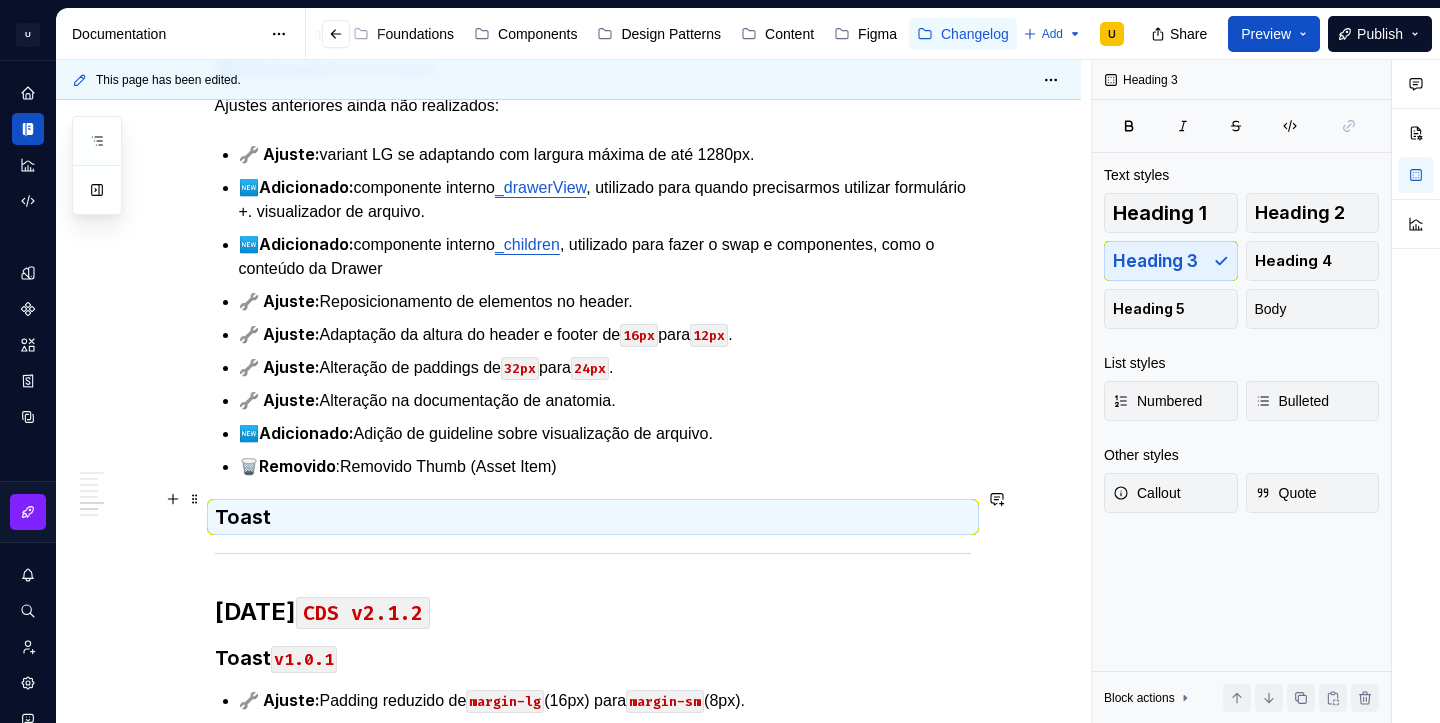click on "Toast" at bounding box center [593, 517] 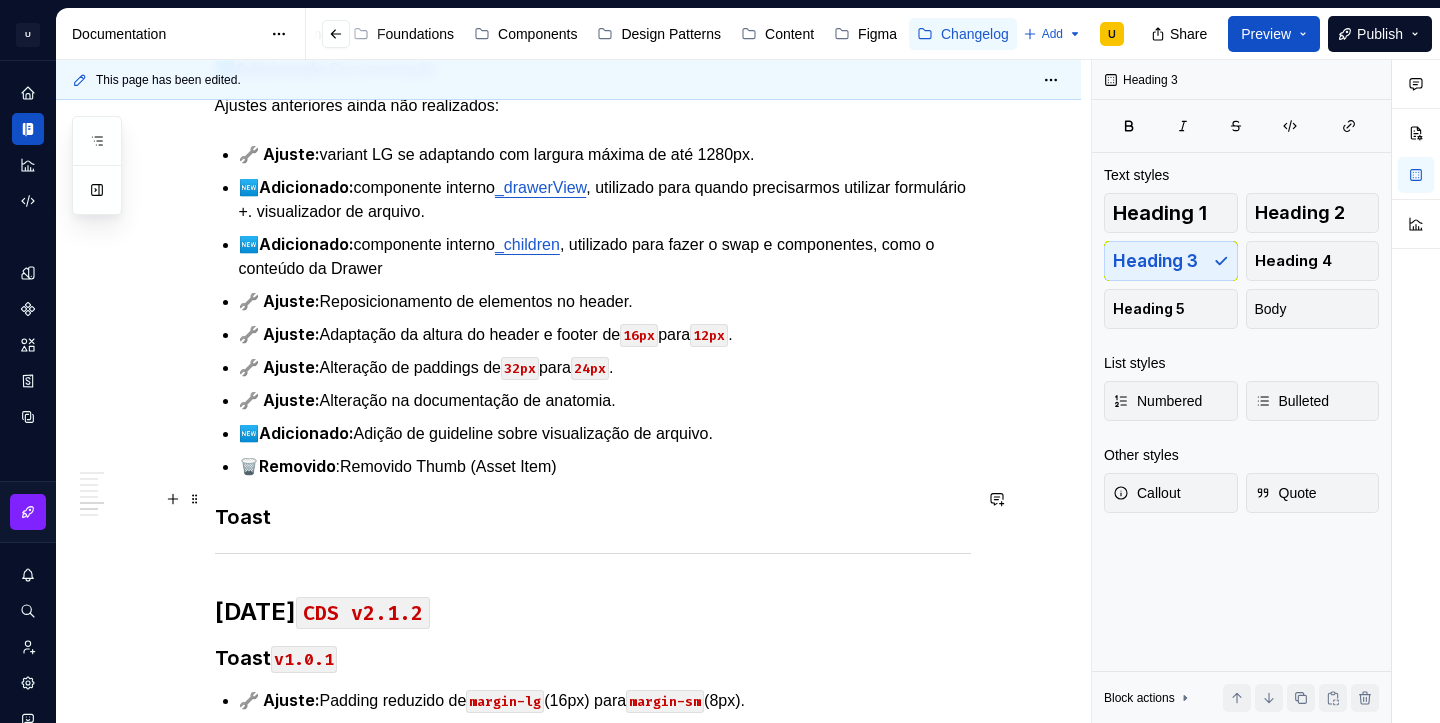 click on "Toast" at bounding box center [593, 517] 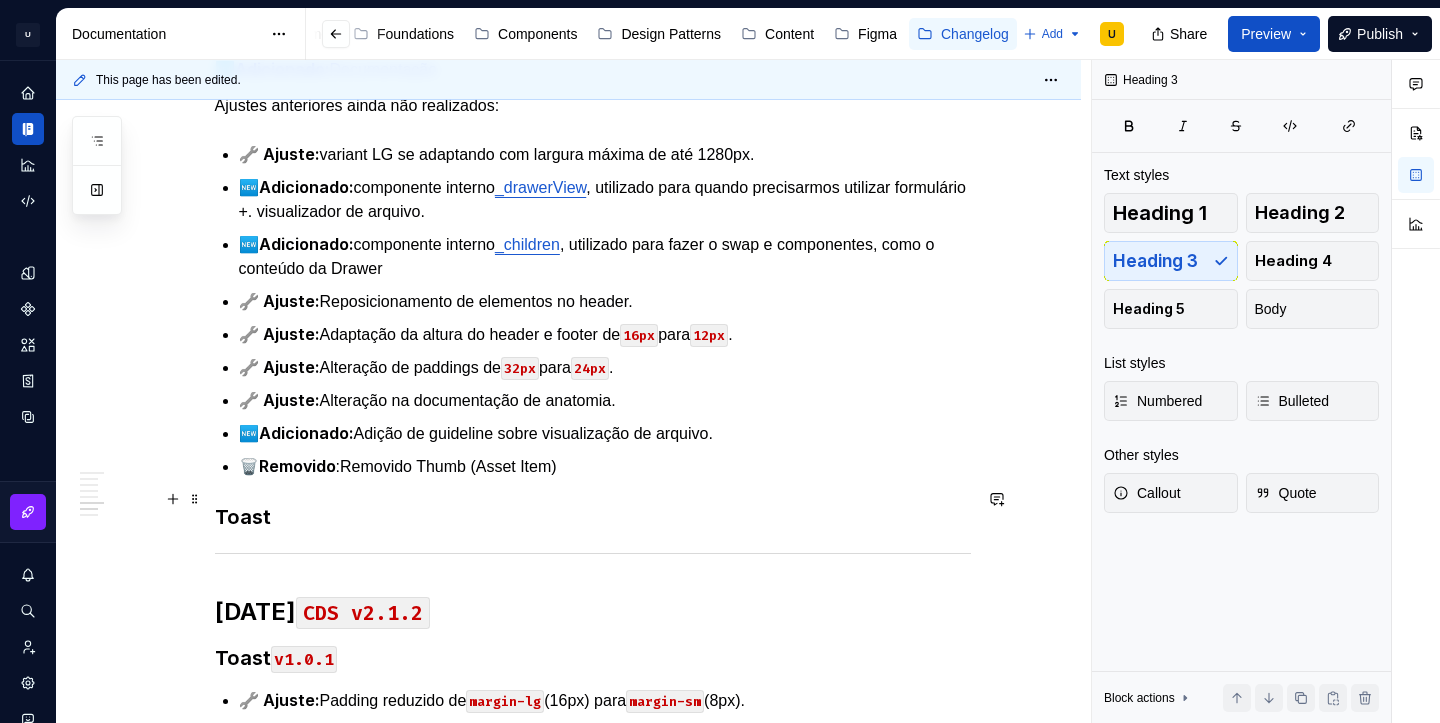 click on "Toast" at bounding box center (593, 517) 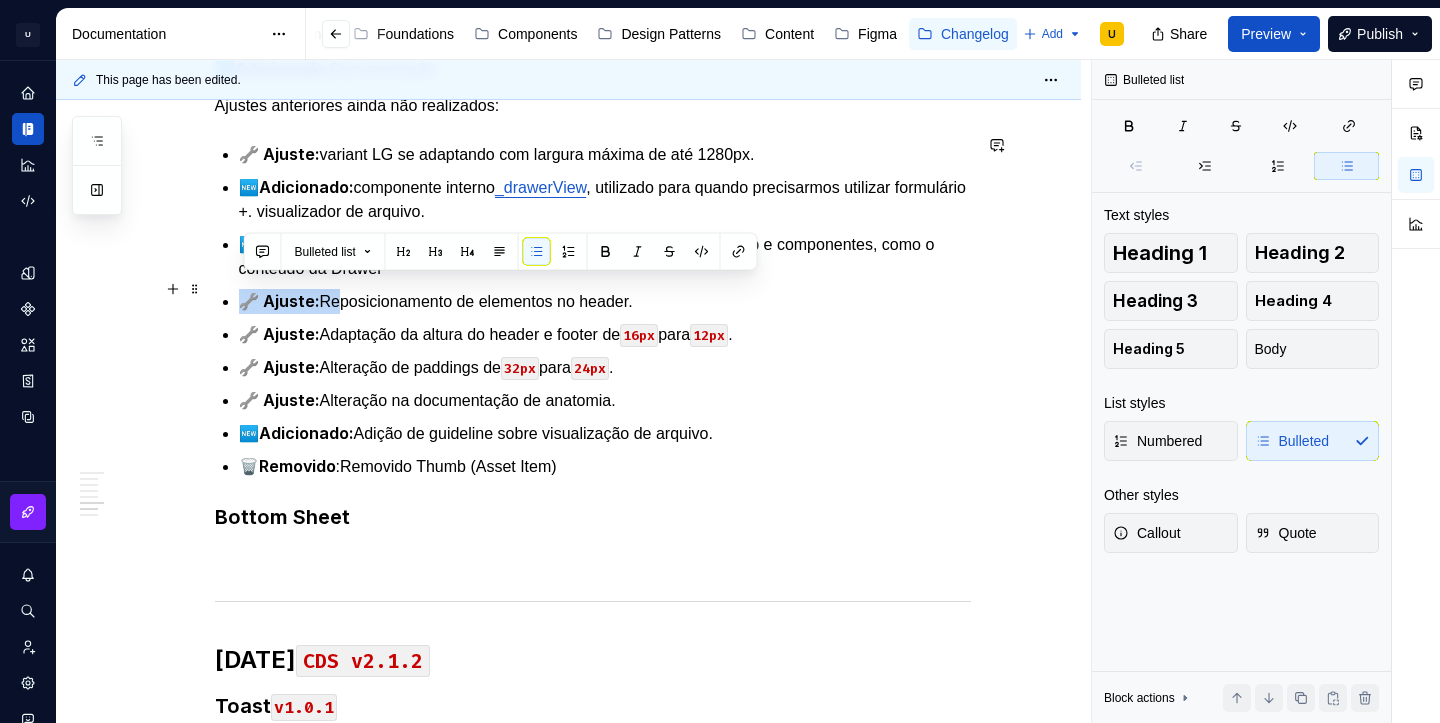 drag, startPoint x: 340, startPoint y: 287, endPoint x: 229, endPoint y: 284, distance: 111.040535 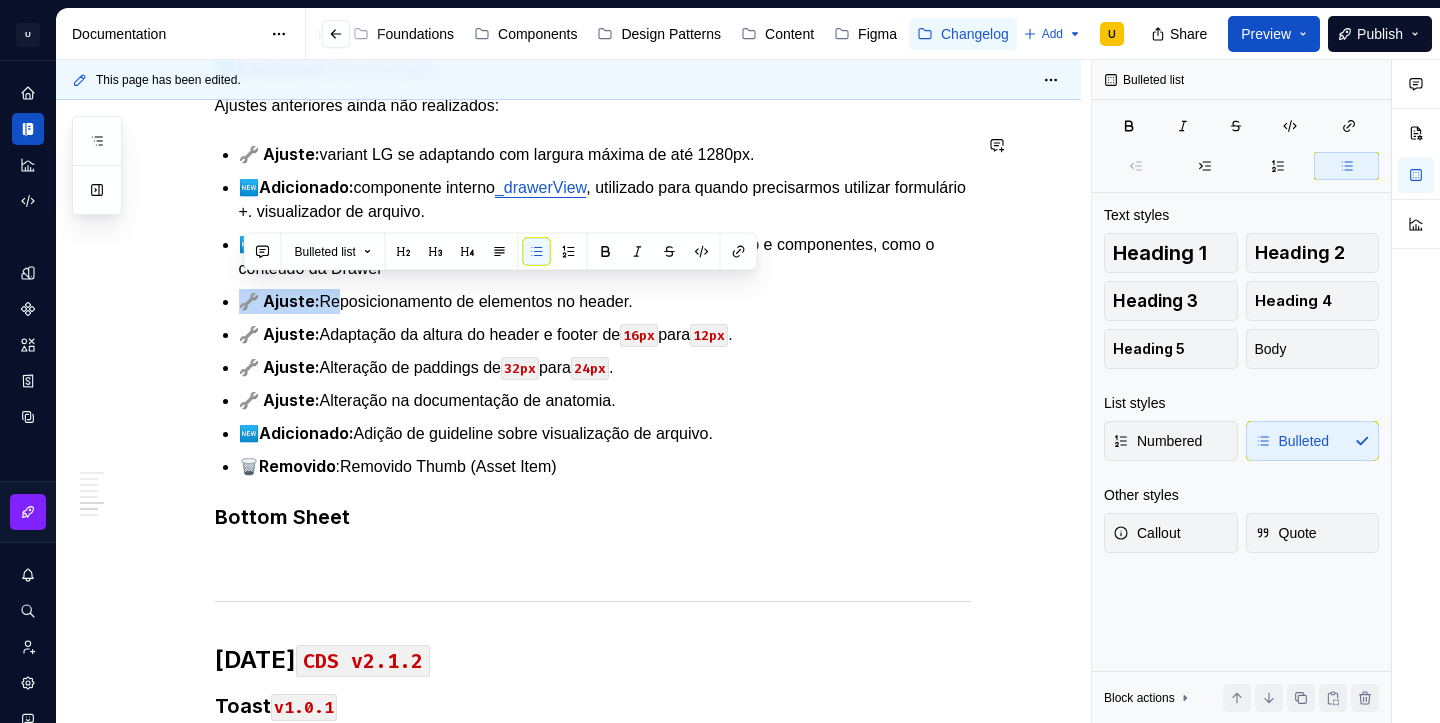 copy on "🔧 Ajuste:  Re" 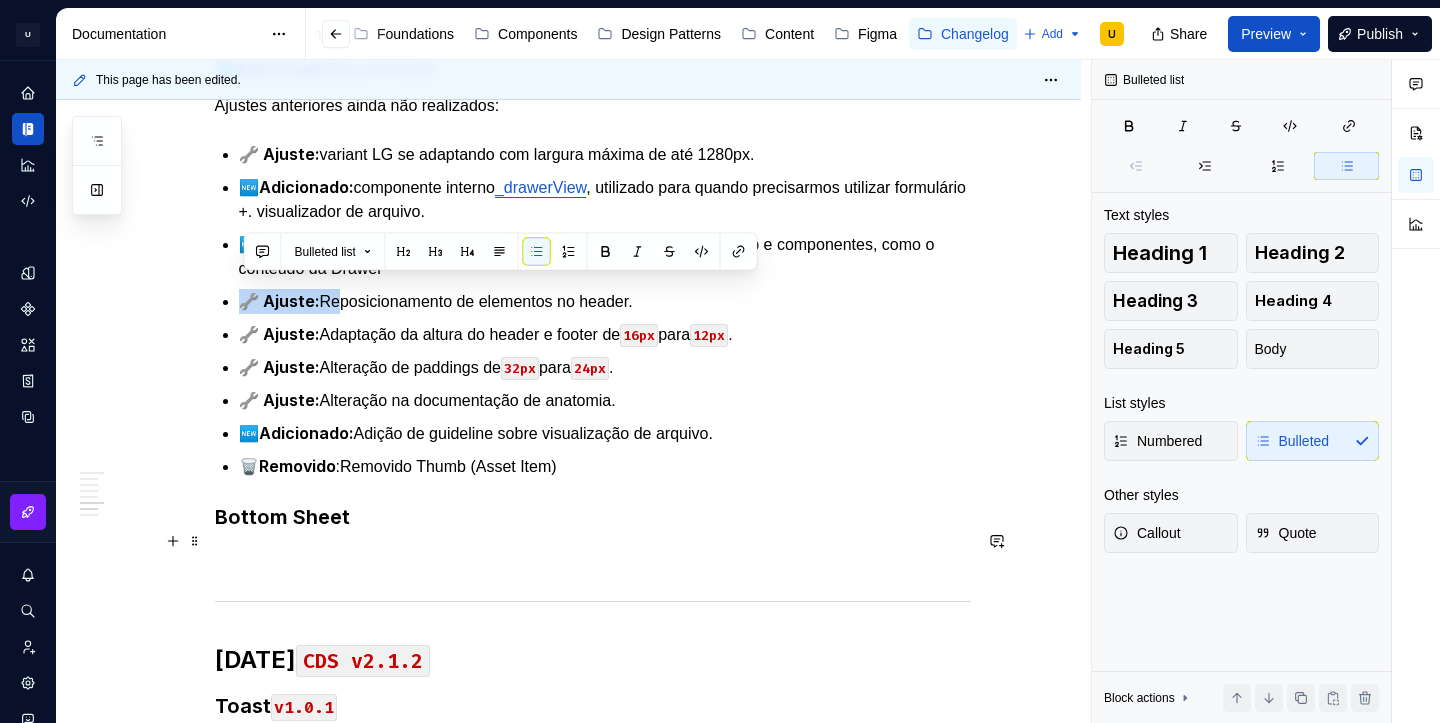 click at bounding box center (593, 559) 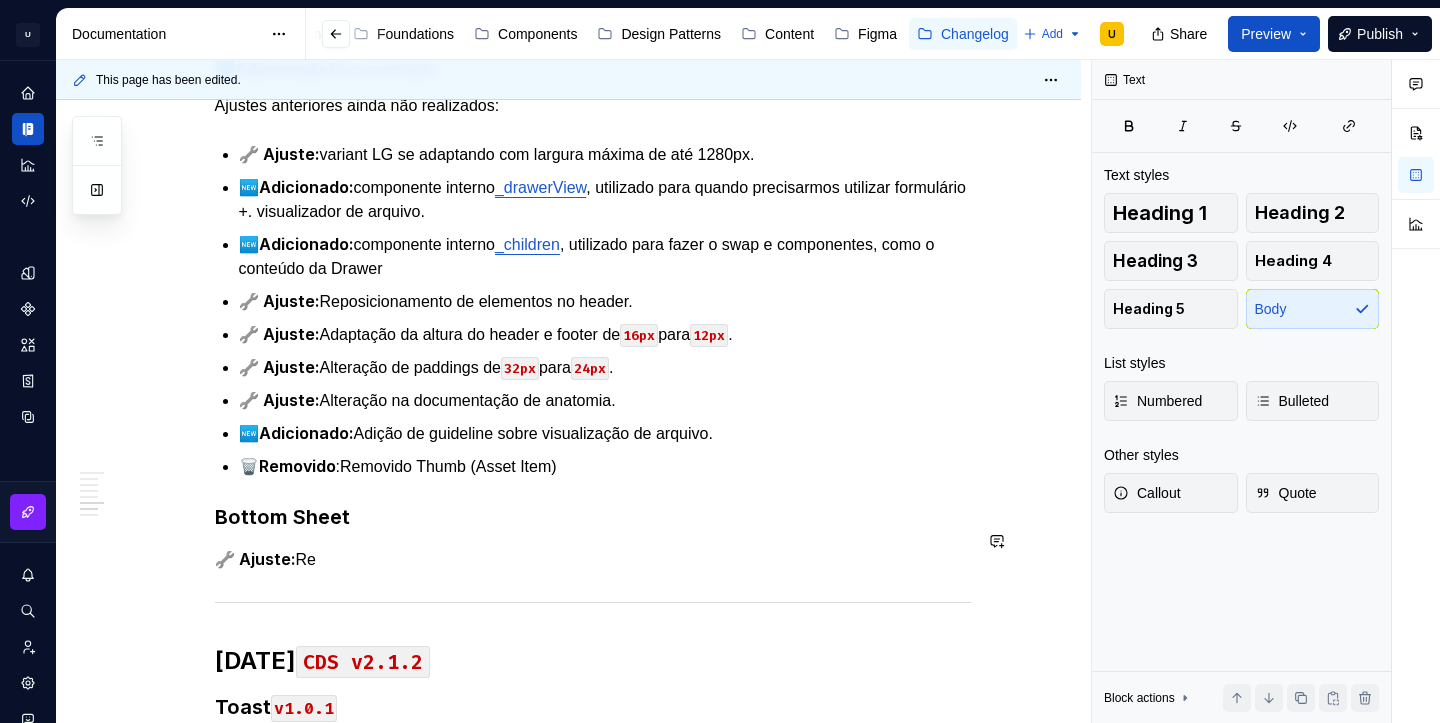 click on "🔧 Ajuste:" at bounding box center [255, 559] 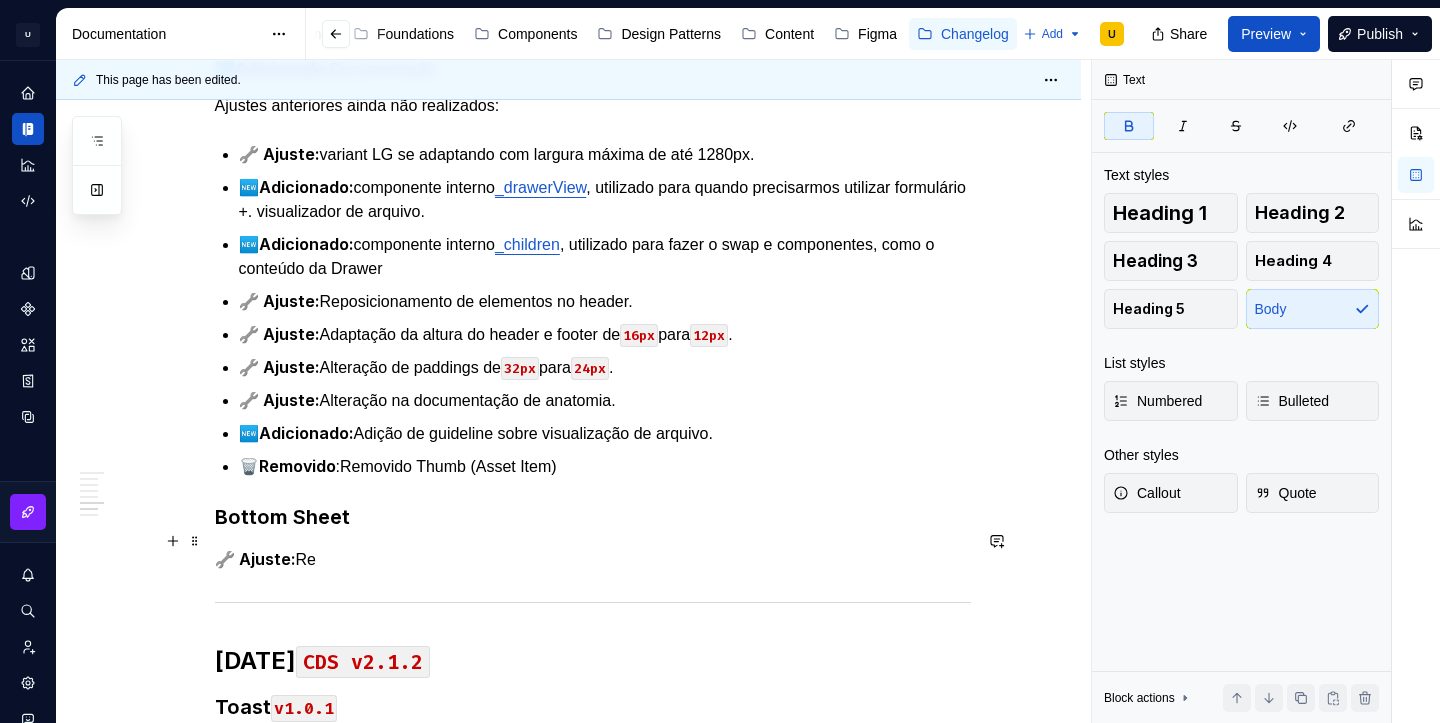 click on "🔧 Ajuste:  Re" at bounding box center [593, 559] 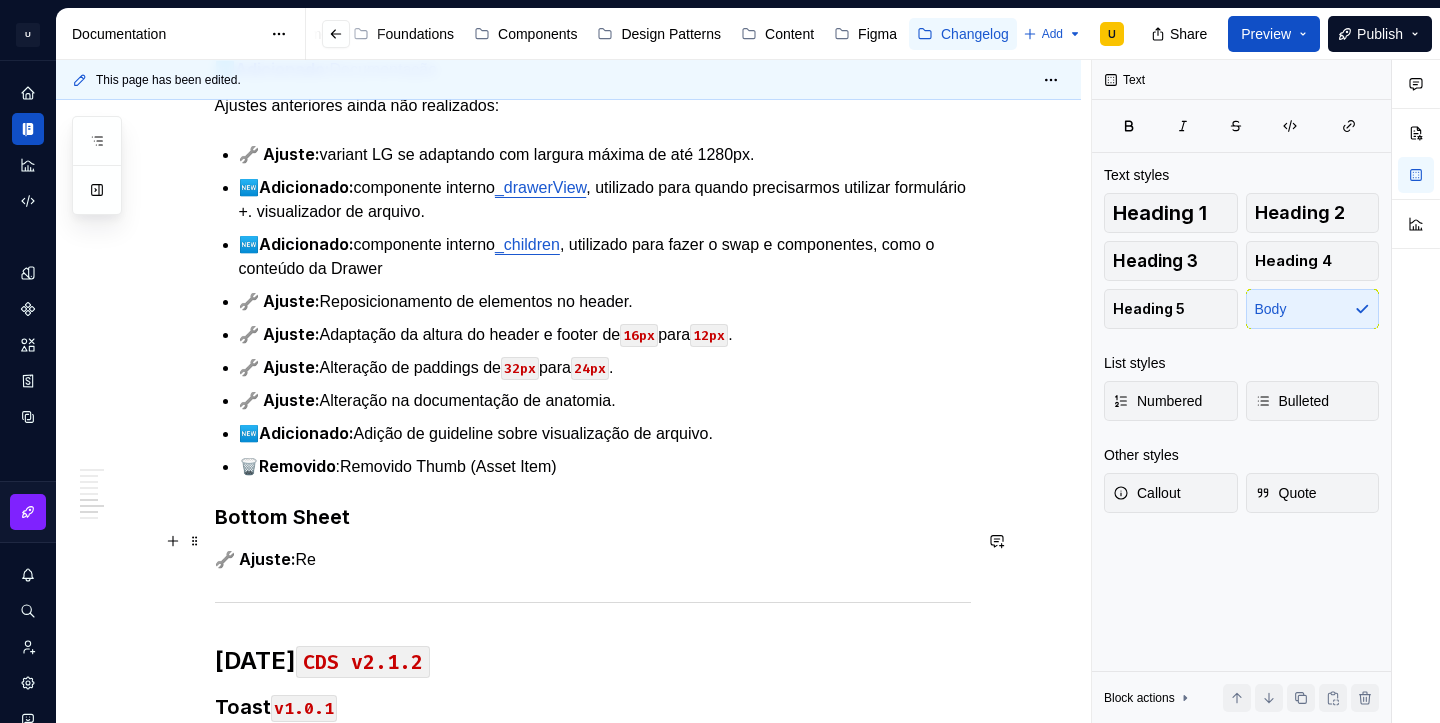 click on "🔧 Ajuste:  Re" at bounding box center (593, 559) 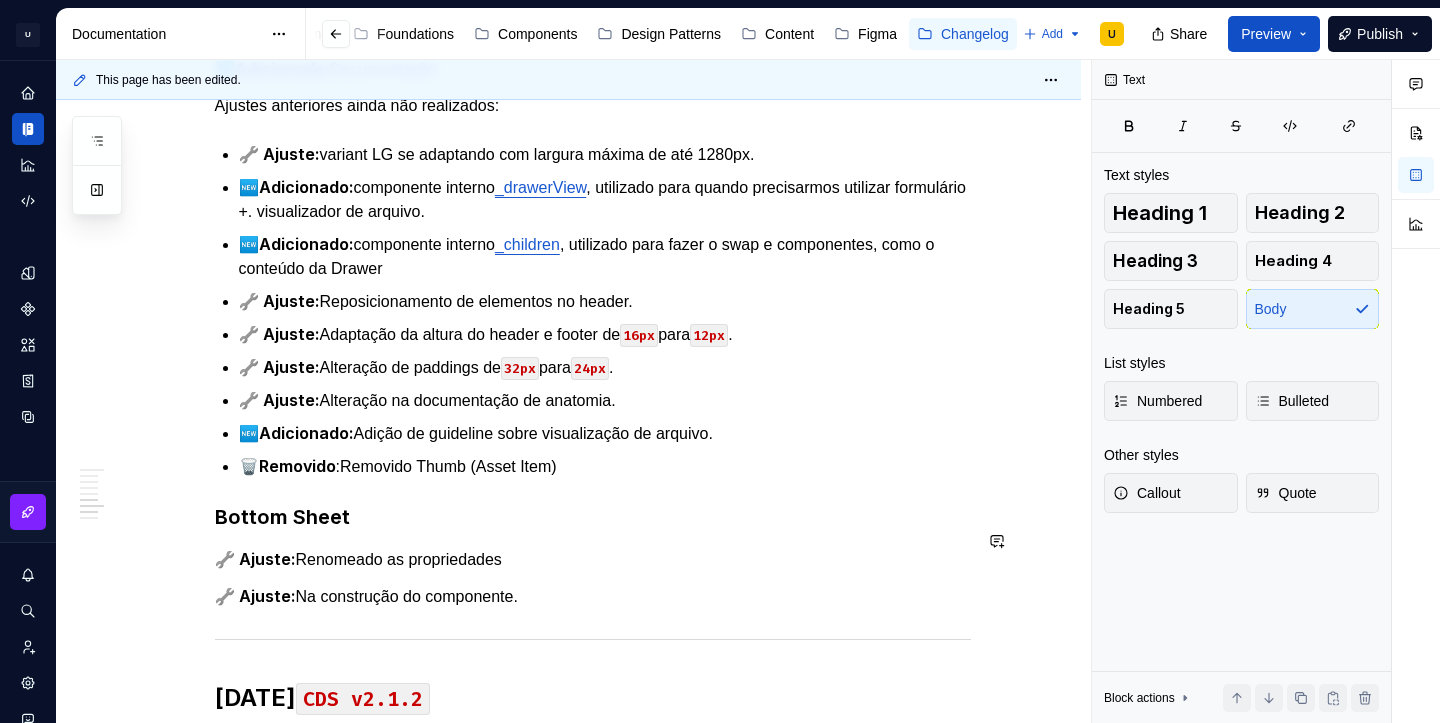 click on "[DATE]  CDS v2.1.3 Tokens 🔧 Ajuste:  Color Surface Tokens color/base/background color/base/background/subtle  →  color/base/background/weak color/base/surface/elevation1  →  color/base/surface/neutral …/surface/elevation1/subtle  →  …surface/neutral/weakest …/surface/elevation1/strong  →  …surface/neutral/very-weak …/surface/elevation1/disabled  →  …surface/neutral/disabled1 color/base/surface/elevation2  →  color/base/surface/neutral …/surface/elevation2/subtle  →  …surface/neutral/weak …/surface/elevation2/strong  →  …surface/neutral/medium …/surface/elevation2/disabled  →  …surface/neutral/disabled2 color/base/surface/accent …/surface/accent/subtle  →  …/surface/accent/weakest …/surface/accent/strong  →  …/surface/accent/very-weak color/base/surface/success …/surface/success/subtle  →  …/surface/success/weakest …/surface/success/strong  →  …/surface/success/weak color/base/surface/danger …/surface/danger/subtle  →   →   →  ." at bounding box center [593, -81] 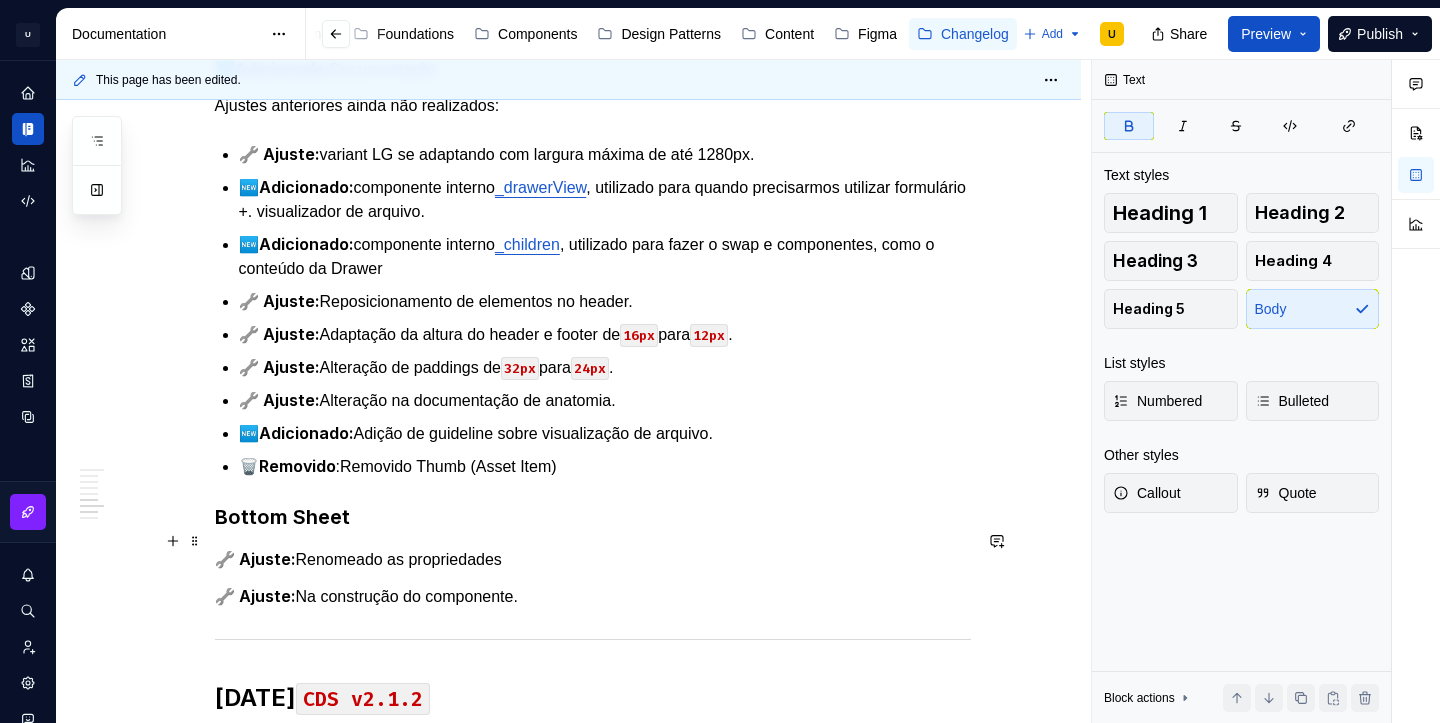 click on "🔧 Ajuste:  Renomeado as propriedades" at bounding box center (593, 559) 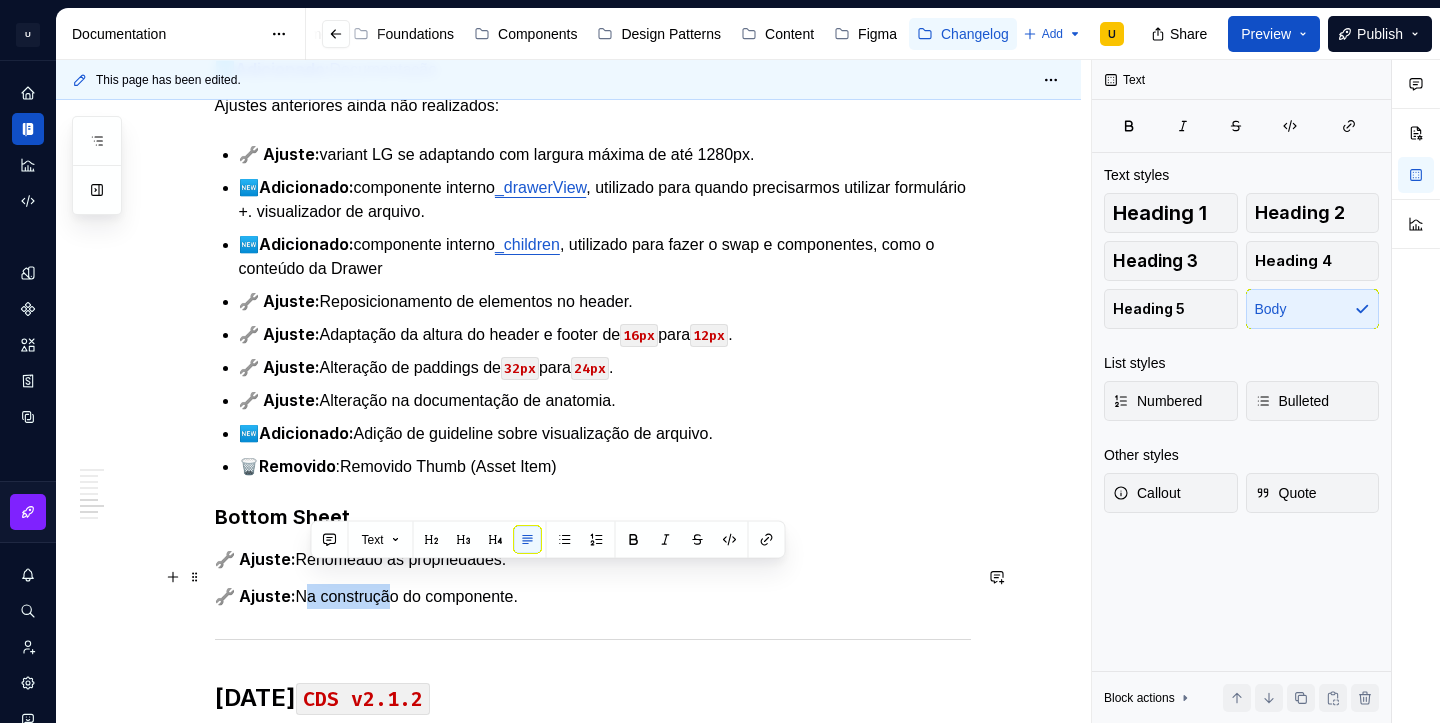 drag, startPoint x: 304, startPoint y: 576, endPoint x: 400, endPoint y: 581, distance: 96.13012 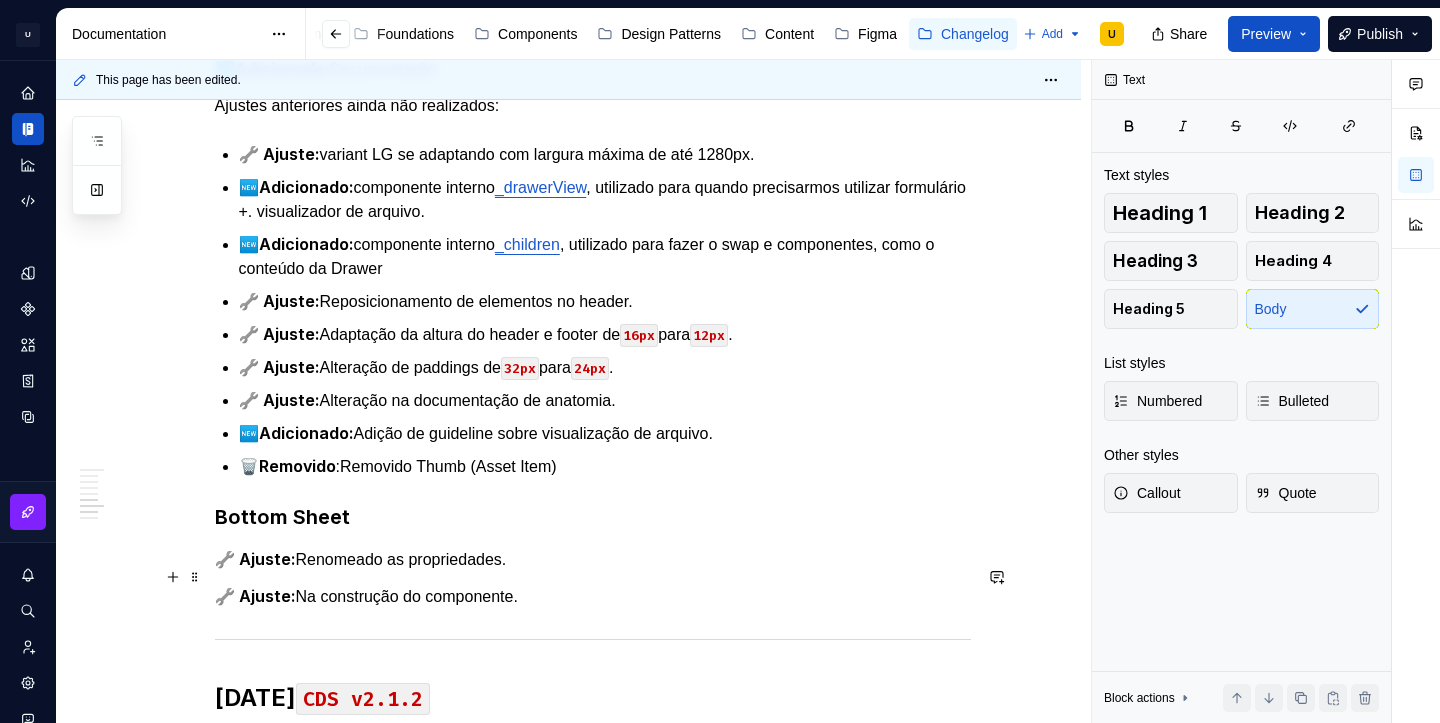 click on "🔧 Ajuste:  Na construção do componente." at bounding box center (593, 596) 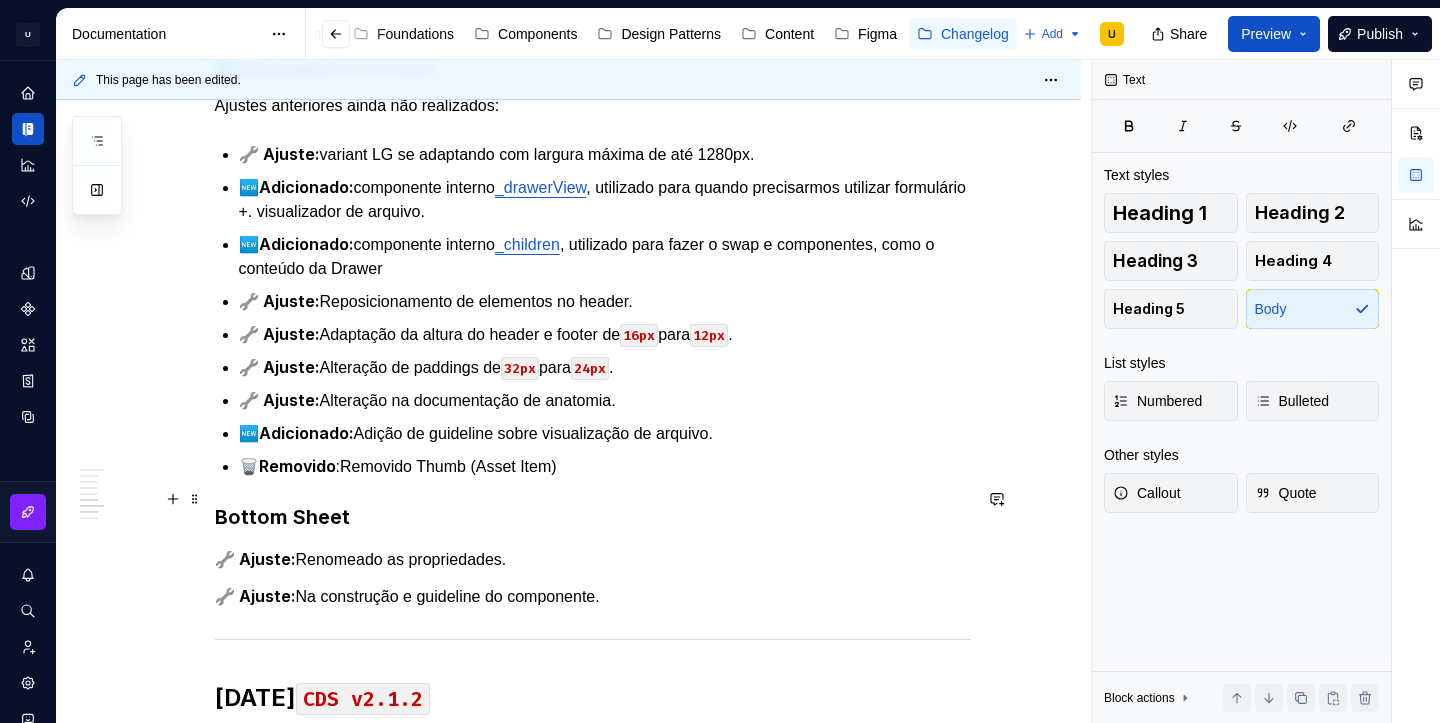 click on "[DATE]  CDS v2.1.3 Tokens 🔧 Ajuste:  Color Surface Tokens color/base/background color/base/background/subtle  →  color/base/background/weak color/base/surface/elevation1  →  color/base/surface/neutral …/surface/elevation1/subtle  →  …surface/neutral/weakest …/surface/elevation1/strong  →  …surface/neutral/very-weak …/surface/elevation1/disabled  →  …surface/neutral/disabled1 color/base/surface/elevation2  →  color/base/surface/neutral …/surface/elevation2/subtle  →  …surface/neutral/weak …/surface/elevation2/strong  →  …surface/neutral/medium …/surface/elevation2/disabled  →  …surface/neutral/disabled2 color/base/surface/accent …/surface/accent/subtle  →  …/surface/accent/weakest …/surface/accent/strong  →  …/surface/accent/very-weak color/base/surface/success …/surface/success/subtle  →  …/surface/success/weakest …/surface/success/strong  →  …/surface/success/weak color/base/surface/danger …/surface/danger/subtle  →   →   →  ." at bounding box center (593, -81) 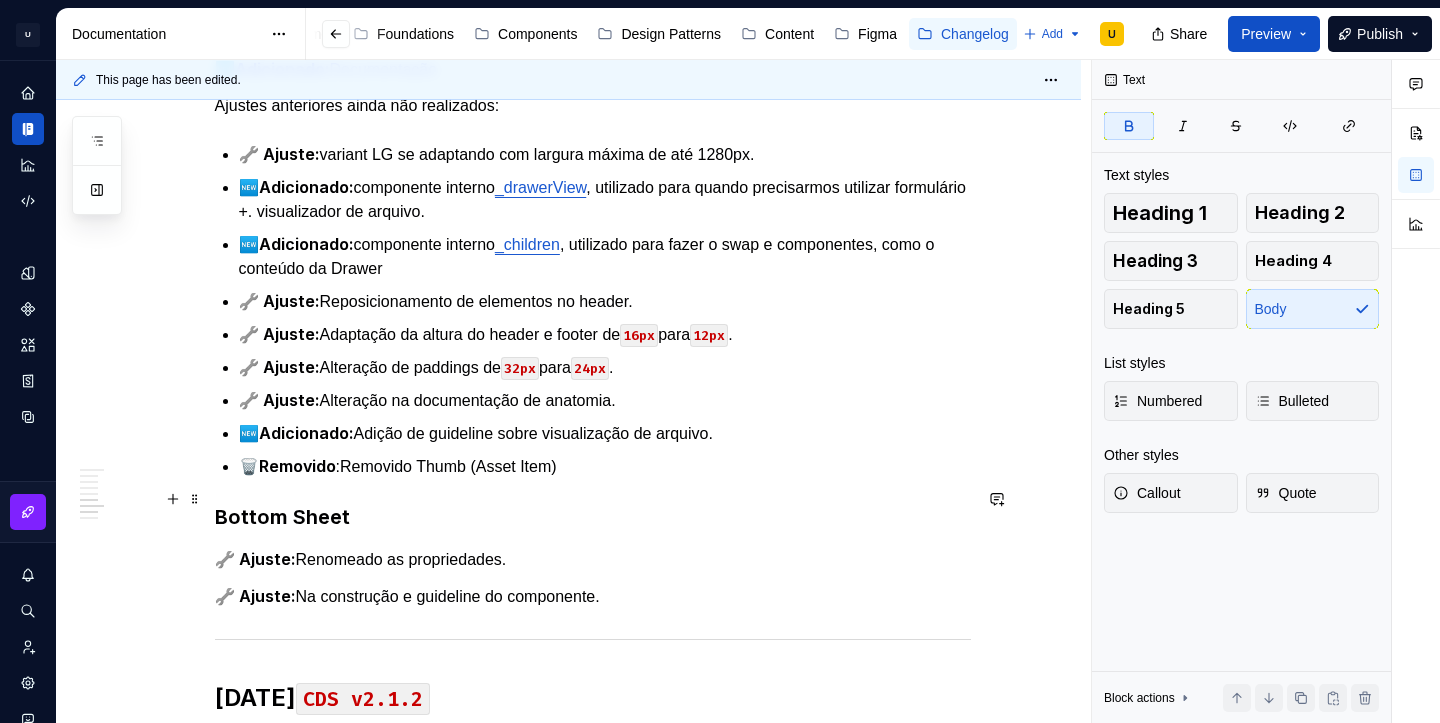 click on "Bottom Sheet" at bounding box center (593, 517) 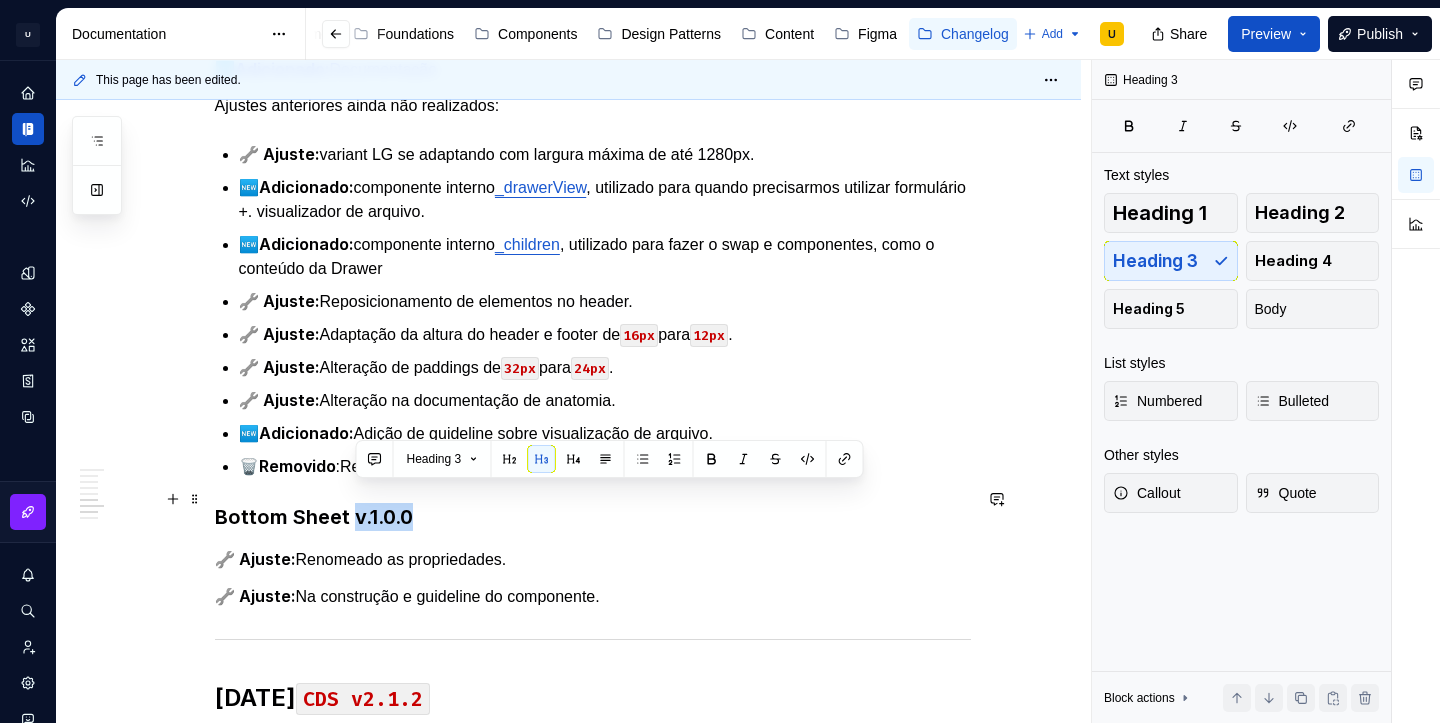 drag, startPoint x: 415, startPoint y: 504, endPoint x: 359, endPoint y: 503, distance: 56.008926 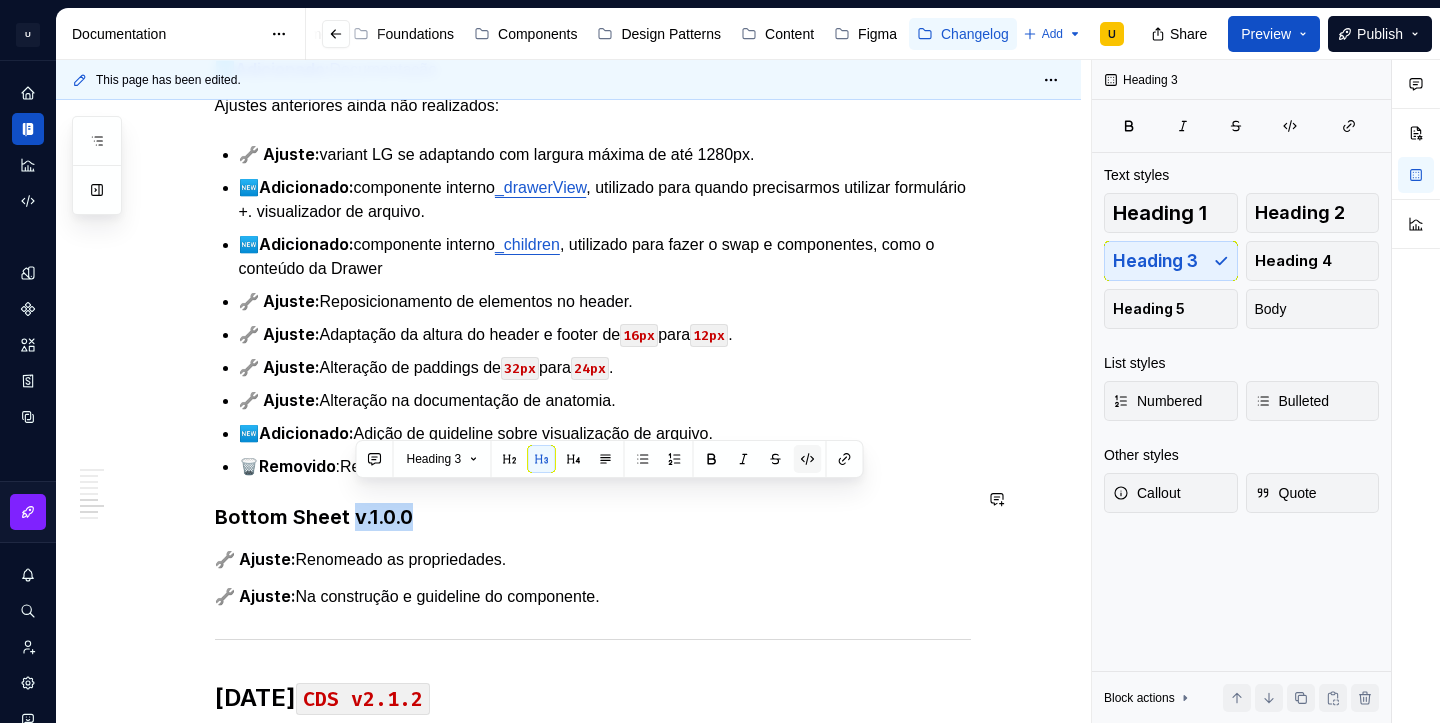 click at bounding box center [807, 459] 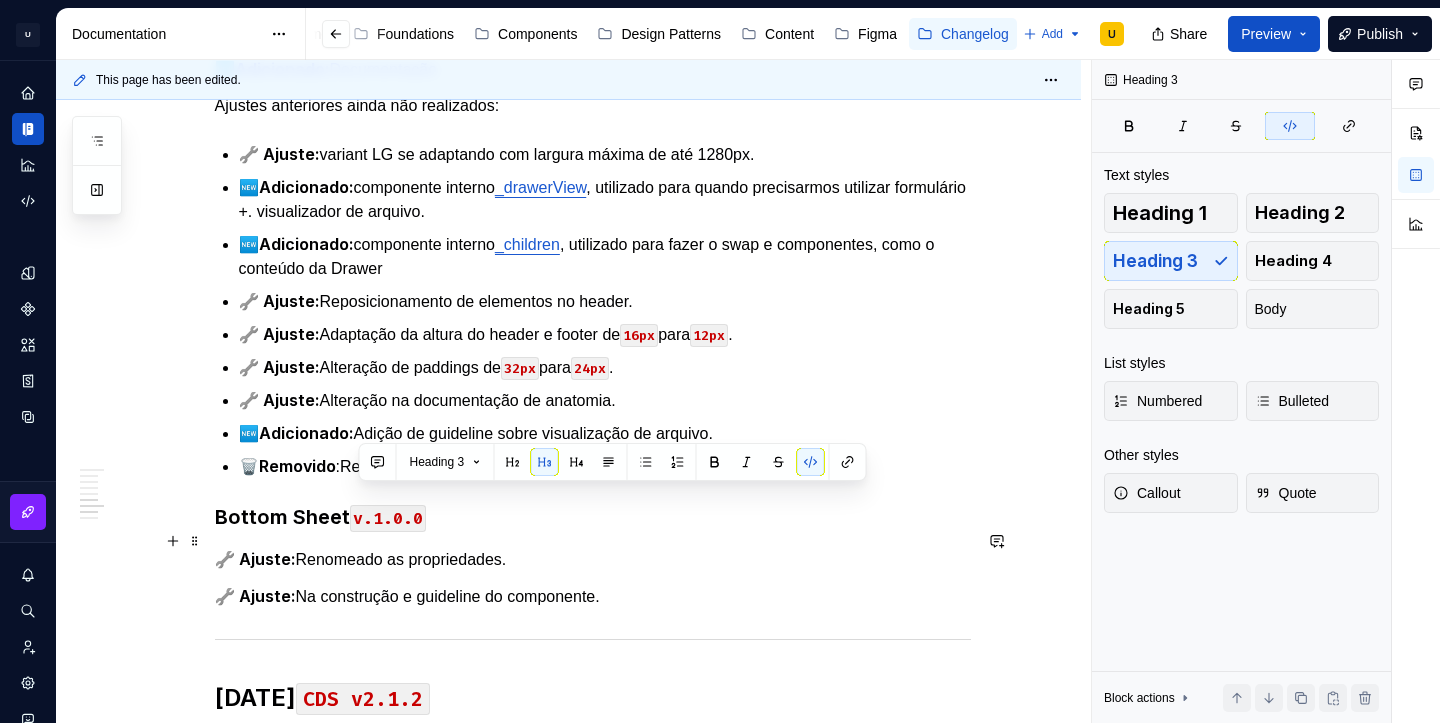 click on "🔧 Ajuste:  Renomeado as propriedades." at bounding box center (593, 559) 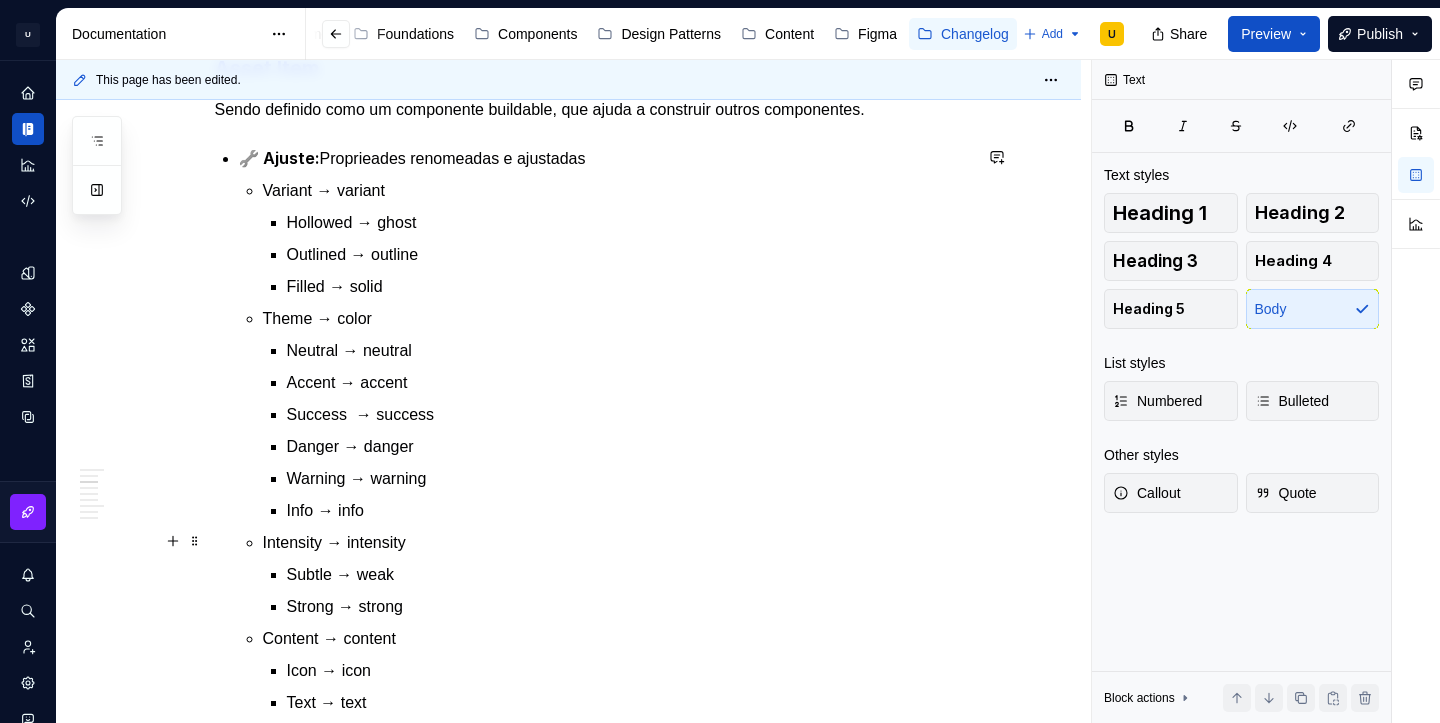 scroll, scrollTop: 1270, scrollLeft: 0, axis: vertical 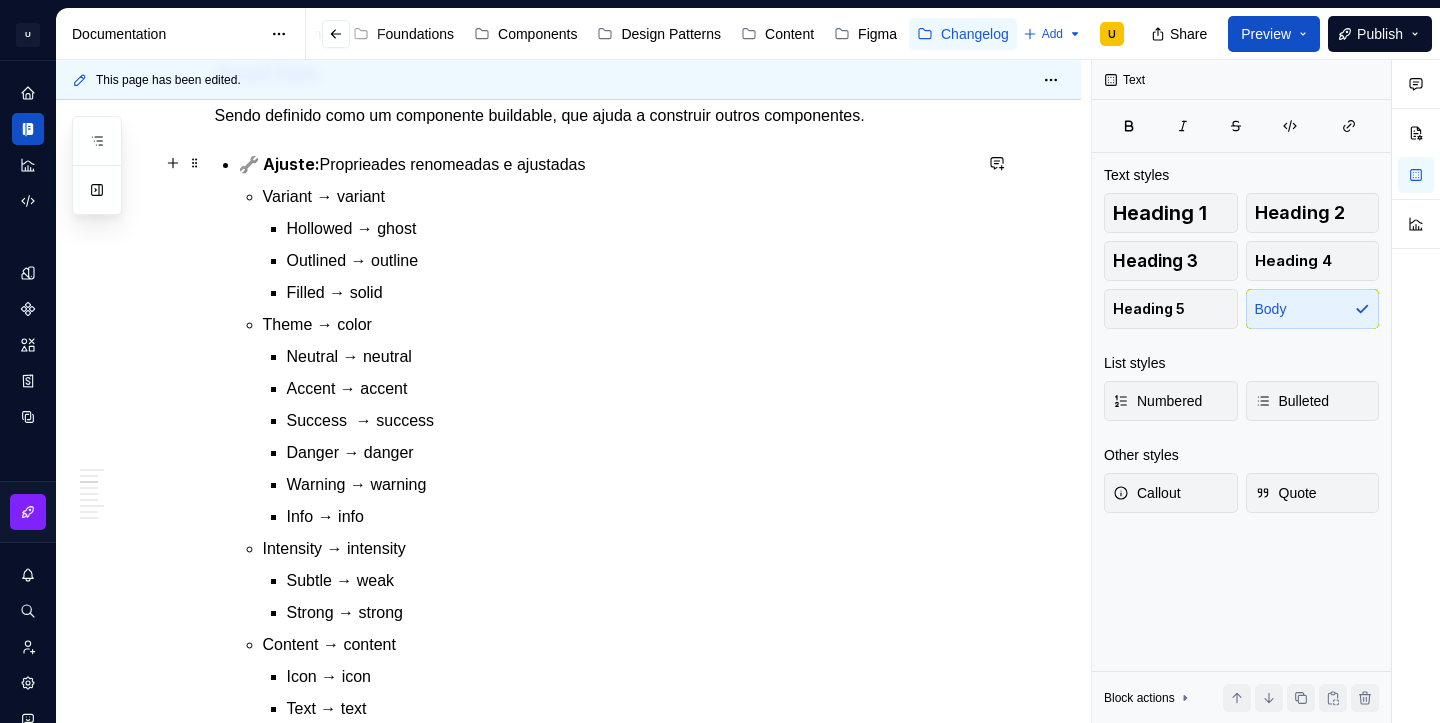 click on "🔧 Ajuste:  Proprieades renomeadas e ajustadas" at bounding box center [605, 164] 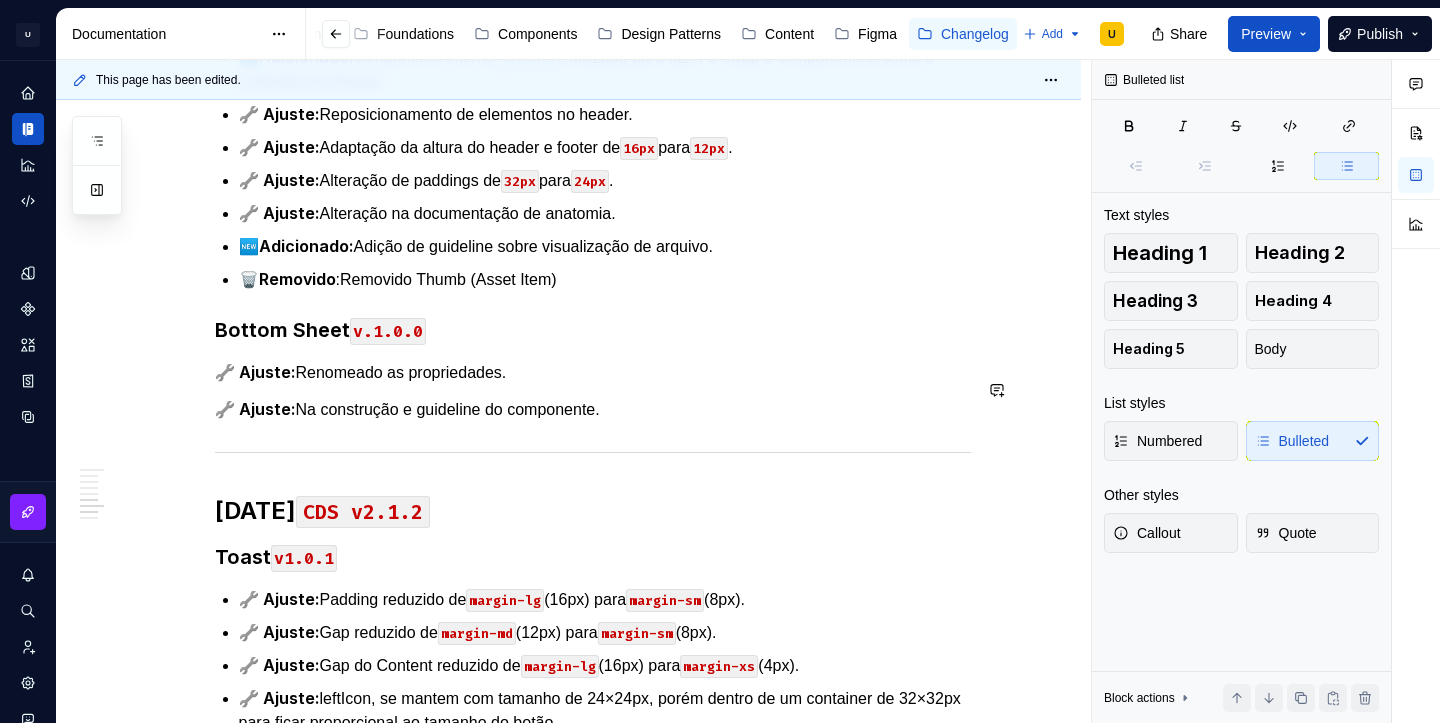 scroll, scrollTop: 2565, scrollLeft: 0, axis: vertical 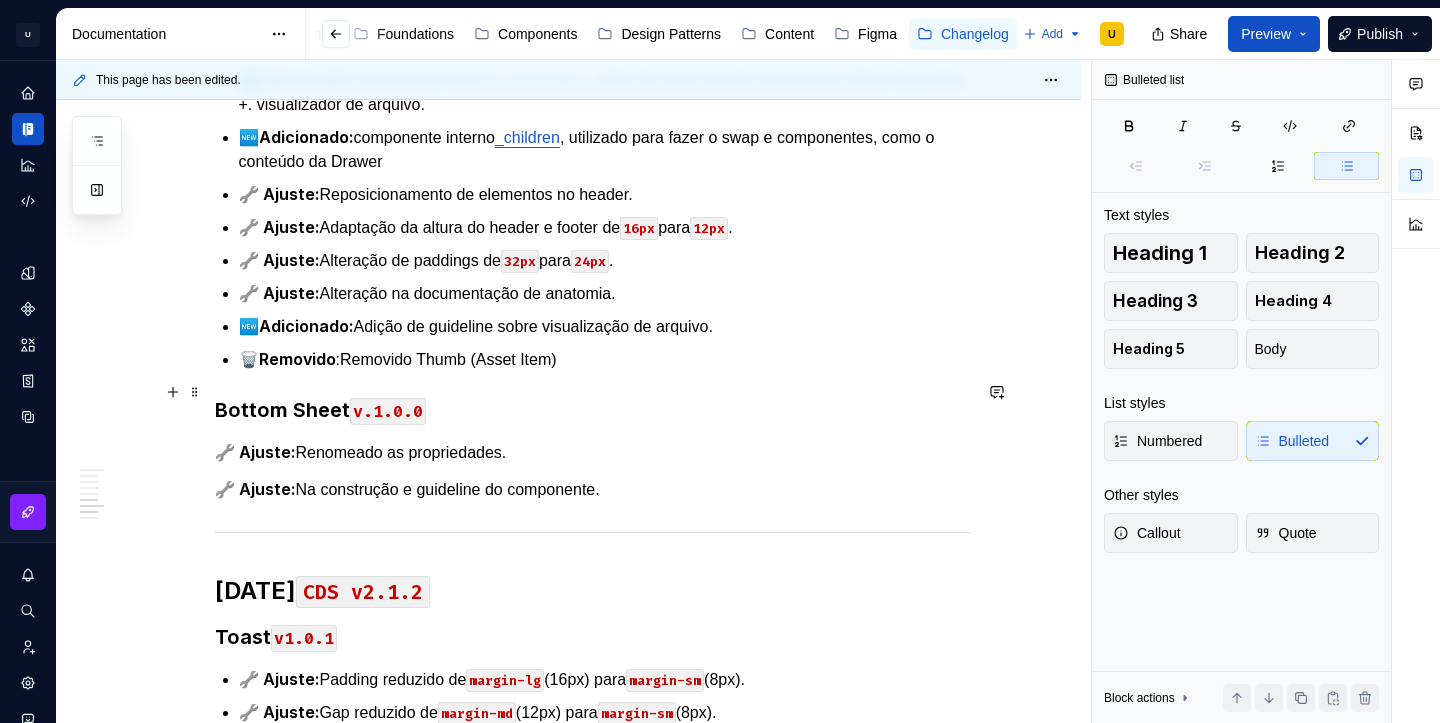 click on "v.1.0.0" at bounding box center [388, 411] 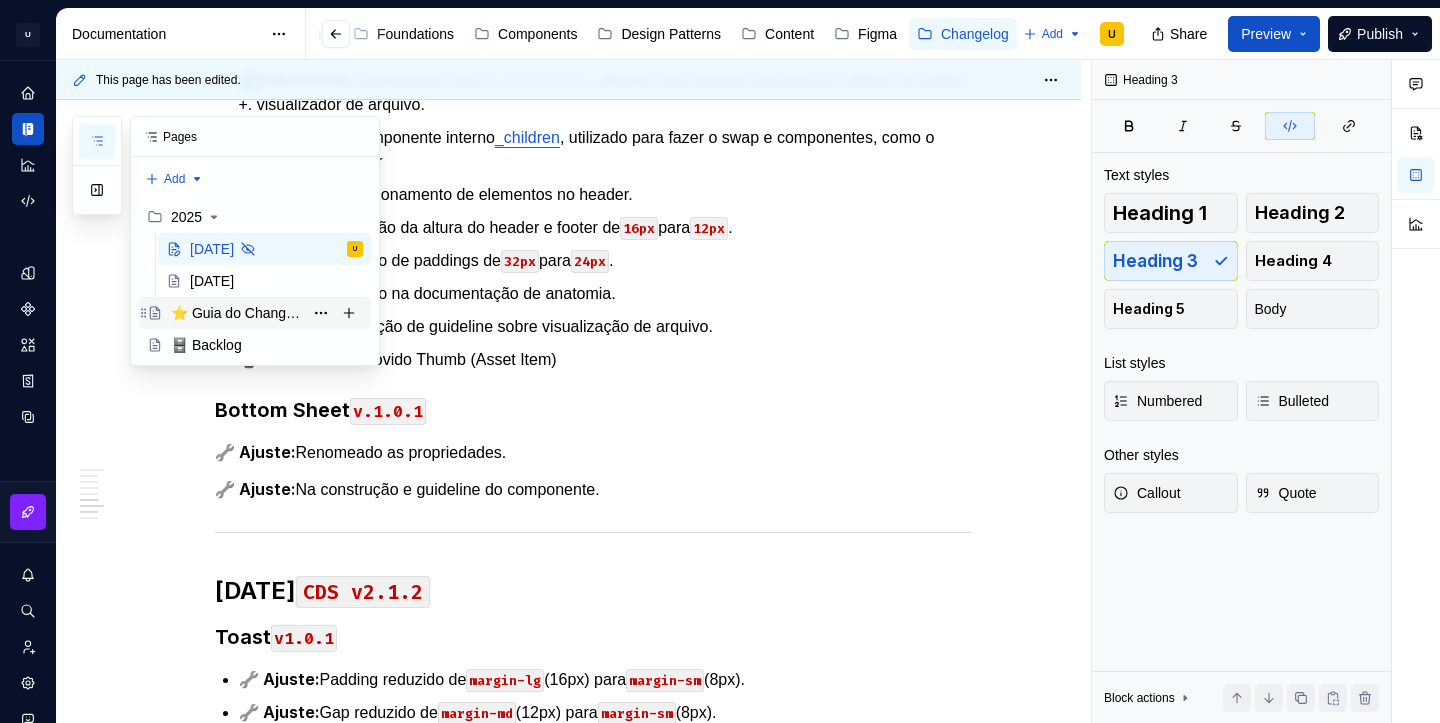 click on "⭐ Guia do Changelog" at bounding box center [237, 313] 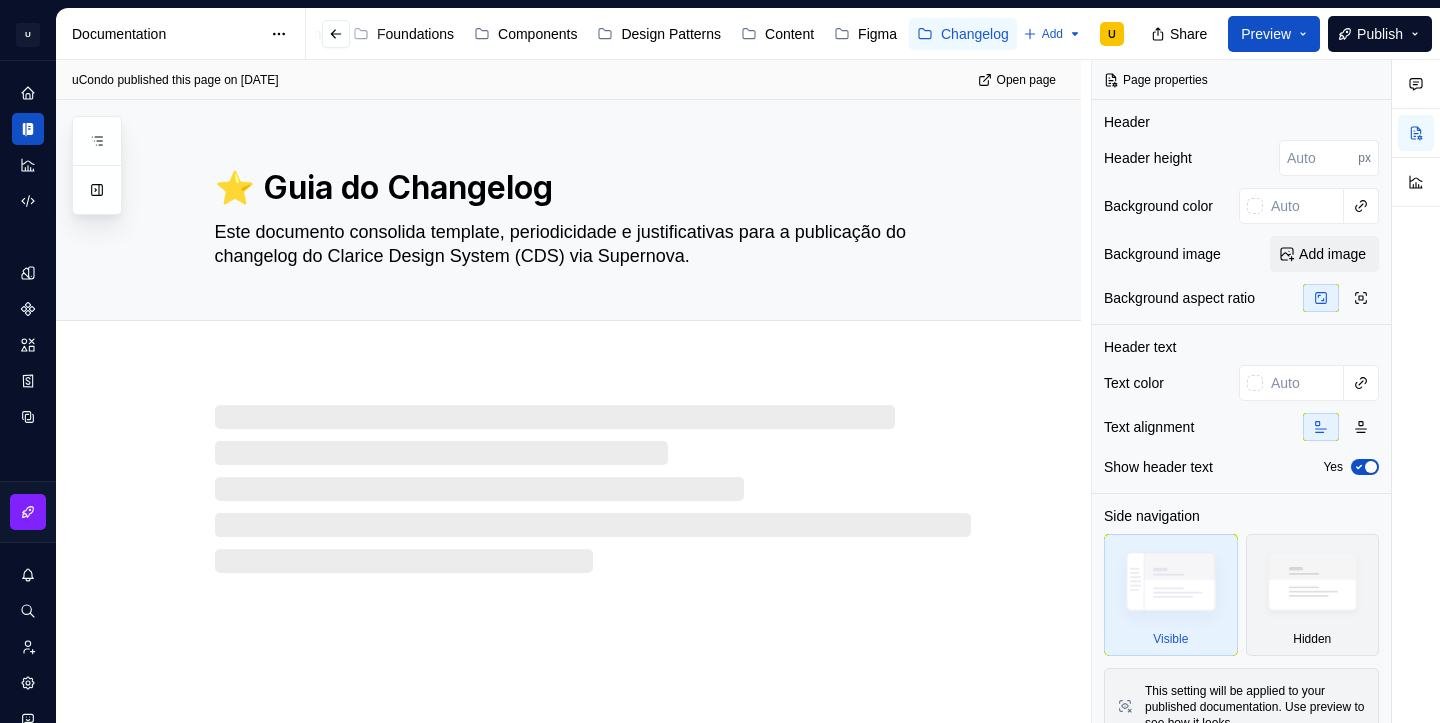 type on "*" 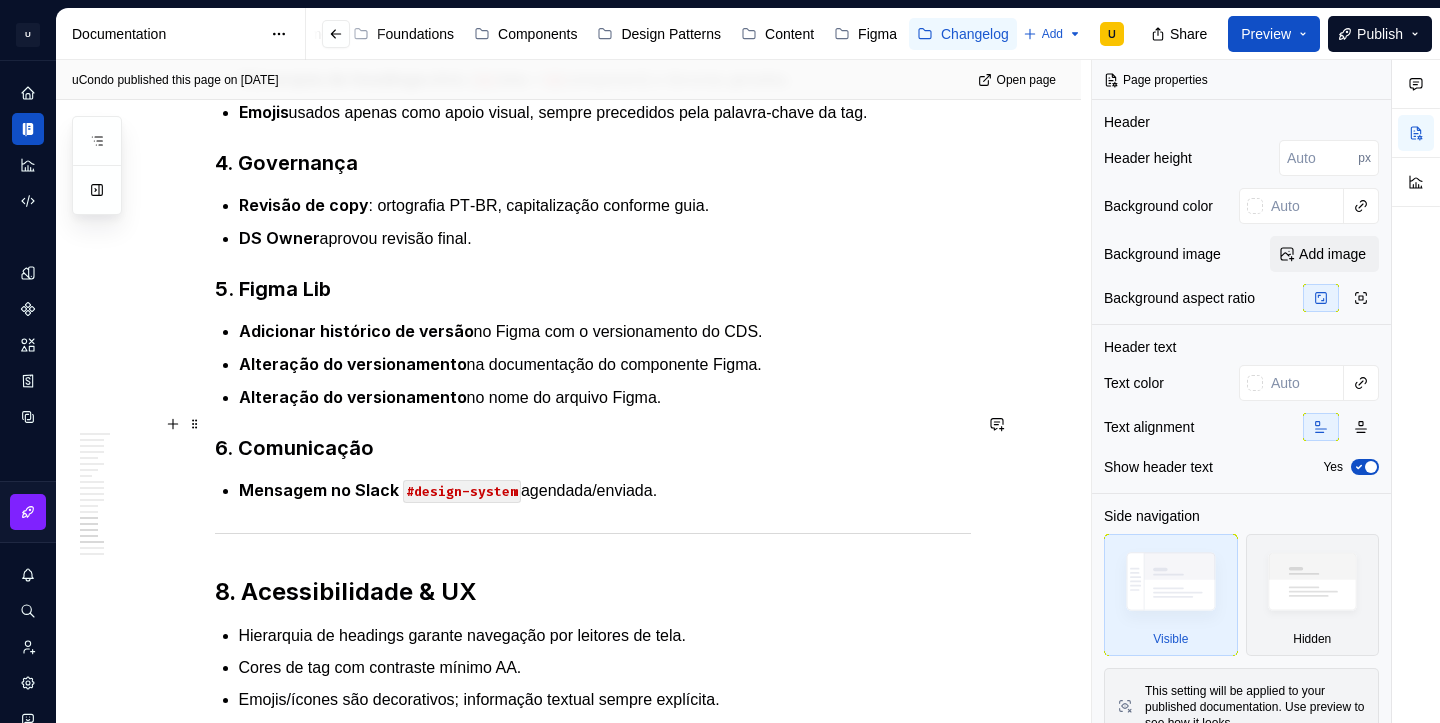 scroll, scrollTop: 3319, scrollLeft: 0, axis: vertical 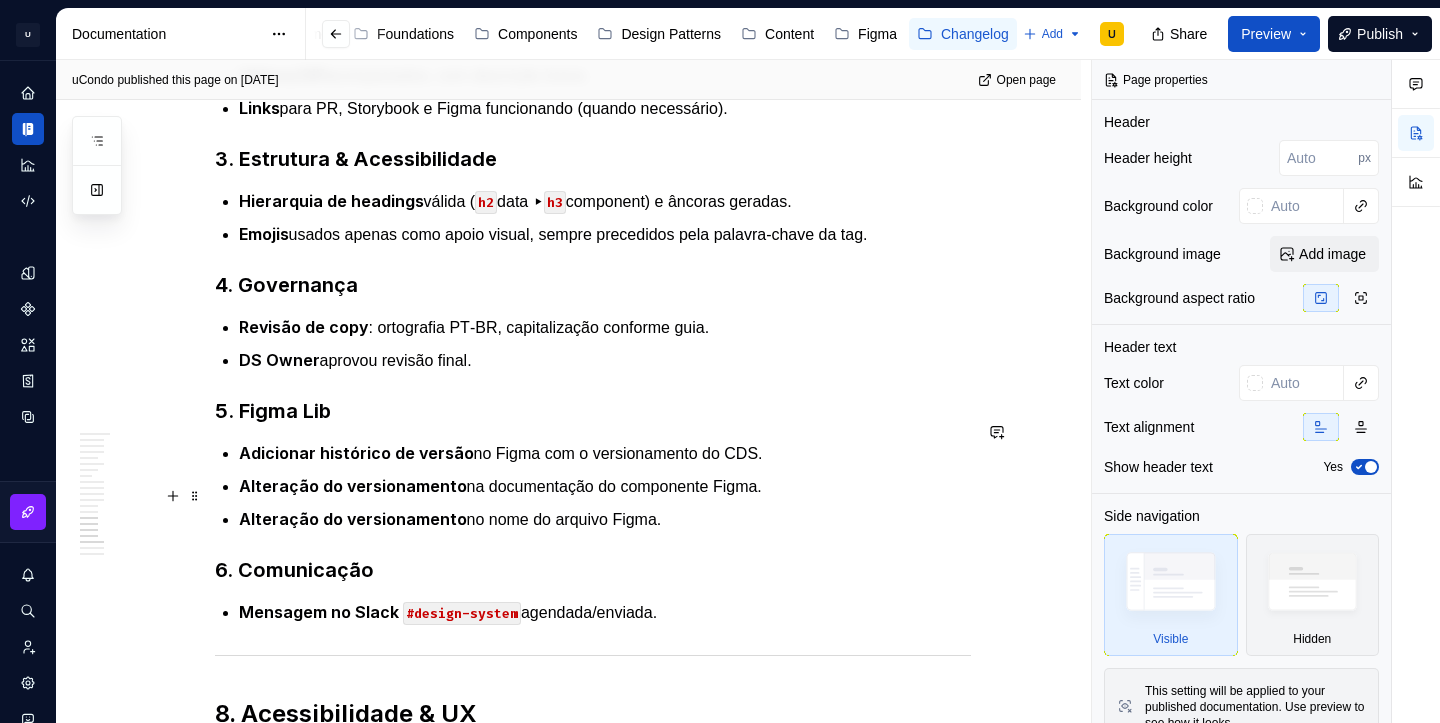 click on "Alteração do versionamento  no nome do arquivo Figma." at bounding box center [605, 519] 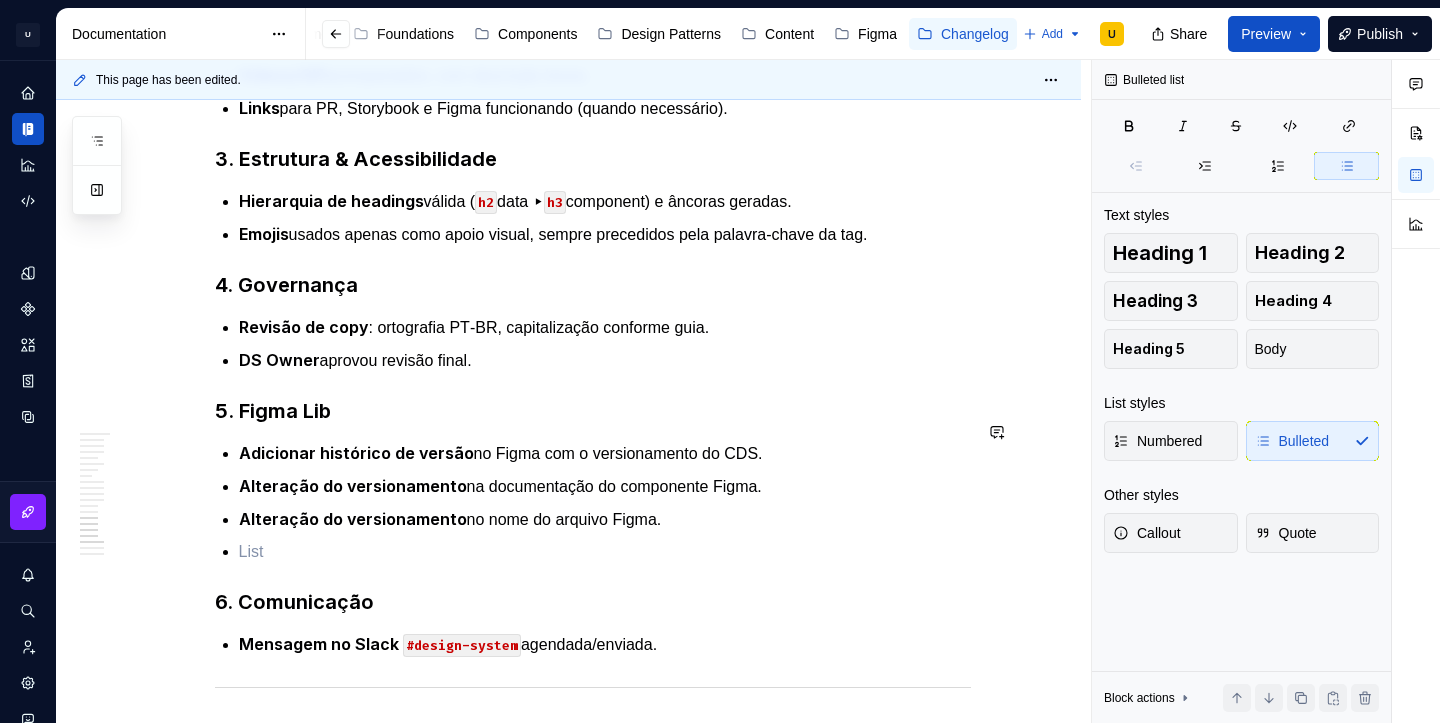 type 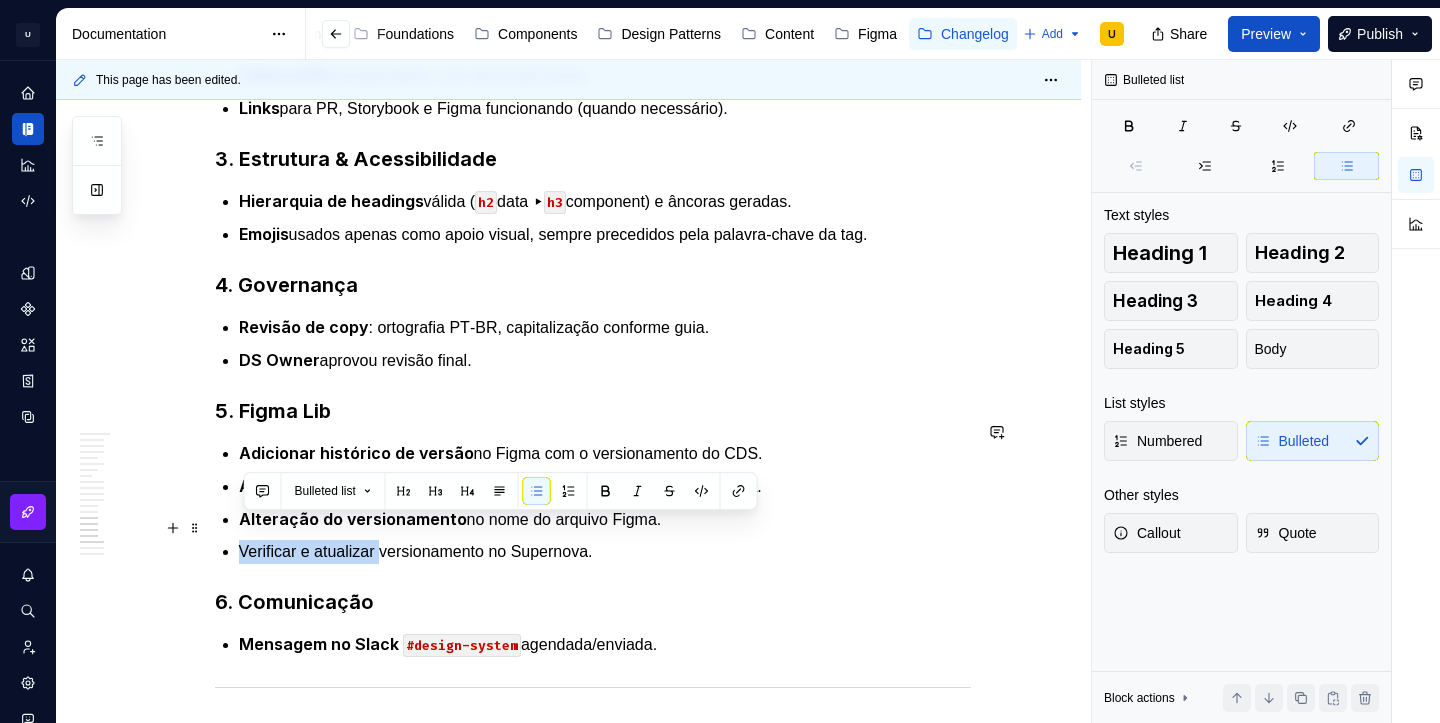 drag, startPoint x: 392, startPoint y: 529, endPoint x: 244, endPoint y: 530, distance: 148.00337 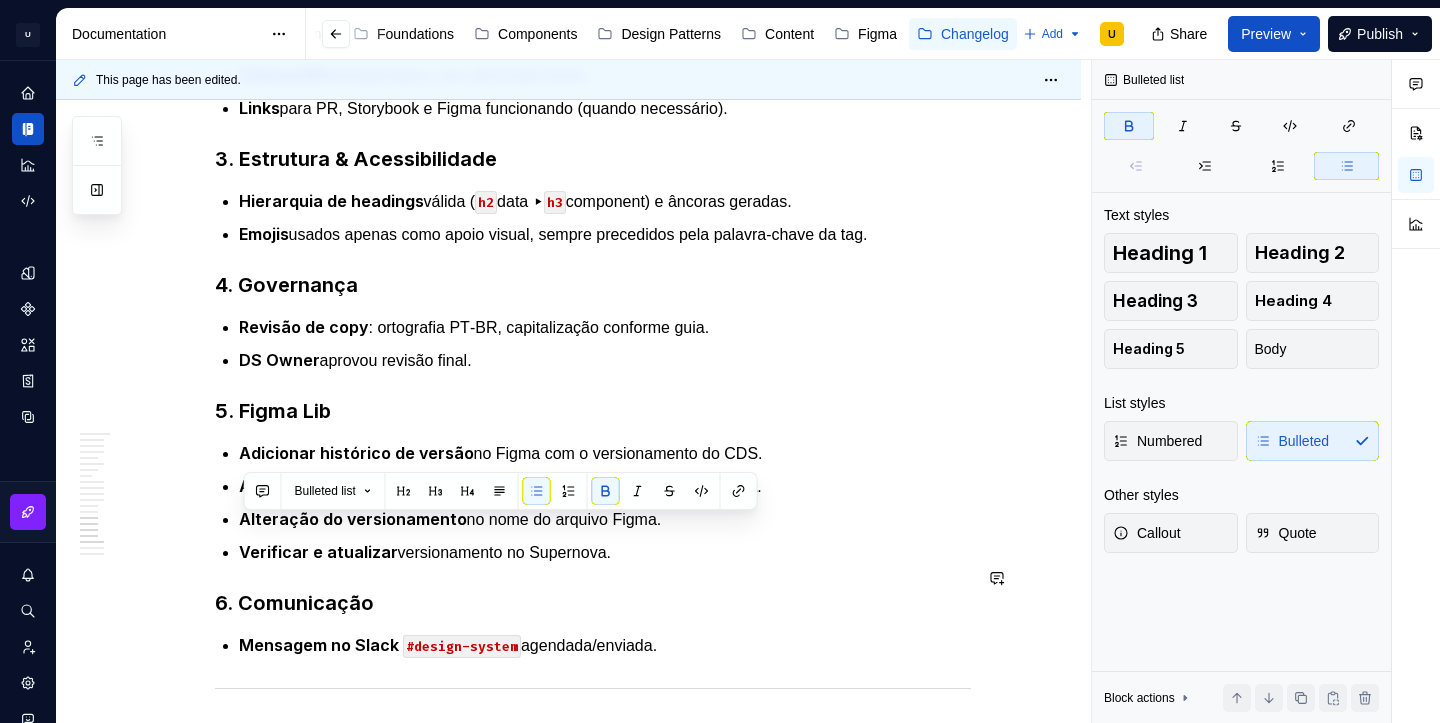 click on "1. Objetivo O changelog tem três metas principais: Transparência  – comunicar evoluções do DS a designers, devs e stakeholders. Rastreadibilidade  – permitir que qualquer pessoa encontre rapidamente quando e por que algo mudou. Governança  – garantir que todas as alterações passem por um fluxo de revisão consistente. 2. Estrutura de navegação no Supernova Nível Convenção Observações Sidebar 2025 ,  2024 ,  2023 … Ano mais recente primeiro. Página mensal [DATE] ,  [DATE] … Mês em maiúscula Seção diária #### [DATE] Âncora para deep‑link. Itens Bullet de componente → sub‑bullets de tags Agrupamento por componente. 3. Template (component‑first) [DATE] <Data> Toast <Component> 🗑️  Removido : retiramos o `borderRadius` interno para usar toens globais. 🛠️  Ajuste : corrigido o contraste mínimo AA. ![Antes e depois – contraste do Toast](toast-contrast.png) <Imagem explicativo, quando necessário> [DATE] Toast PasswordField alt" at bounding box center (593, -795) 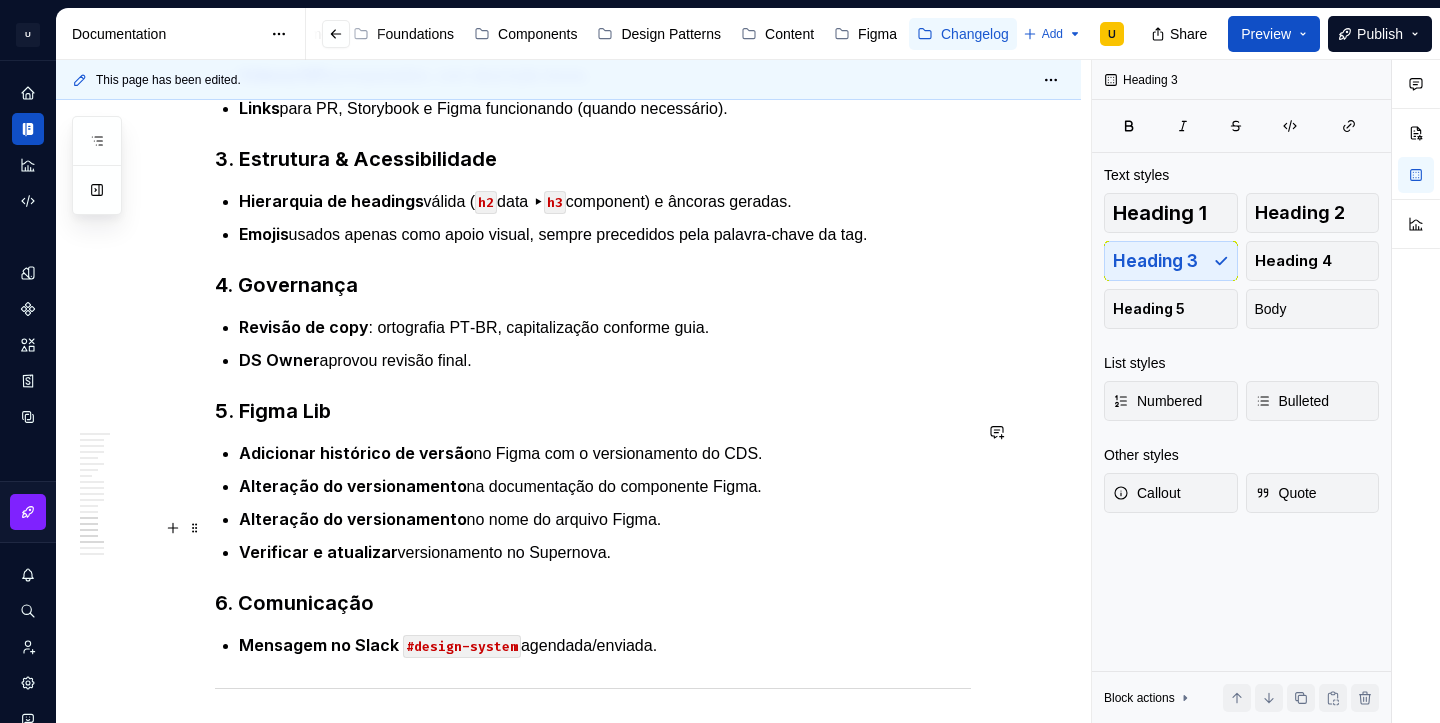 click on "Verificar e atualizar  versionamento no Supernova." at bounding box center (605, 552) 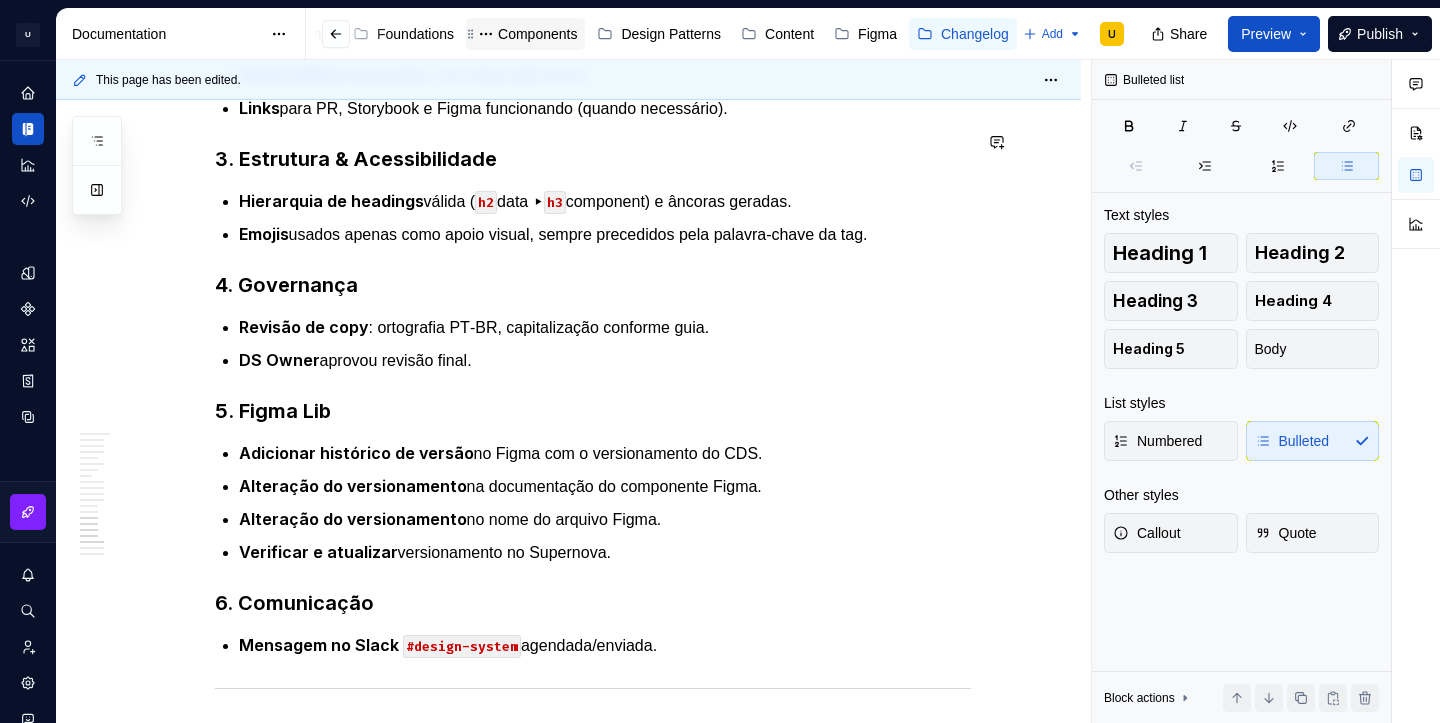 click on "Components" at bounding box center (537, 34) 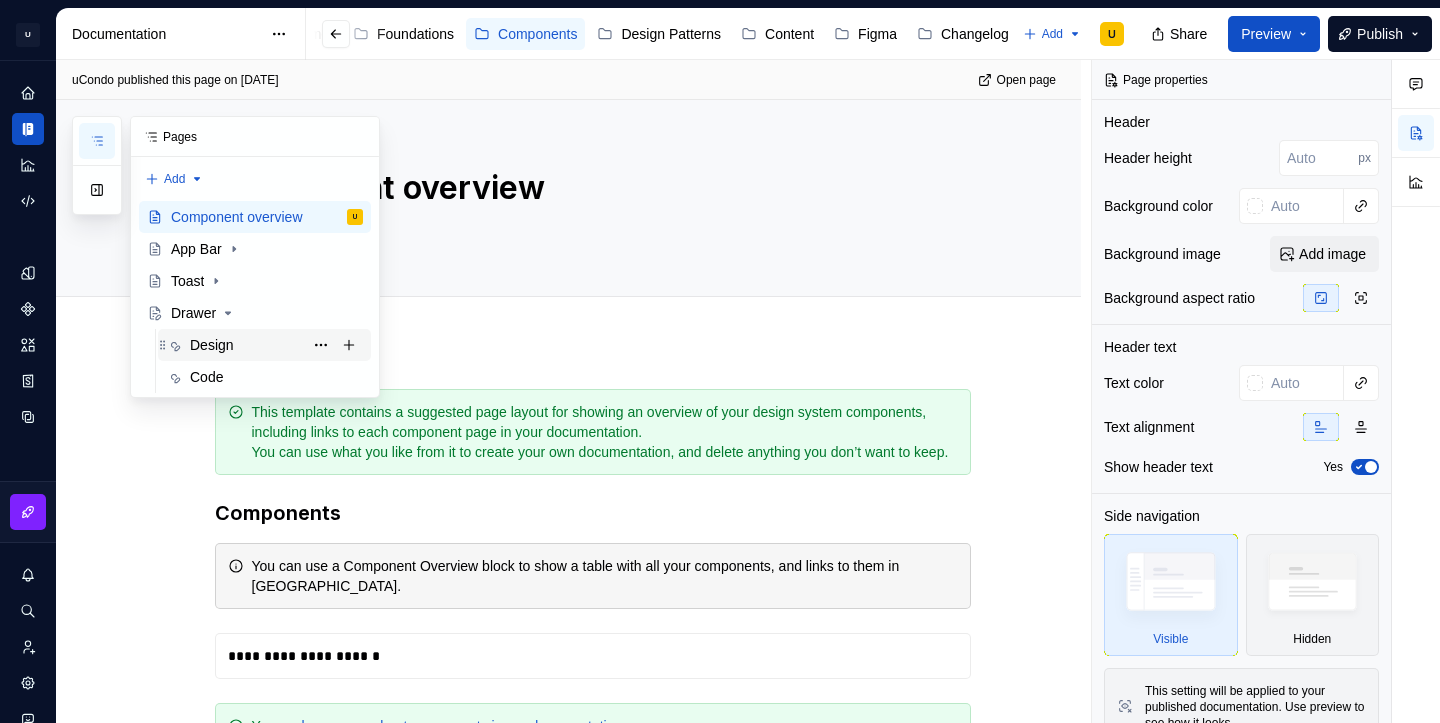click on "Design" at bounding box center (212, 345) 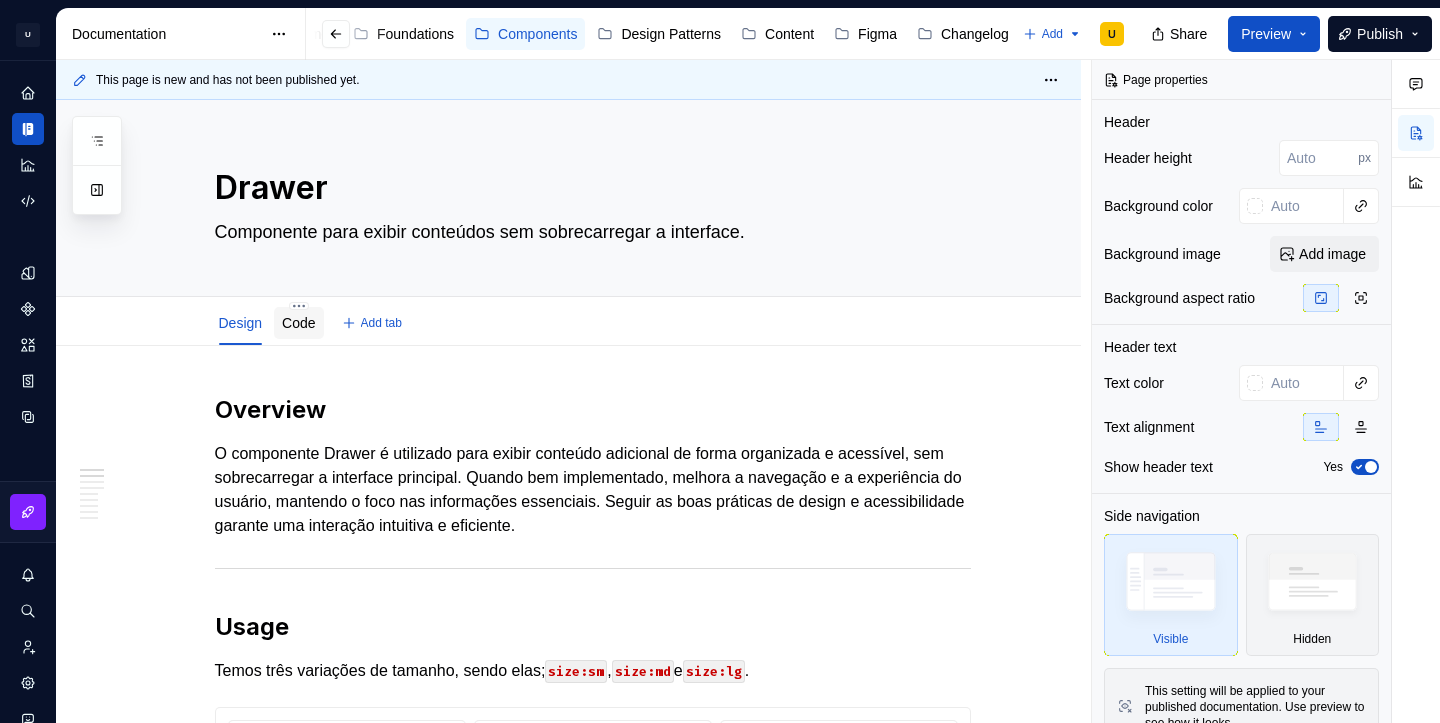 click on "Code" at bounding box center [298, 323] 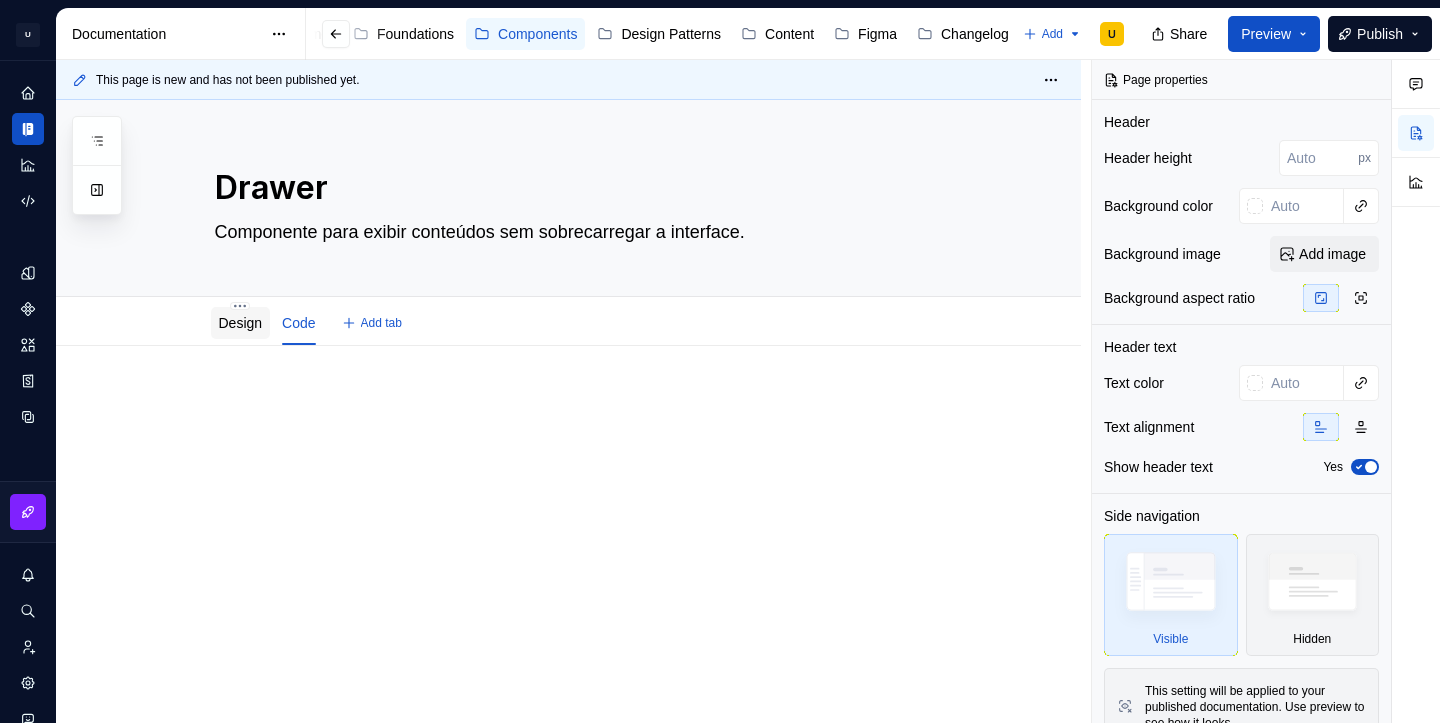click on "Design" at bounding box center [241, 323] 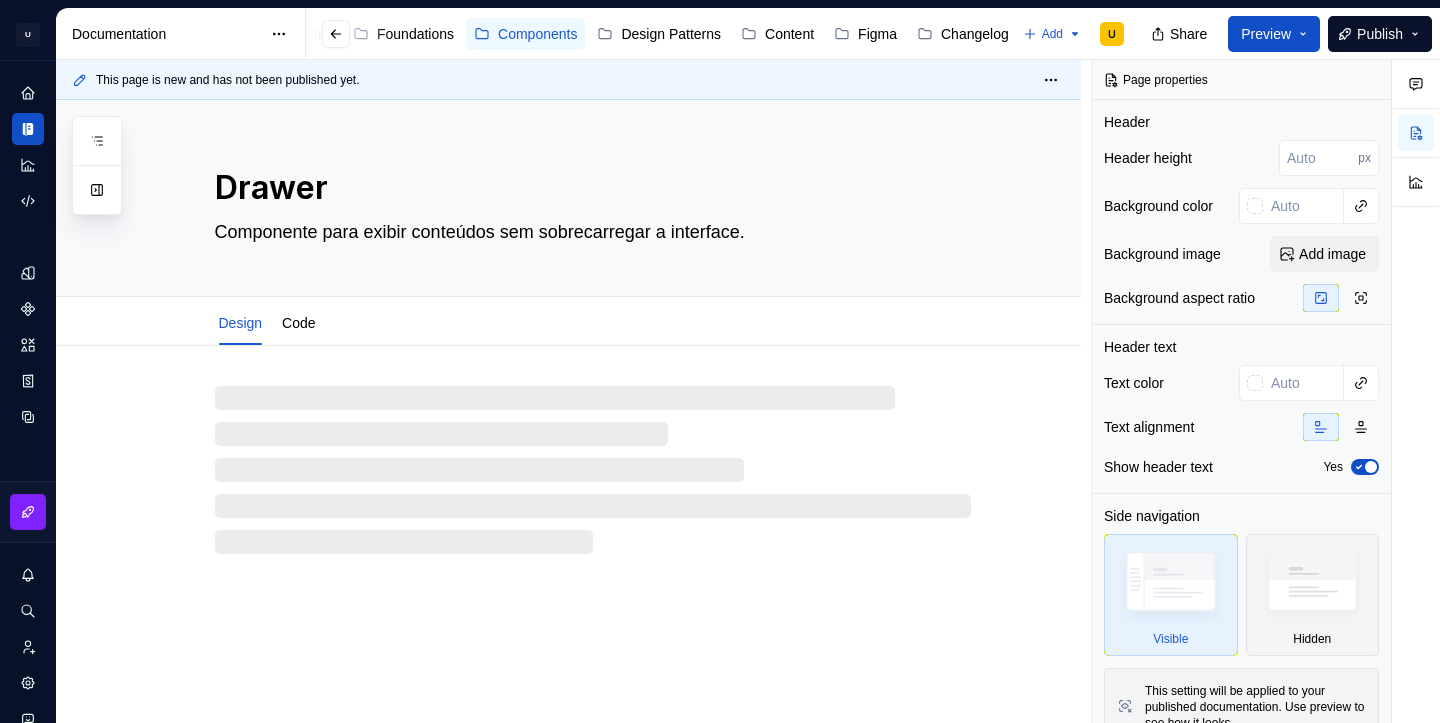 type on "*" 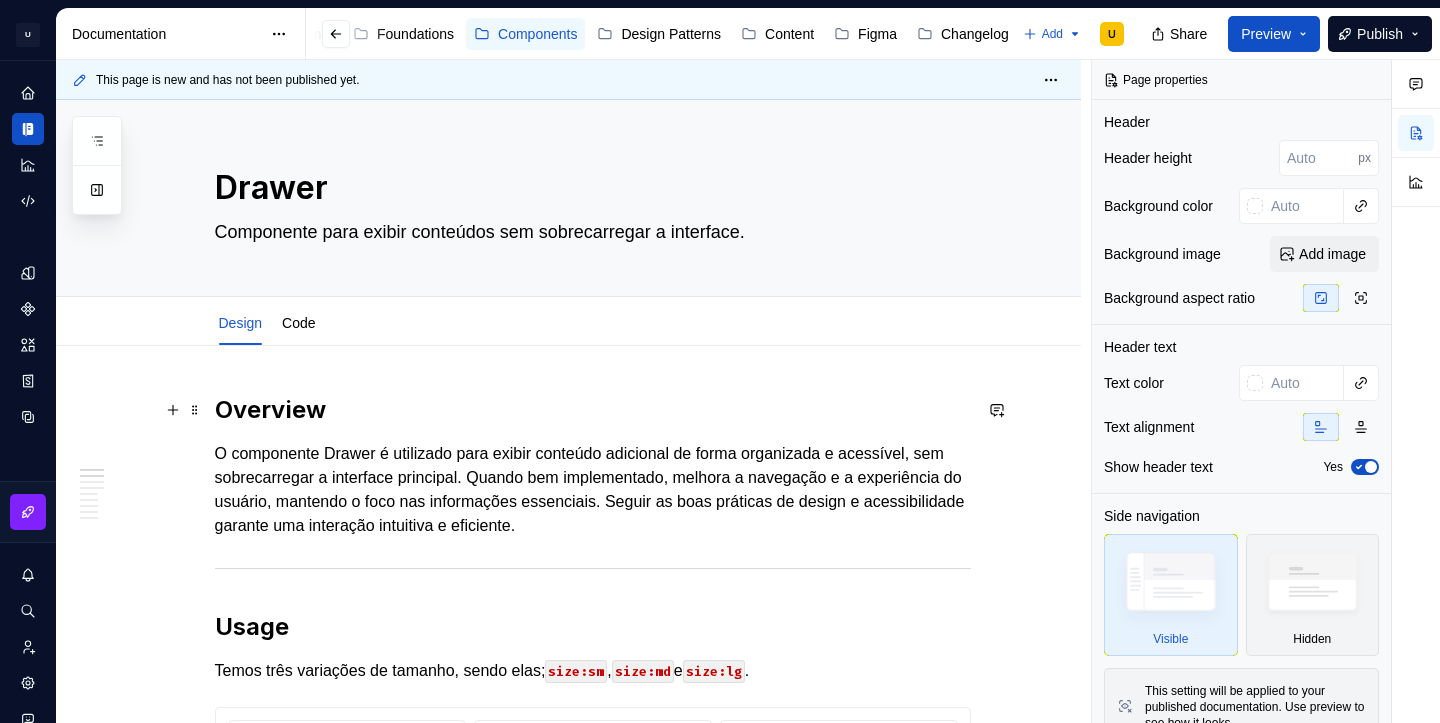 click on "Overview" at bounding box center (270, 409) 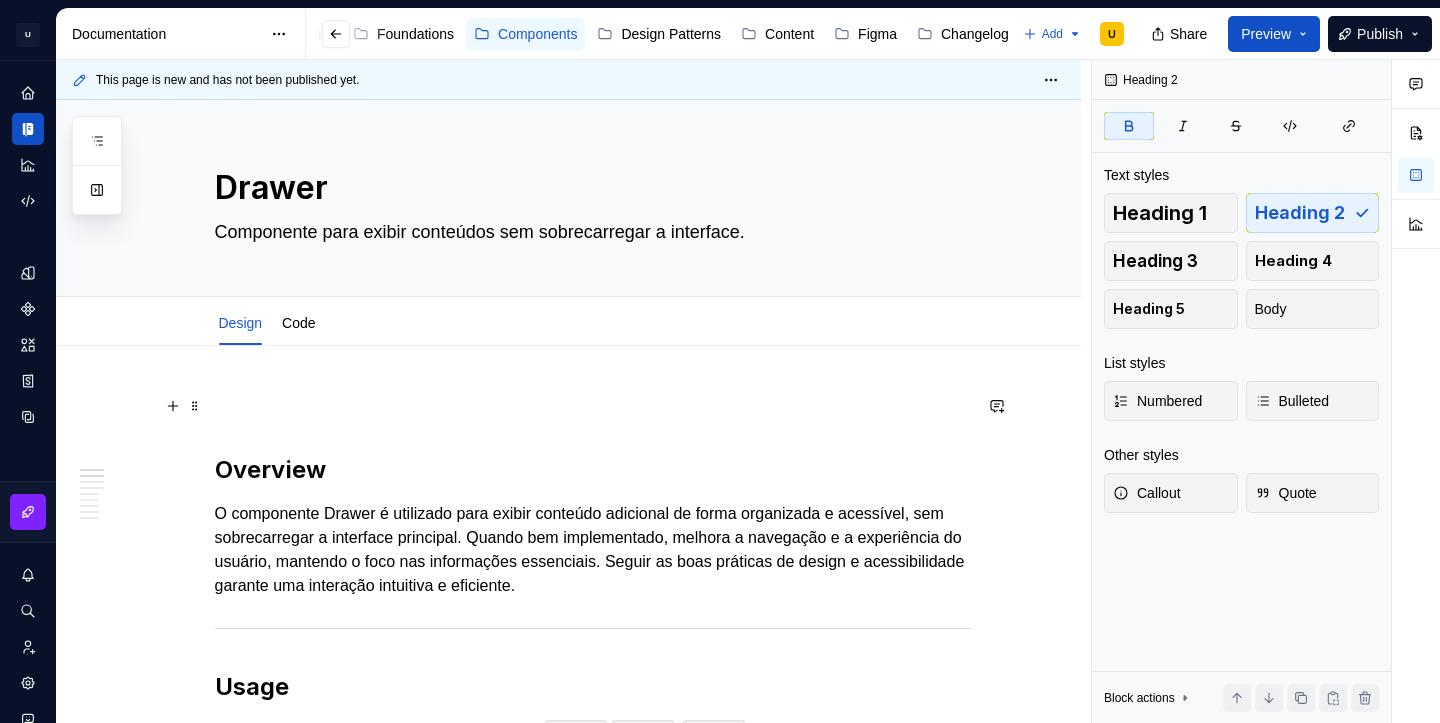 click at bounding box center [593, 406] 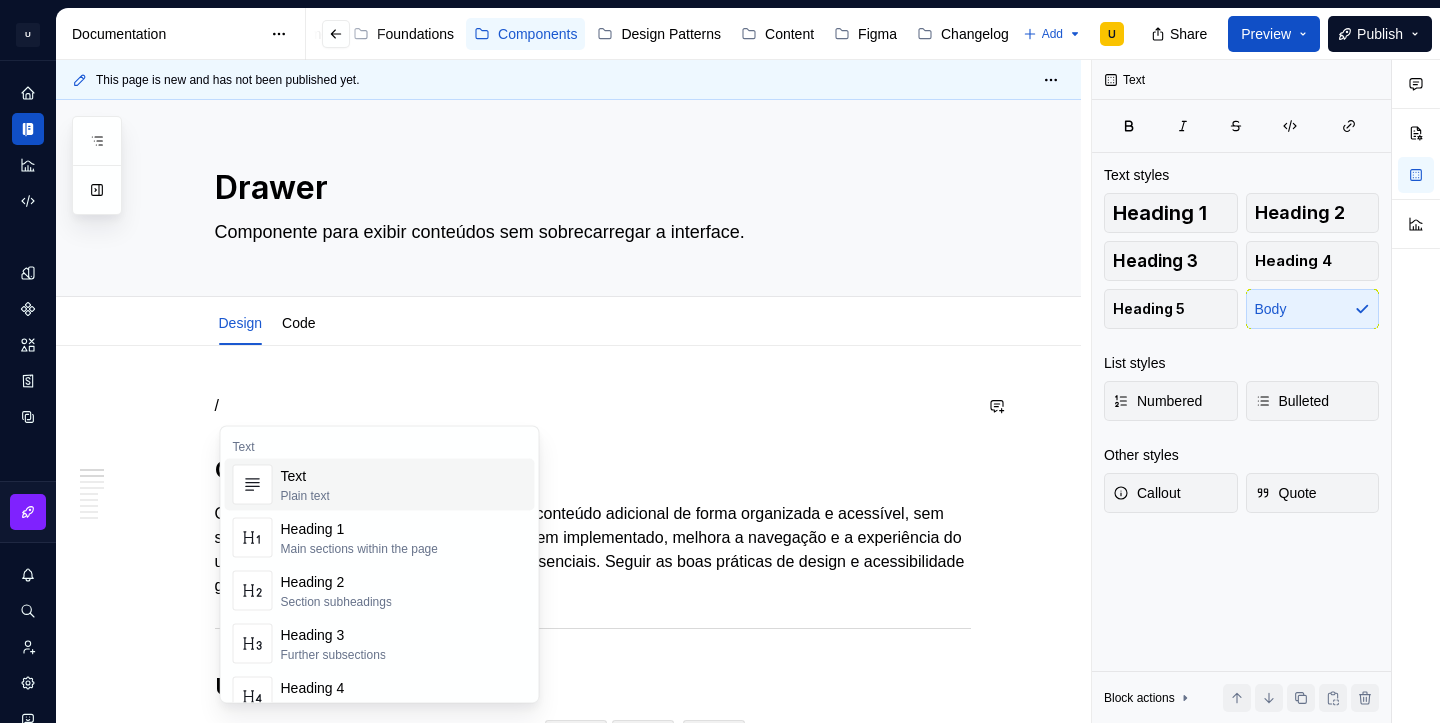 type 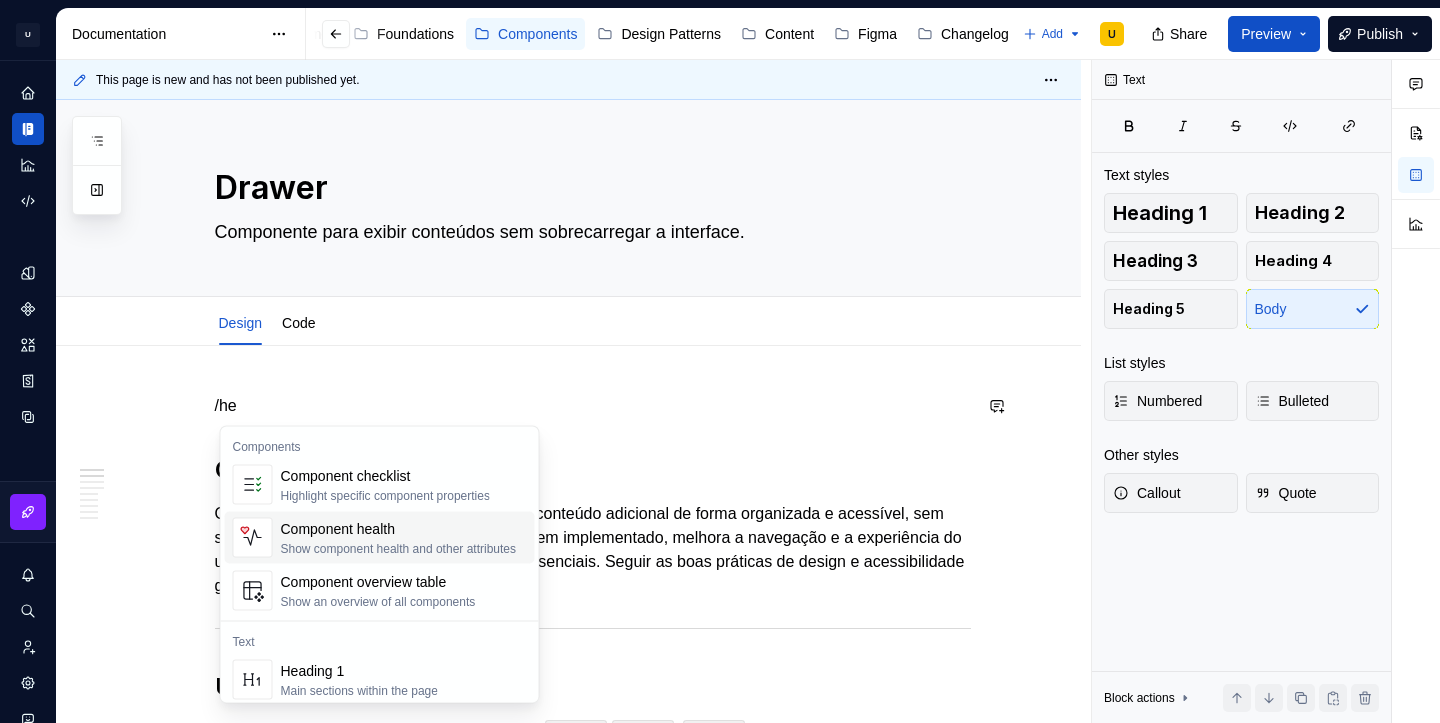 click on "Component health" at bounding box center [399, 529] 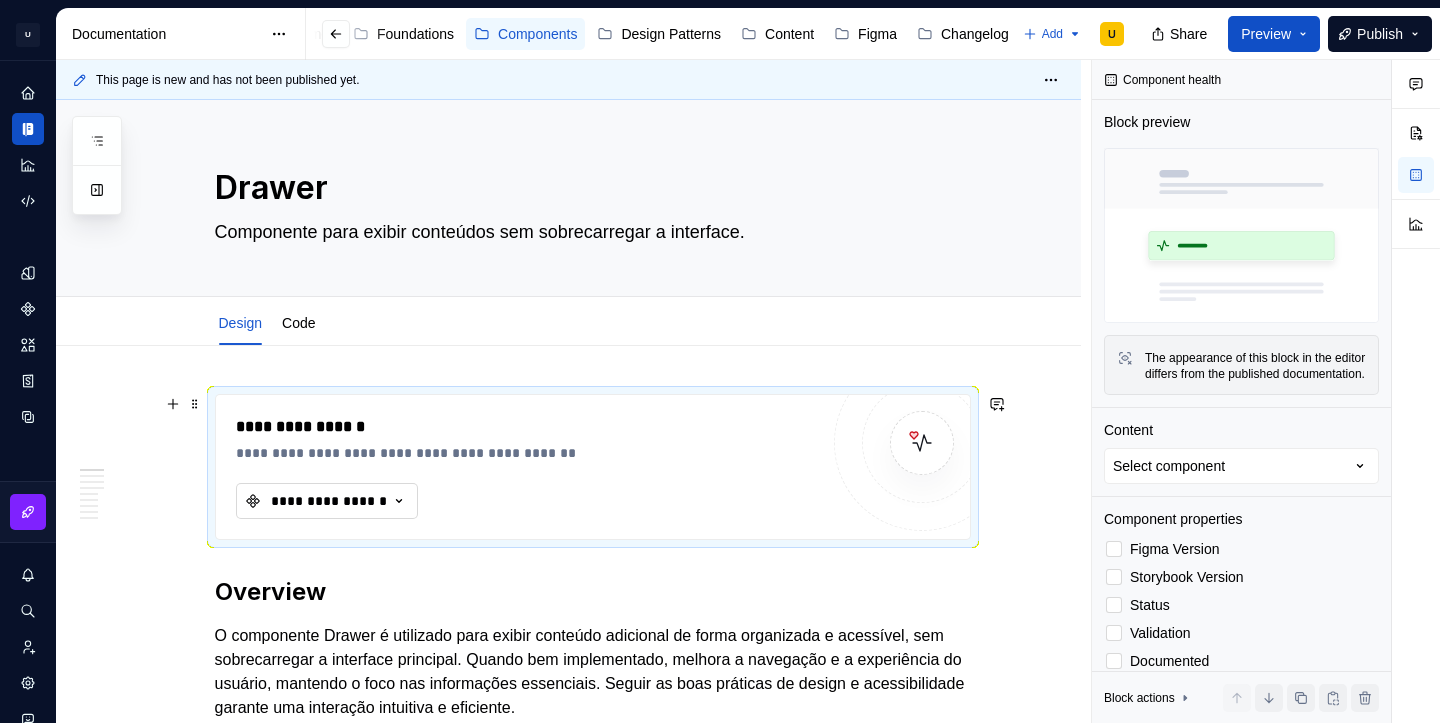 click on "**********" at bounding box center [327, 501] 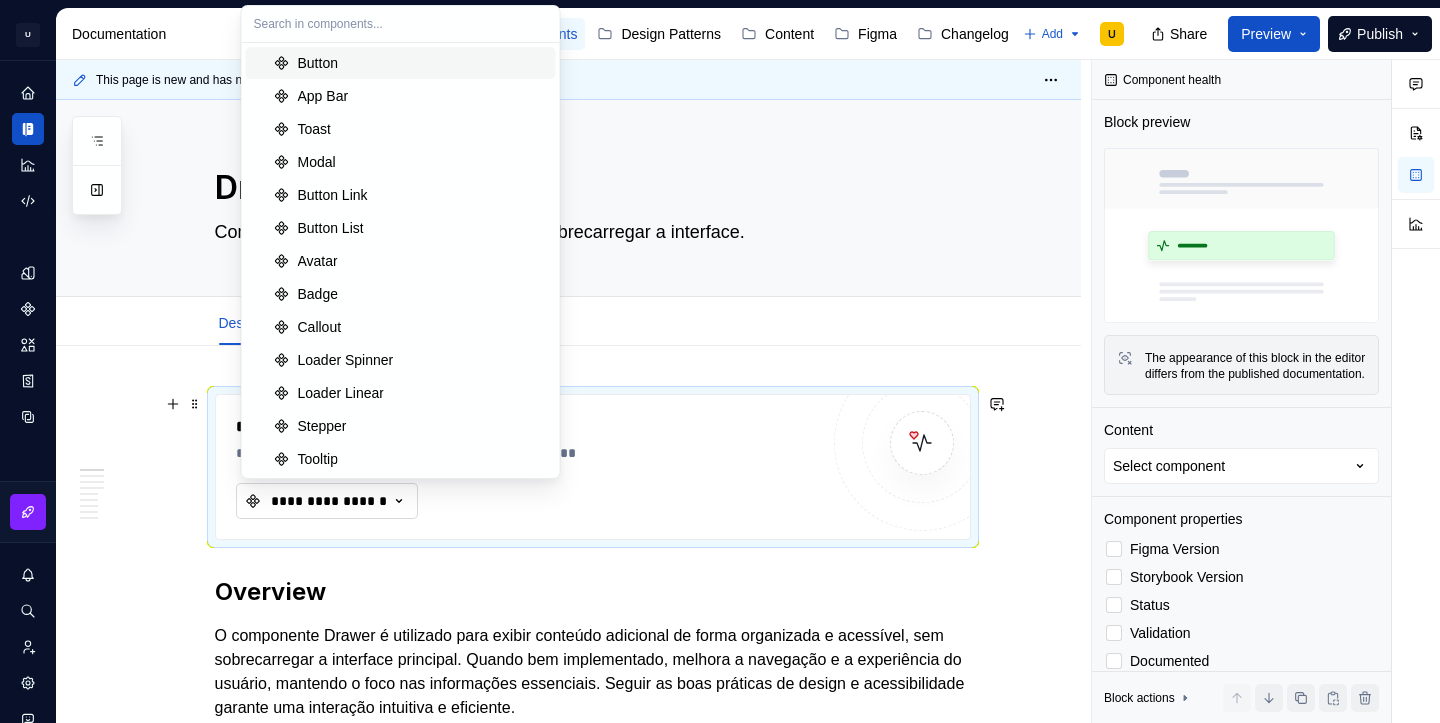 type on "d" 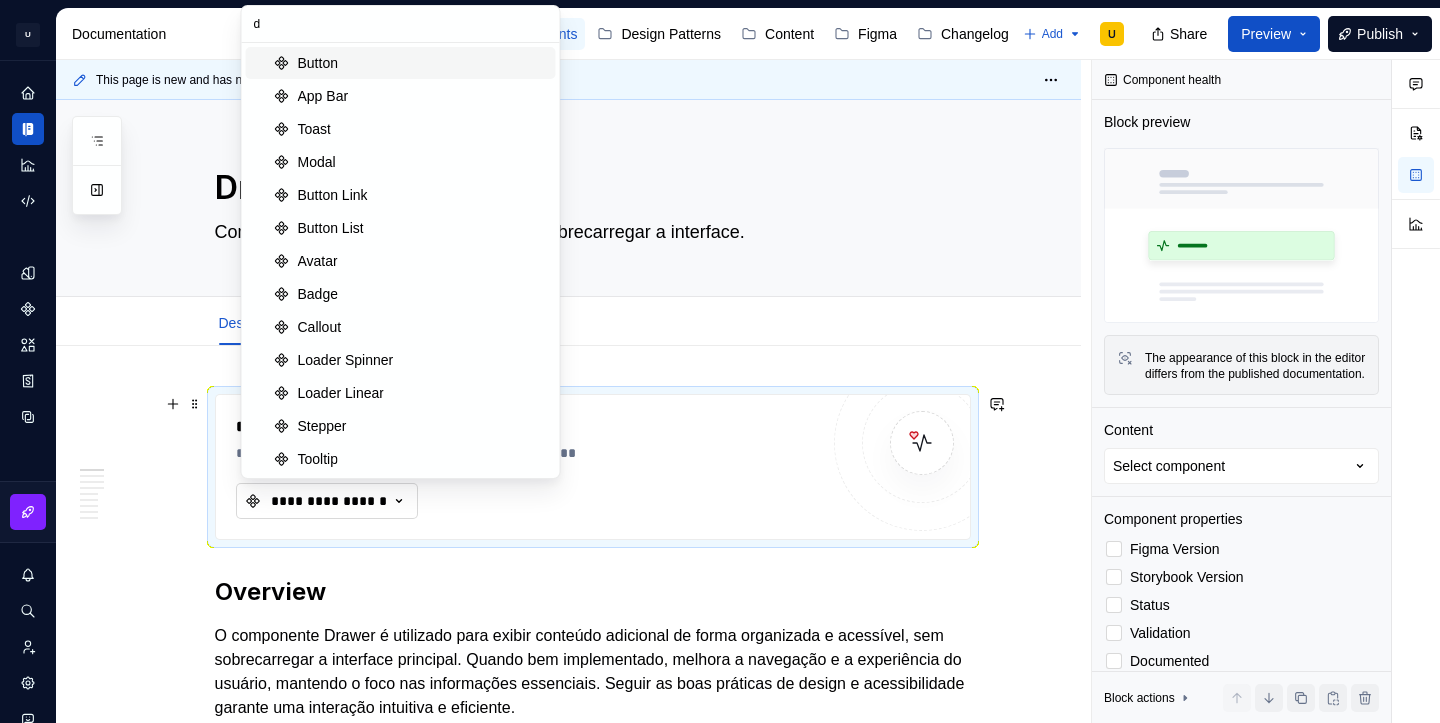 type on "*" 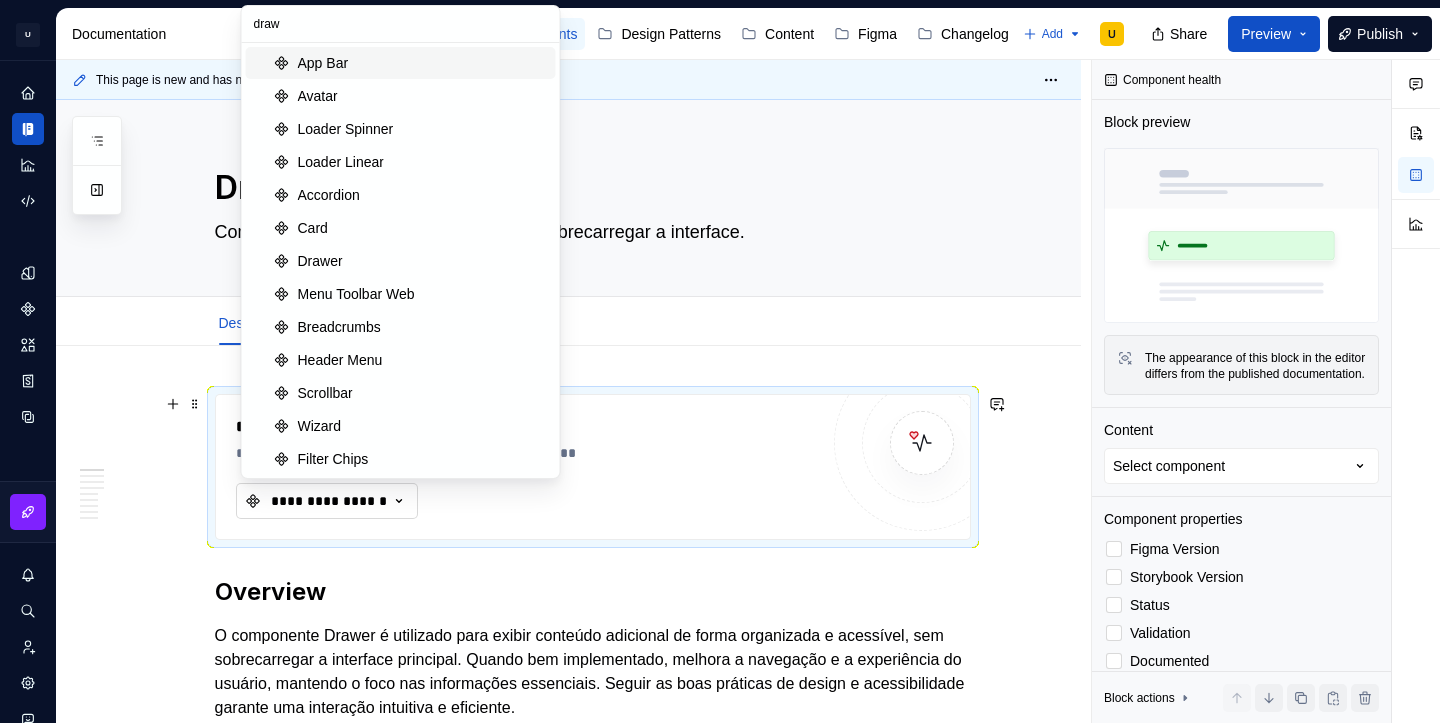 type on "drawe" 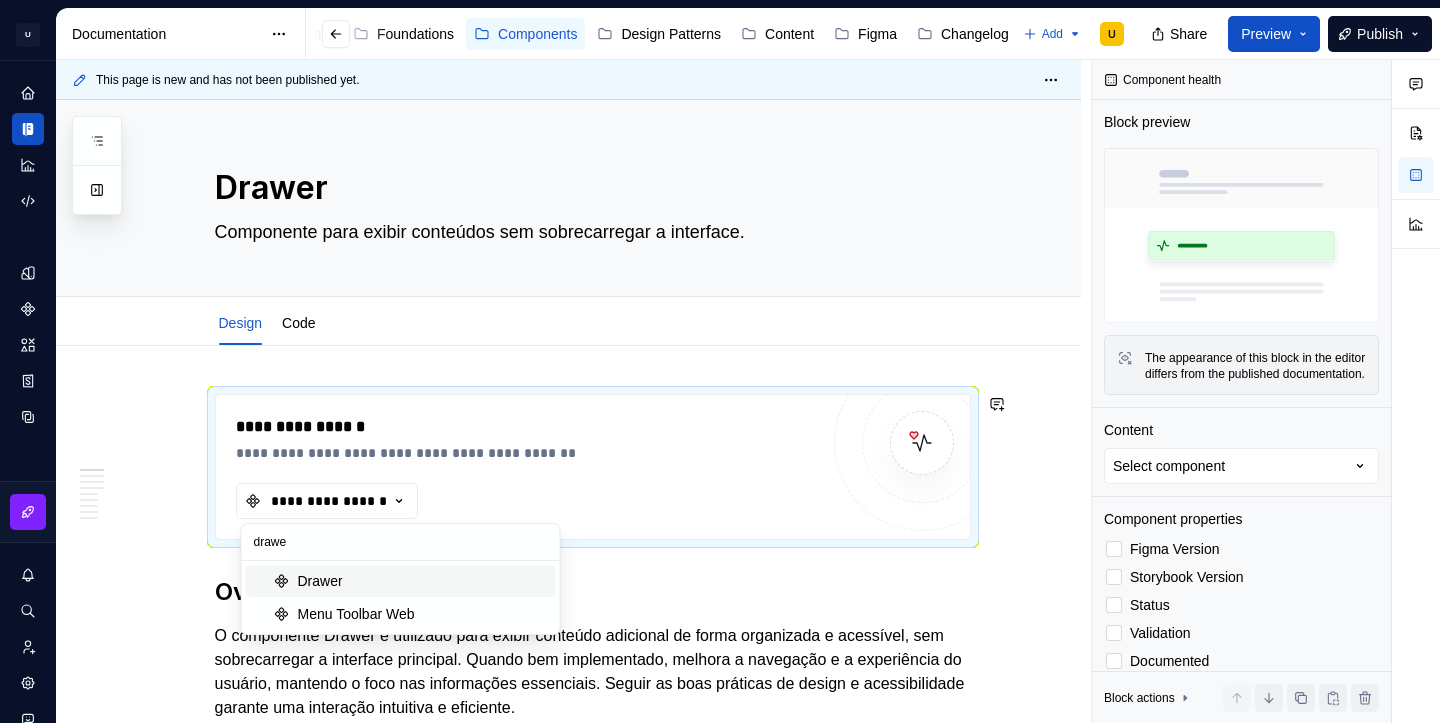 click on "Drawer" at bounding box center [423, 581] 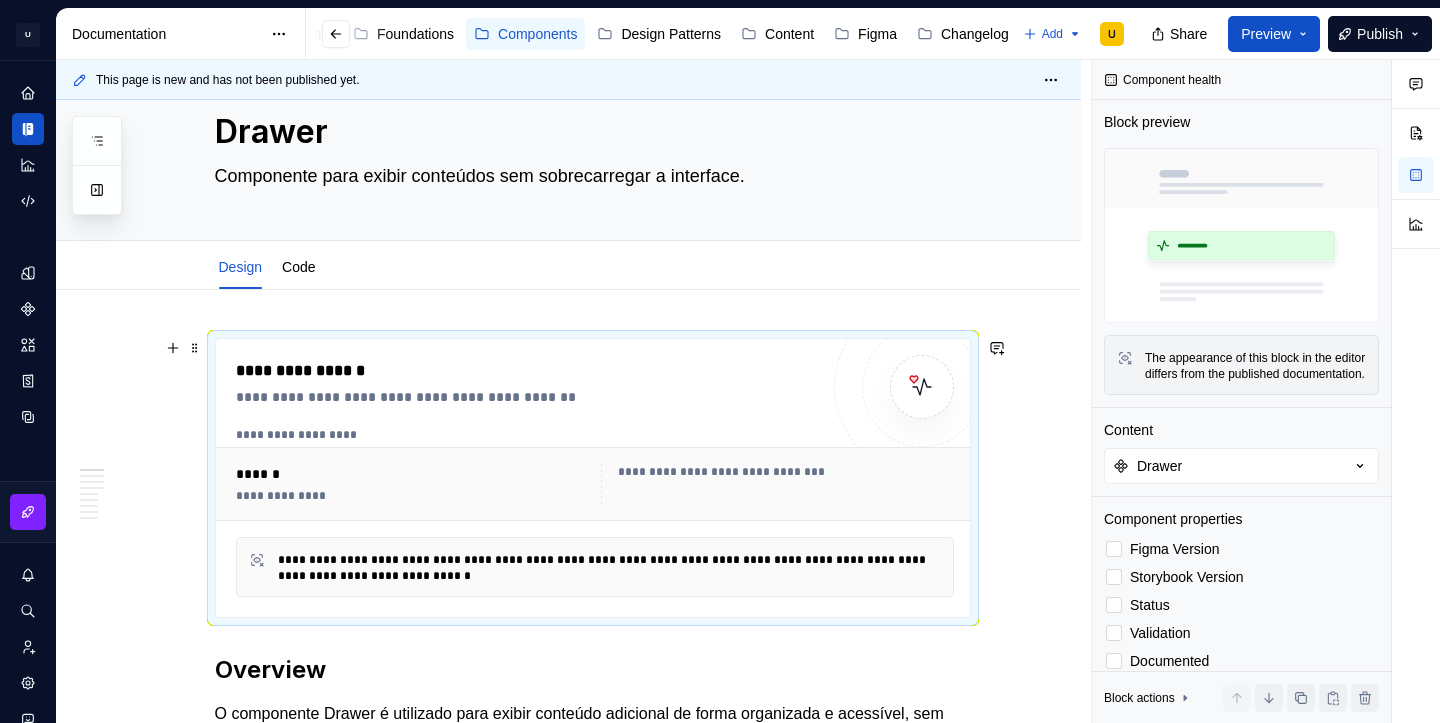 scroll, scrollTop: 63, scrollLeft: 0, axis: vertical 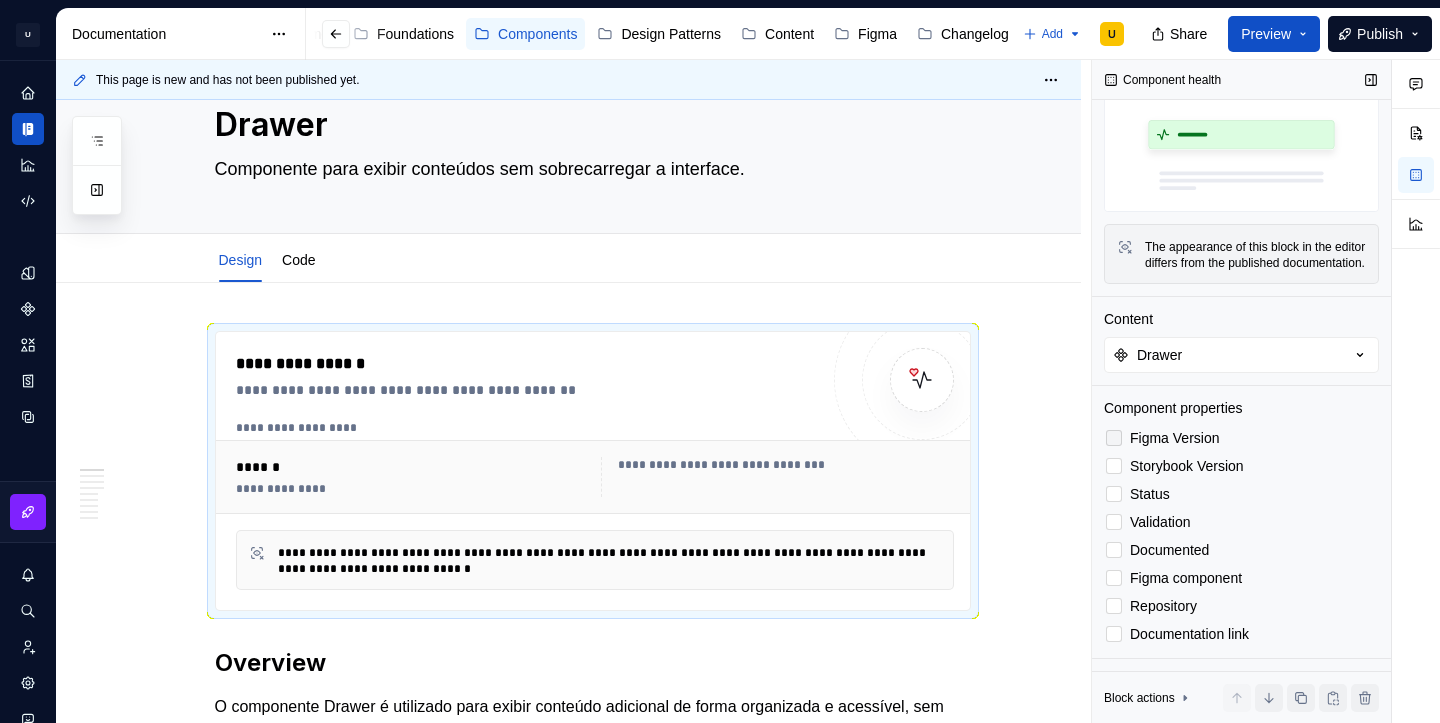 click at bounding box center (1114, 438) 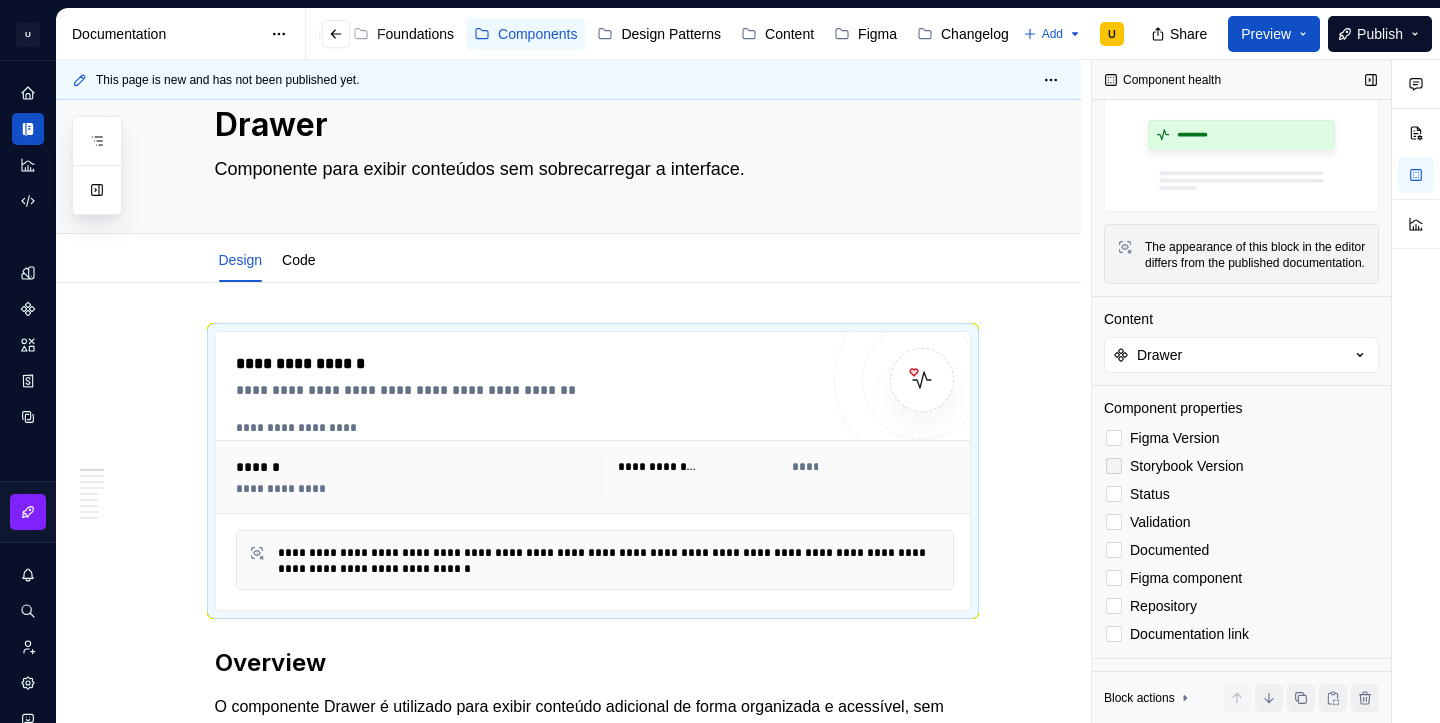 click at bounding box center [1114, 466] 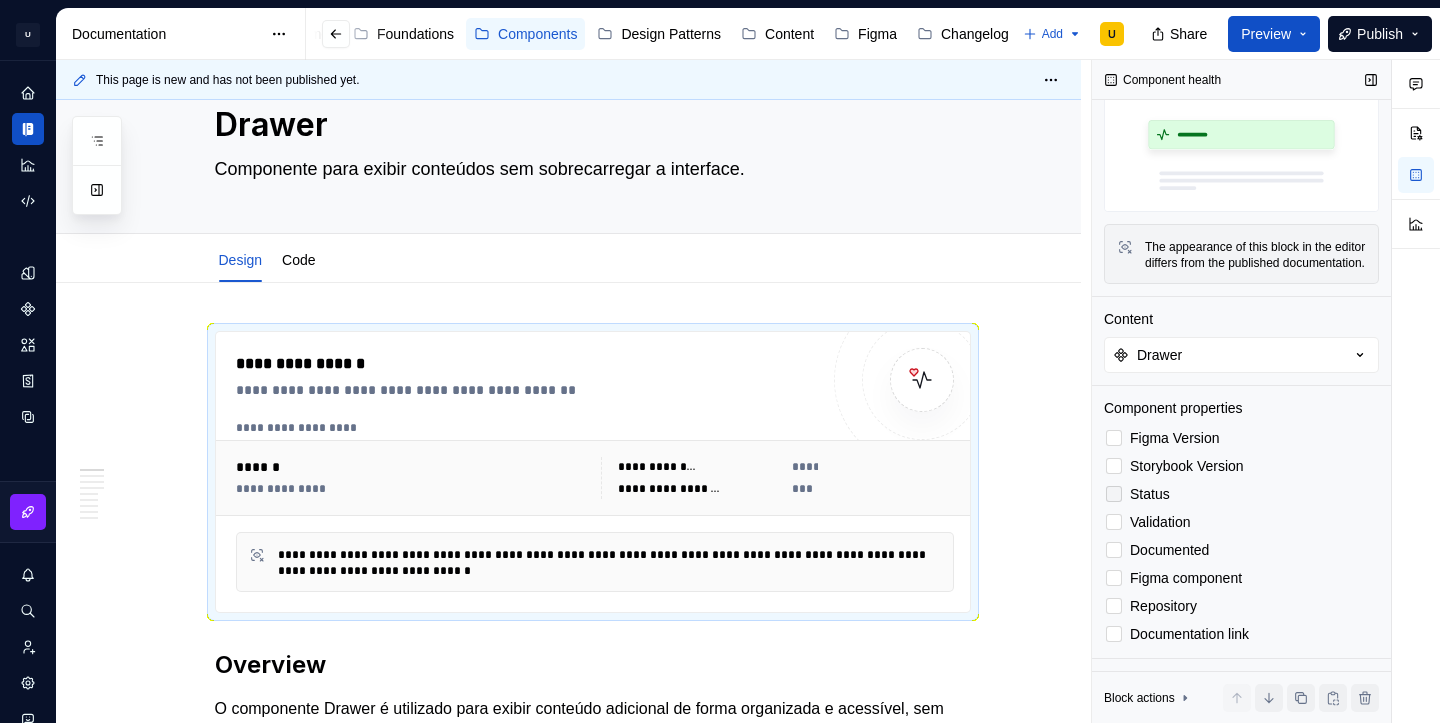 click at bounding box center (1114, 494) 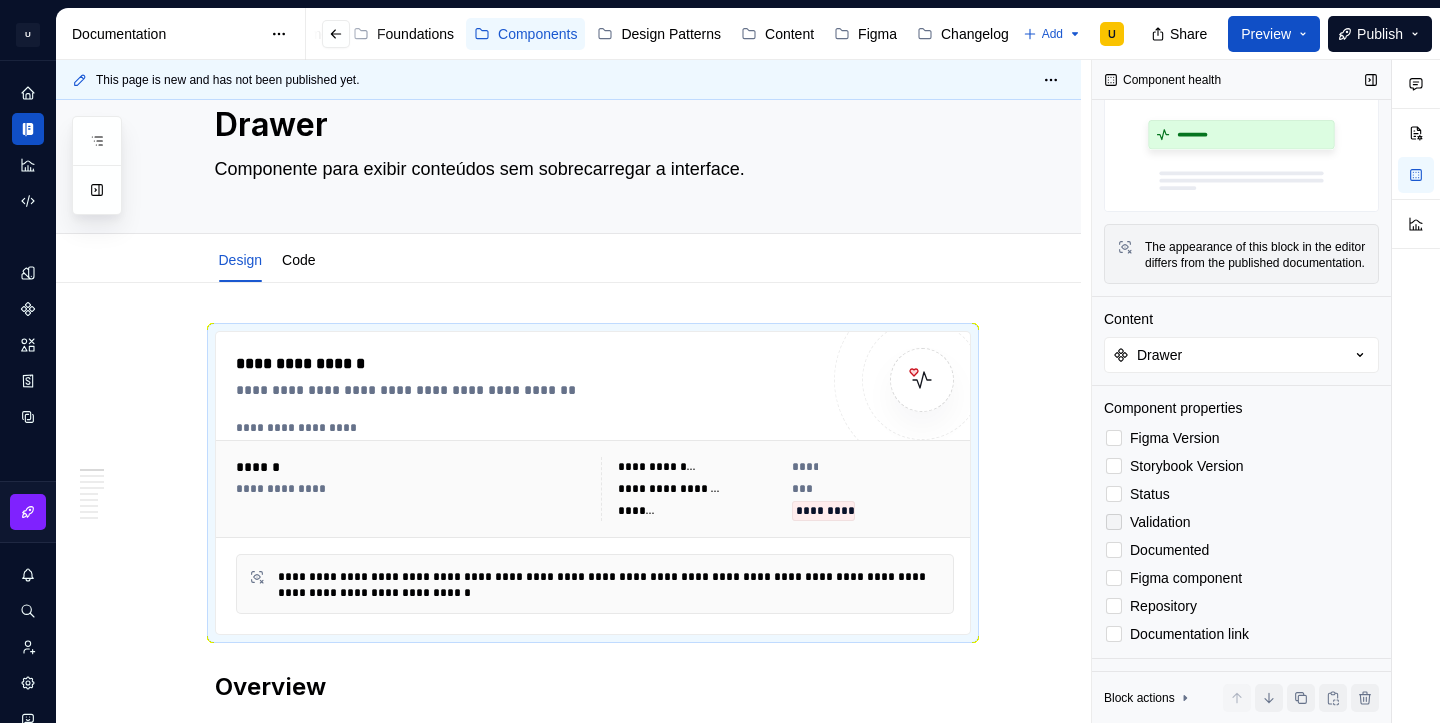 click at bounding box center (1114, 522) 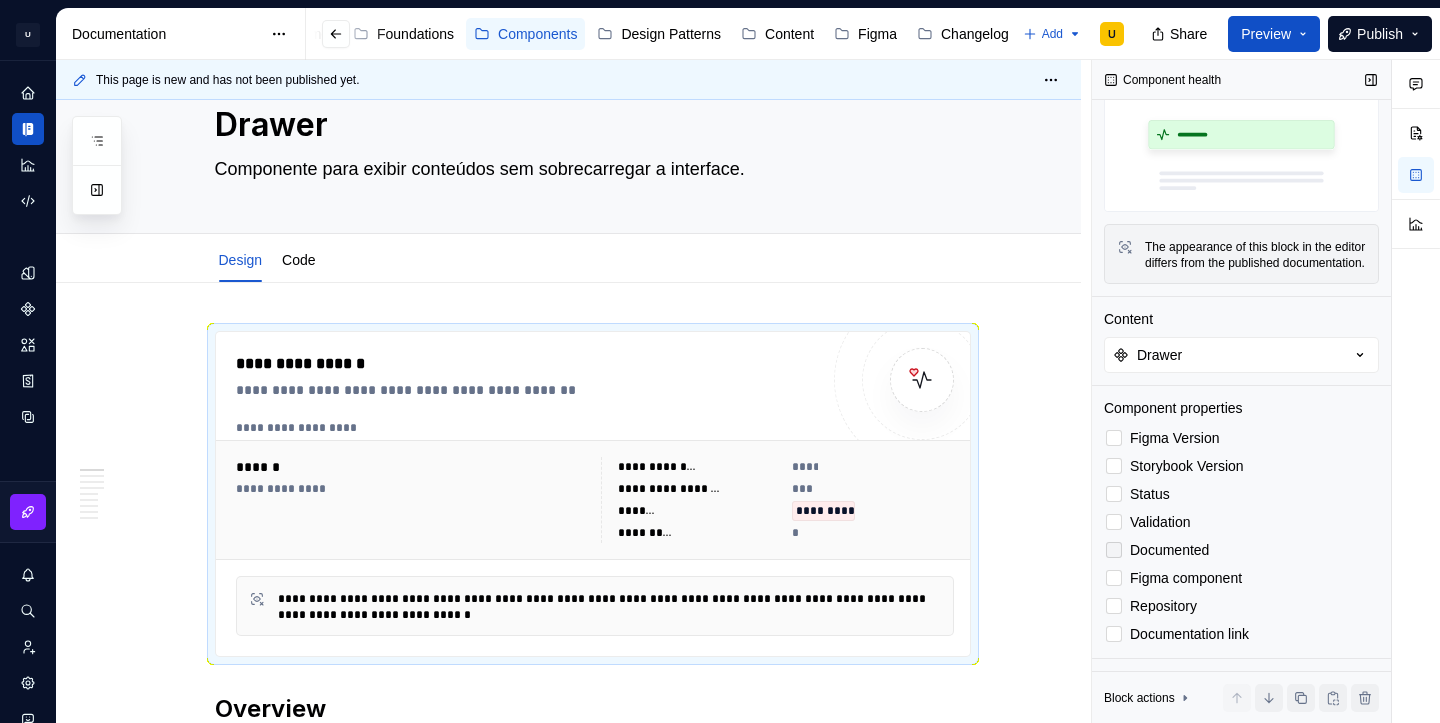 click at bounding box center [1114, 550] 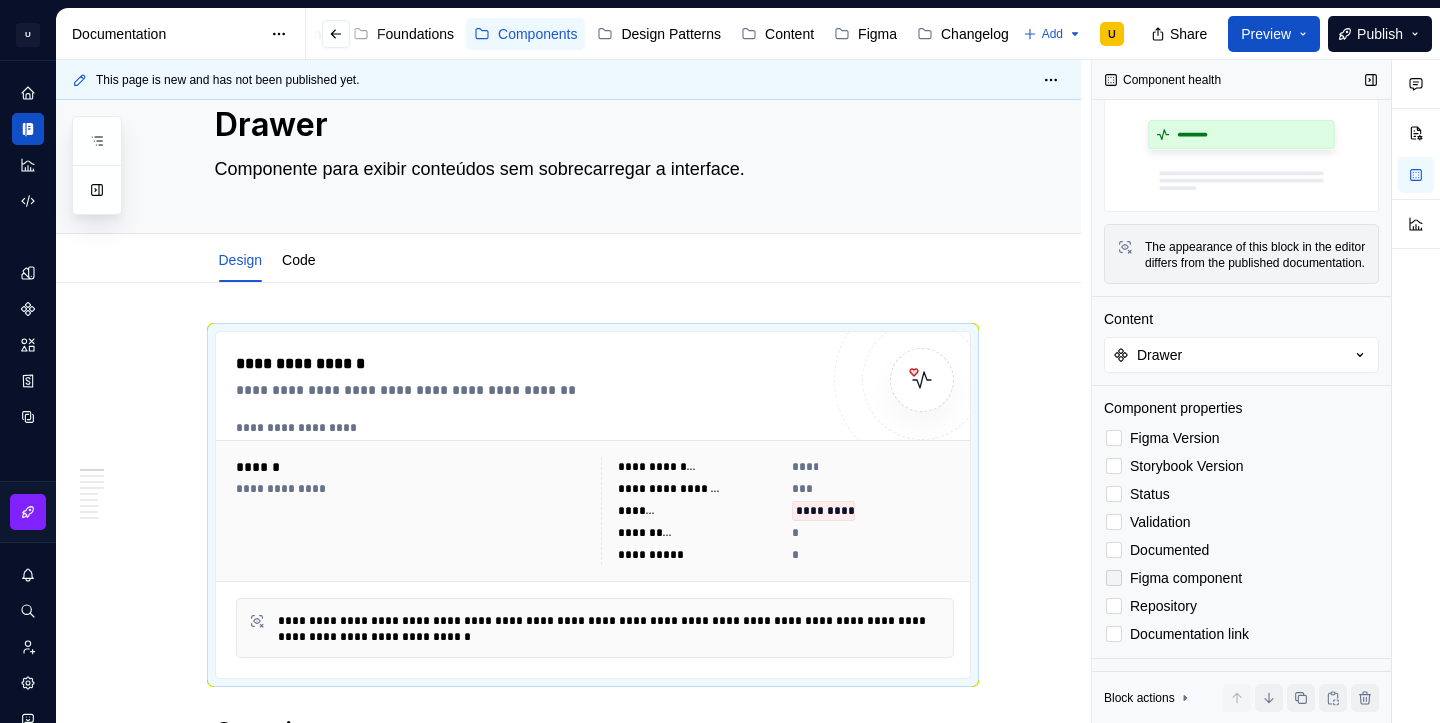 click at bounding box center [1114, 578] 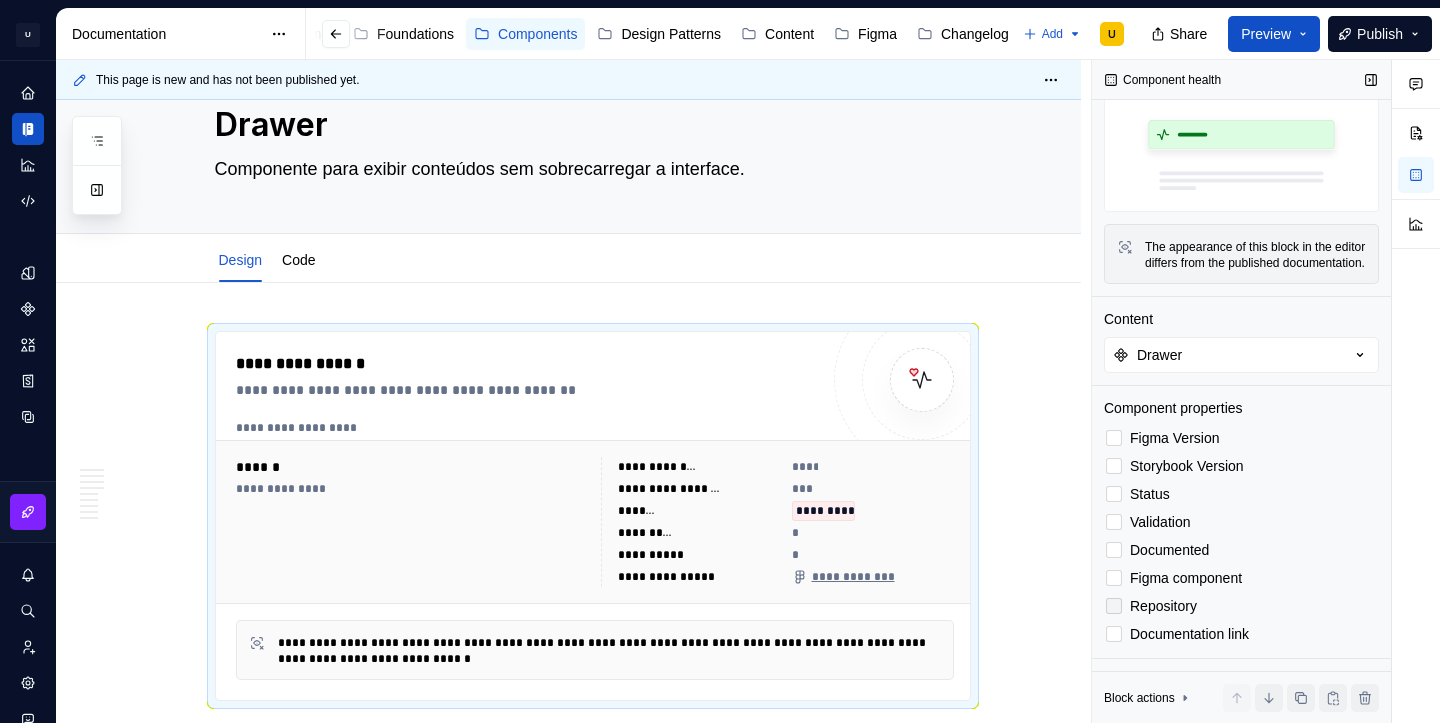 click at bounding box center (1114, 606) 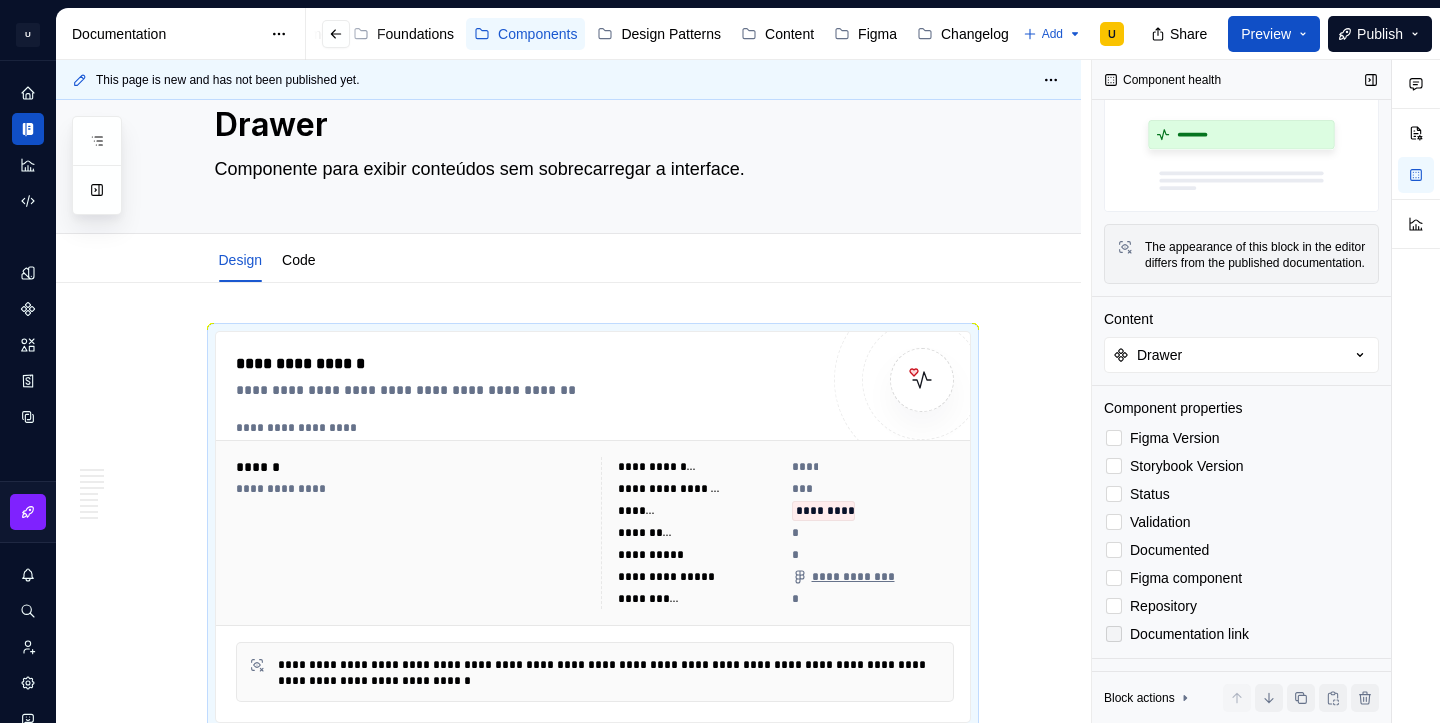click at bounding box center (1114, 634) 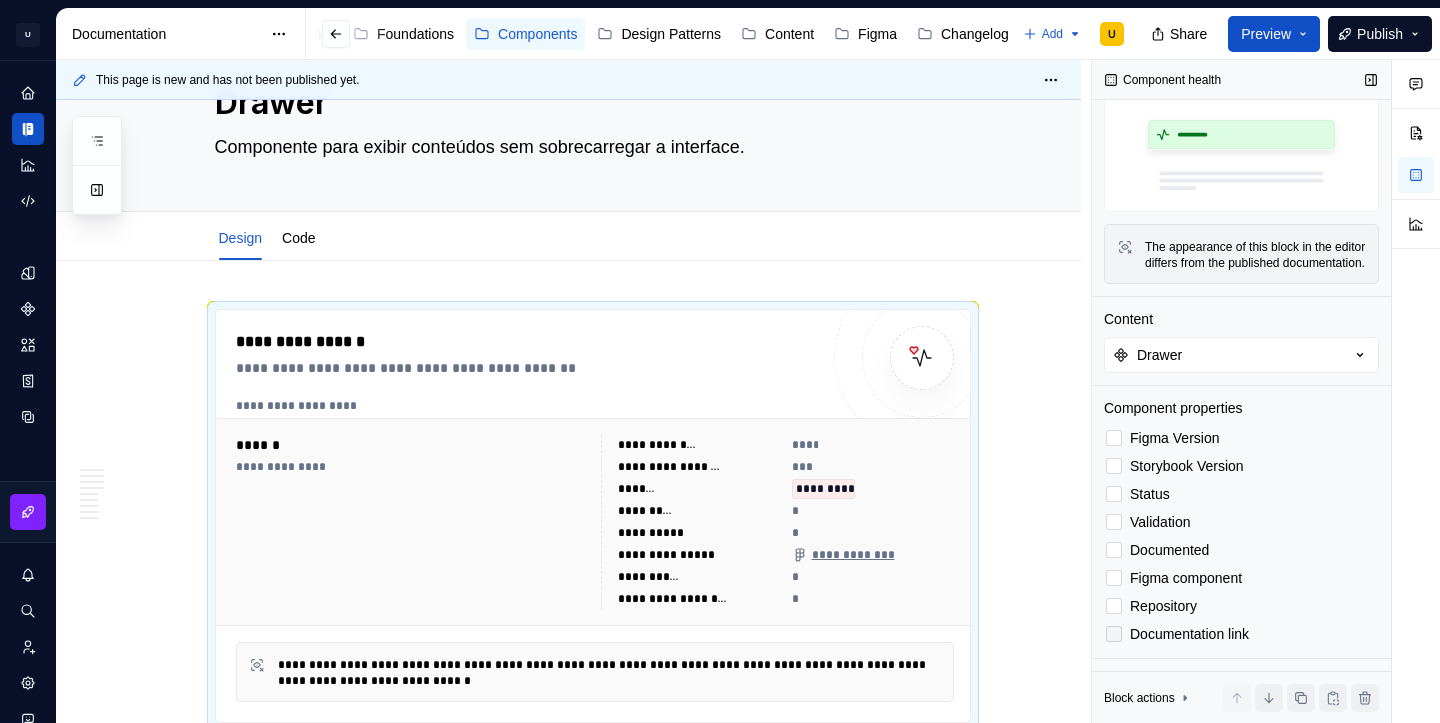 click 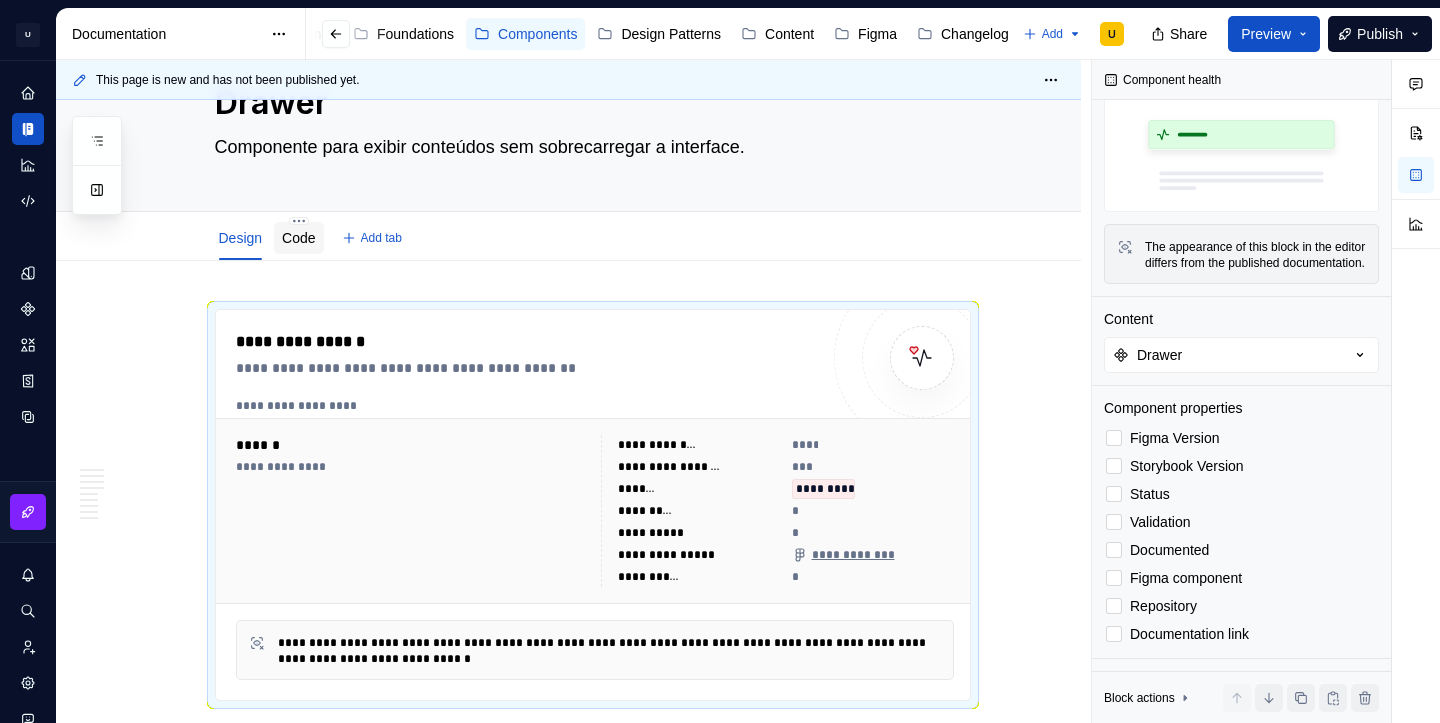 click on "Code" at bounding box center [298, 238] 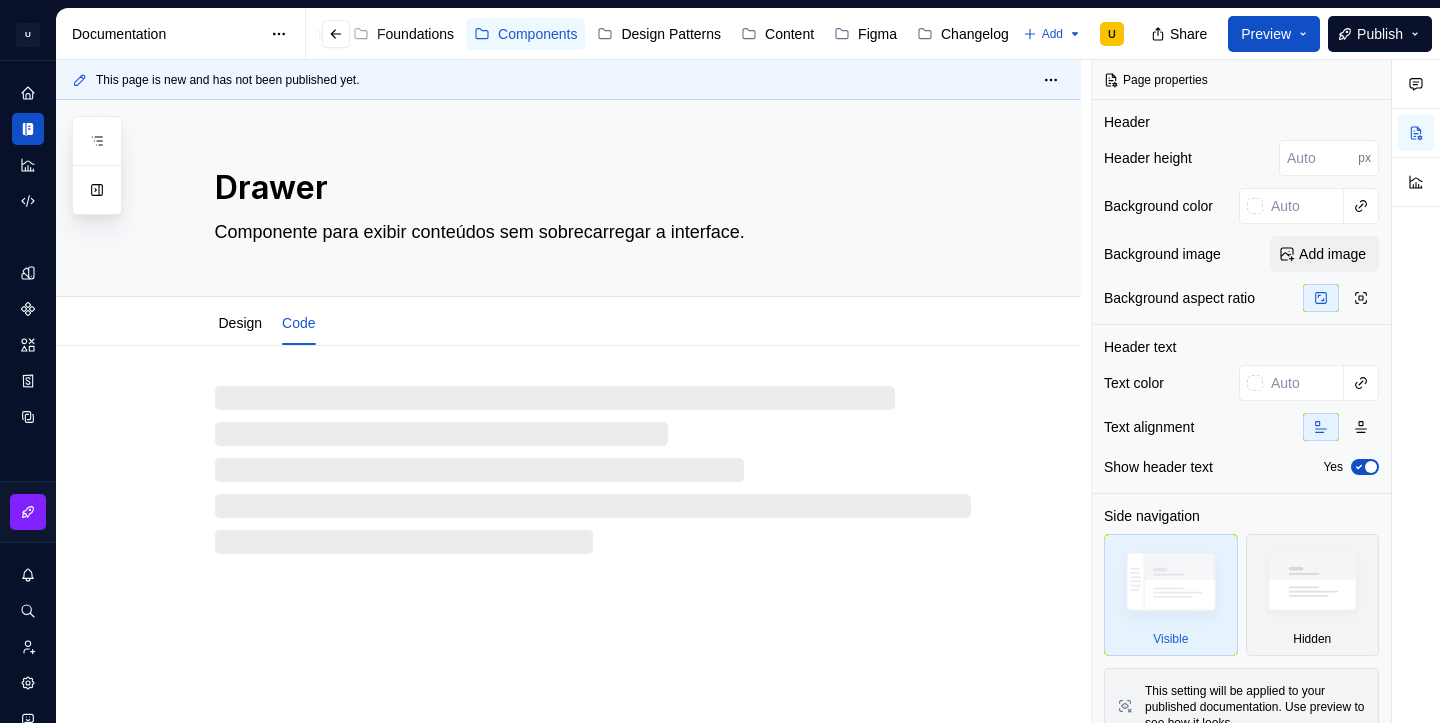 type on "*" 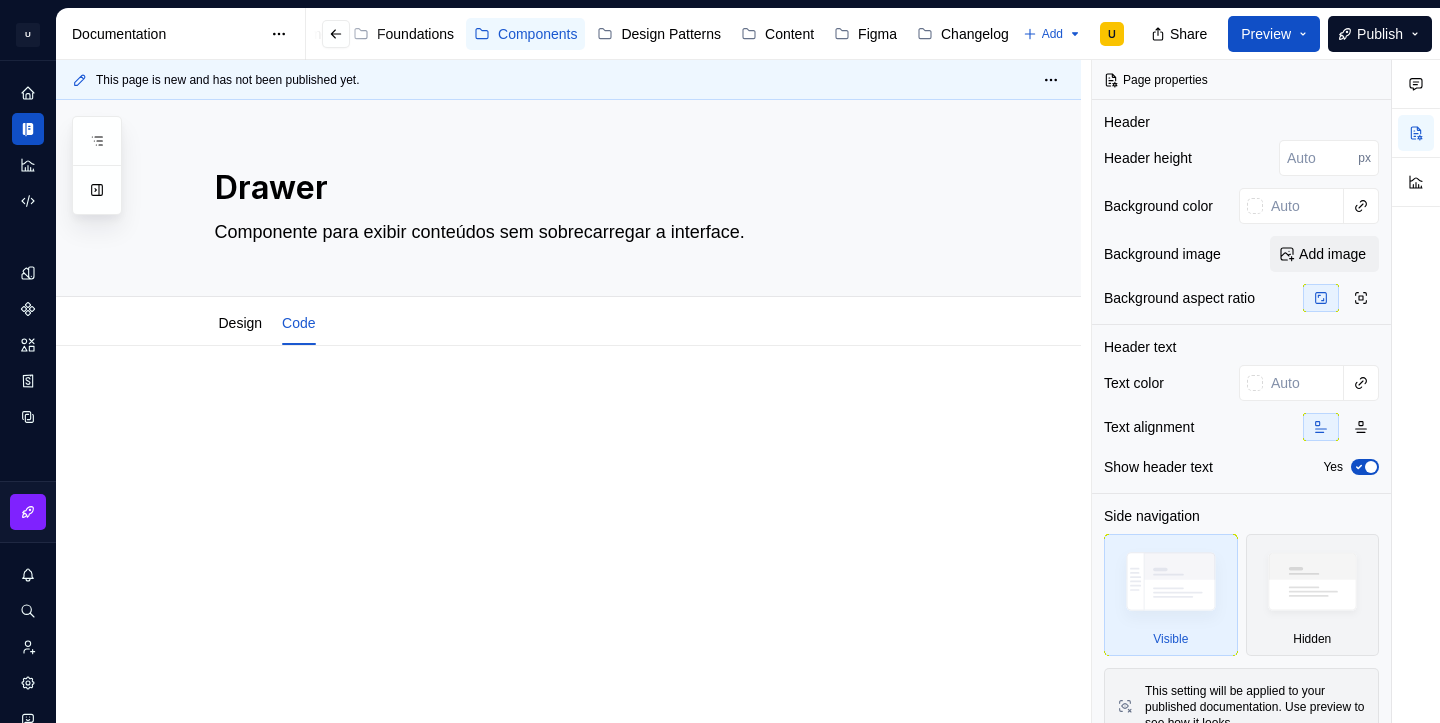 click at bounding box center (568, 528) 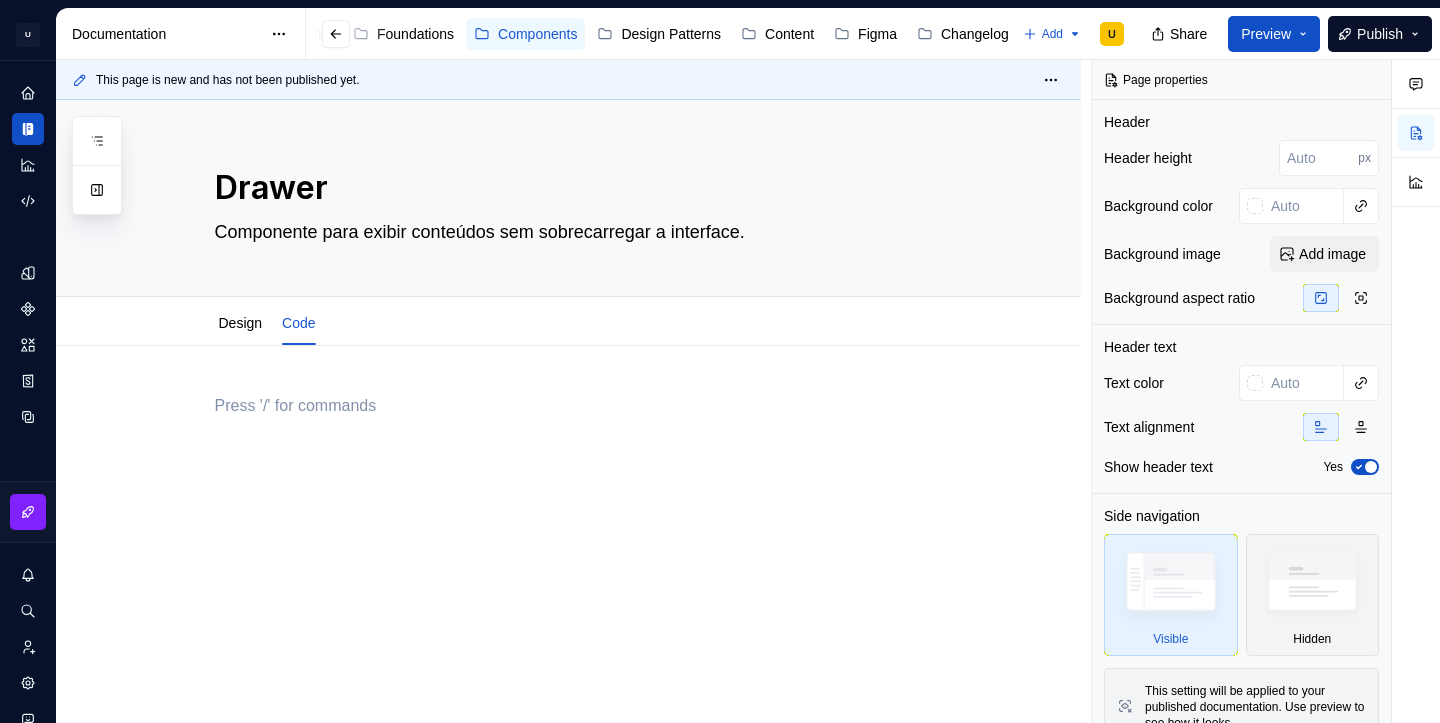 type 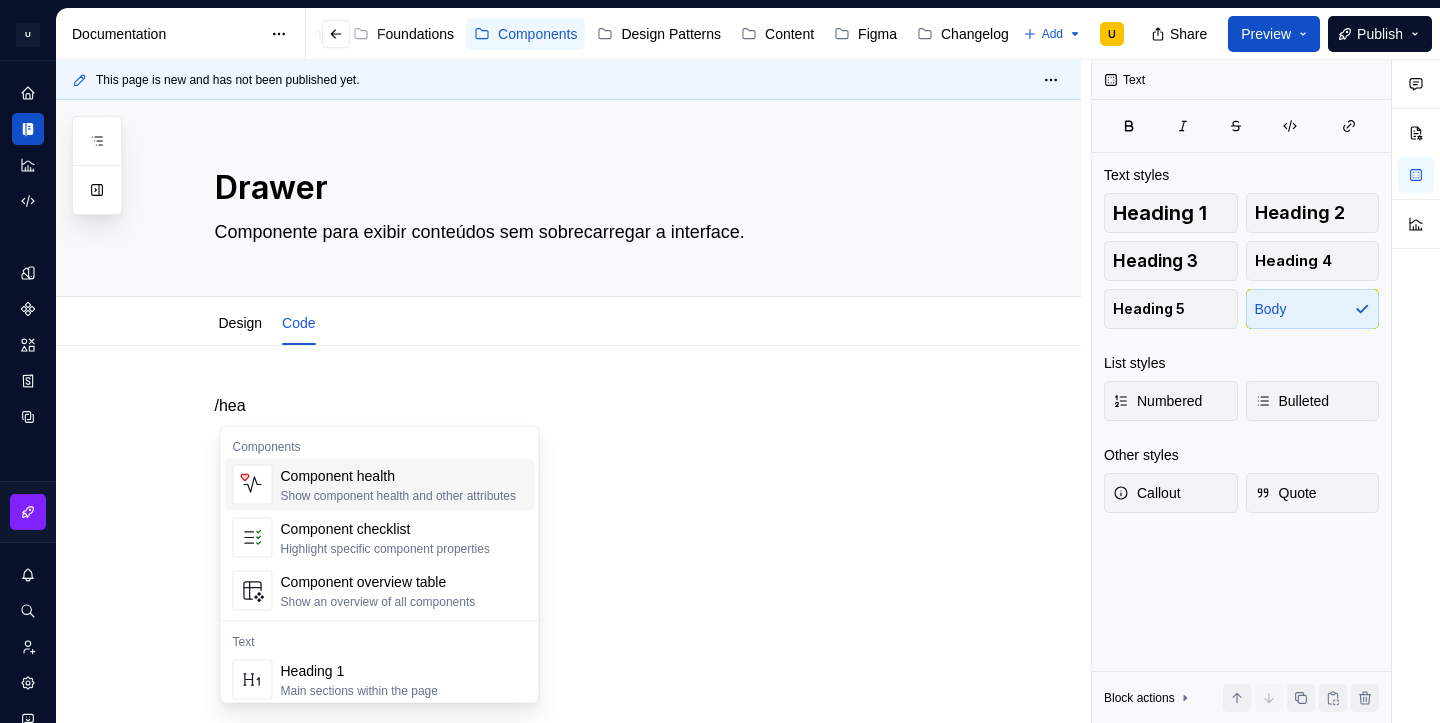 click on "Component health" at bounding box center (399, 476) 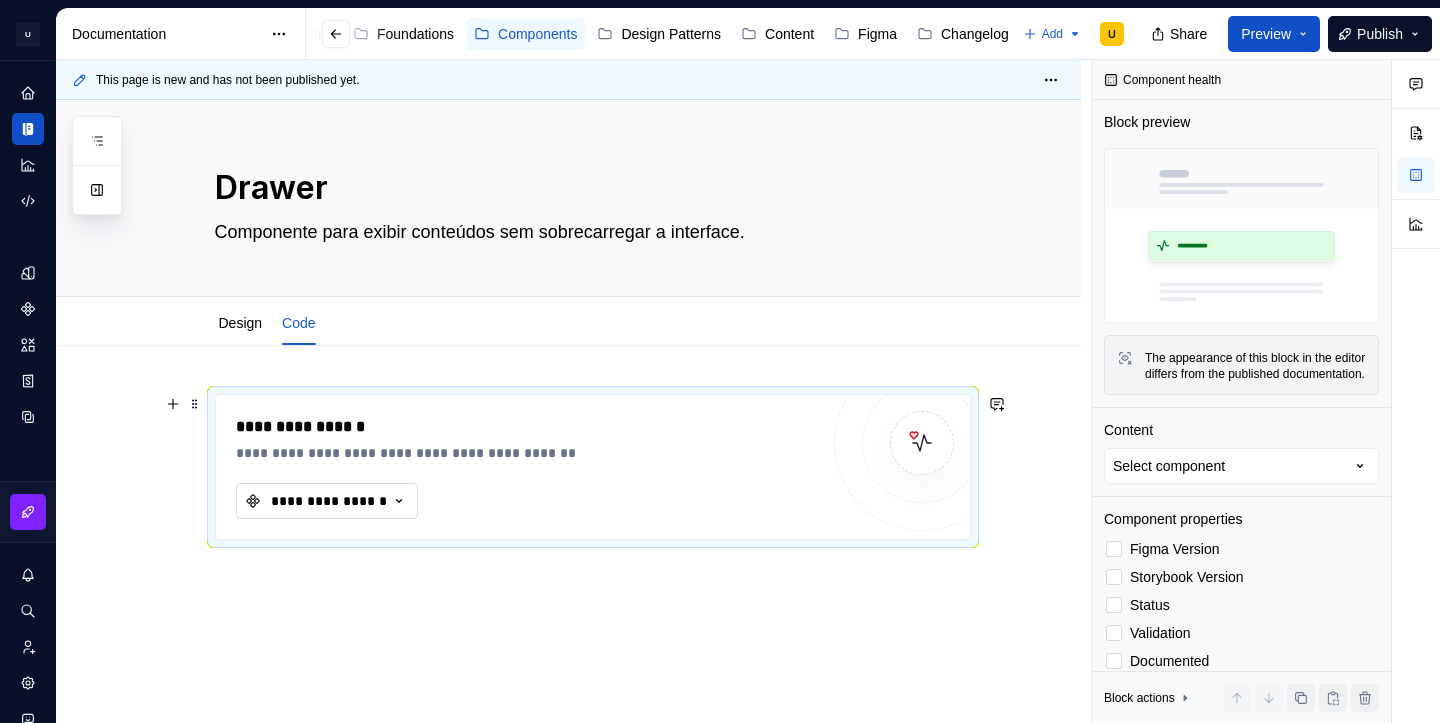 click 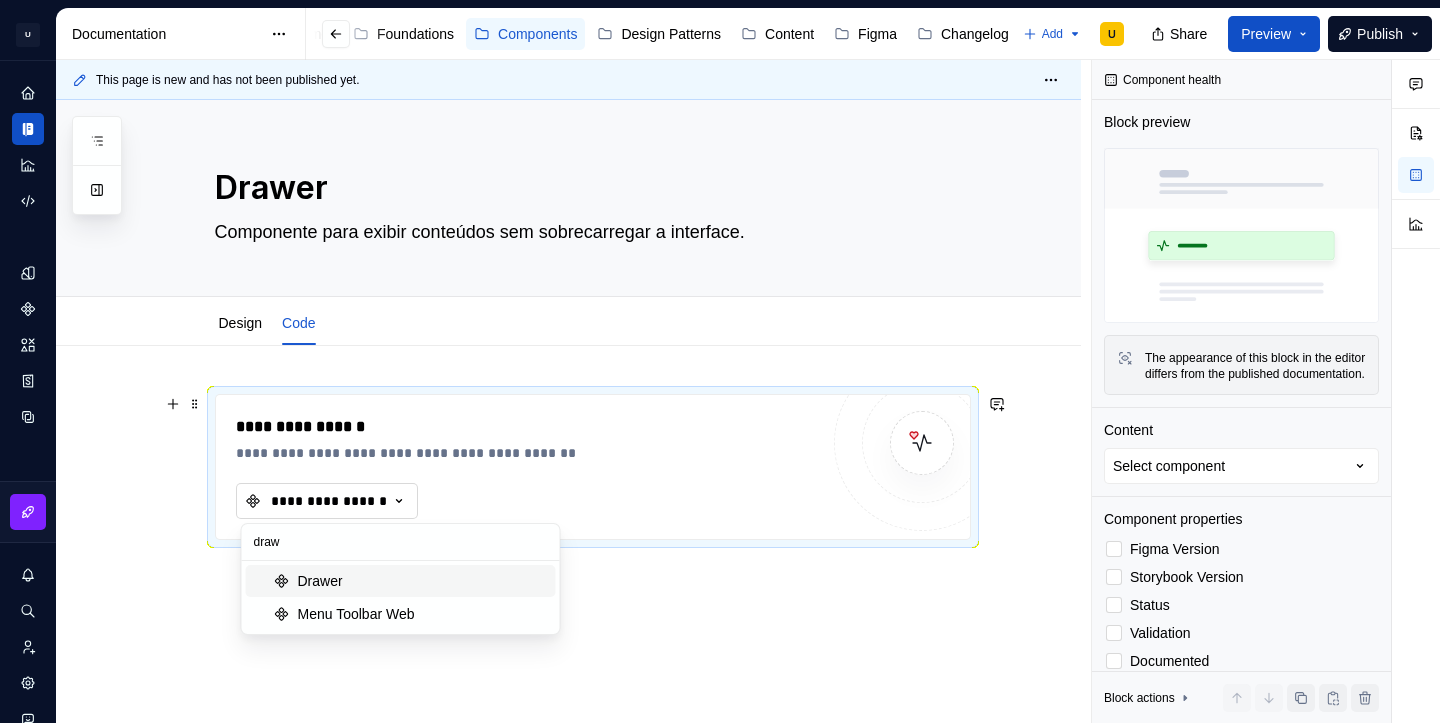 type on "drawe" 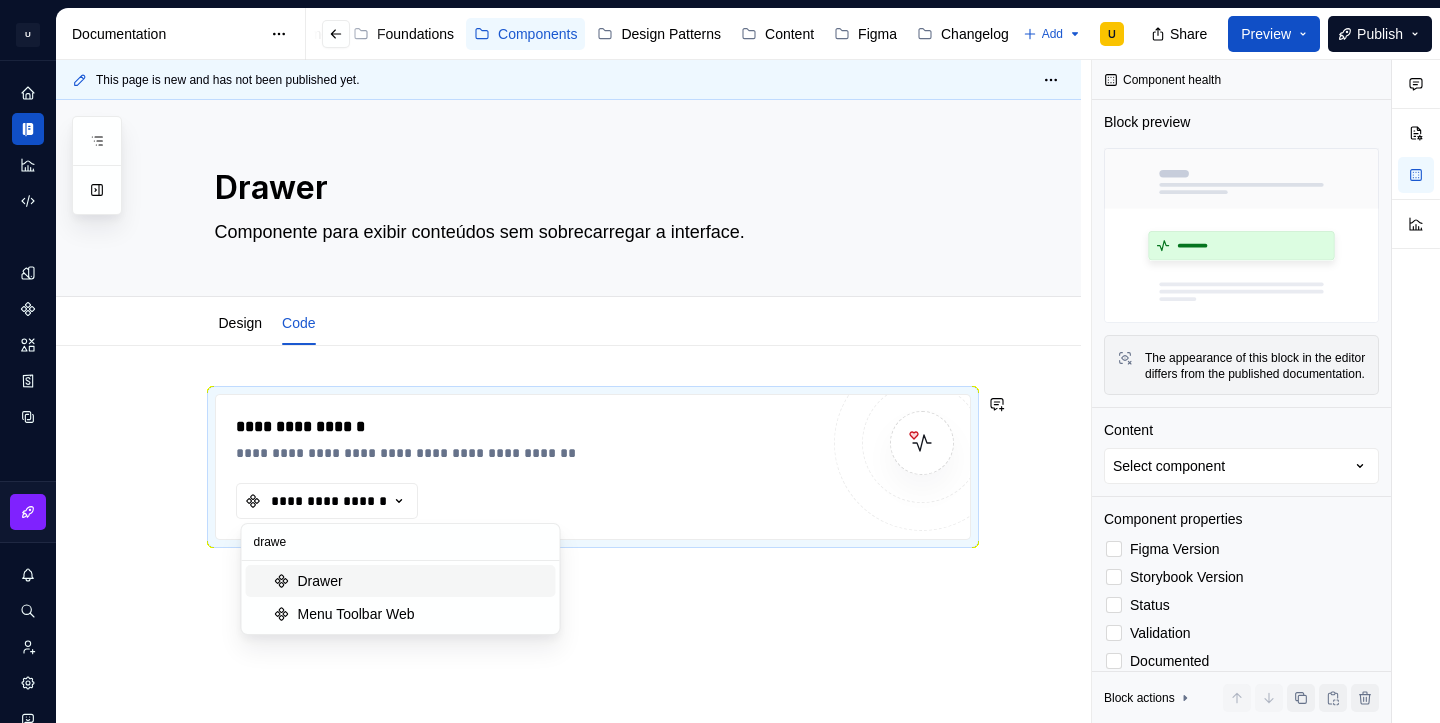 click on "Drawer" at bounding box center [423, 581] 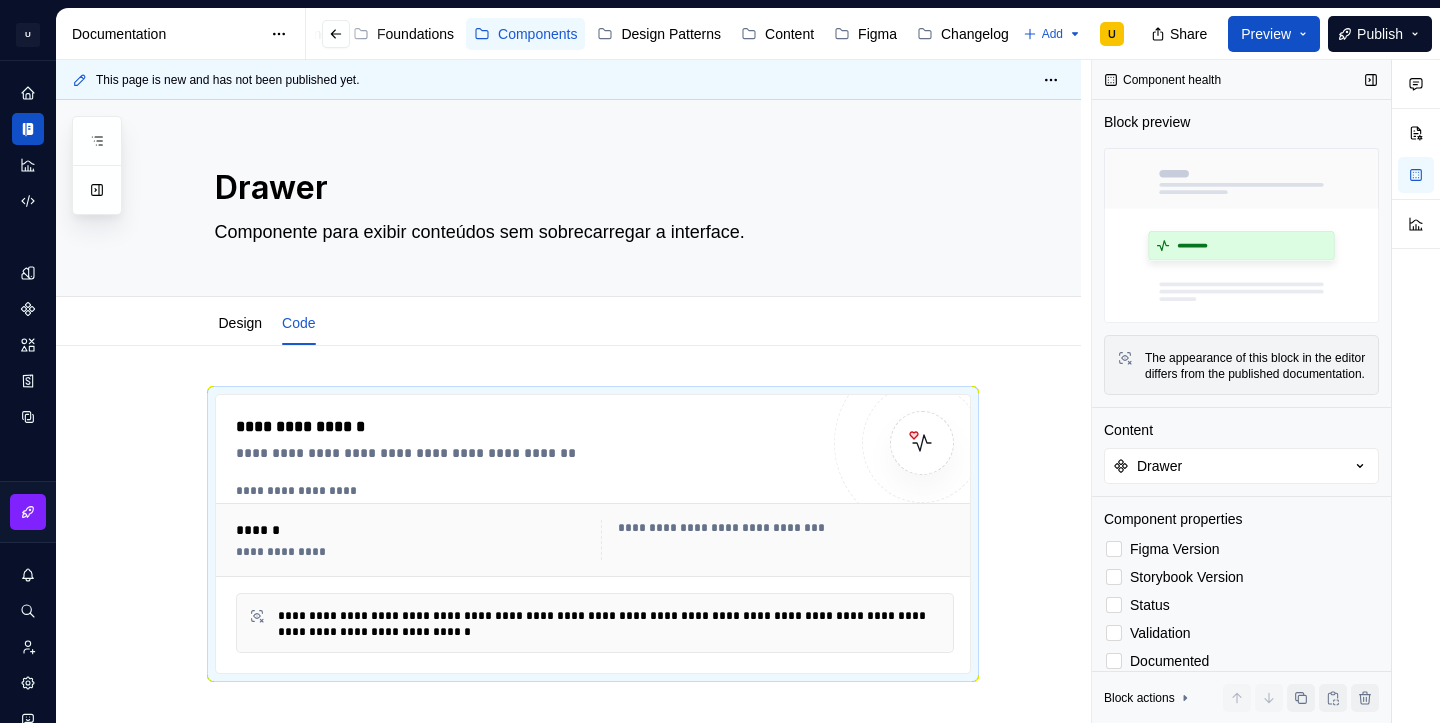 scroll, scrollTop: 127, scrollLeft: 0, axis: vertical 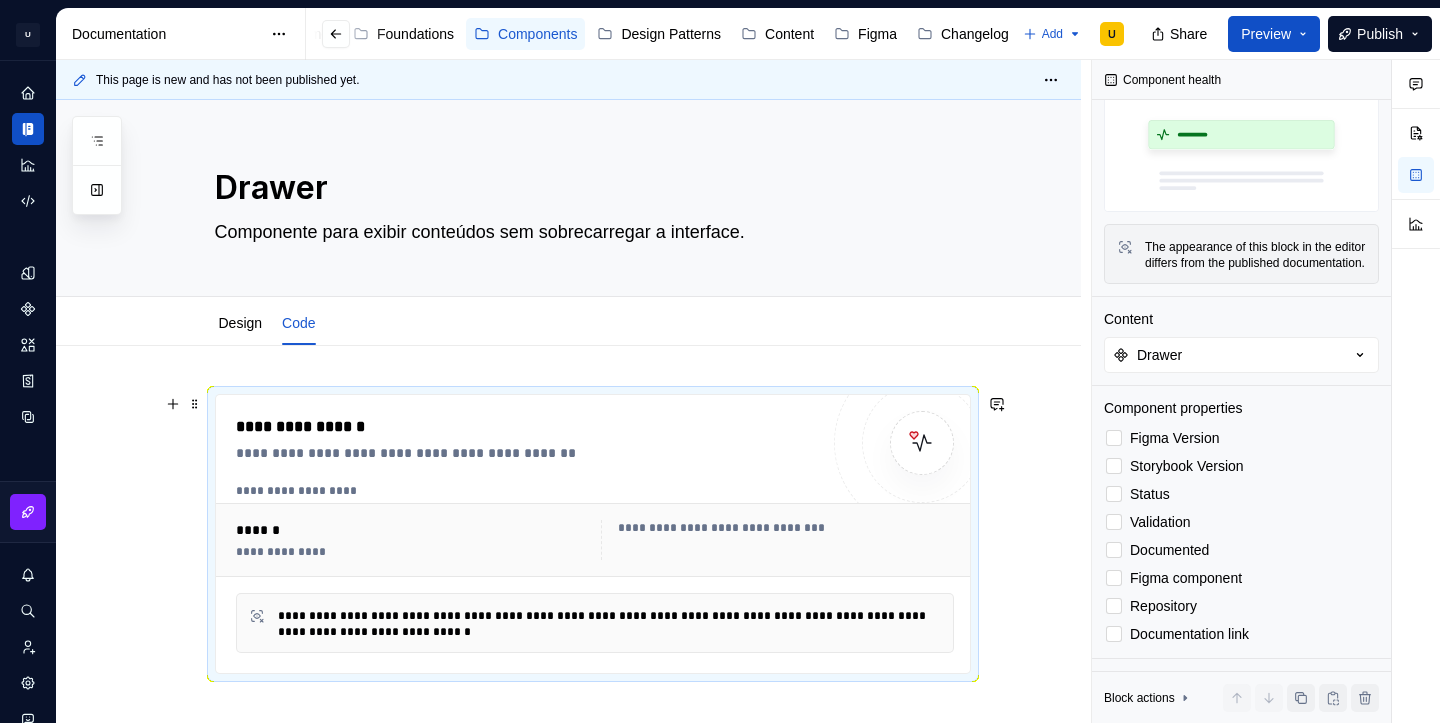click on "**********" at bounding box center (568, 630) 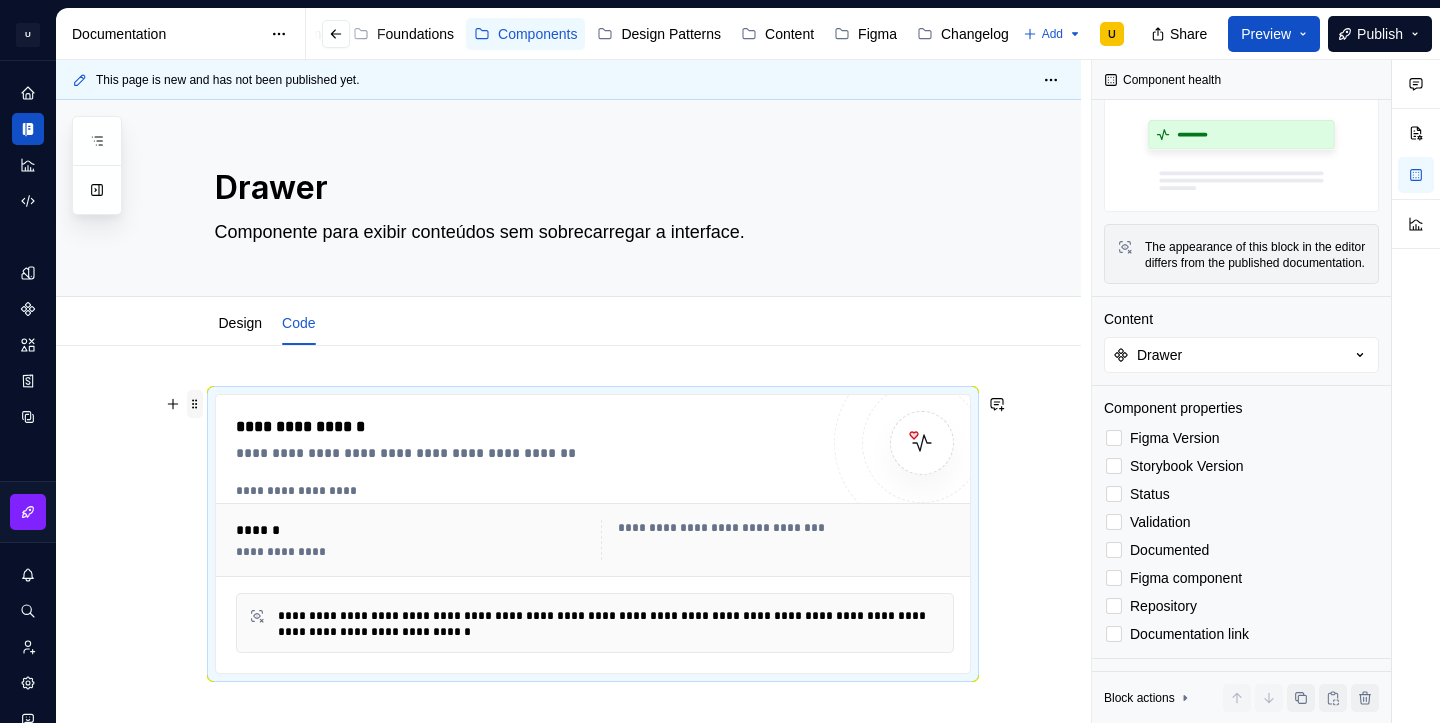 click at bounding box center (195, 404) 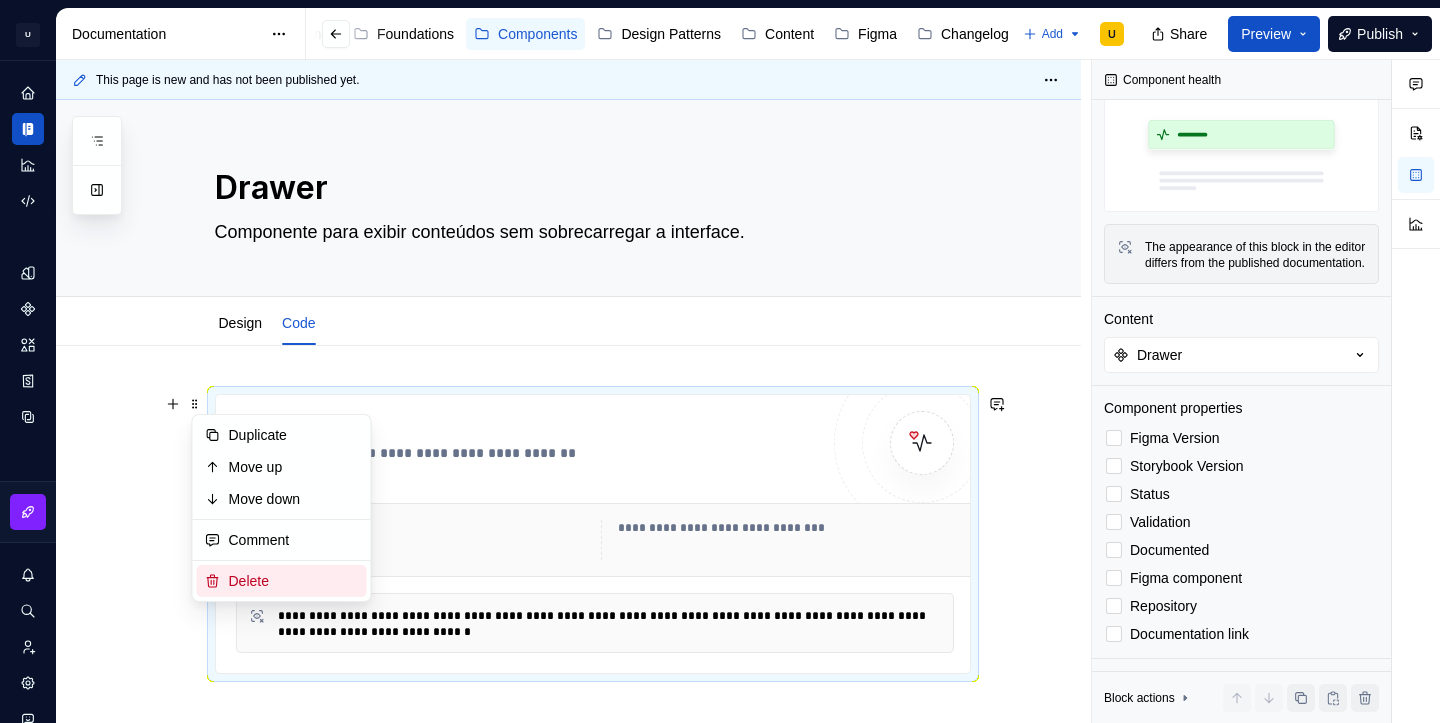 click on "Delete" at bounding box center [294, 581] 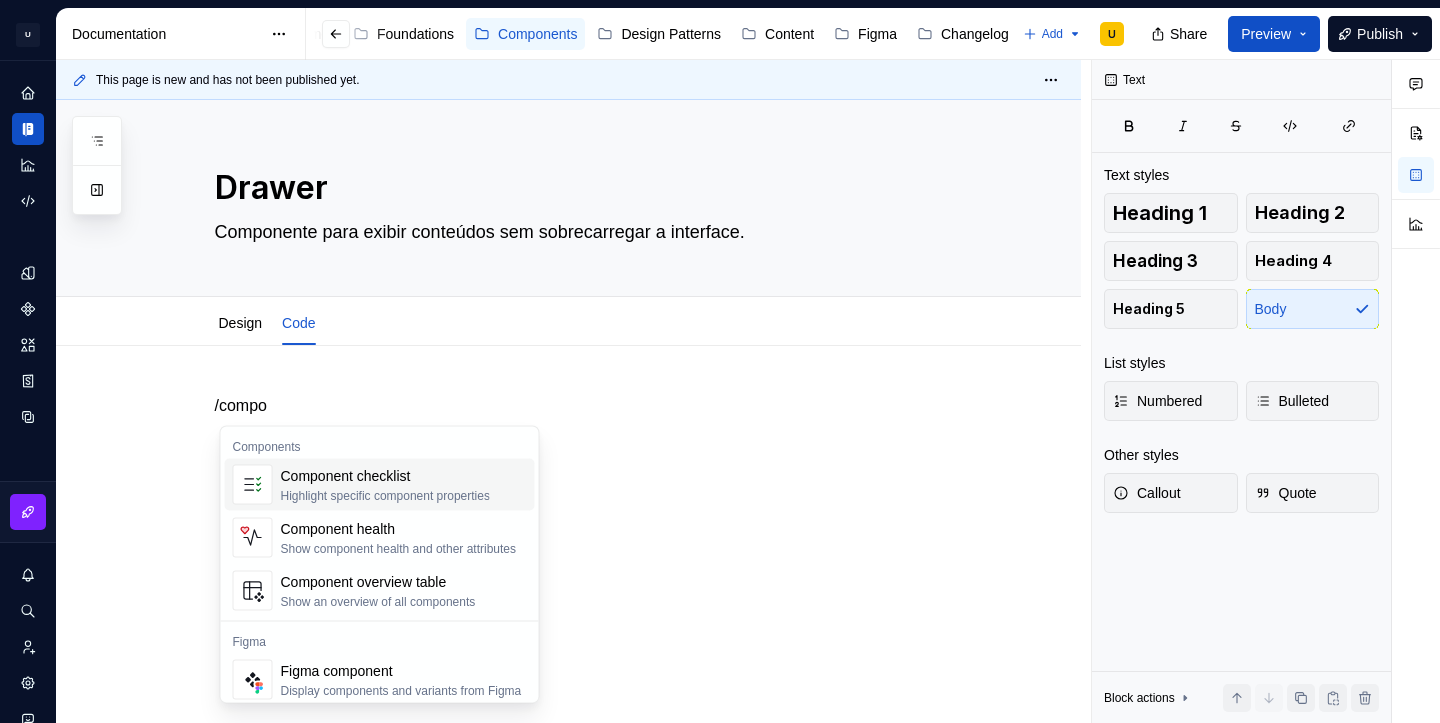 click on "Component checklist" at bounding box center (385, 476) 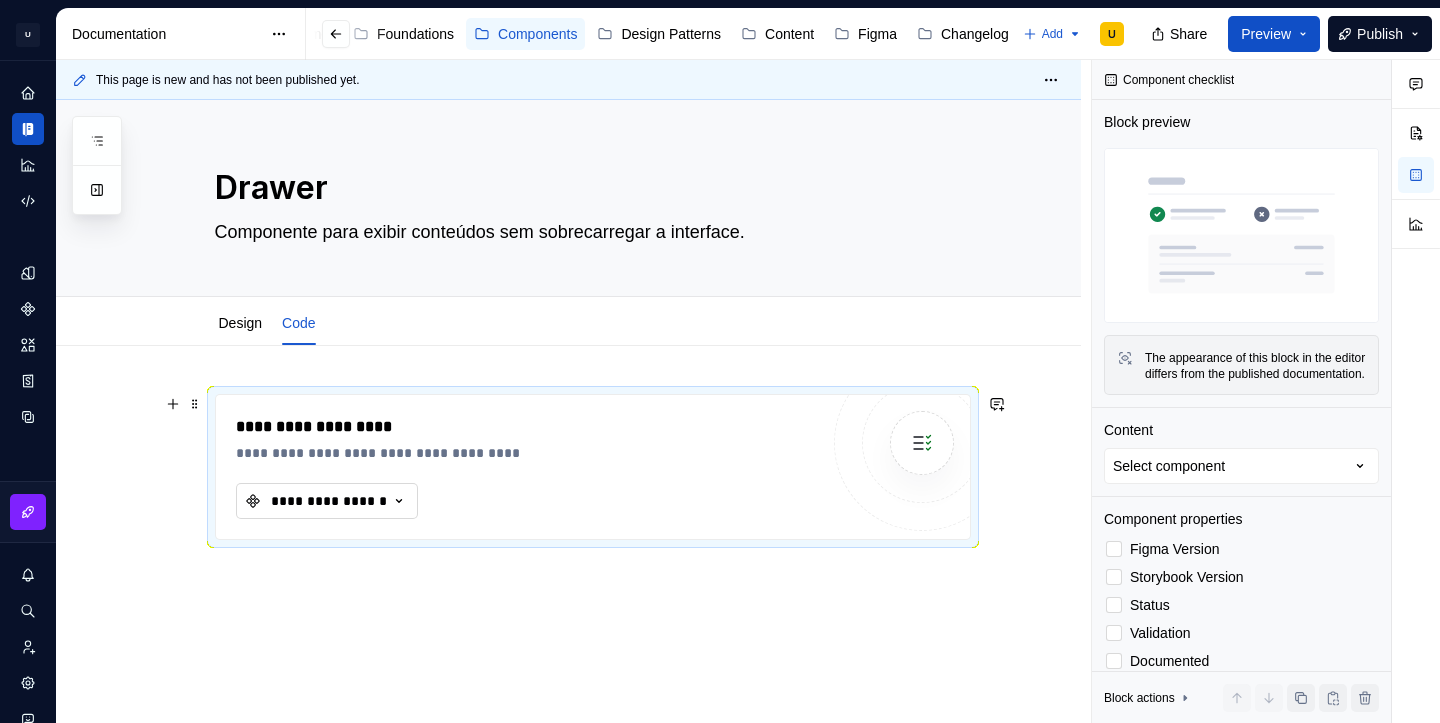 click 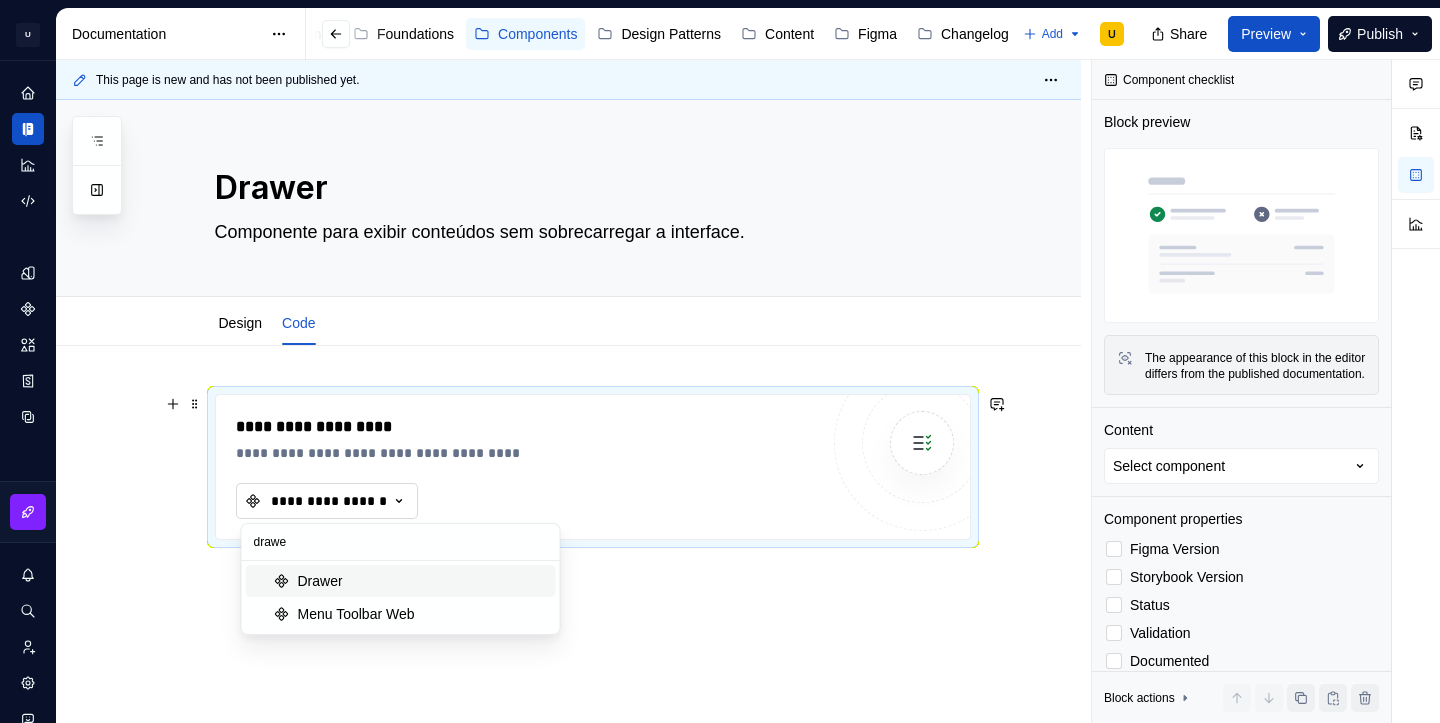 type on "drawer" 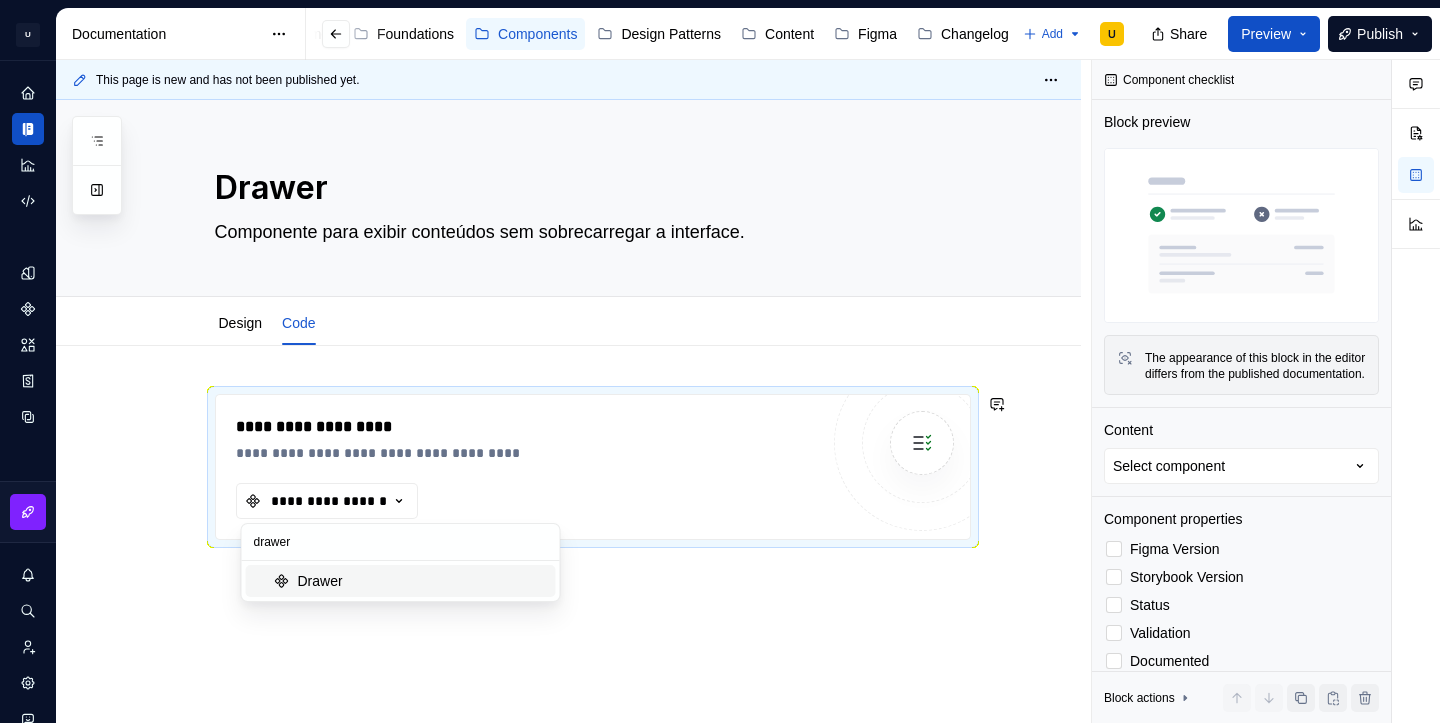 click on "Drawer" at bounding box center [423, 581] 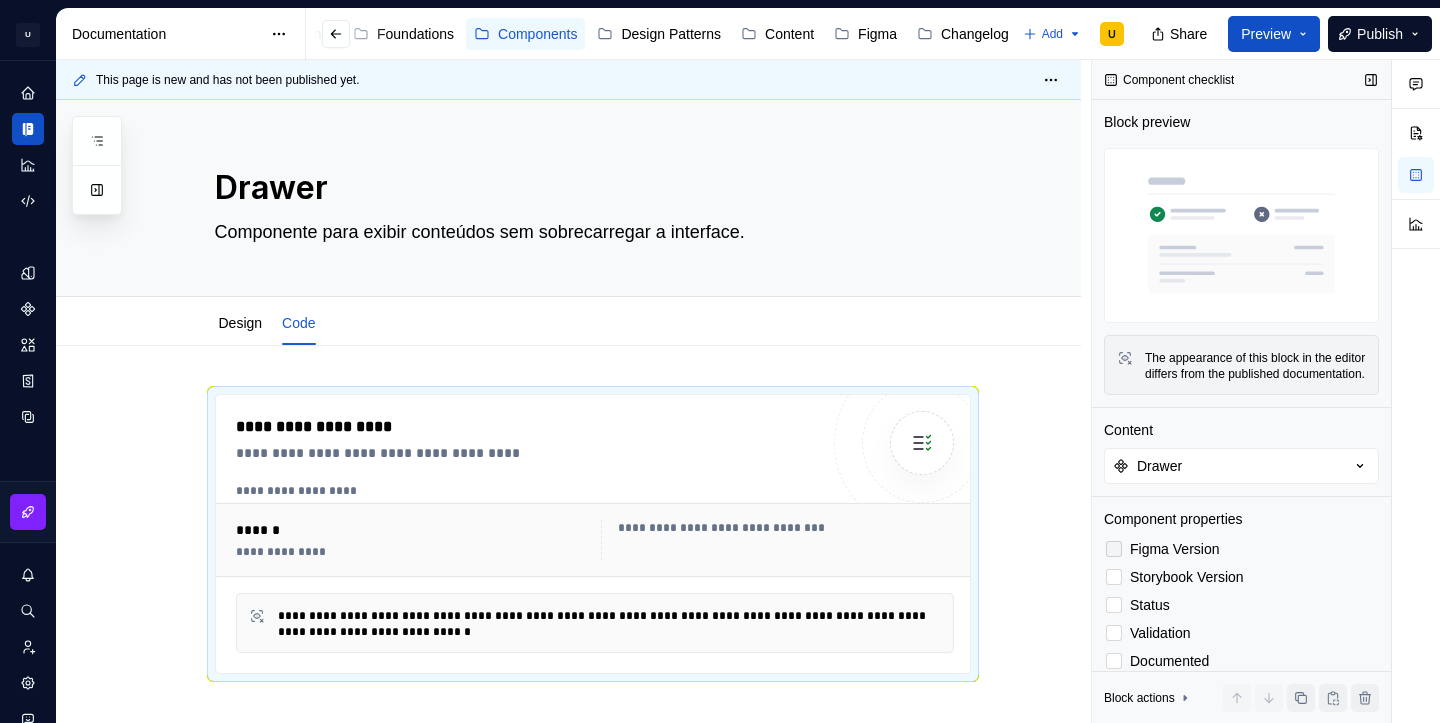 click on "Figma Version" at bounding box center (1241, 549) 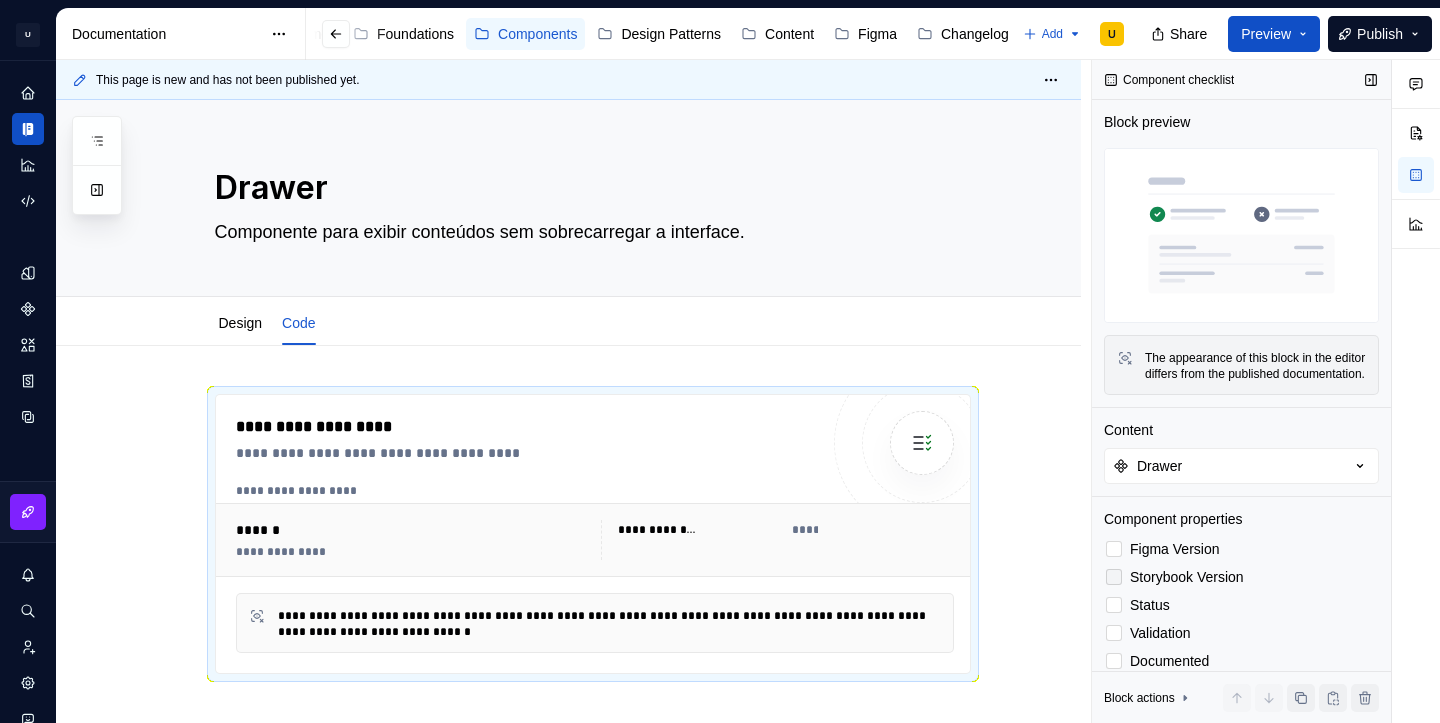 click on "Storybook Version" at bounding box center [1241, 577] 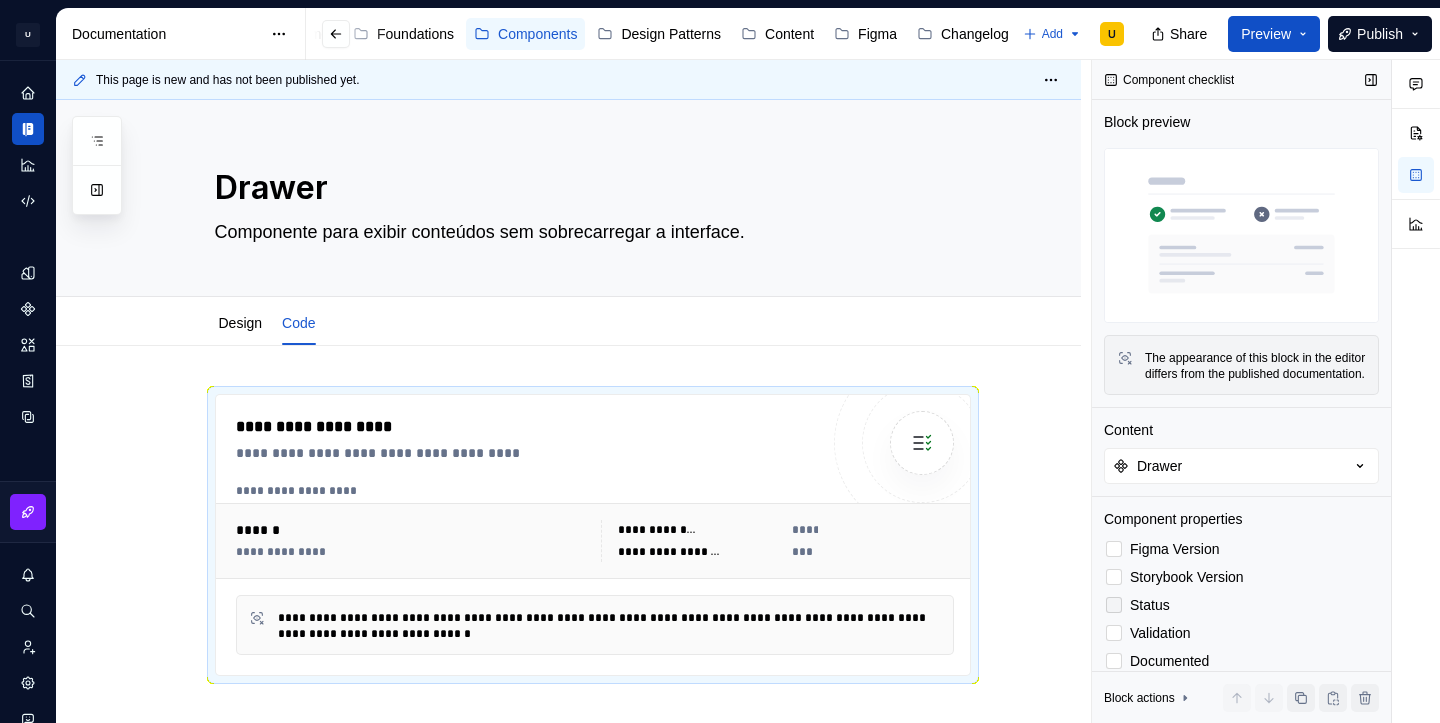click on "Status" at bounding box center (1150, 605) 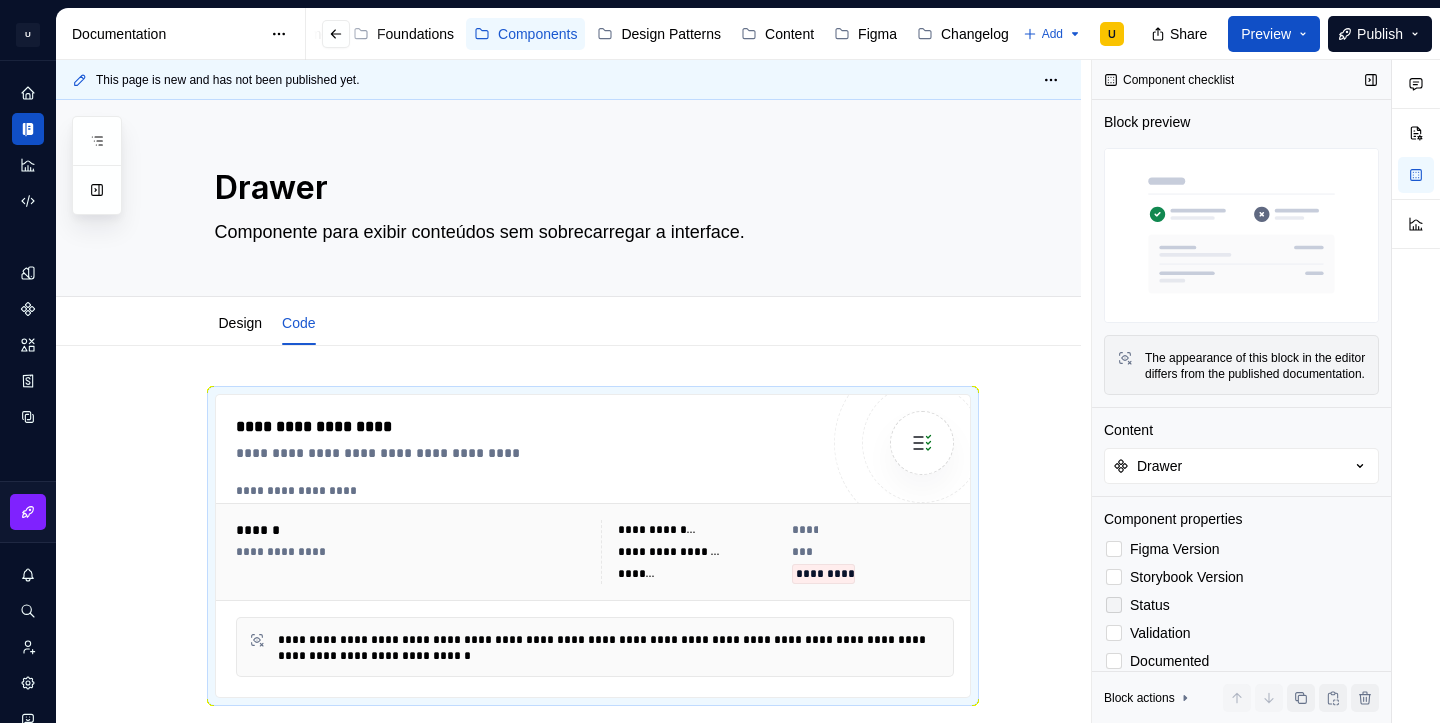 scroll, scrollTop: 51, scrollLeft: 0, axis: vertical 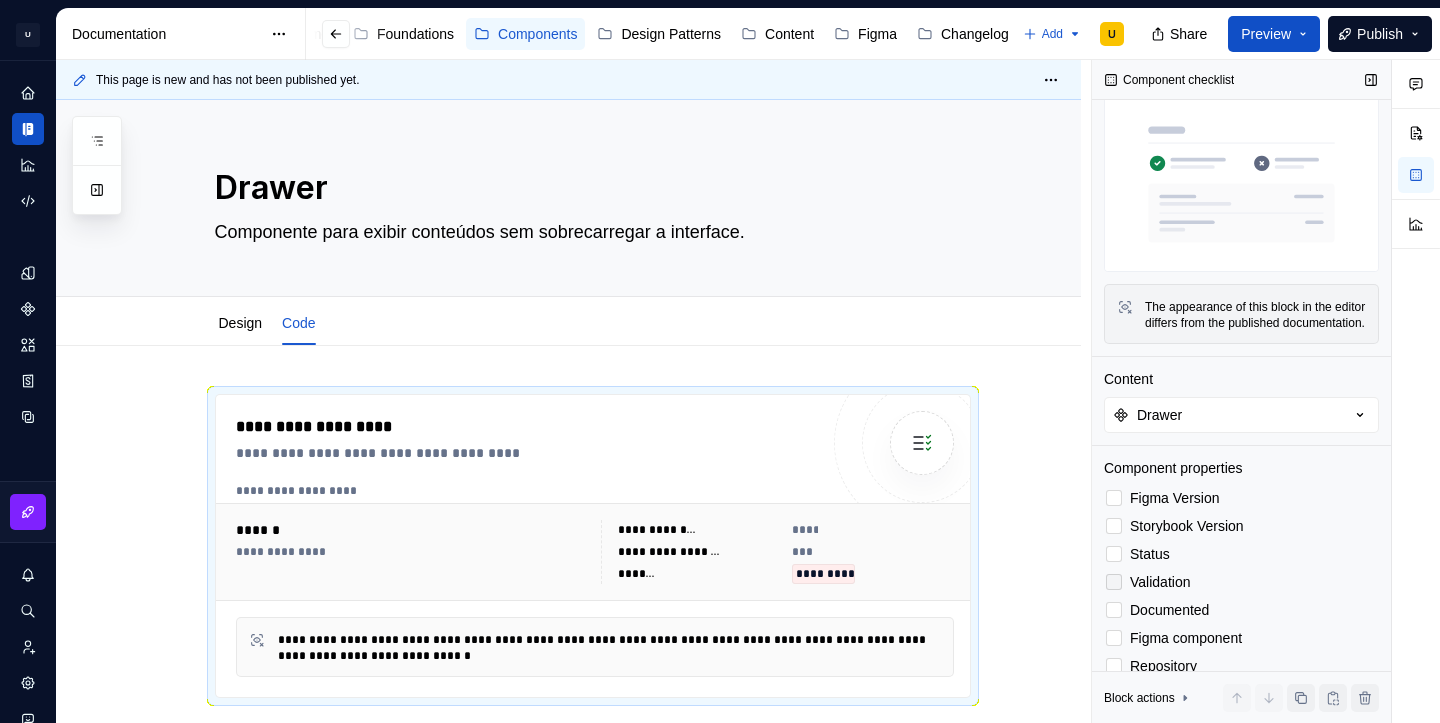 click on "Validation" at bounding box center [1160, 582] 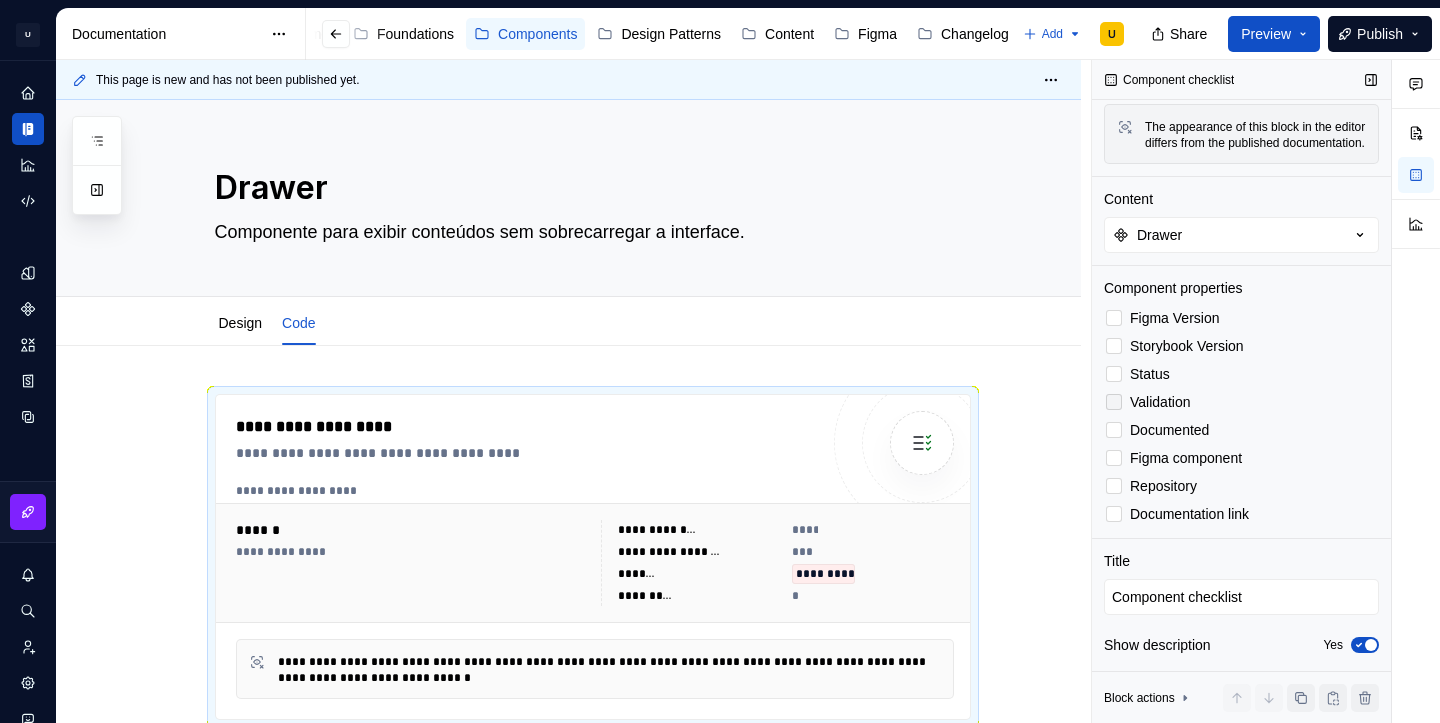 scroll, scrollTop: 247, scrollLeft: 0, axis: vertical 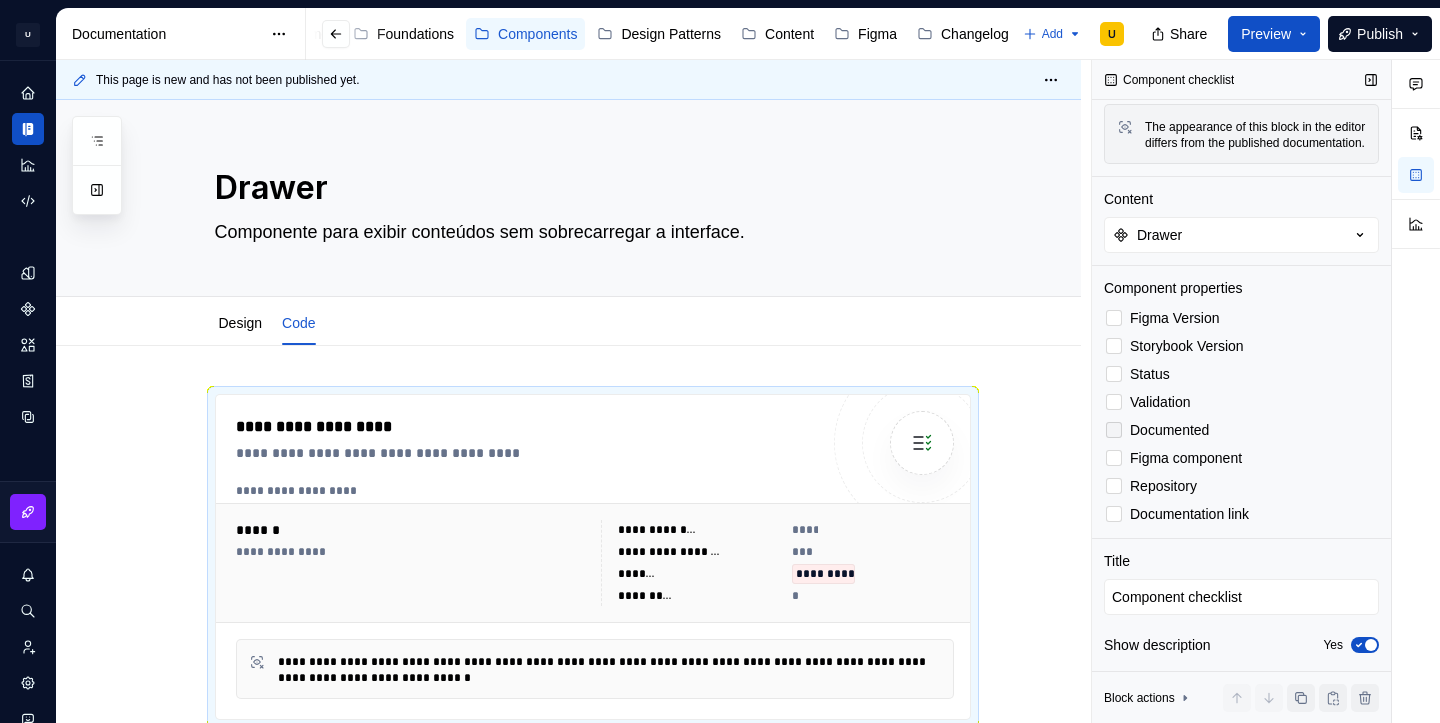 click on "Documented" at bounding box center (1169, 430) 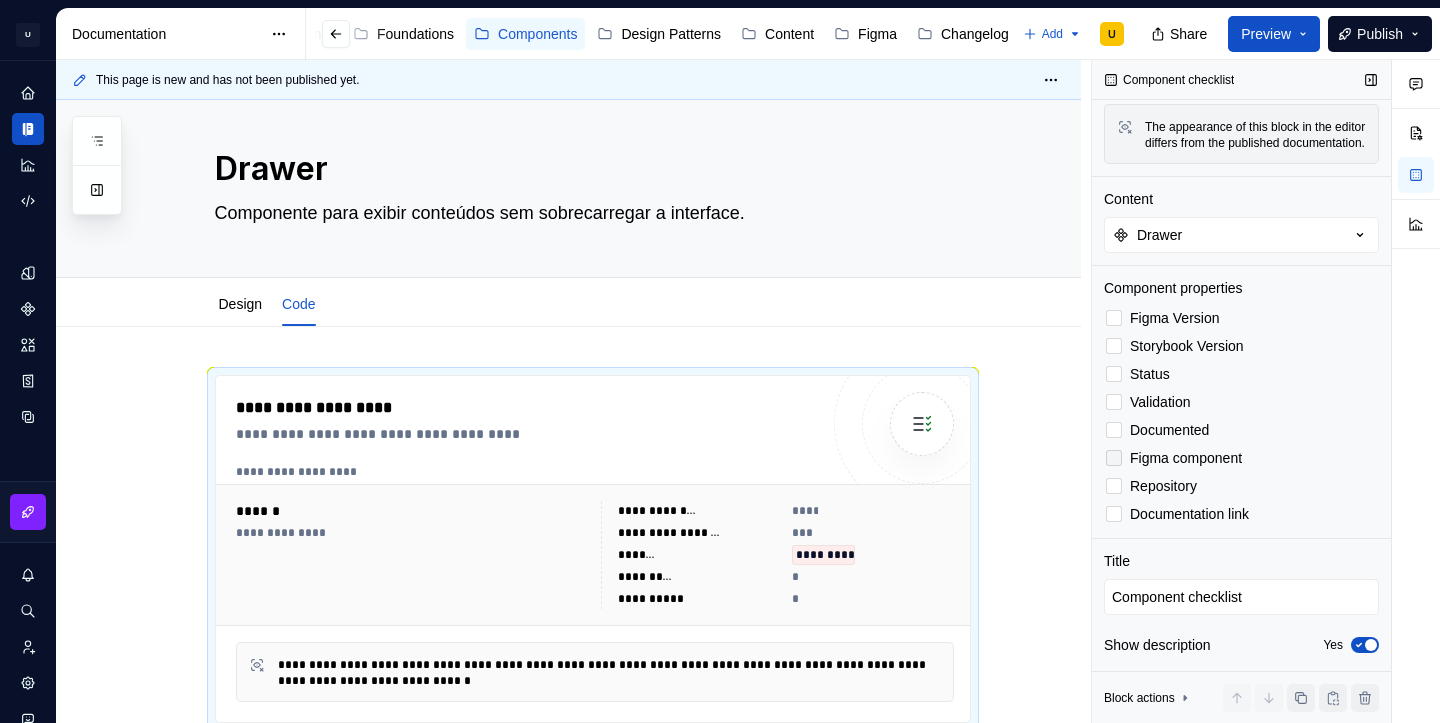 click on "Figma component" at bounding box center (1186, 458) 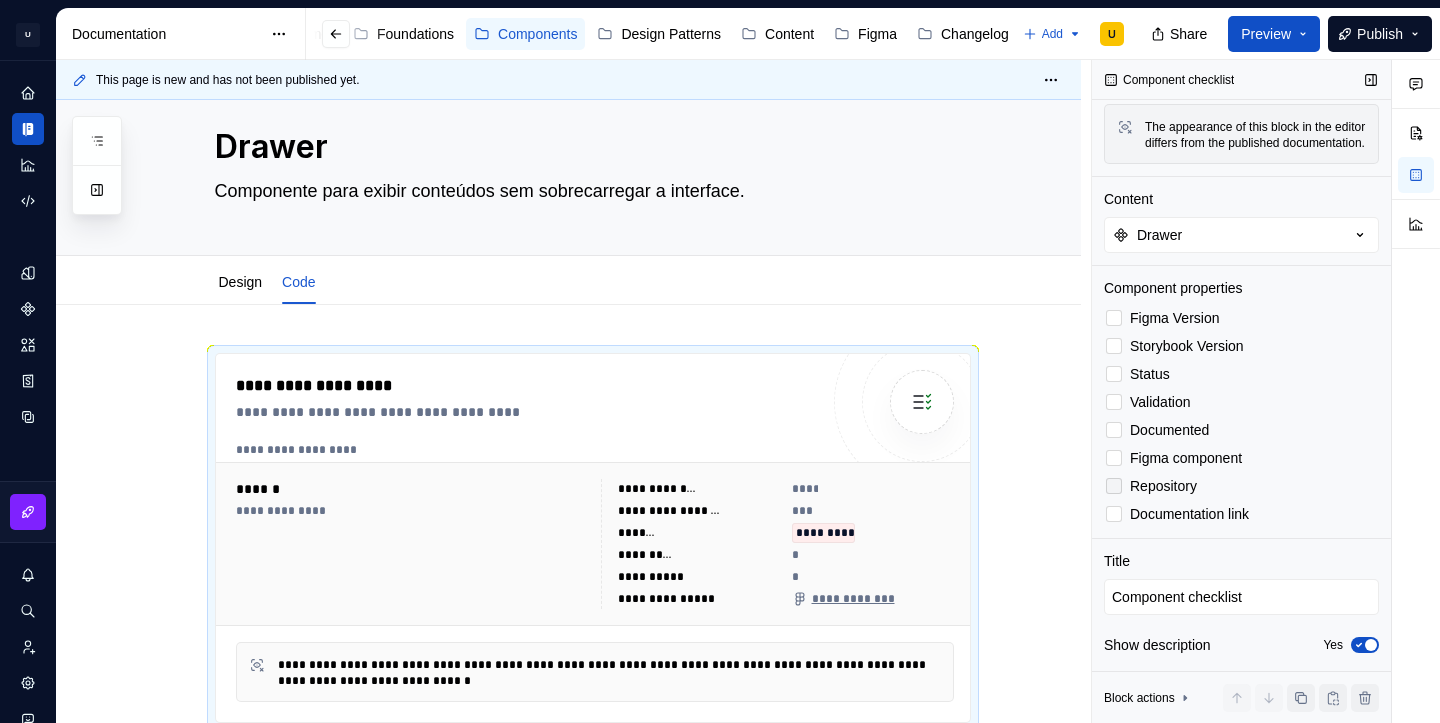 click on "Repository" at bounding box center [1163, 486] 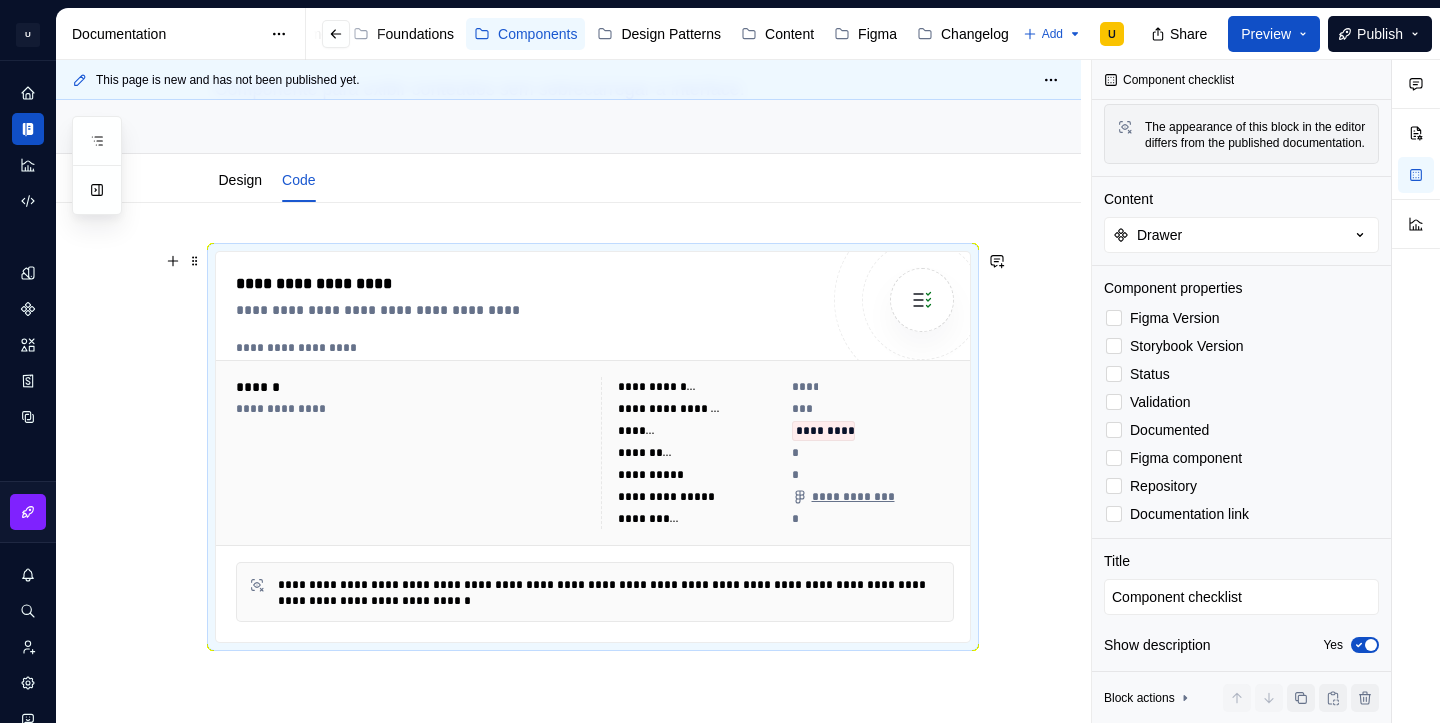 scroll, scrollTop: 304, scrollLeft: 0, axis: vertical 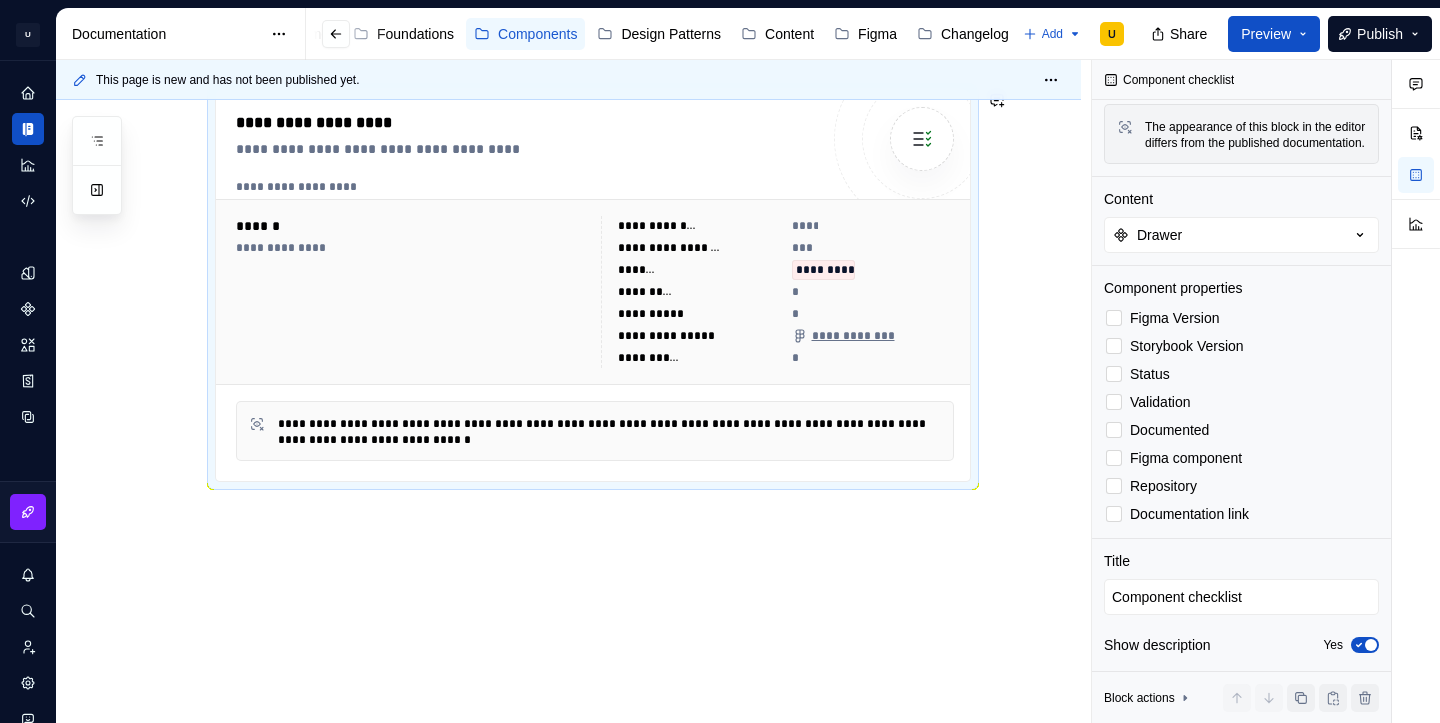 click on "**********" at bounding box center (568, 382) 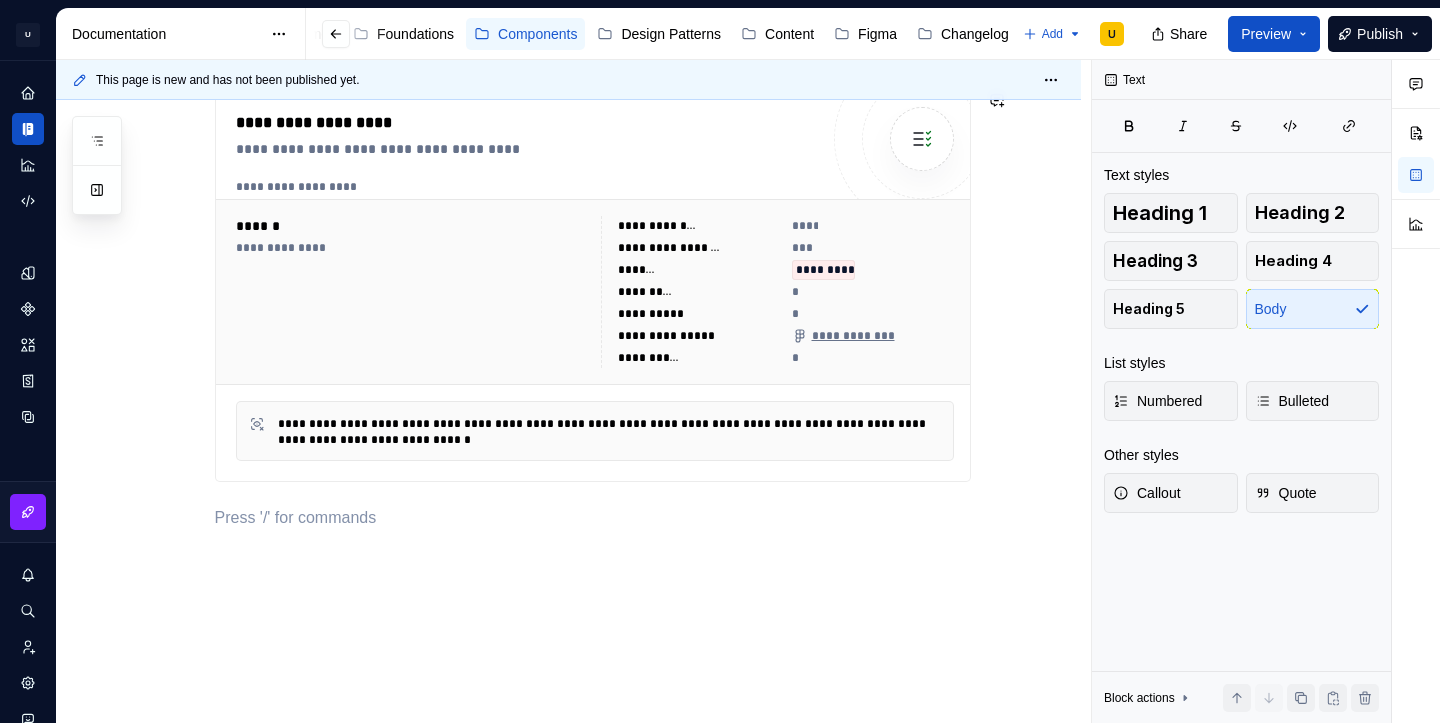 scroll, scrollTop: 0, scrollLeft: 0, axis: both 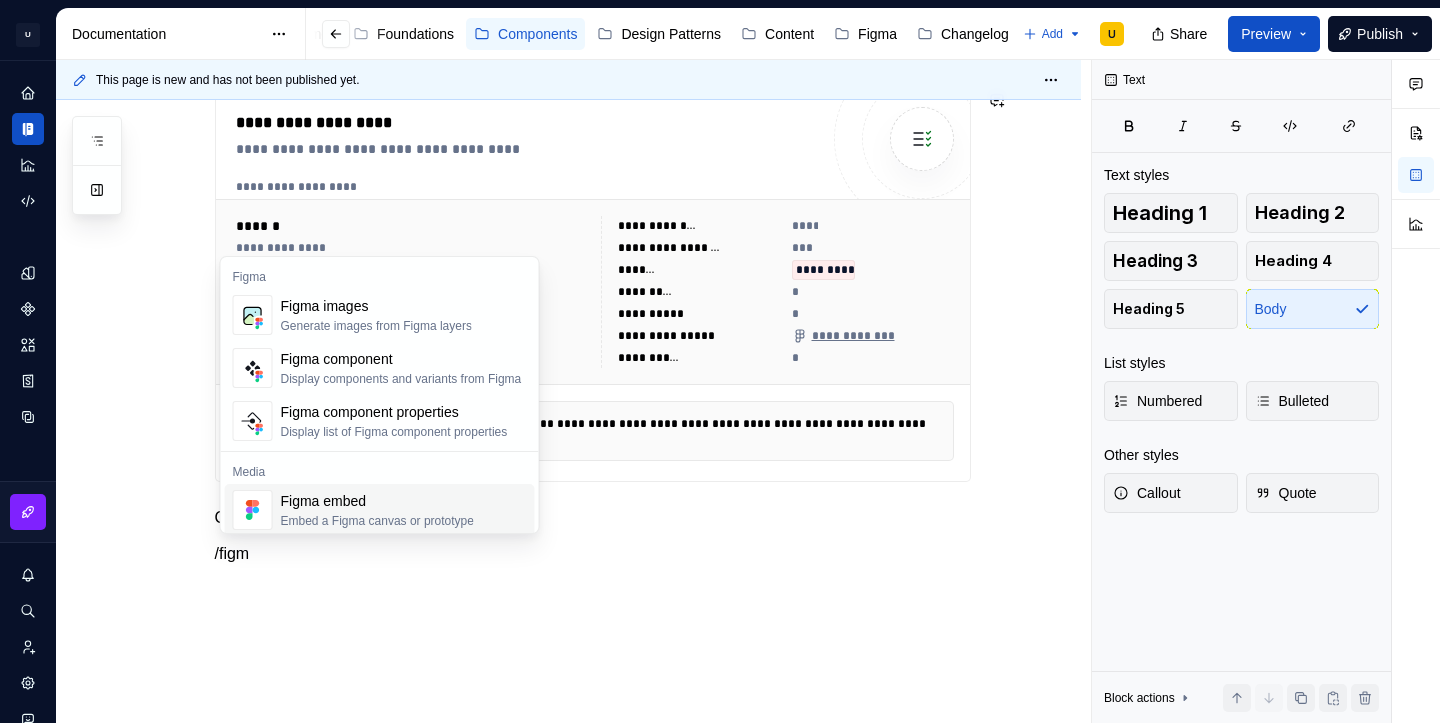 click on "Figma embed" at bounding box center [377, 501] 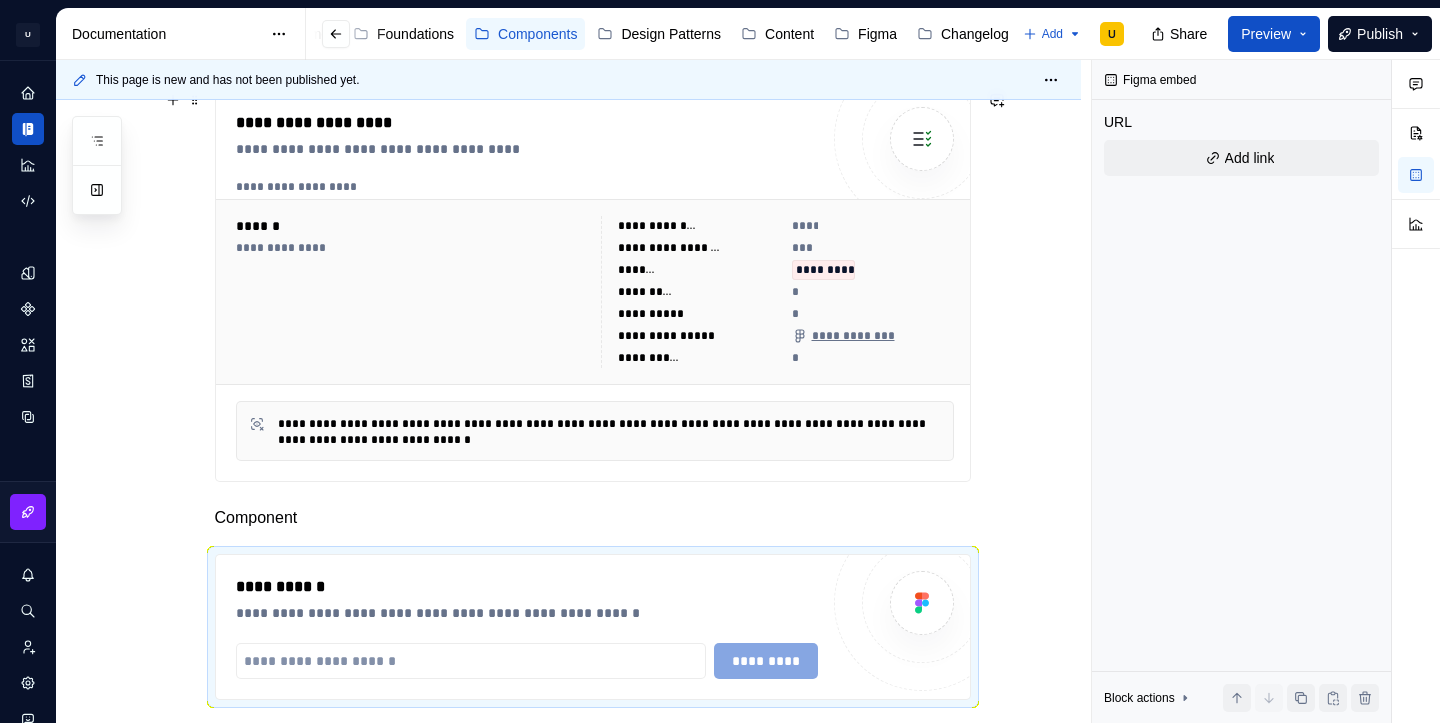 type on "*" 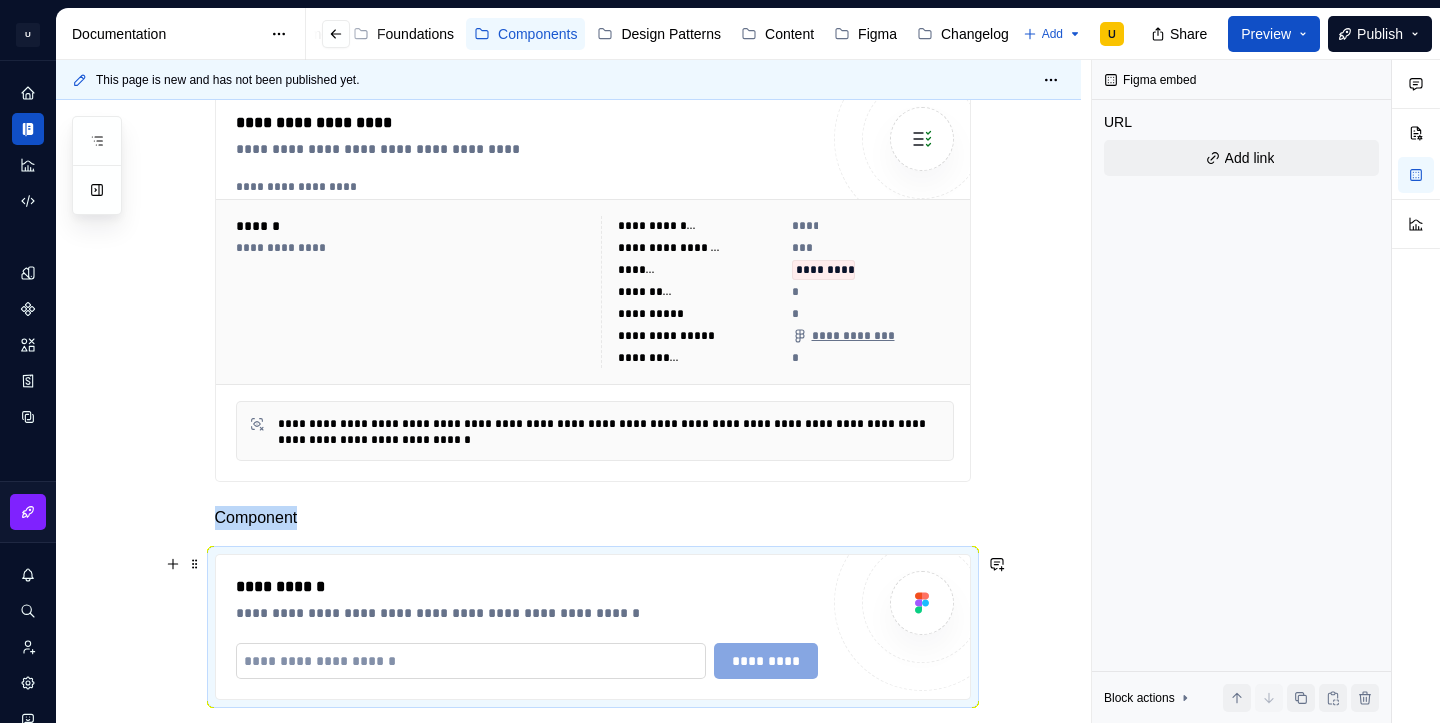 click at bounding box center (471, 661) 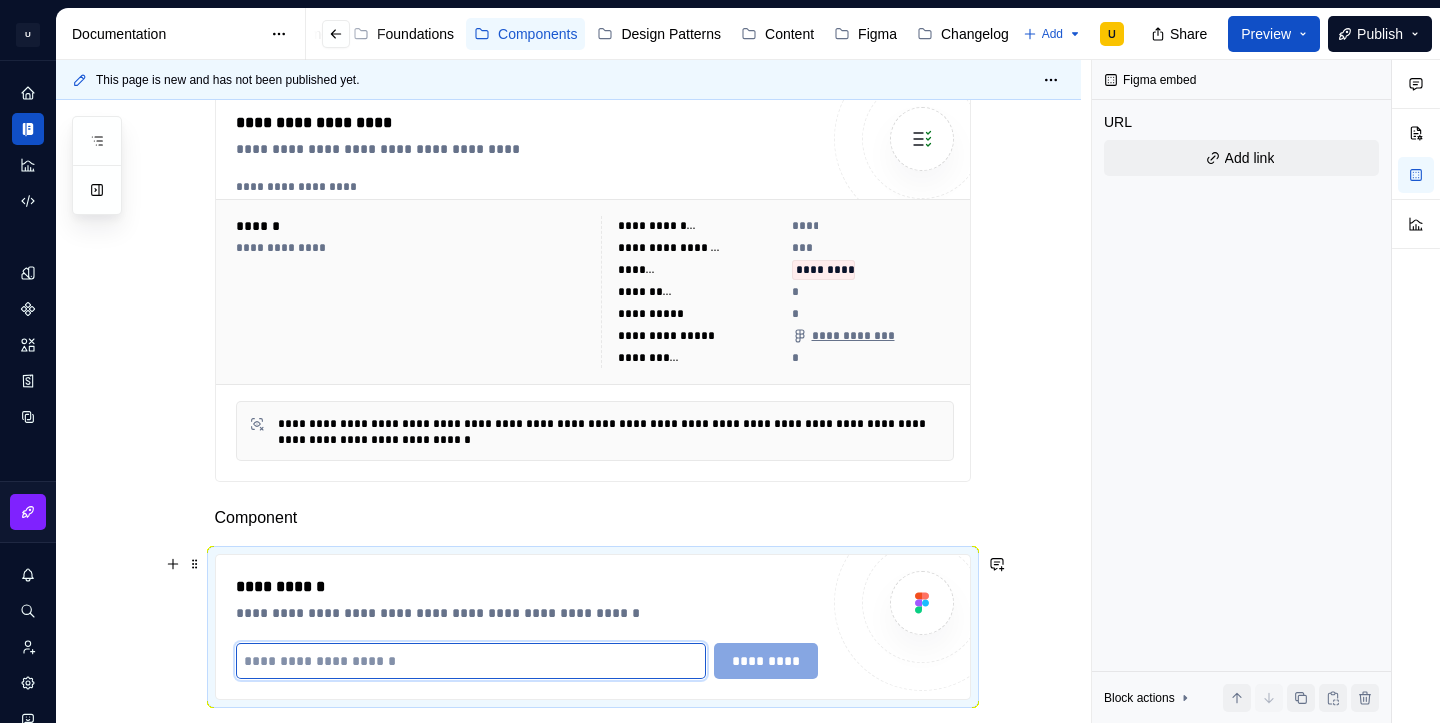 paste on "**********" 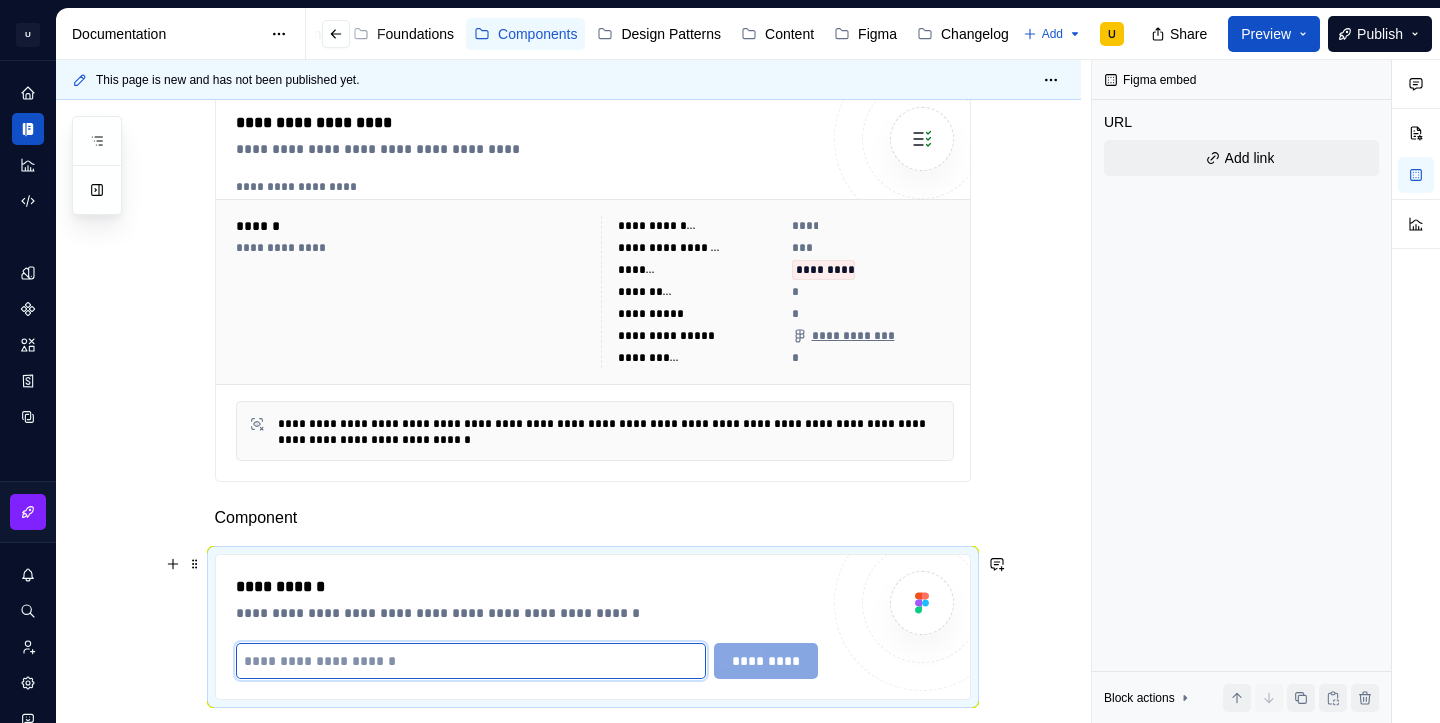 type on "**********" 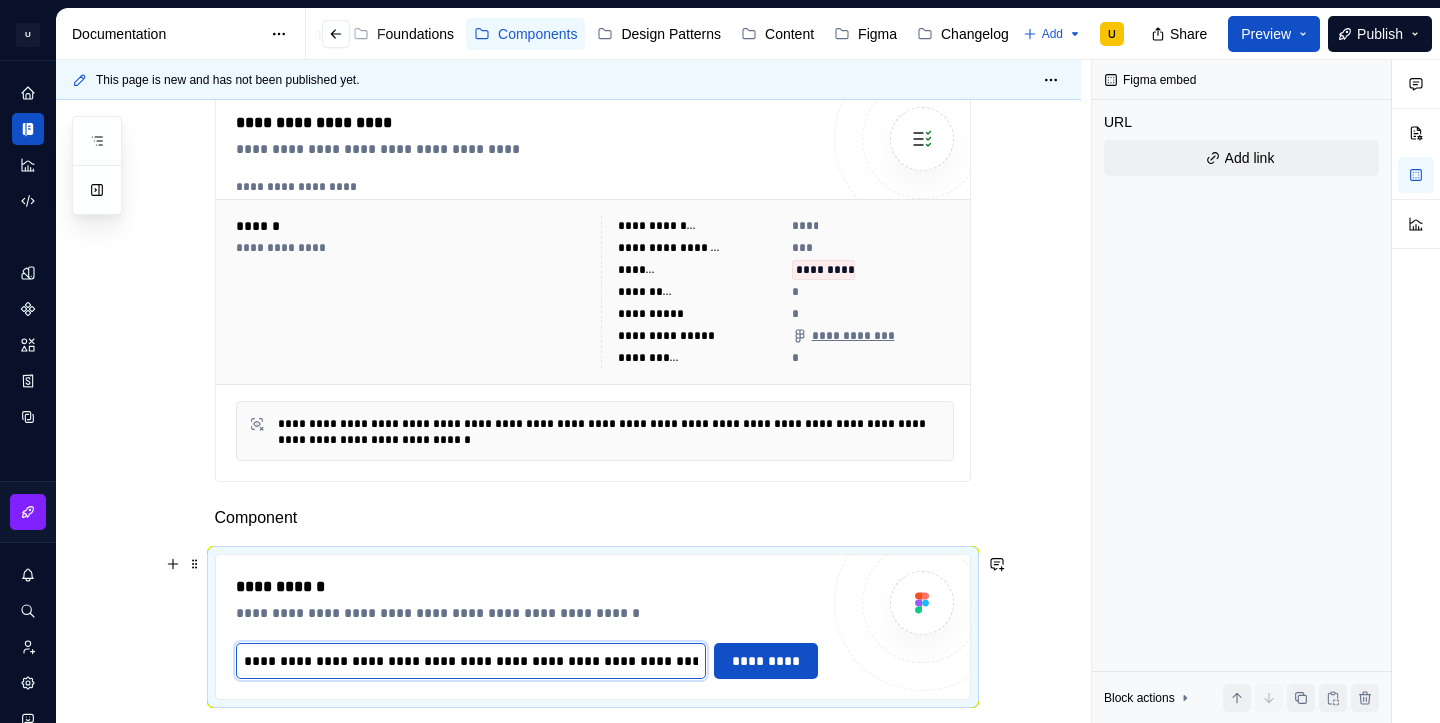 scroll, scrollTop: 0, scrollLeft: 468, axis: horizontal 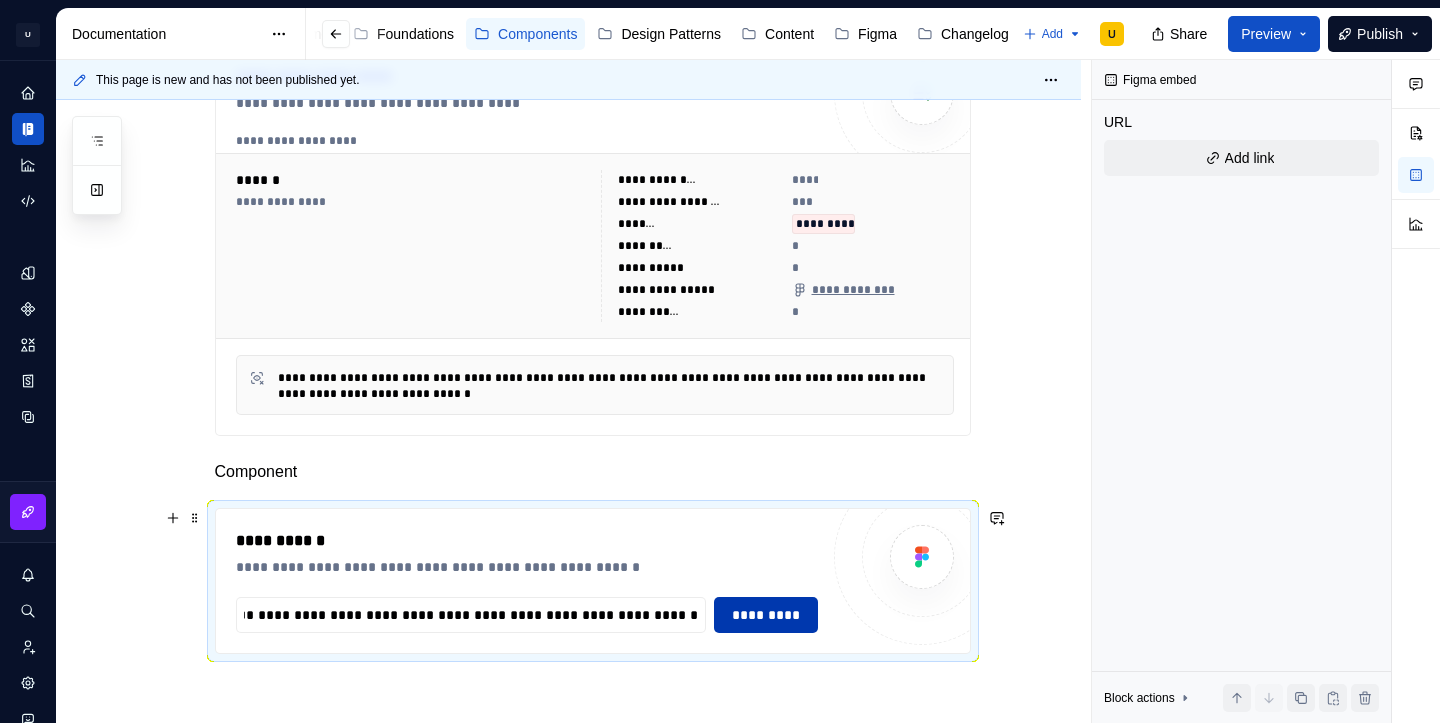 click on "*********" at bounding box center [766, 615] 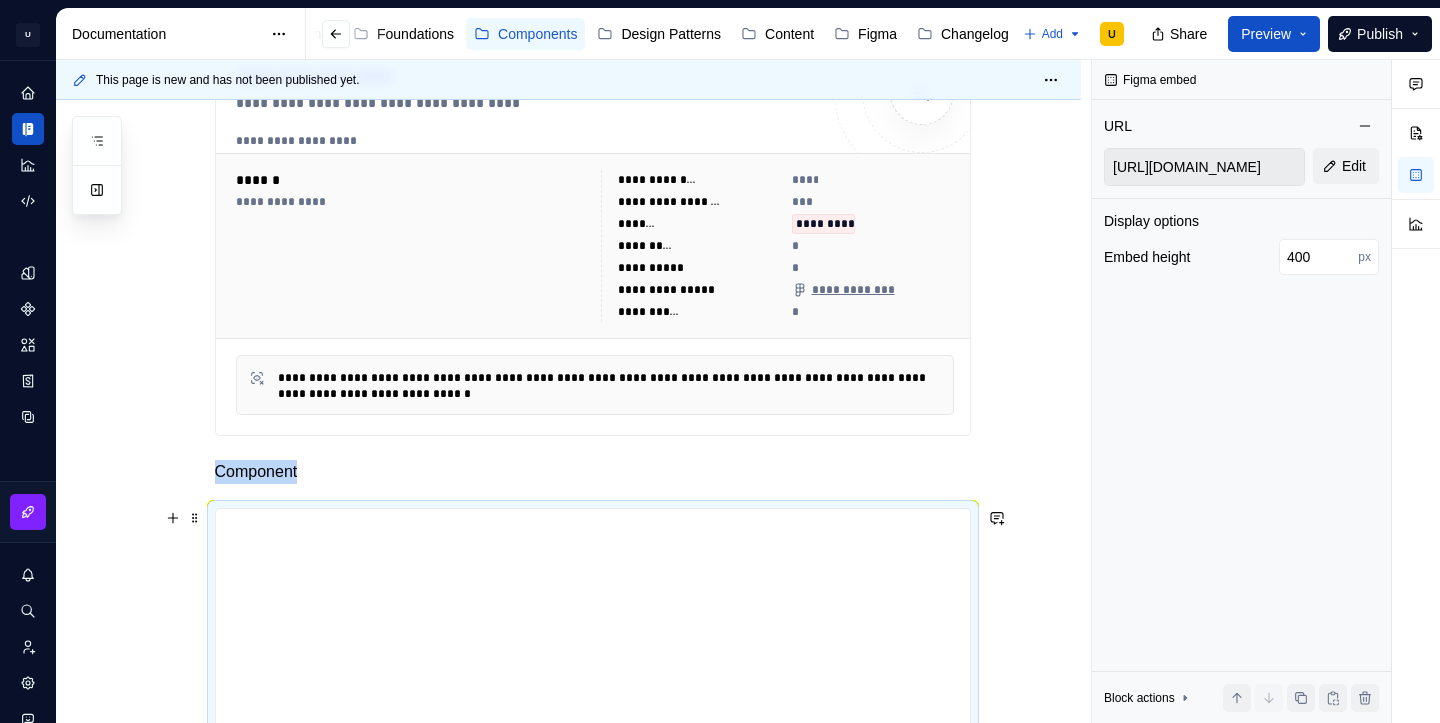 scroll, scrollTop: 538, scrollLeft: 0, axis: vertical 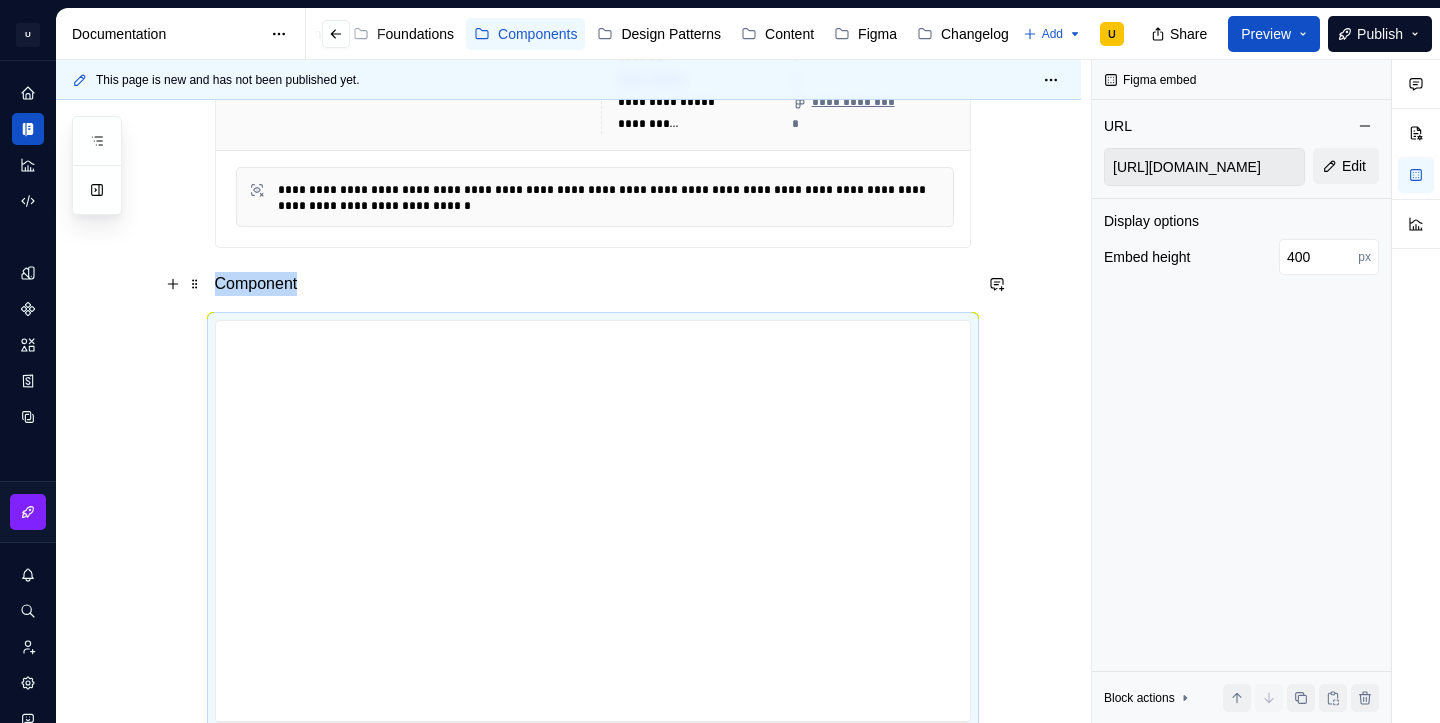 click on "Component" at bounding box center [593, 284] 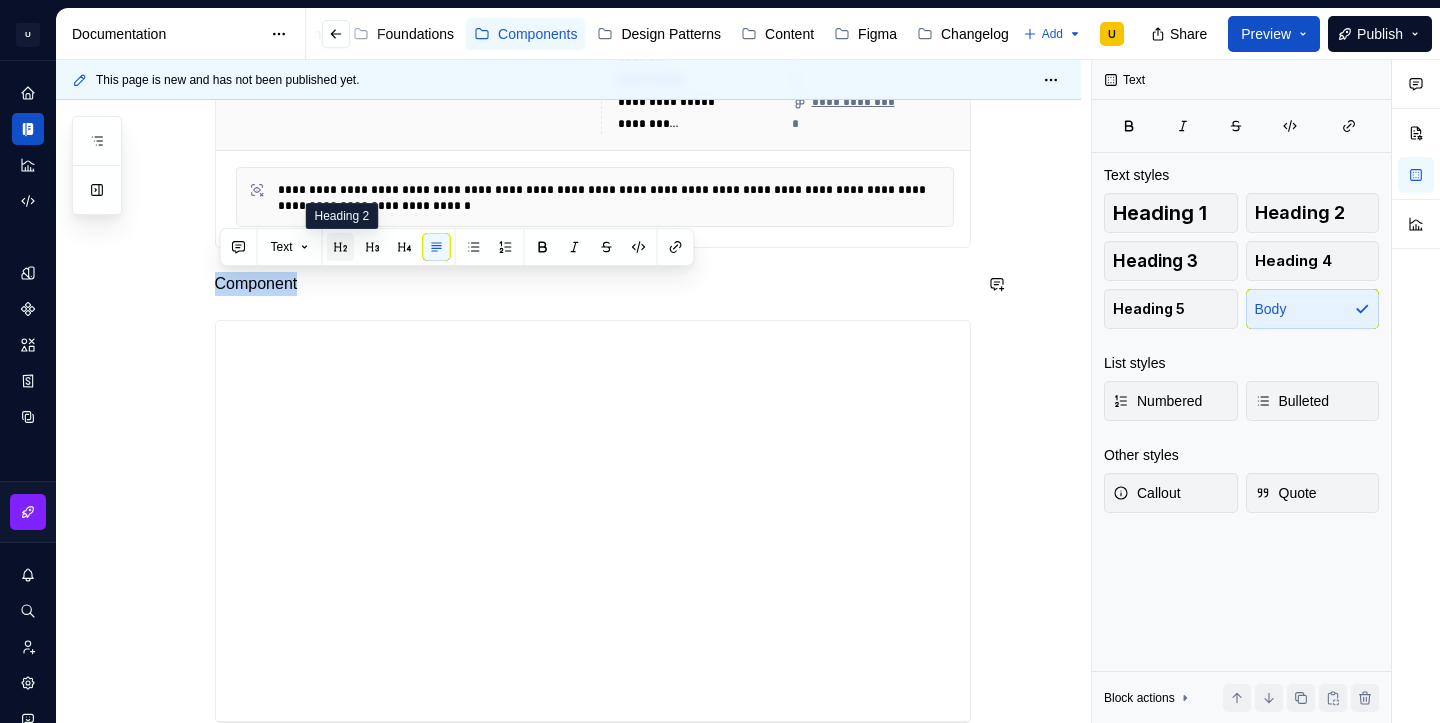 click at bounding box center (341, 247) 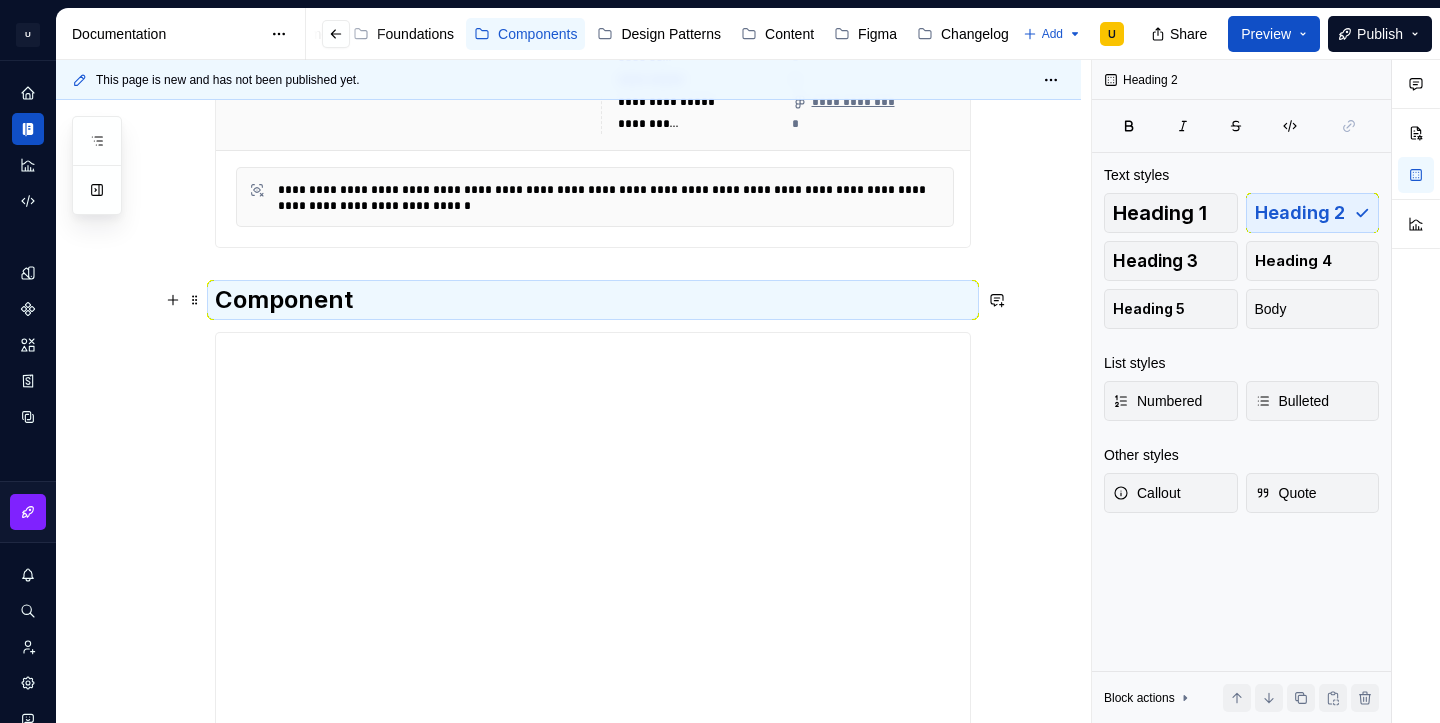 click on "Component" at bounding box center (593, 300) 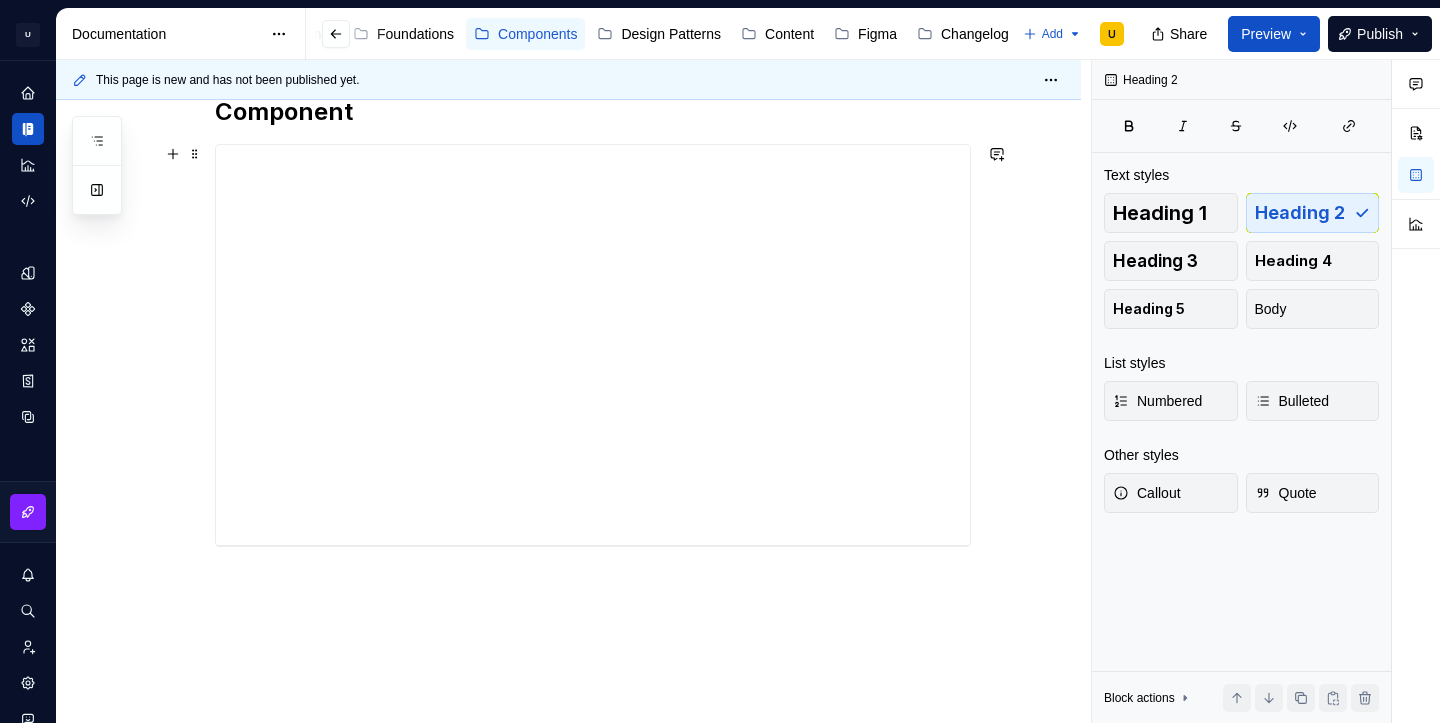 scroll, scrollTop: 751, scrollLeft: 0, axis: vertical 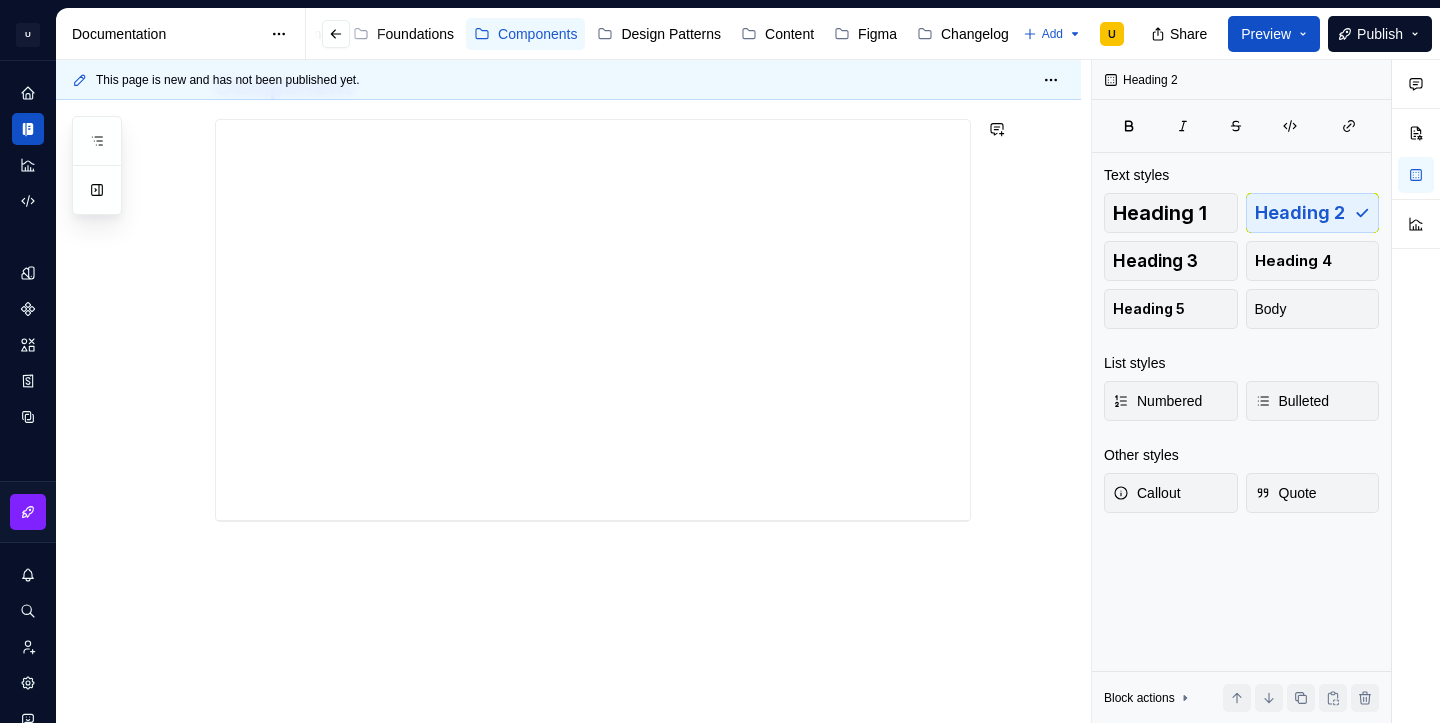 click on "**********" at bounding box center (568, 179) 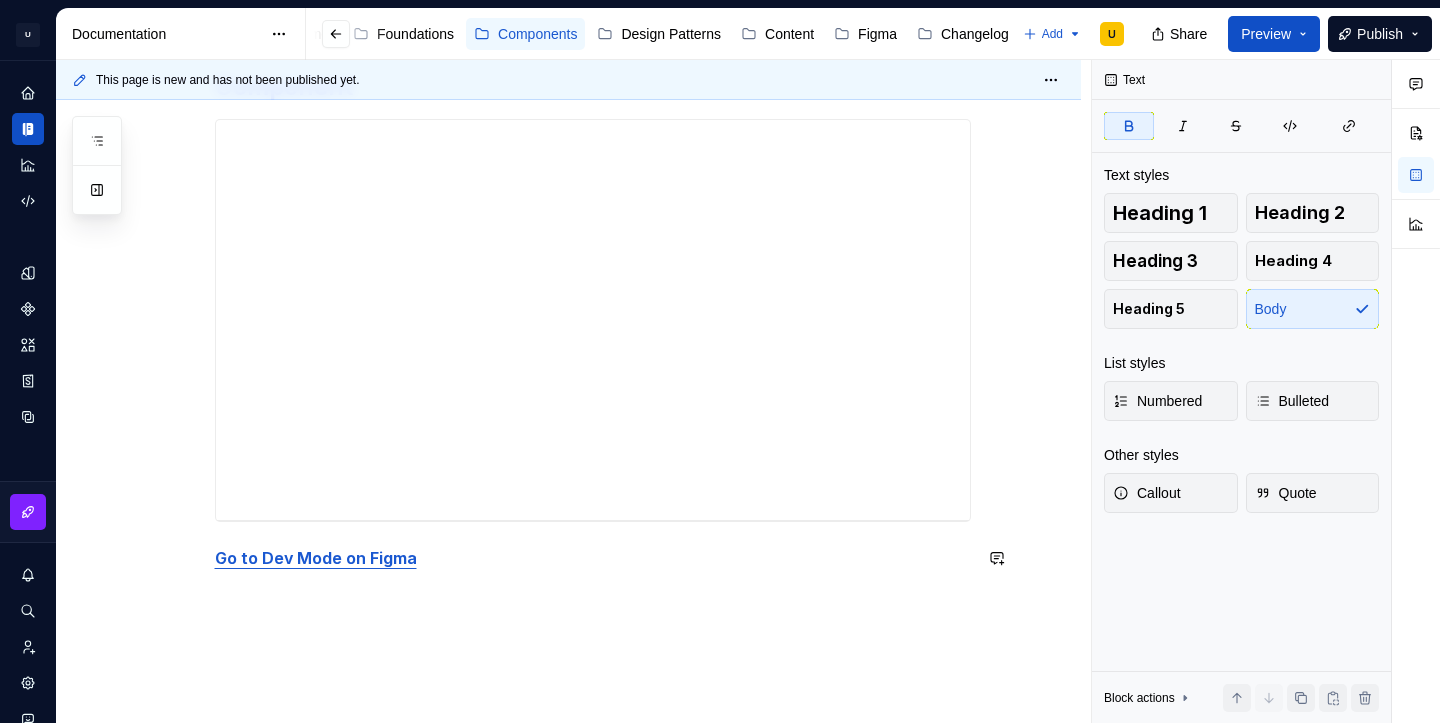 type on "*" 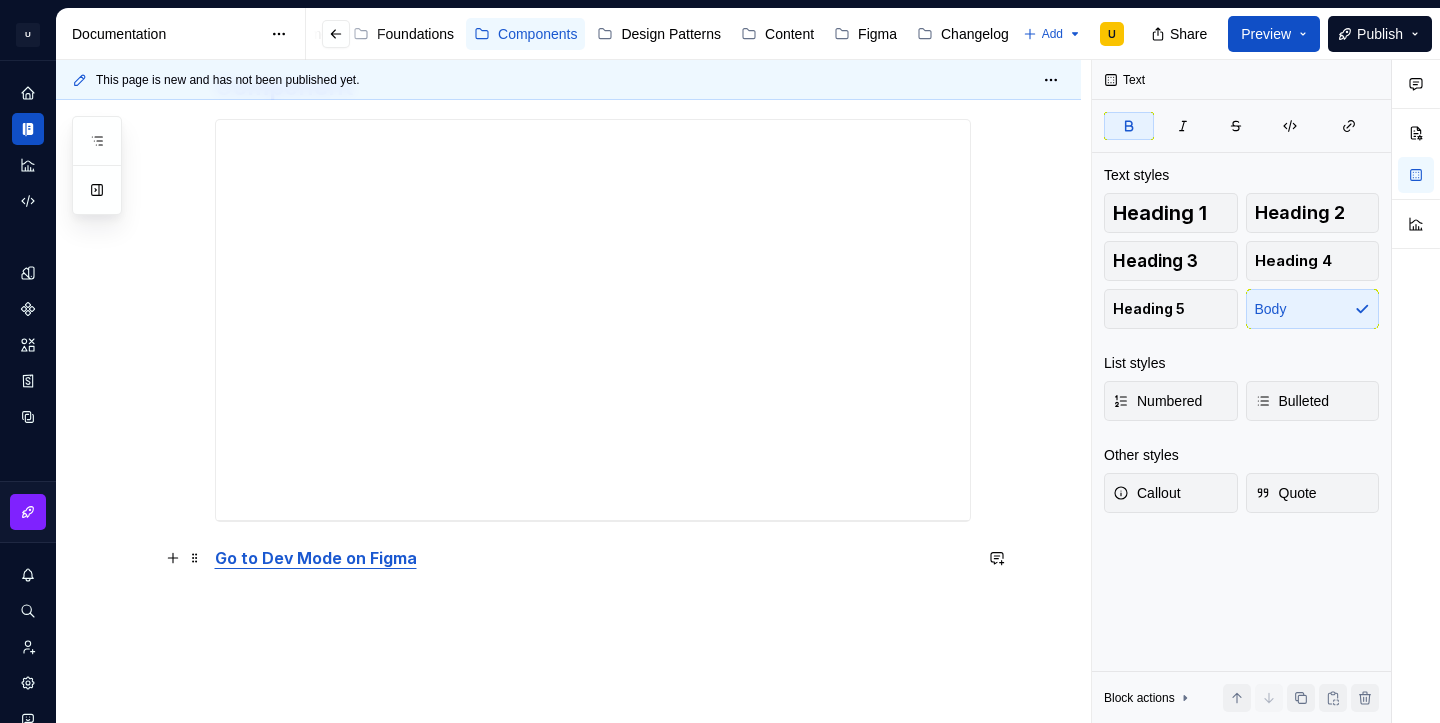 click on "Go to Dev Mode on Figma" at bounding box center [593, 558] 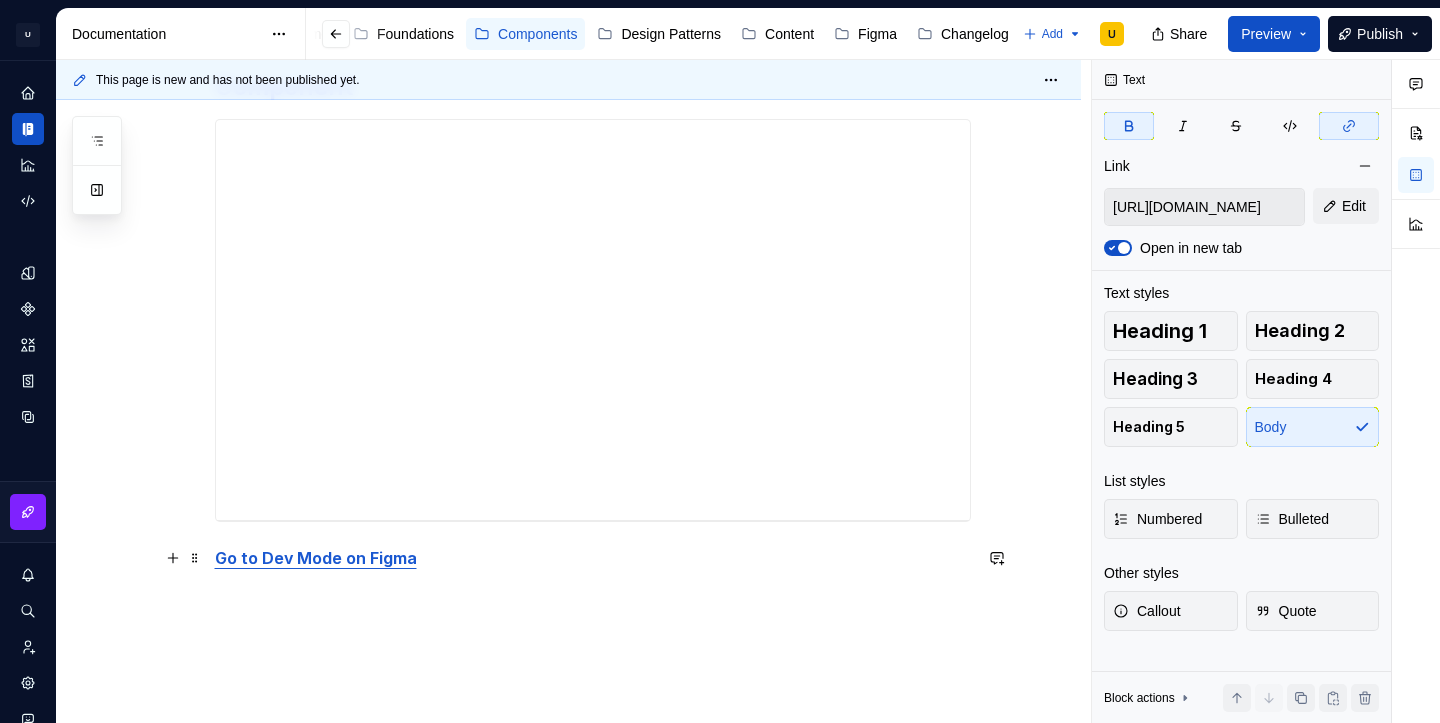click on "Go to Dev Mode on Figma" at bounding box center [593, 558] 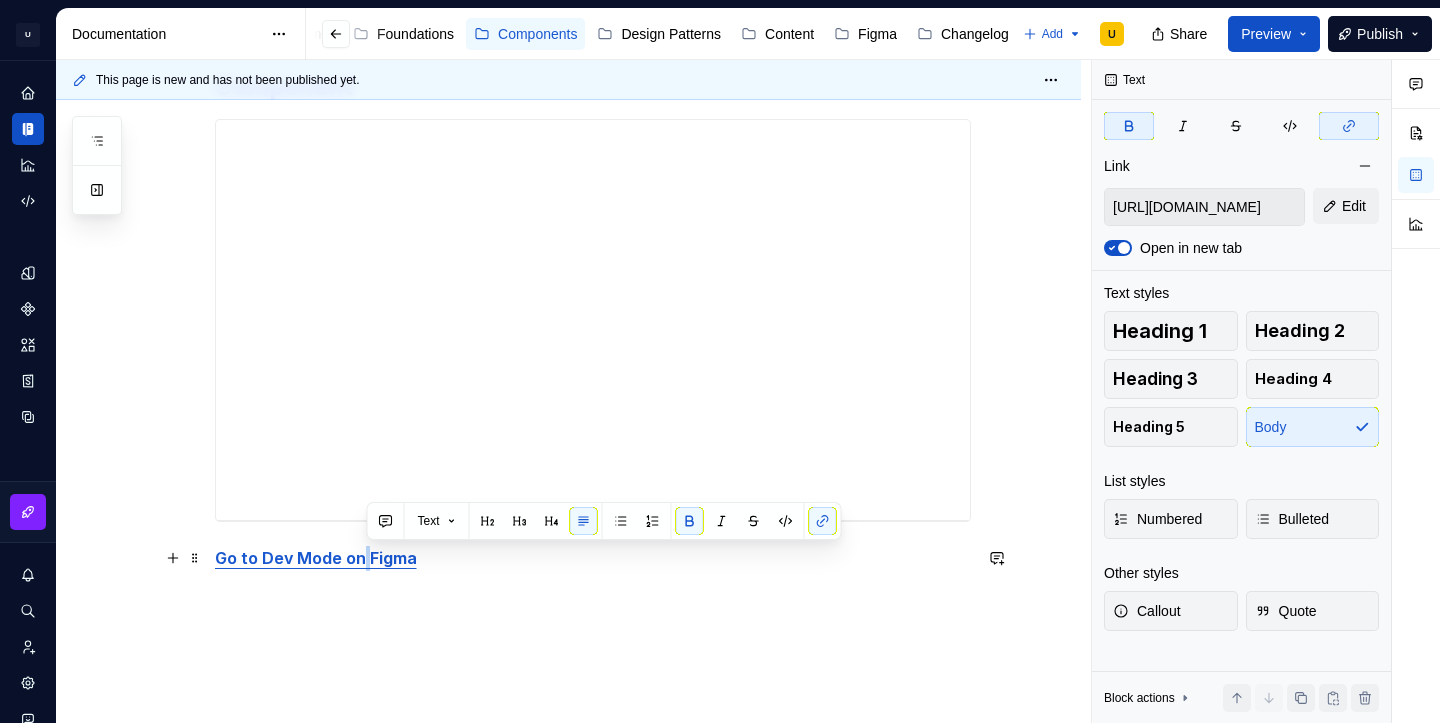 click on "Go to Dev Mode on Figma" at bounding box center [593, 558] 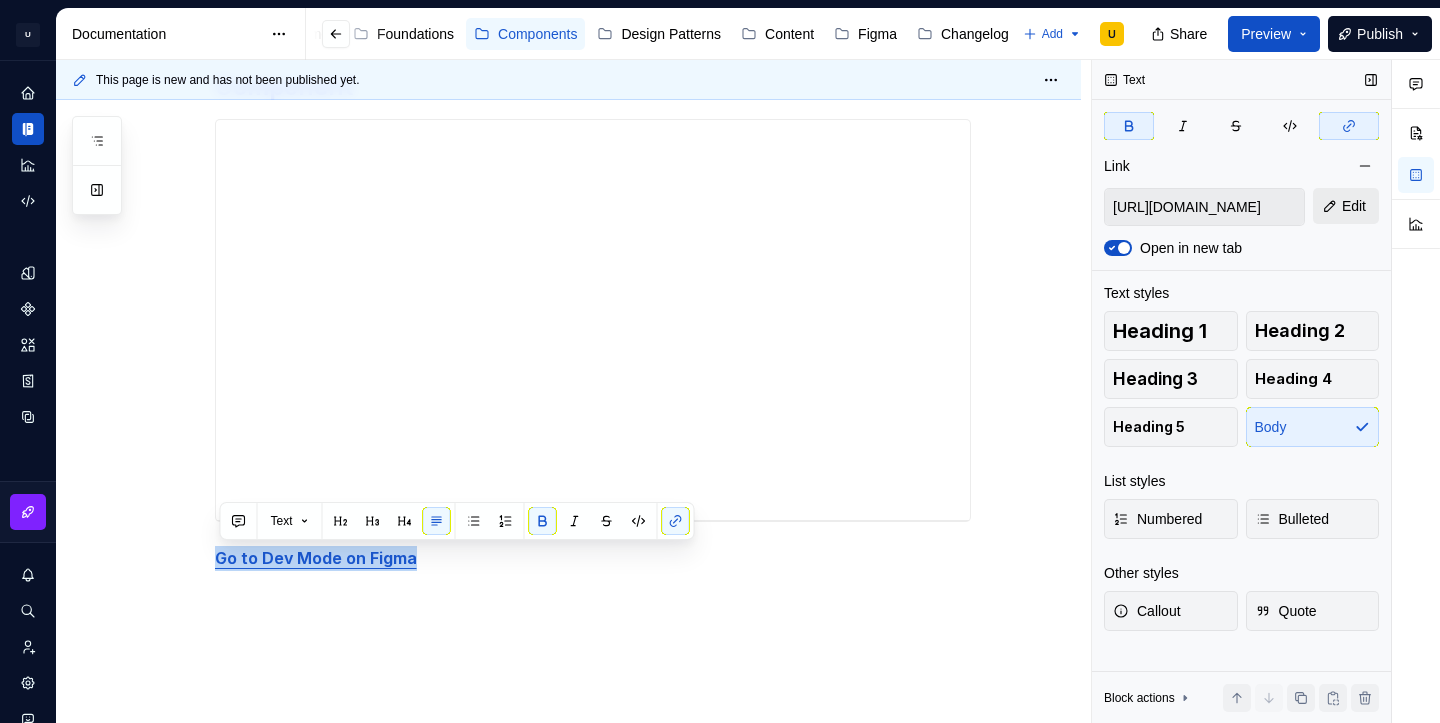 click on "Edit" at bounding box center (1346, 206) 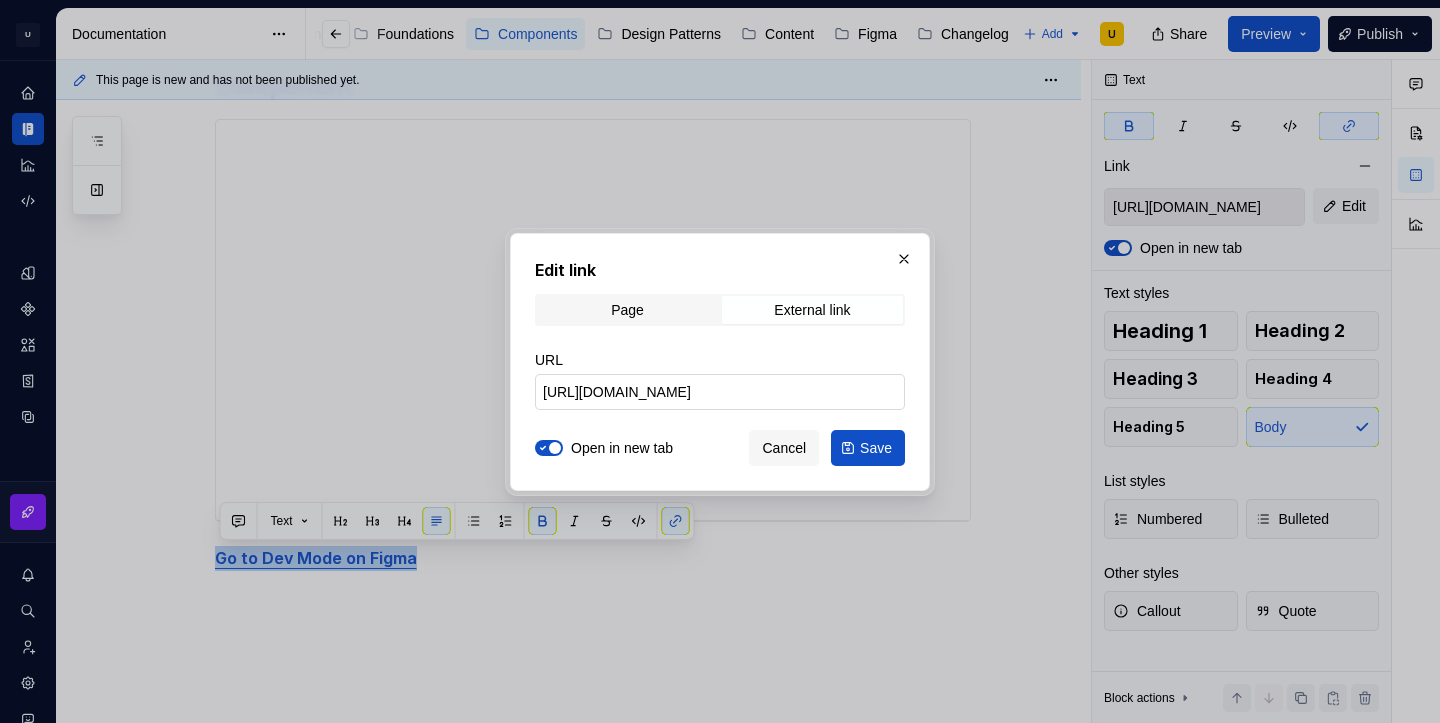 click on "[URL][DOMAIN_NAME]" at bounding box center (720, 392) 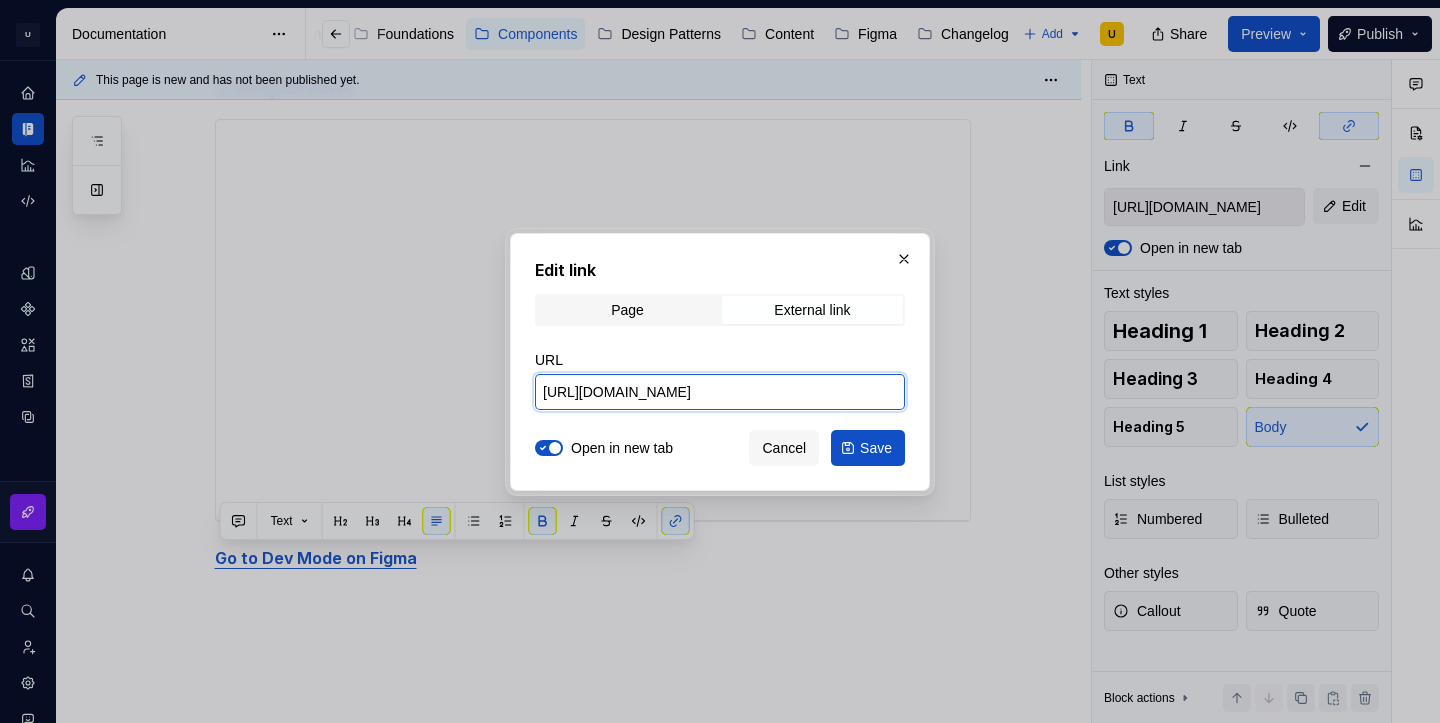 click on "[URL][DOMAIN_NAME]" at bounding box center (720, 392) 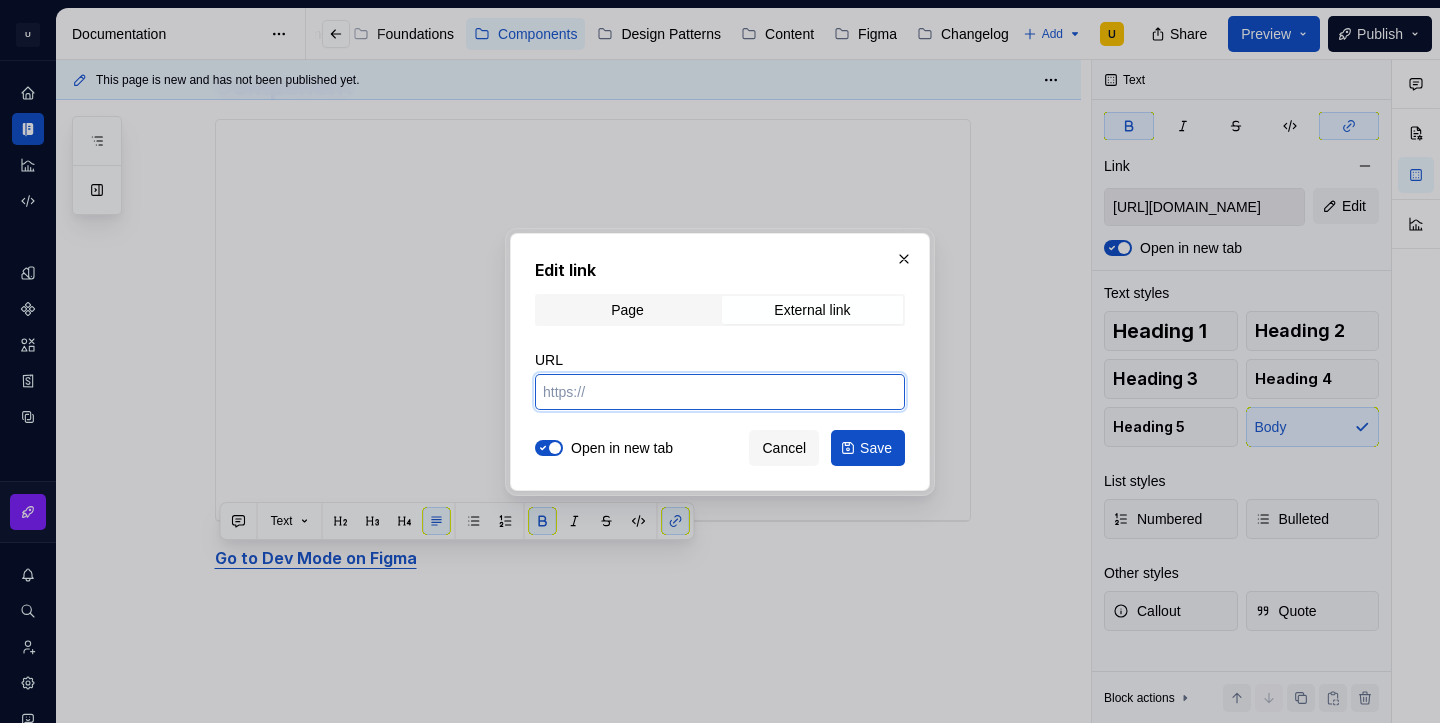 paste on "[URL][DOMAIN_NAME]" 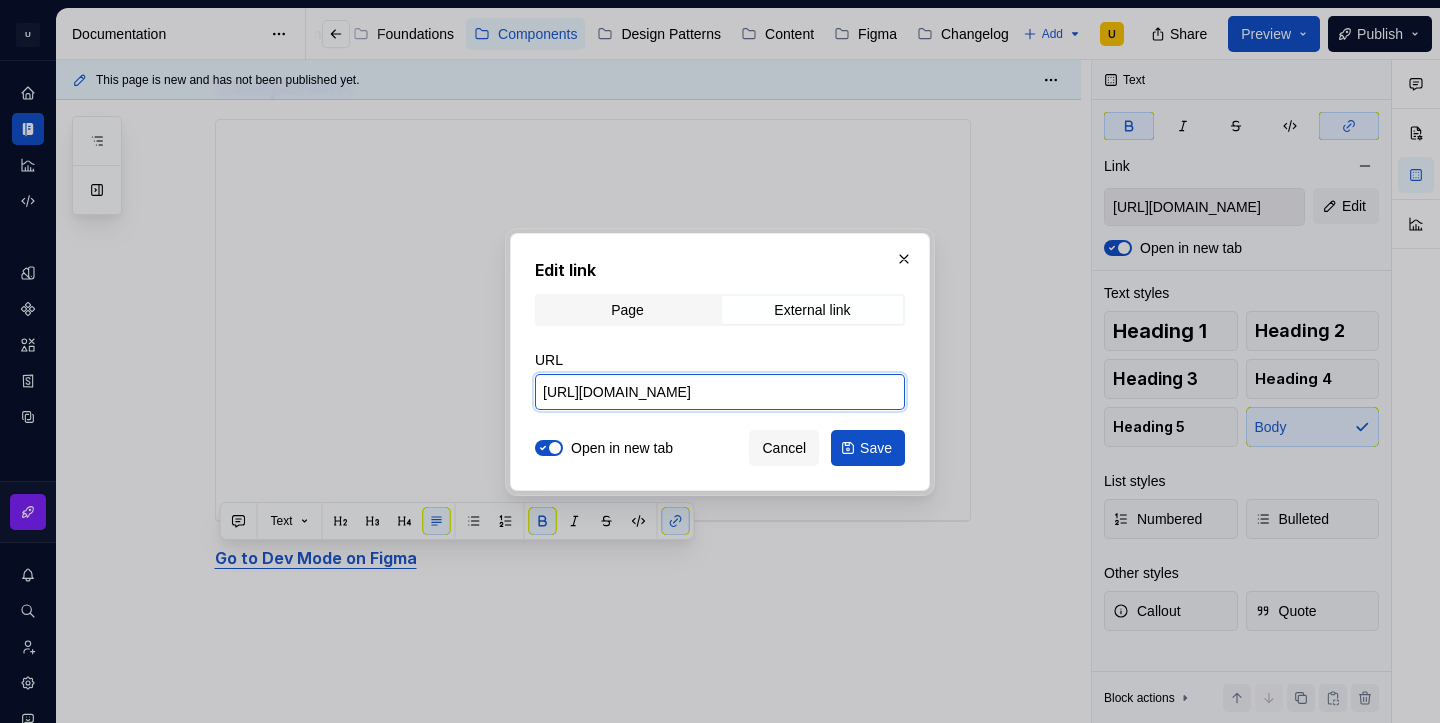 scroll, scrollTop: 0, scrollLeft: 448, axis: horizontal 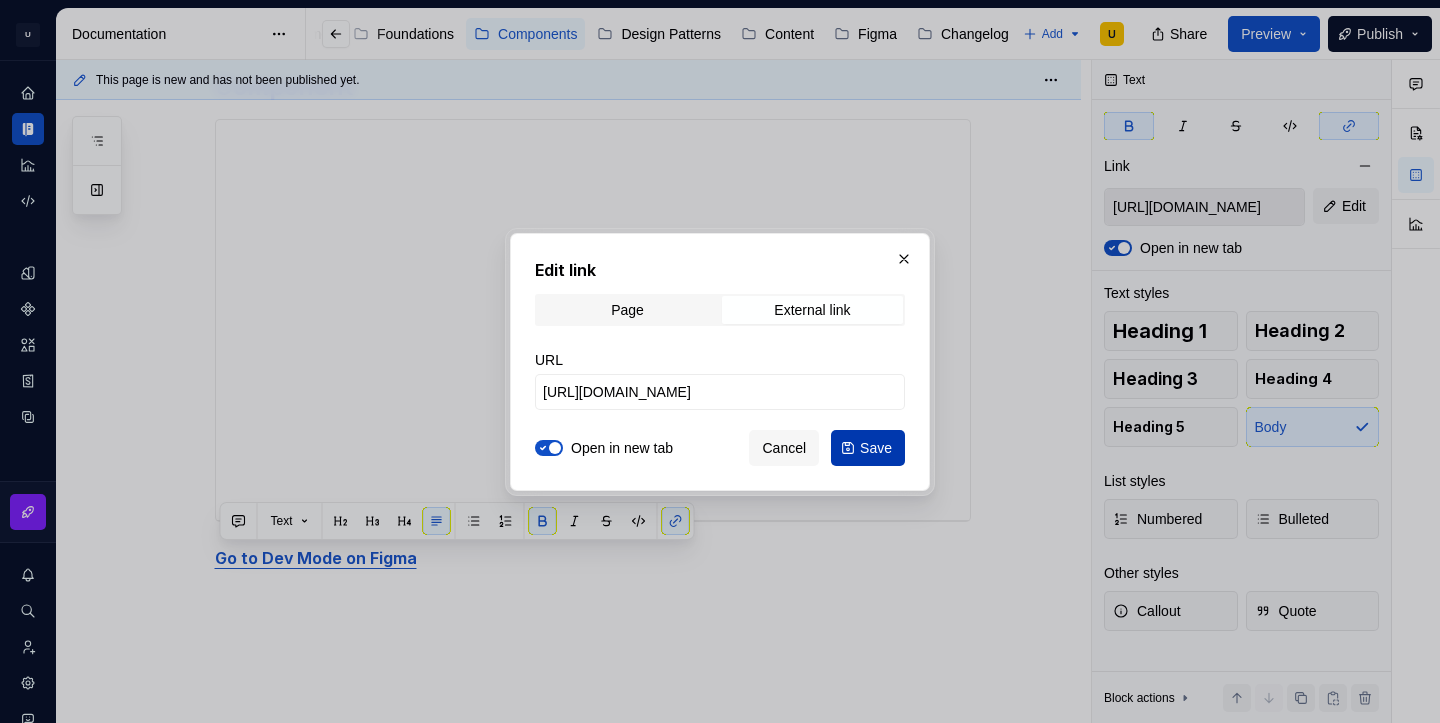click on "Save" at bounding box center [868, 448] 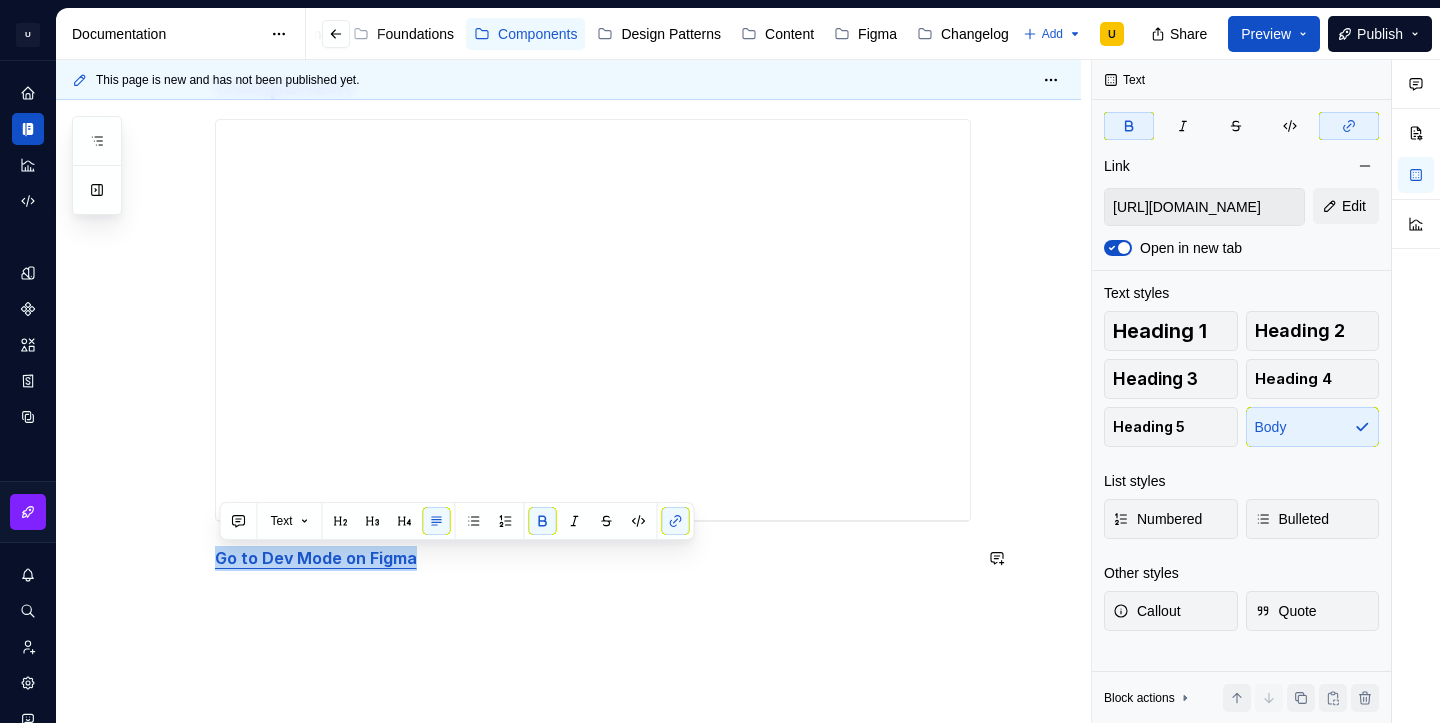 click on "**********" at bounding box center [568, 203] 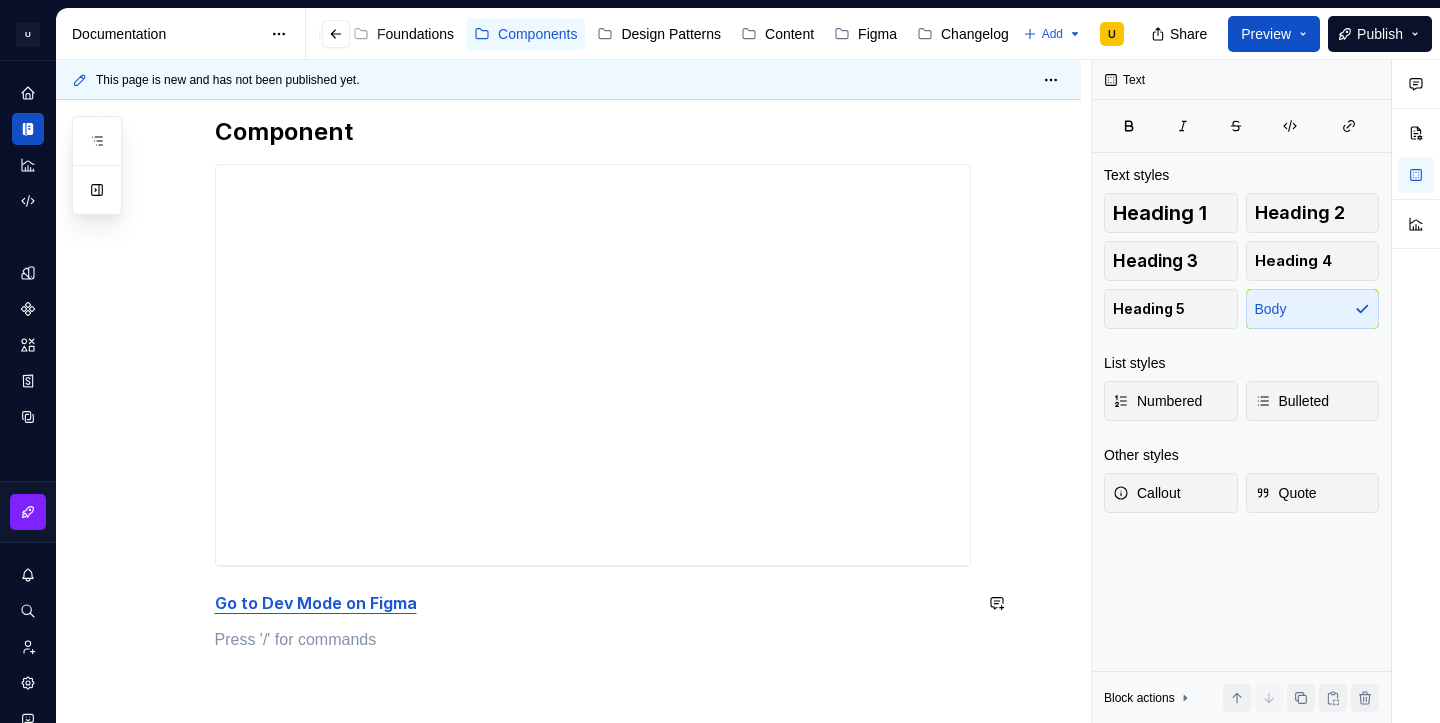 scroll, scrollTop: 724, scrollLeft: 0, axis: vertical 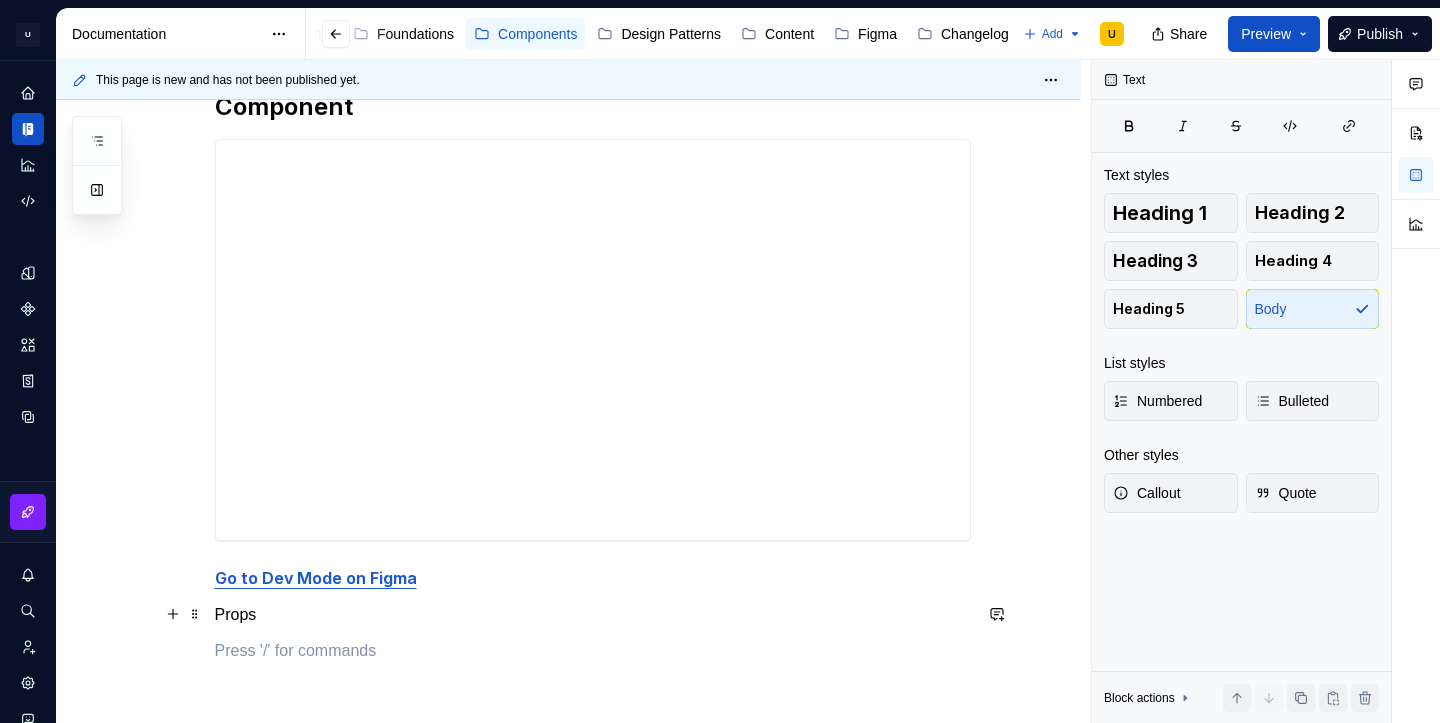 click on "**********" at bounding box center [568, 259] 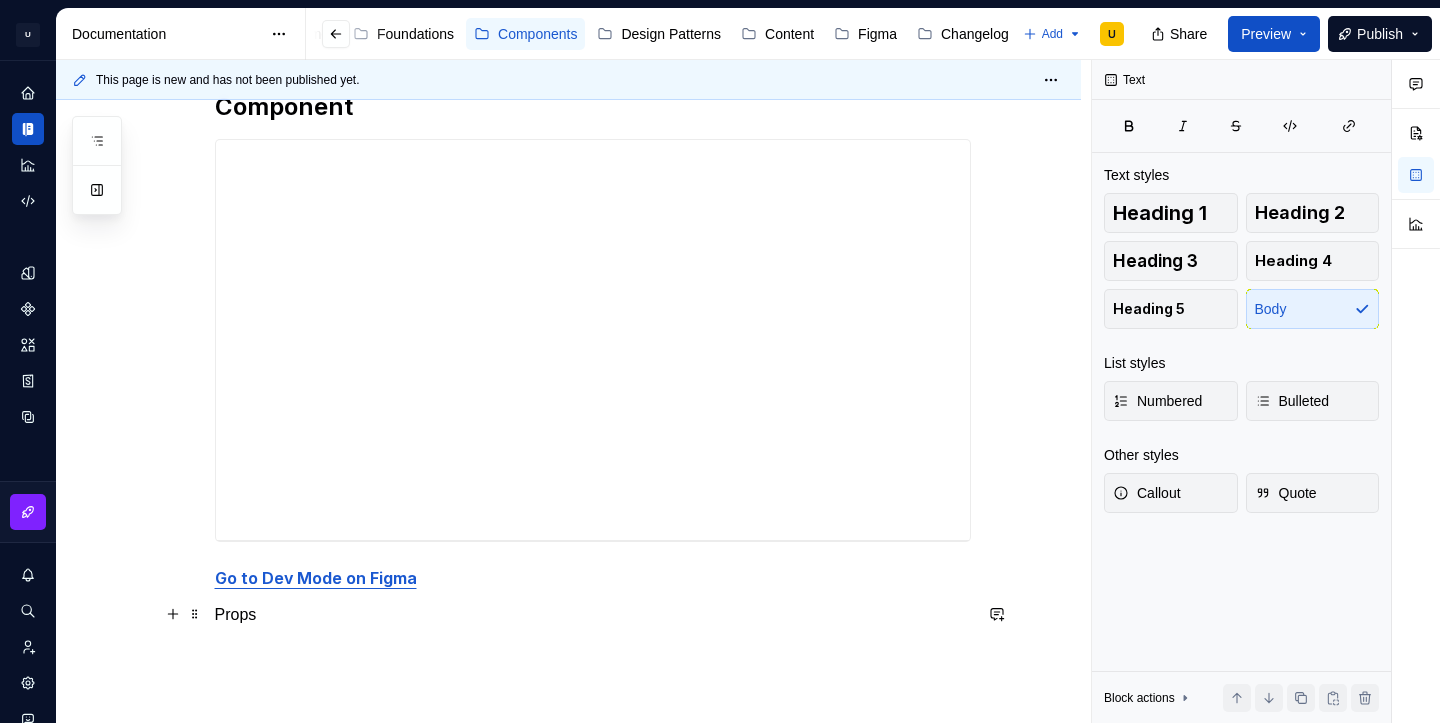 click on "**********" at bounding box center (568, 259) 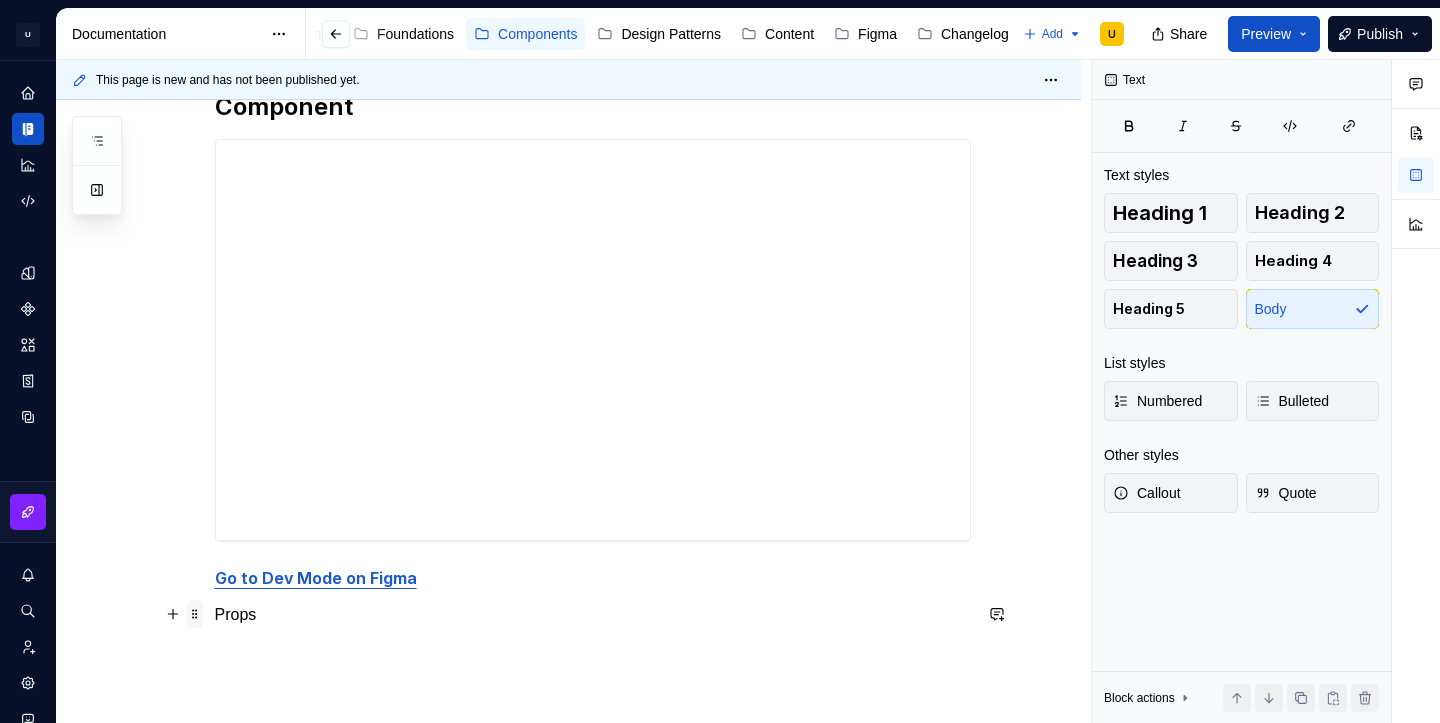 click at bounding box center [195, 614] 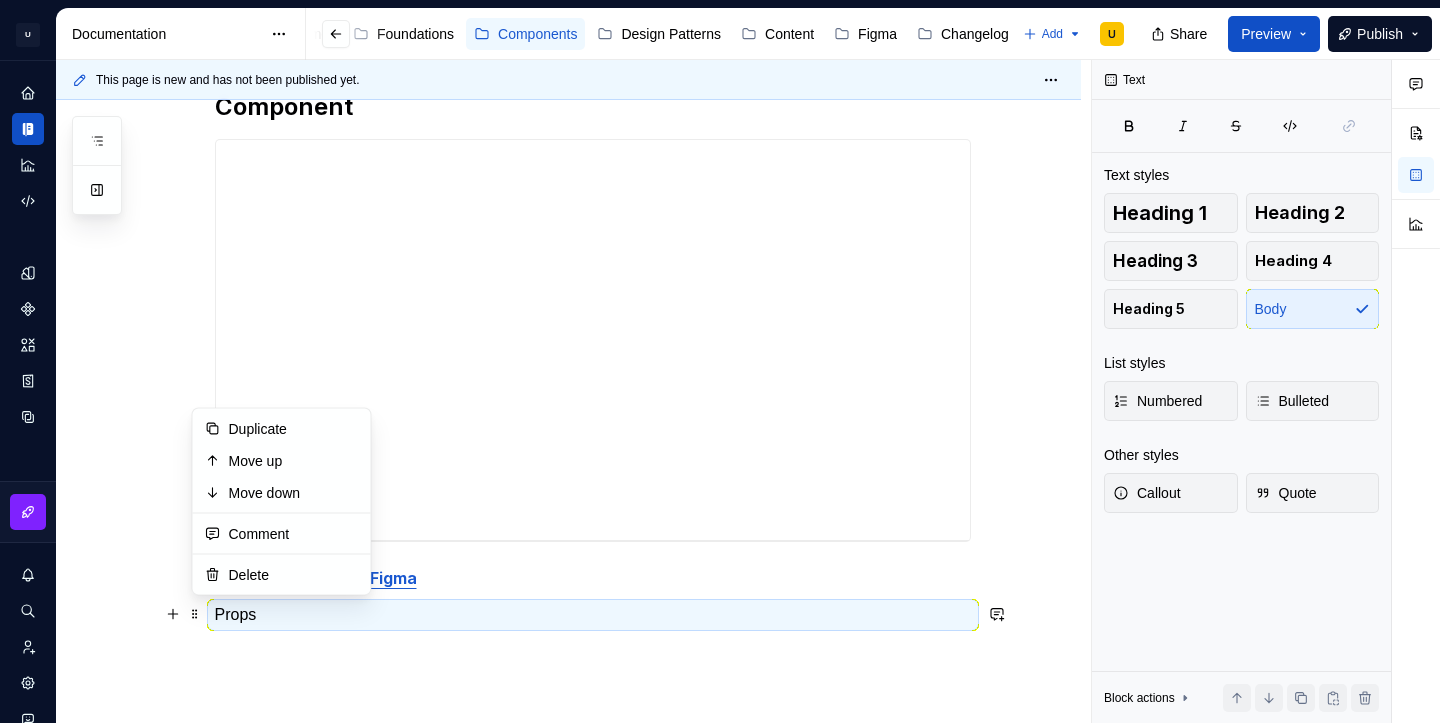 click on "Props" at bounding box center [593, 615] 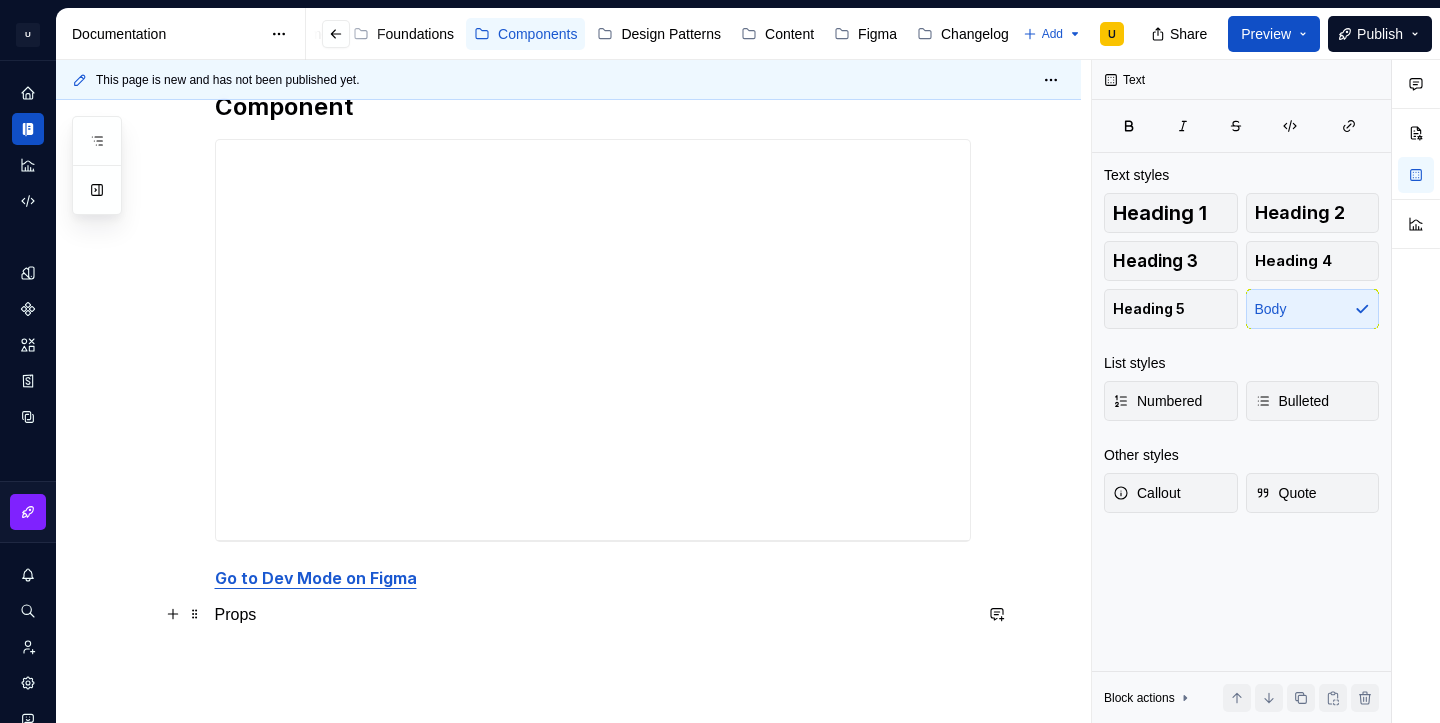click on "Props" at bounding box center [593, 615] 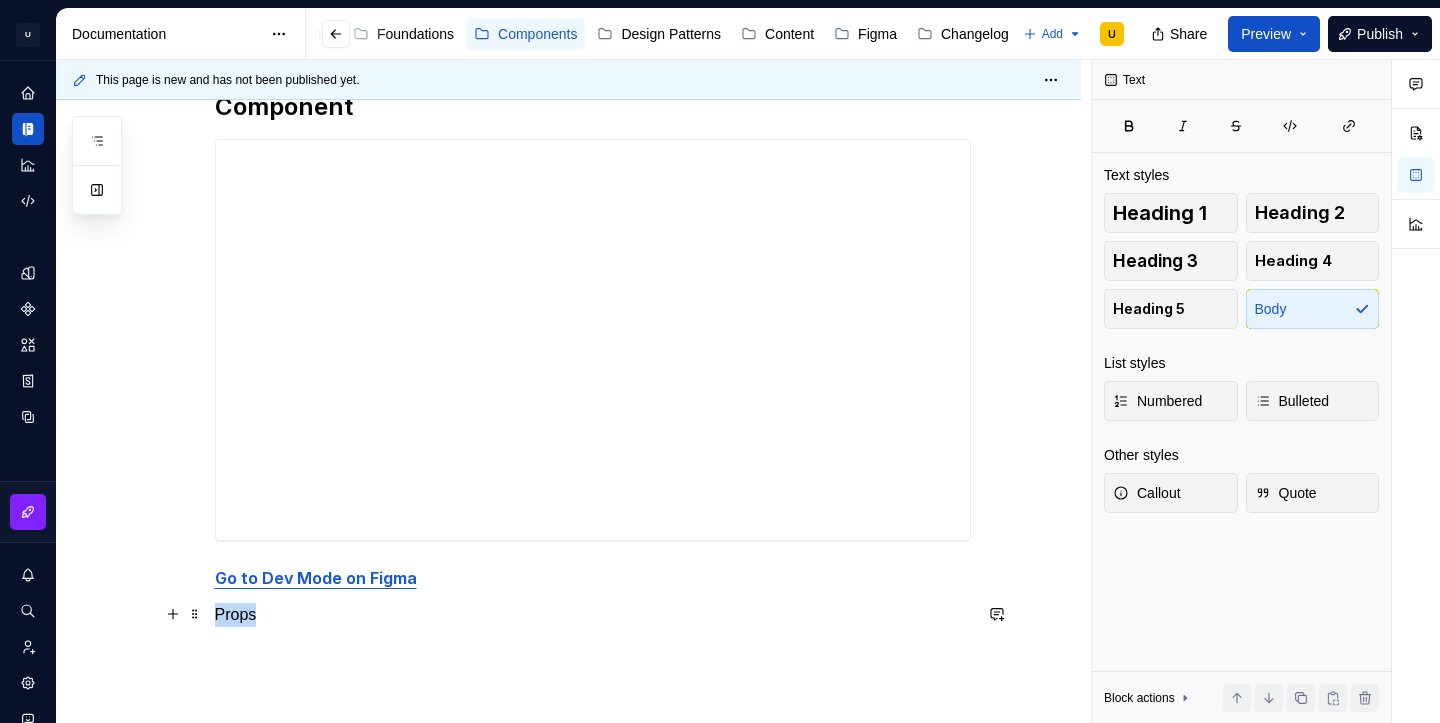 click on "Props" at bounding box center [593, 615] 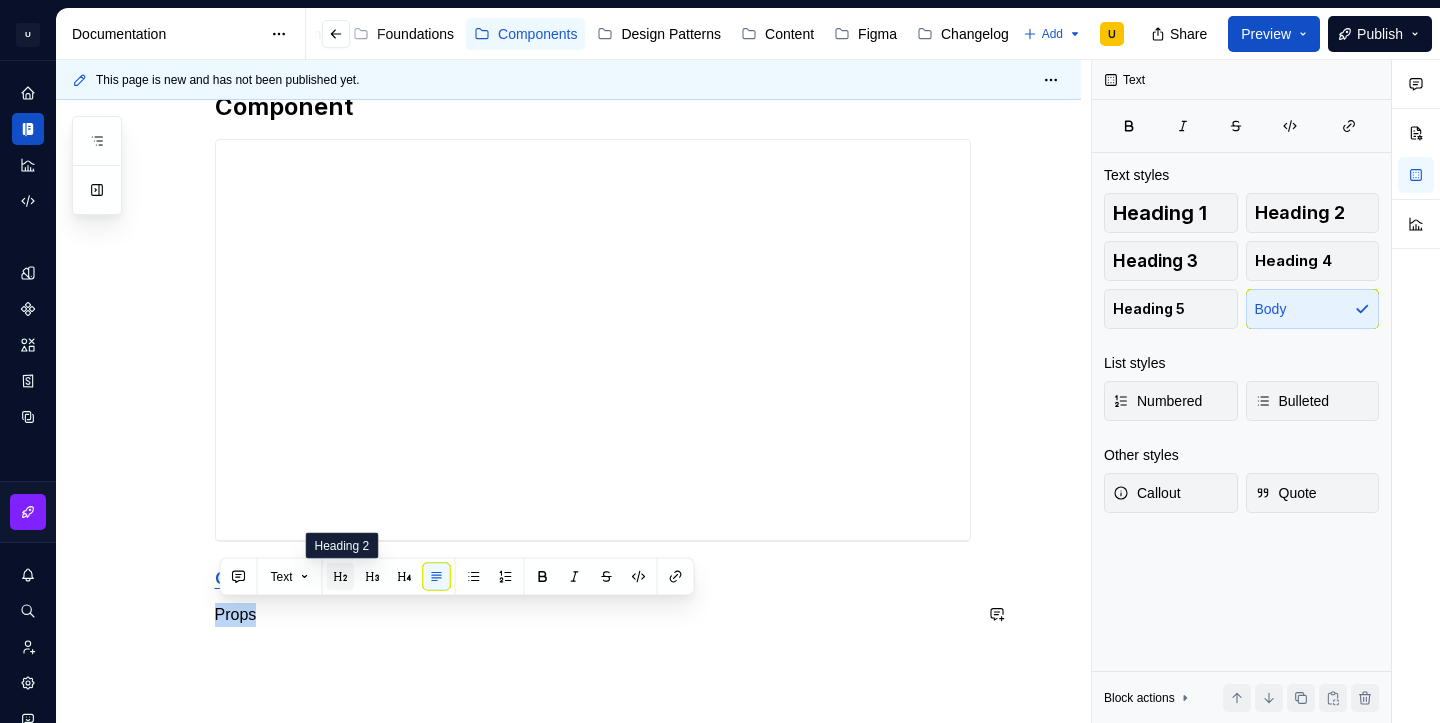 click at bounding box center (341, 577) 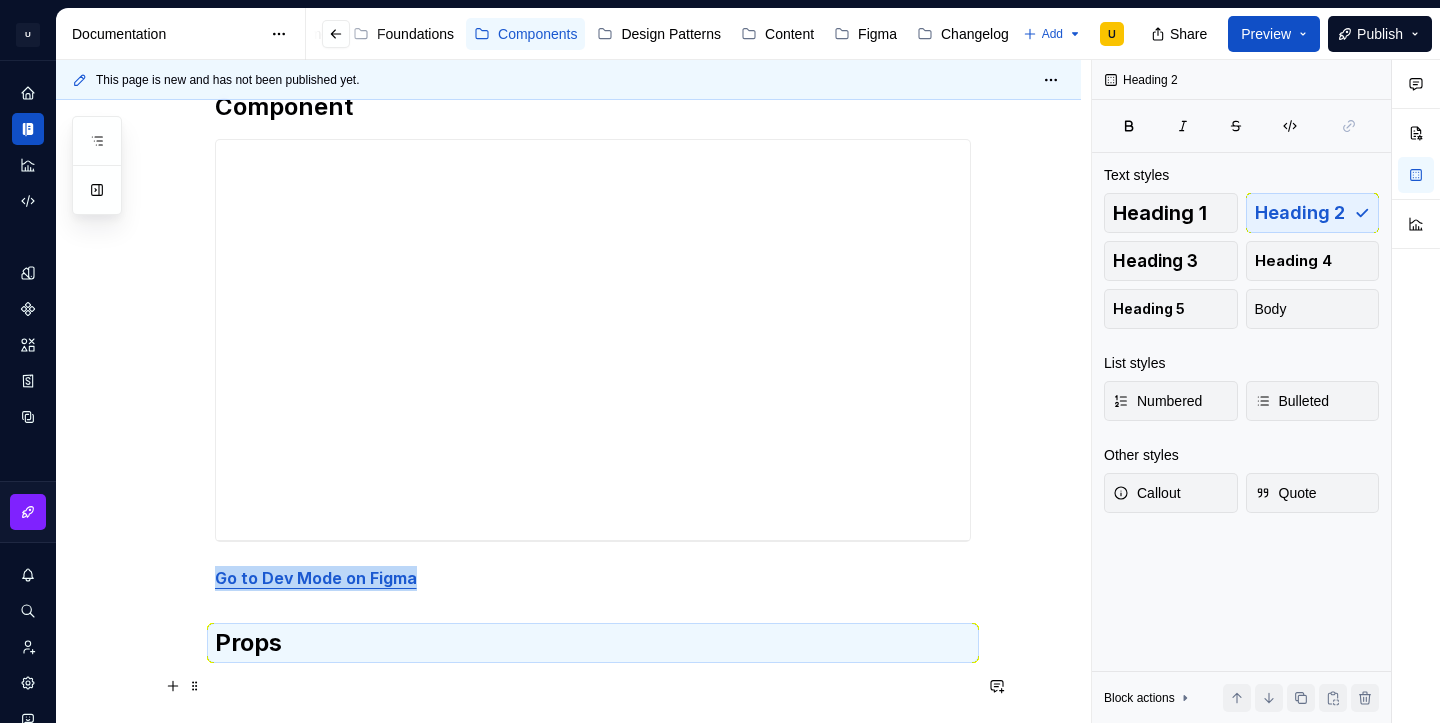 click at bounding box center [593, 687] 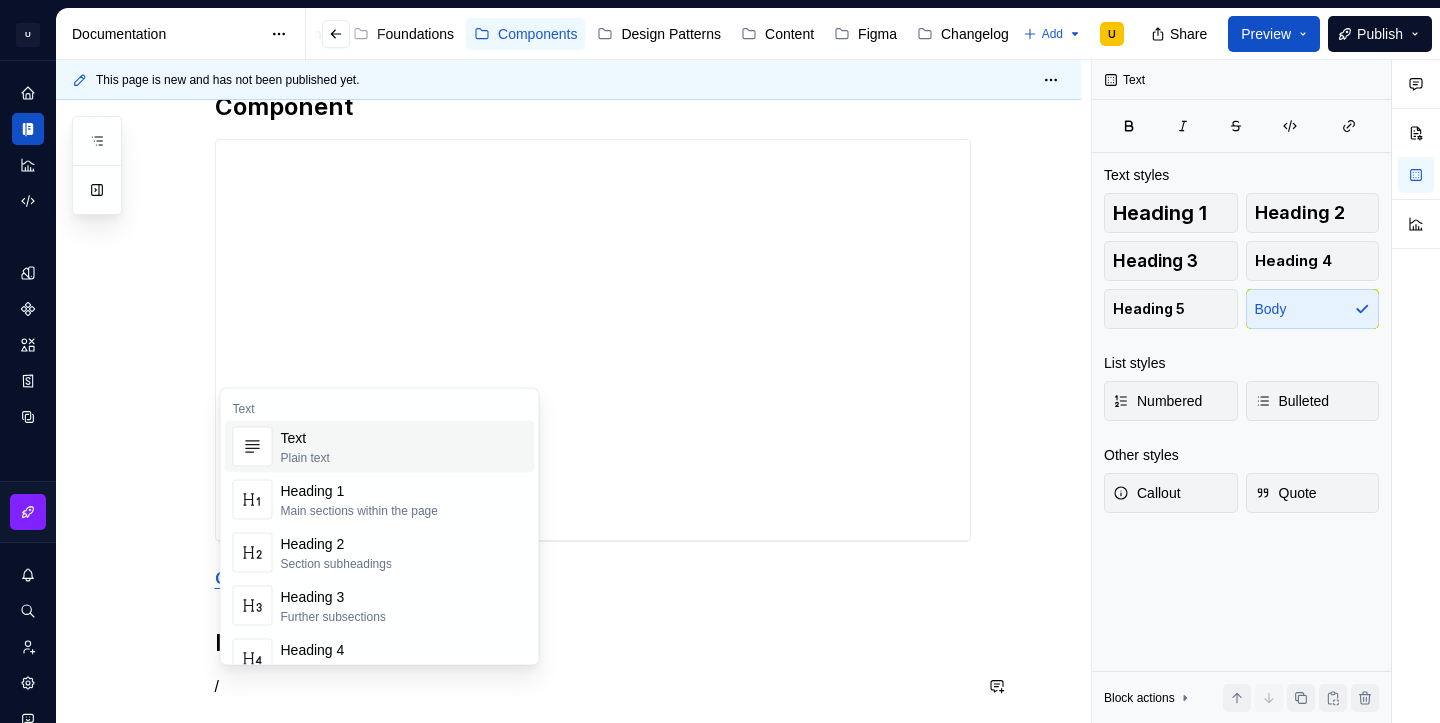scroll, scrollTop: 803, scrollLeft: 0, axis: vertical 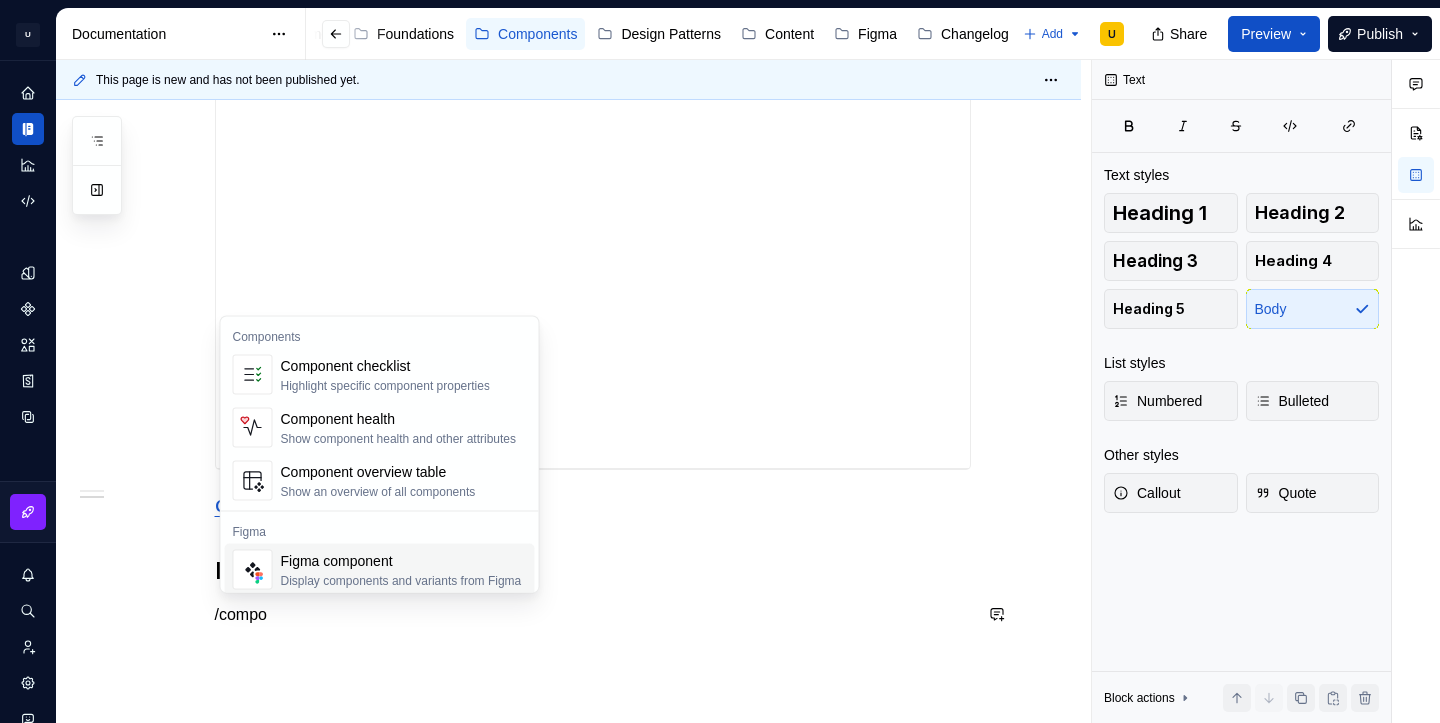 click on "Figma component" at bounding box center [401, 561] 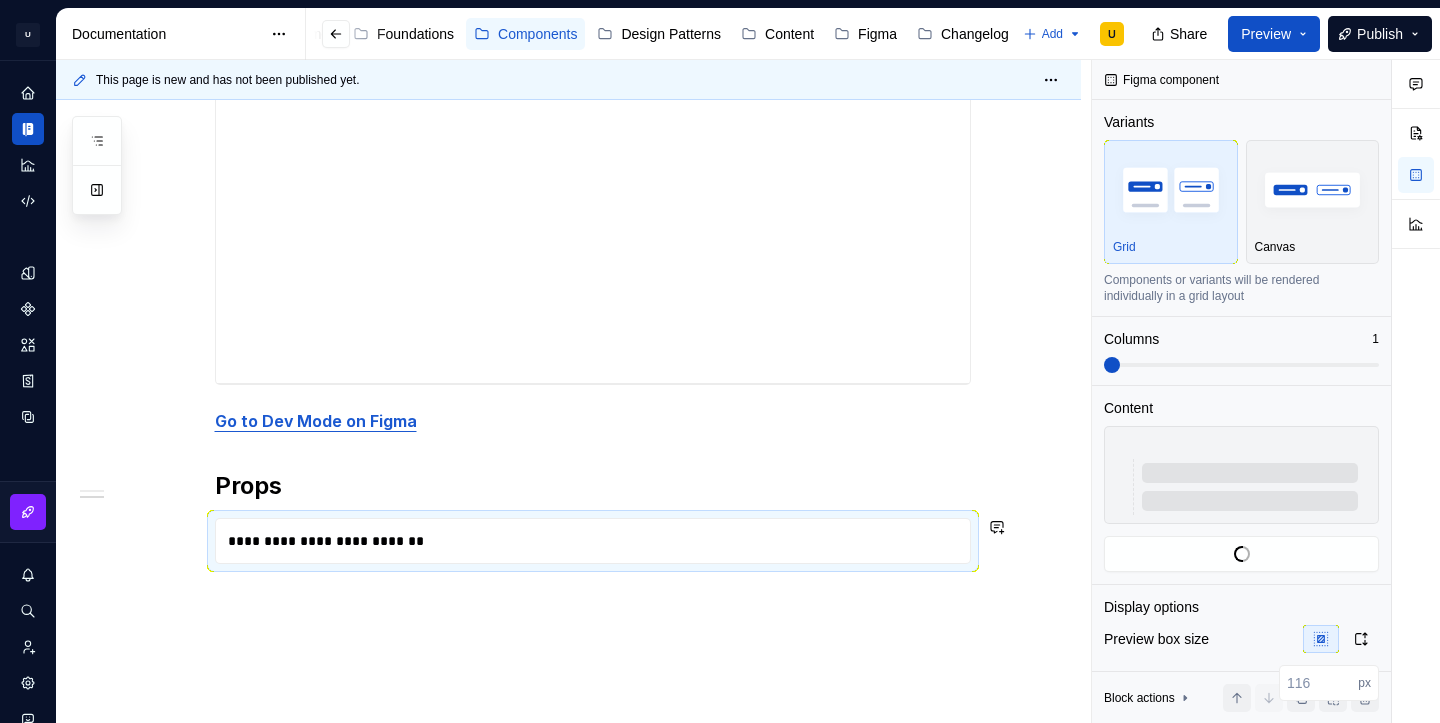 scroll, scrollTop: 920, scrollLeft: 0, axis: vertical 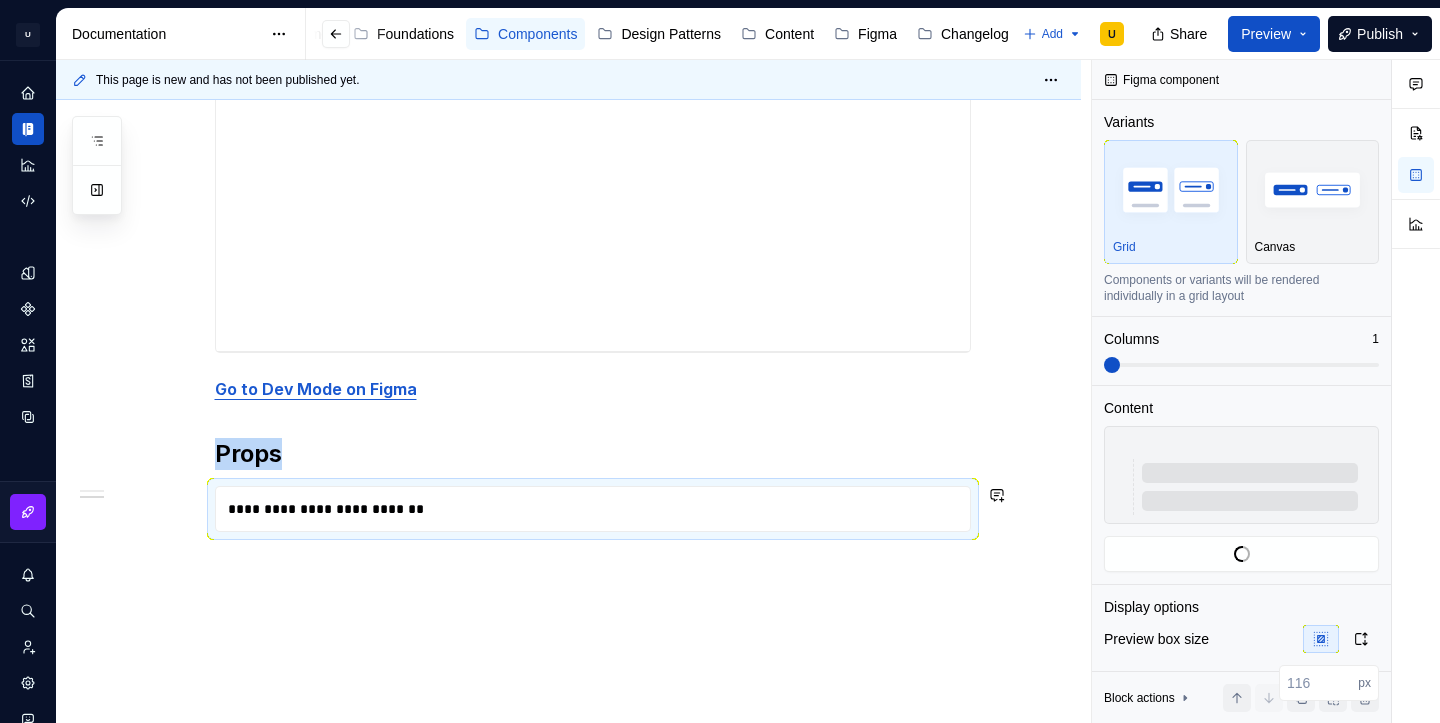 type on "*" 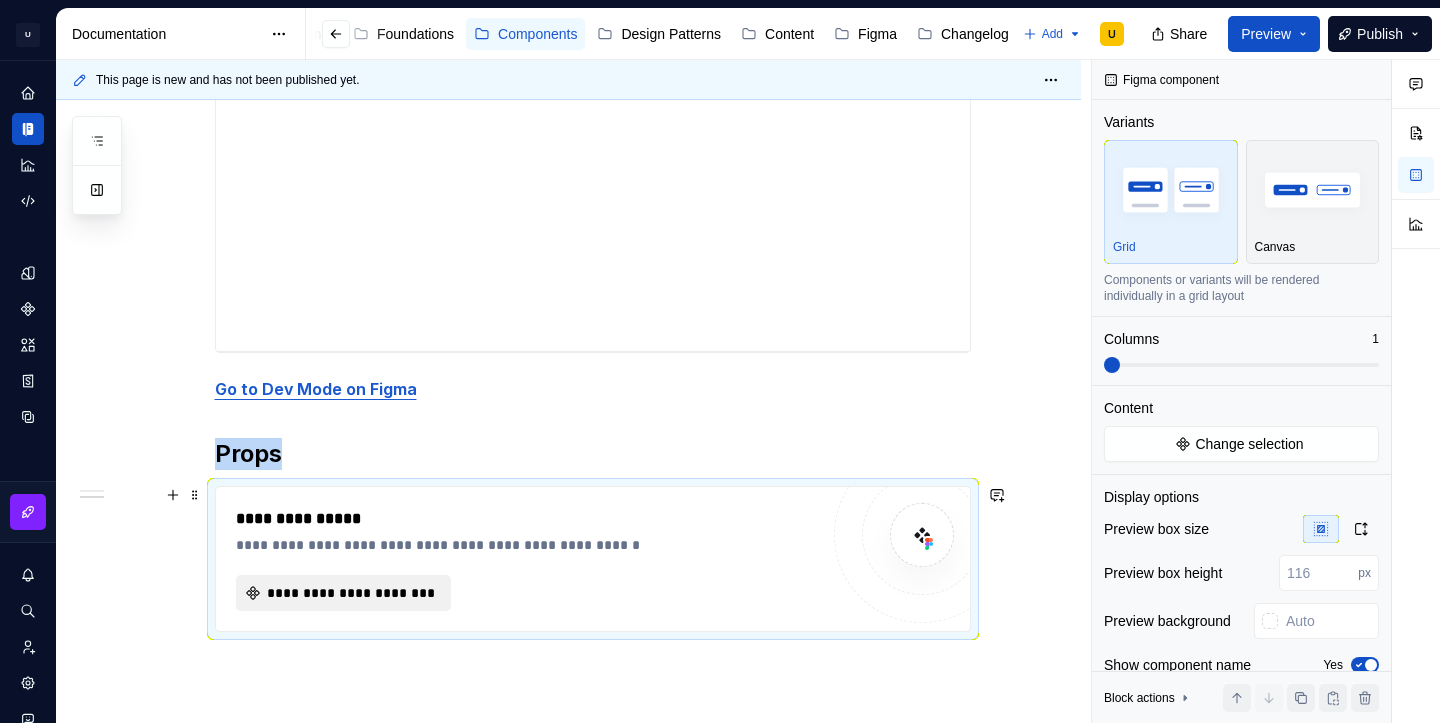 click on "**********" at bounding box center (352, 593) 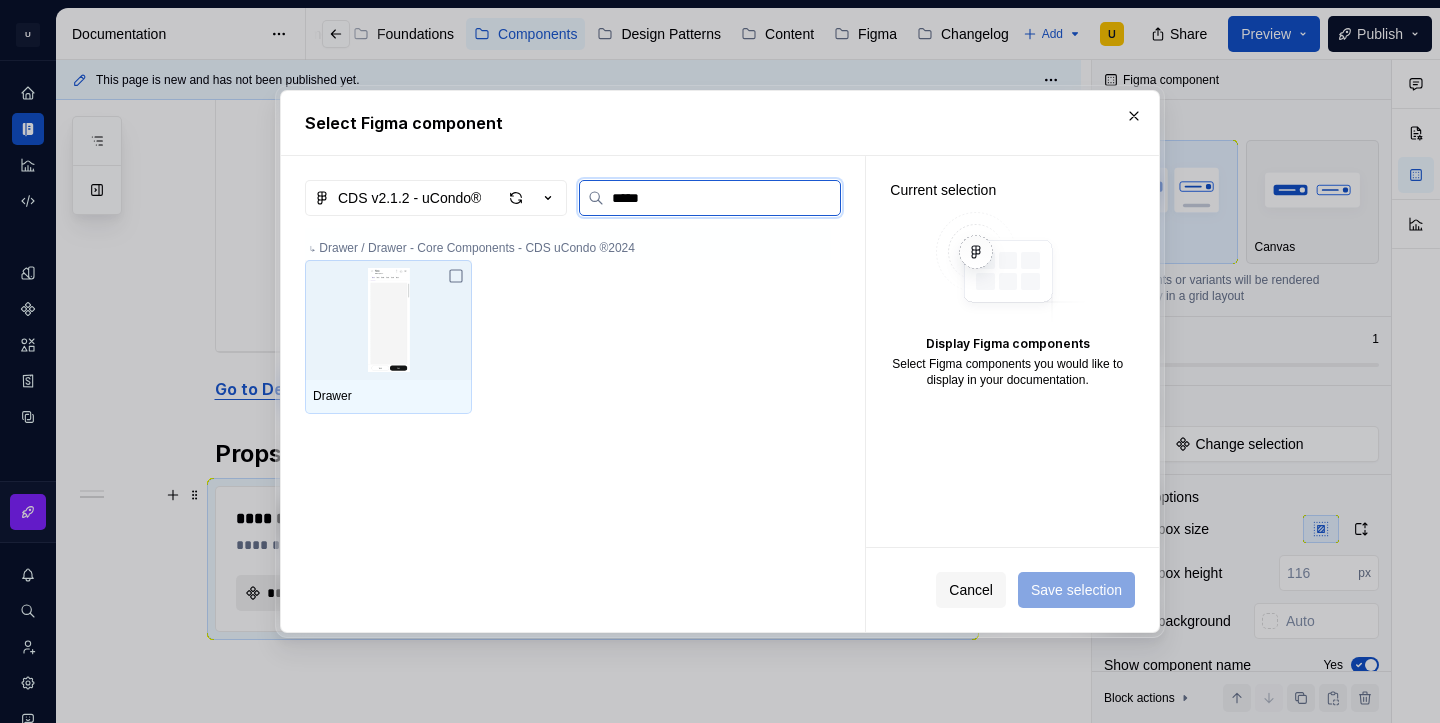 type on "******" 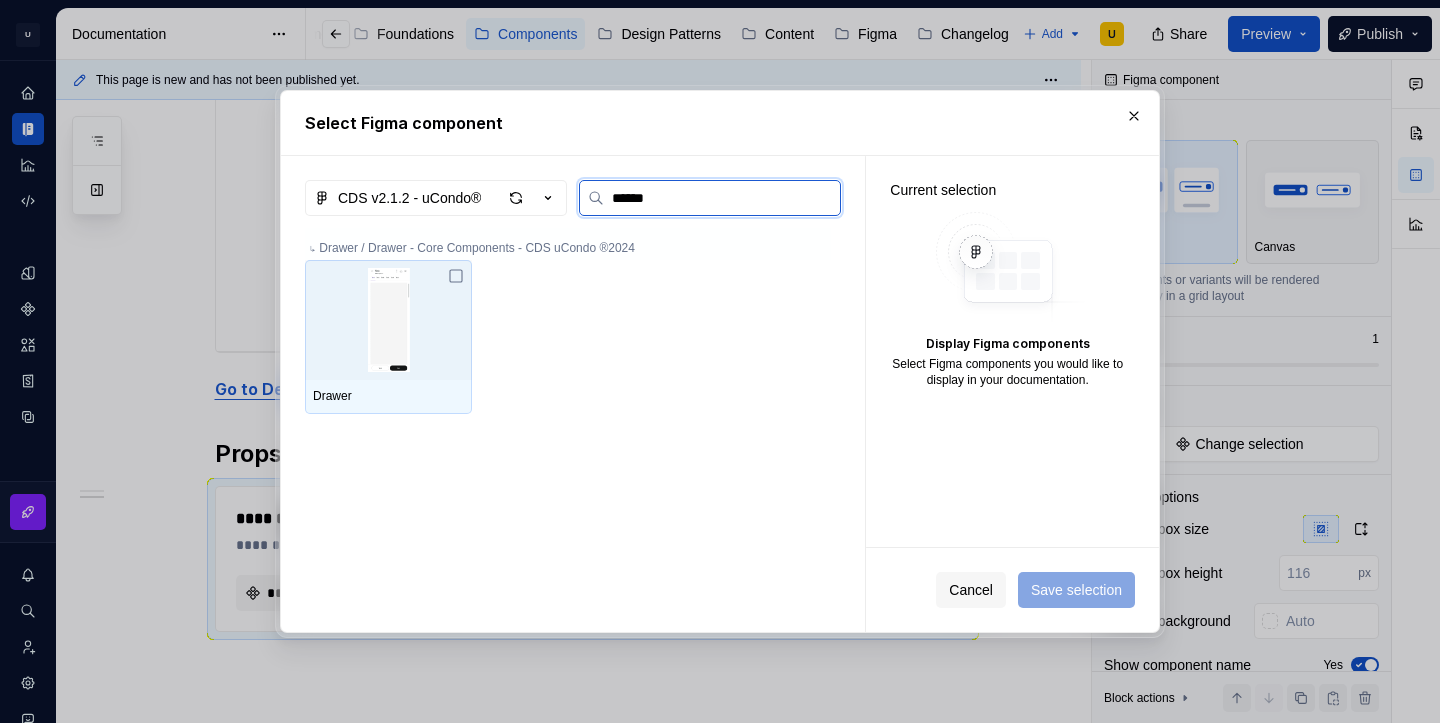 click at bounding box center [388, 320] 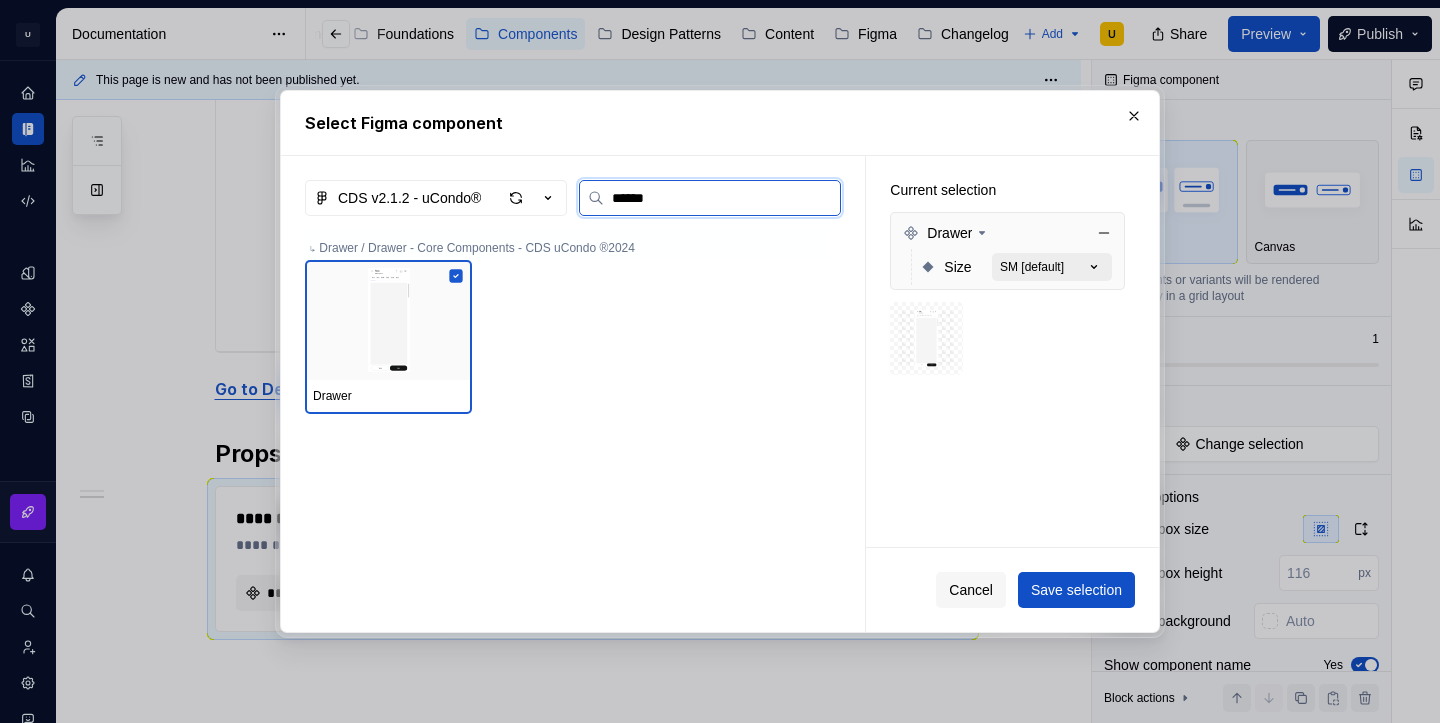 click on "SM [default]" at bounding box center (1032, 267) 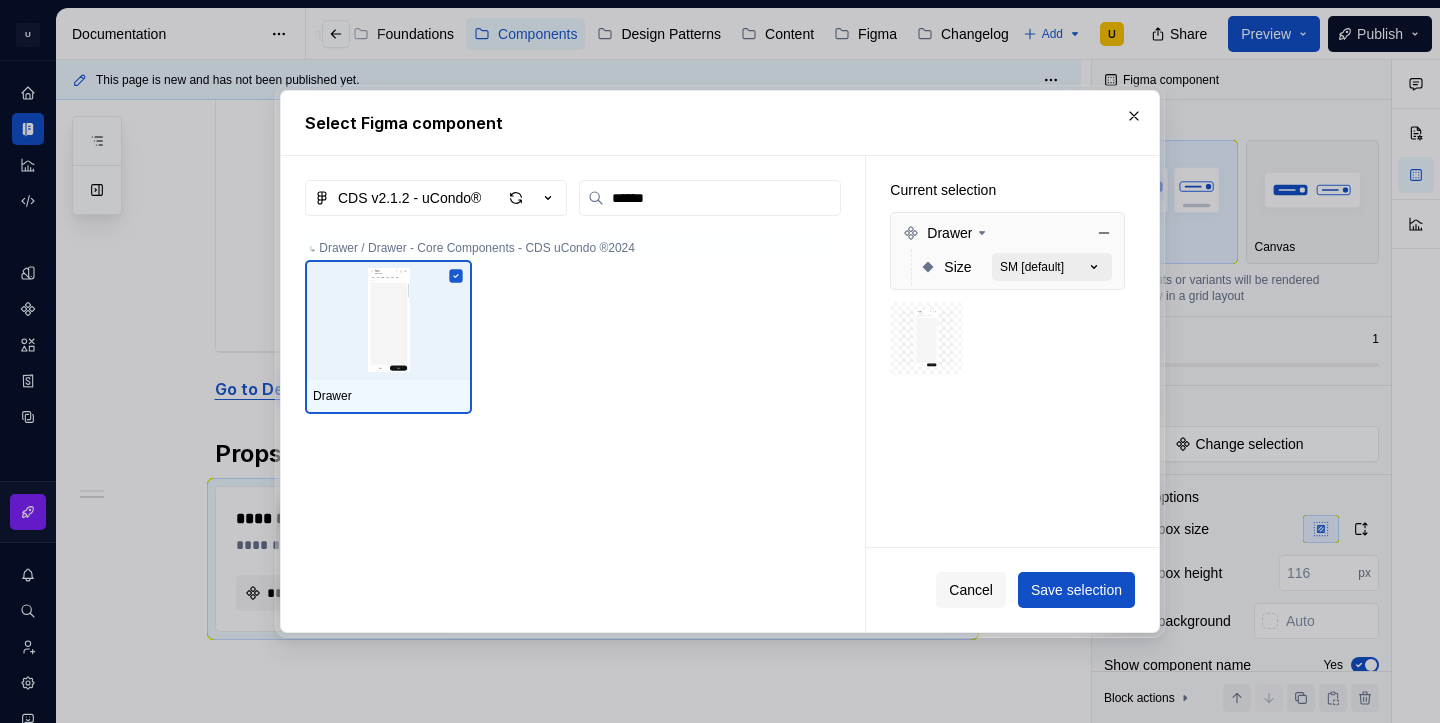 click 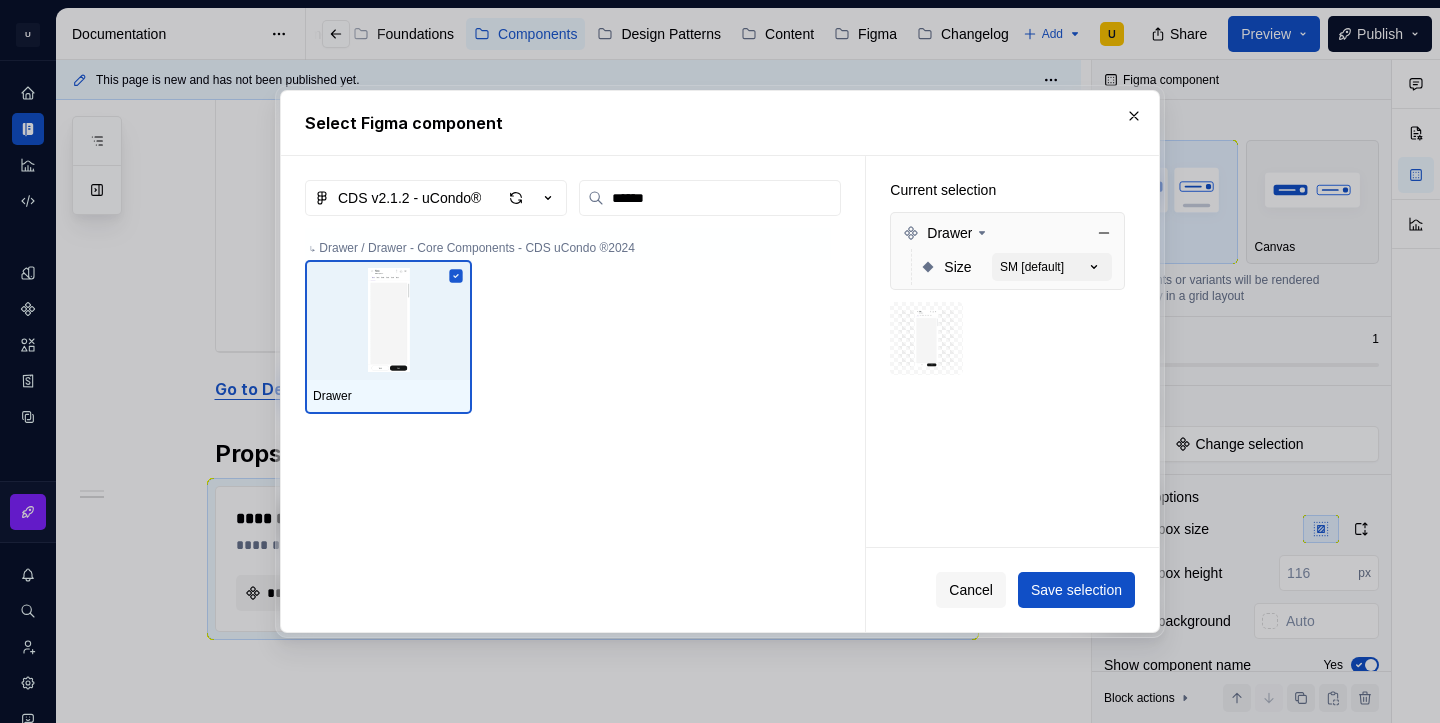 click on "Size" at bounding box center [957, 267] 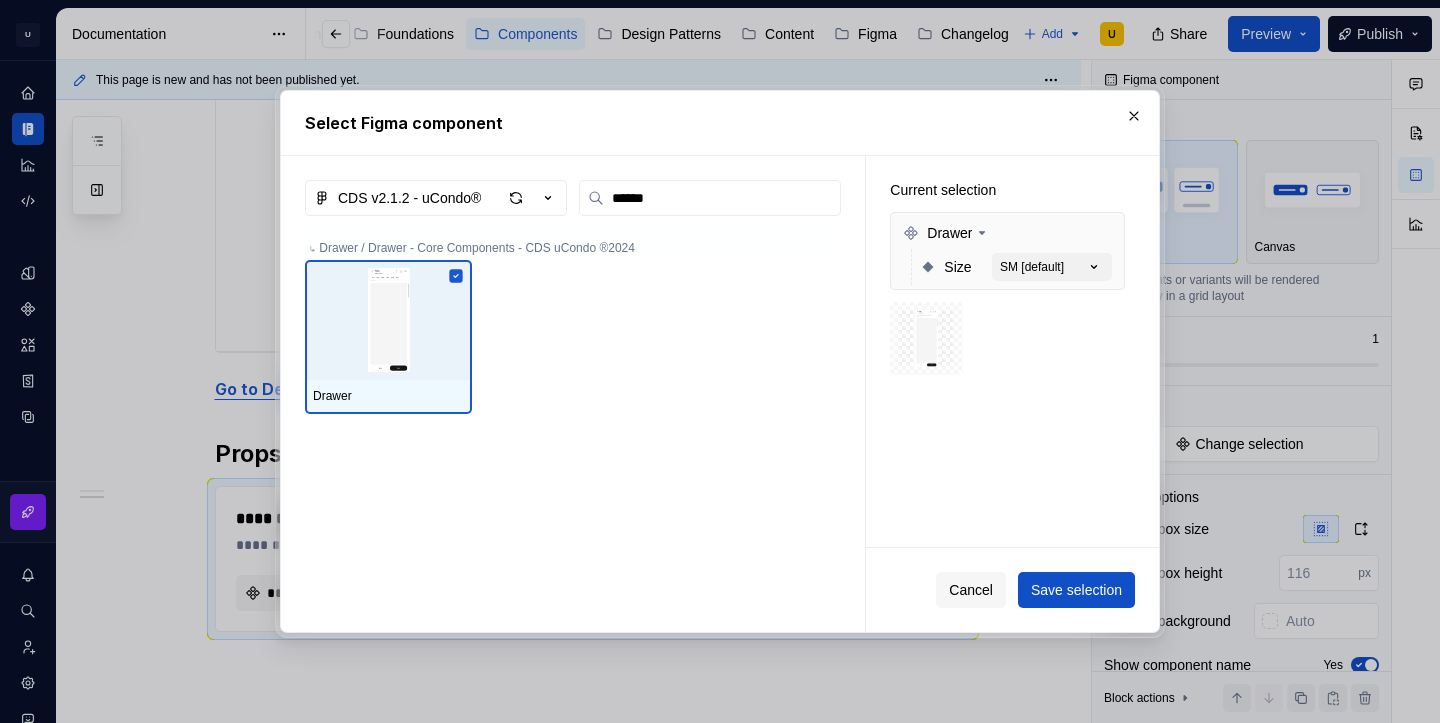 click at bounding box center (926, 338) 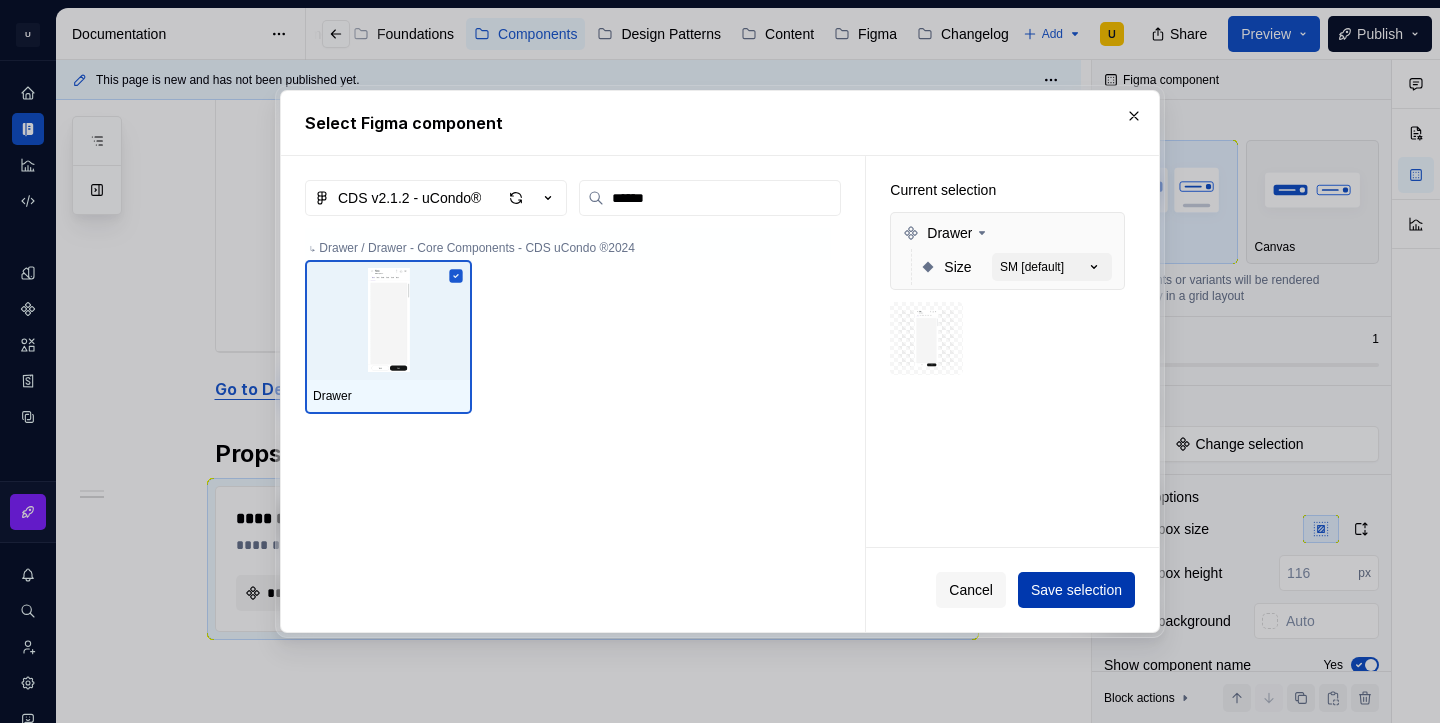 click on "Save selection" at bounding box center [1076, 590] 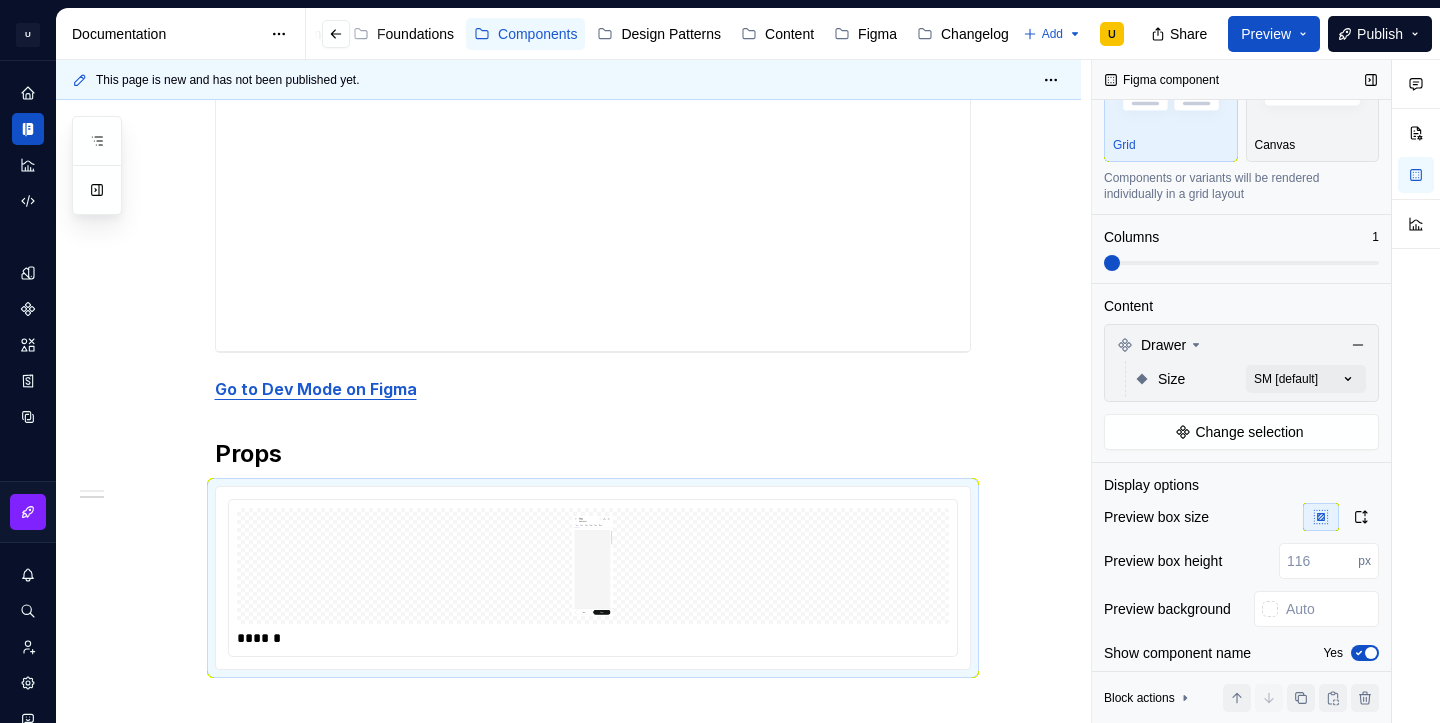 scroll, scrollTop: 190, scrollLeft: 0, axis: vertical 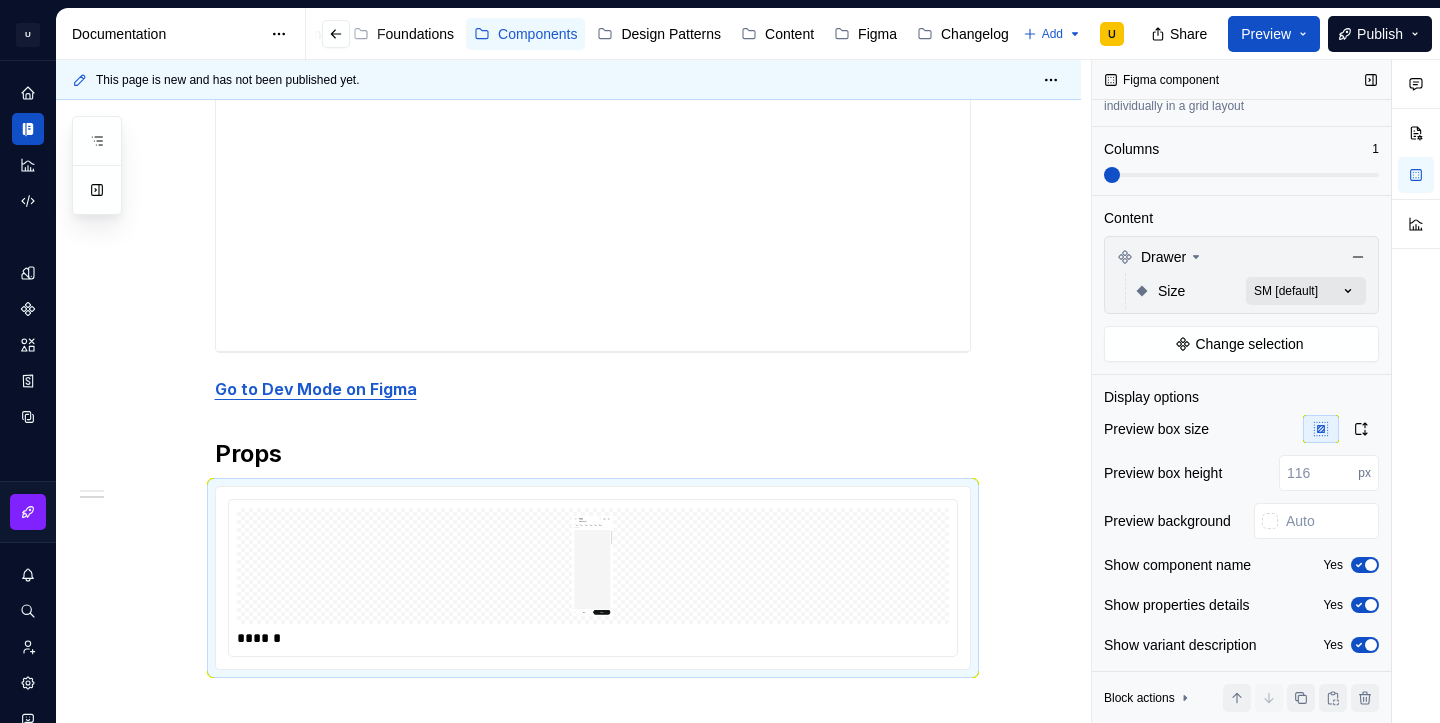 click on "Comments Open comments No comments yet Select ‘Comment’ from the block context menu to add one. Figma component Variants Grid Canvas Components or variants will be rendered individually in a grid layout Columns 1 Content Drawer Size SM [default] Change selection Display options Preview box size Preview box height px Preview background Show component name Yes Show properties details Yes Show variant description Yes Block actions Move up Move down Duplicate Copy (⌘C) Cut (⌘X) Delete" at bounding box center (1266, 391) 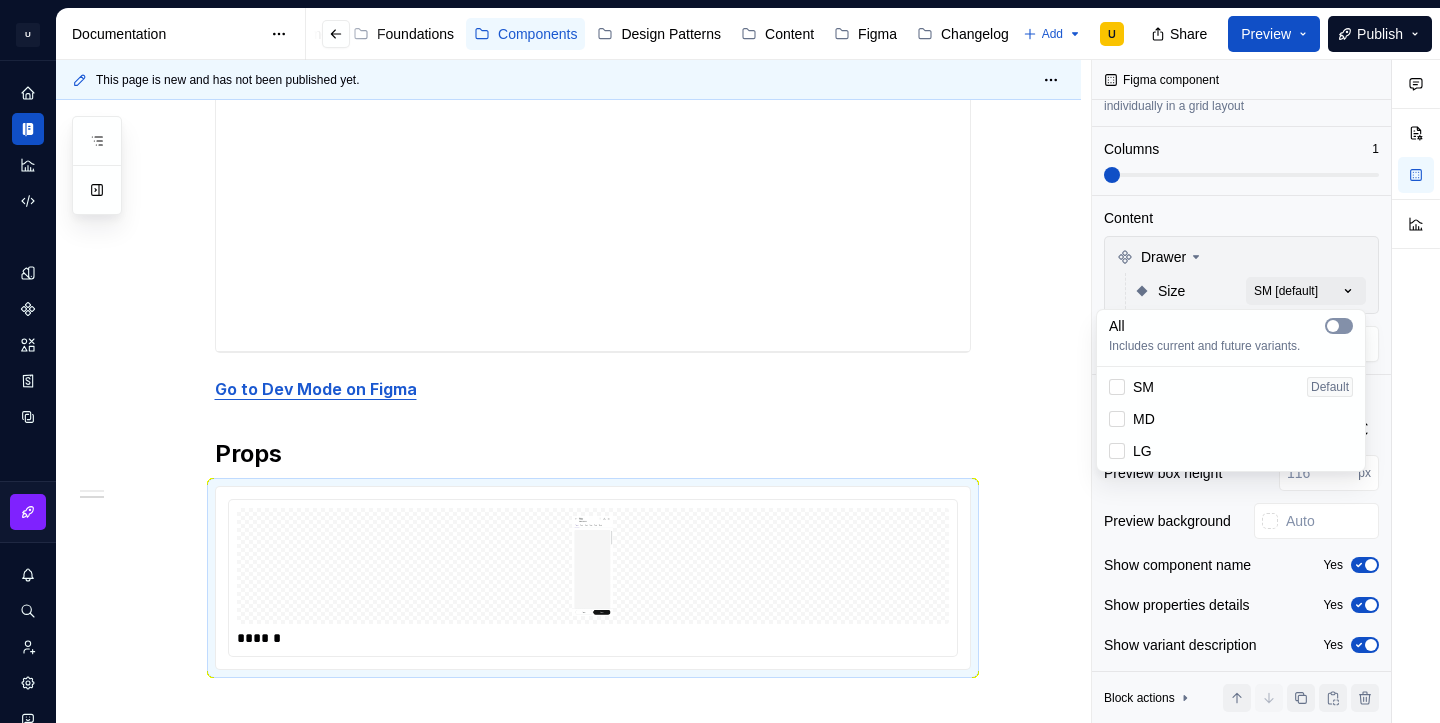 click at bounding box center [1333, 326] 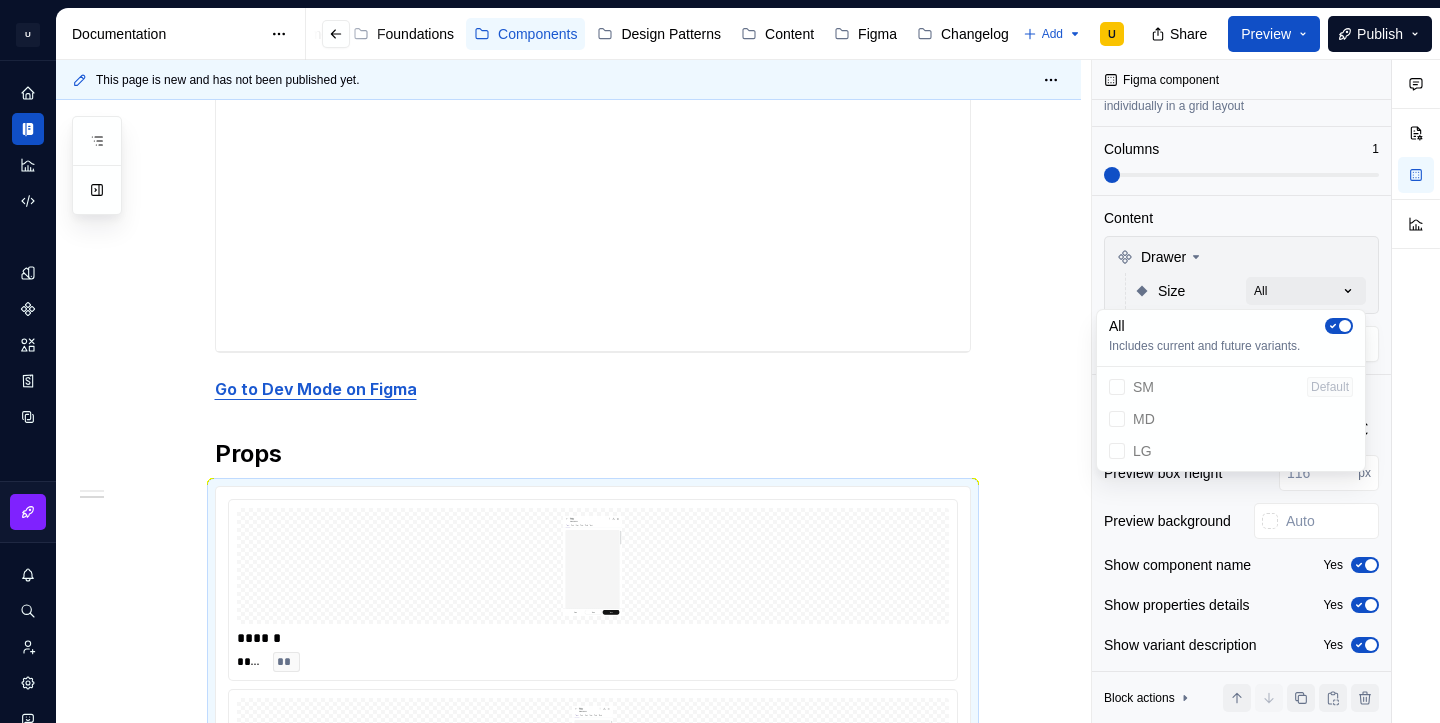 click on "Comments Open comments No comments yet Select ‘Comment’ from the block context menu to add one. Figma component Variants Grid Canvas Components or variants will be rendered individually in a grid layout Columns 1 Content Drawer Size All Change selection Display options Preview box size Preview box height px Preview background Show component name Yes Show properties details Yes Show variant description Yes Block actions Move up Move down Duplicate Copy (⌘C) Cut (⌘X) Delete" at bounding box center (1266, 391) 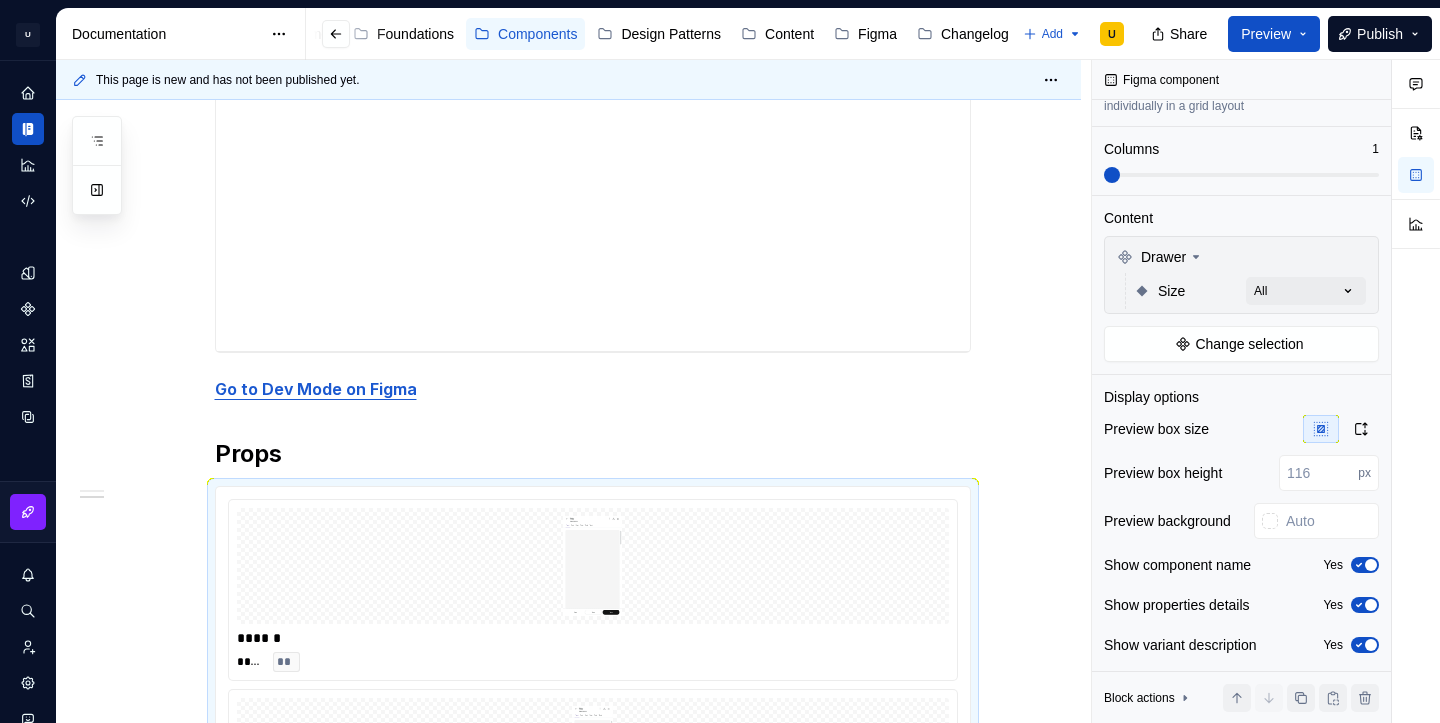click at bounding box center (1241, 175) 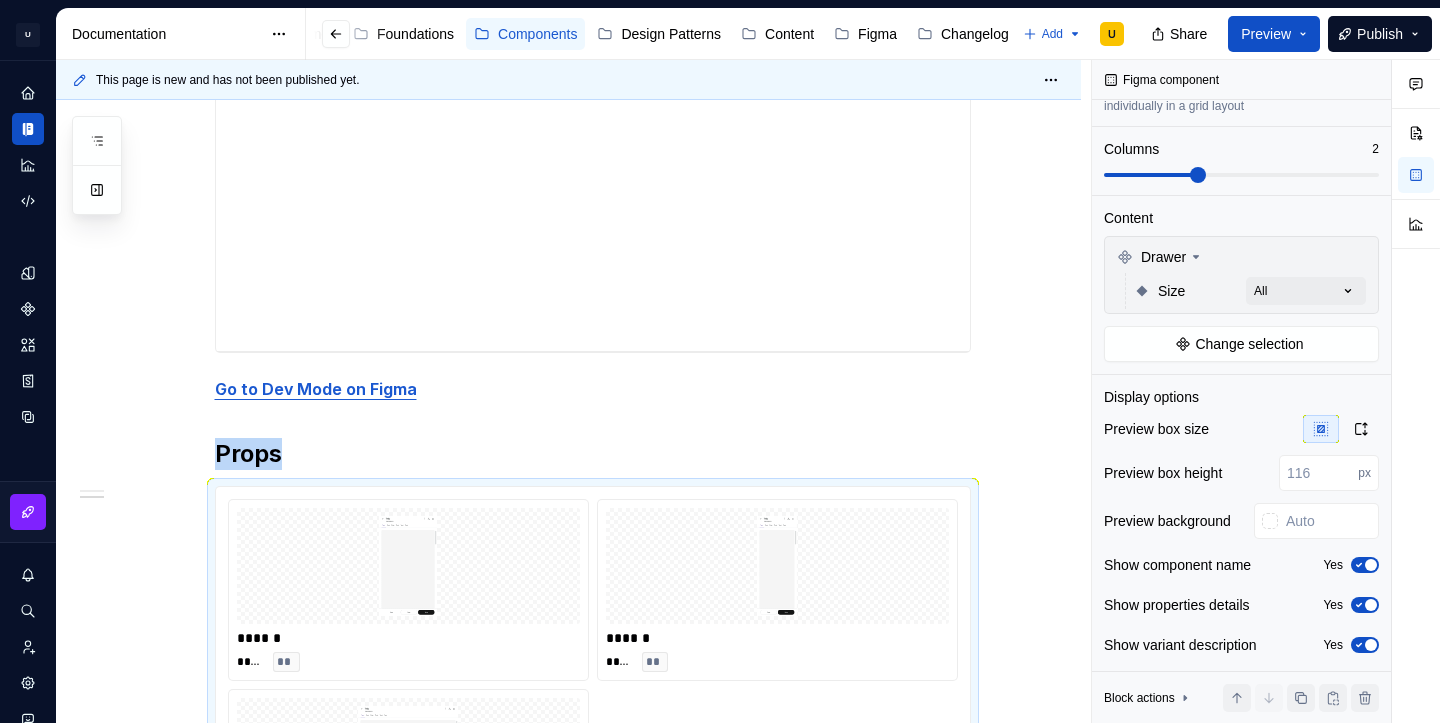 scroll, scrollTop: 1080, scrollLeft: 0, axis: vertical 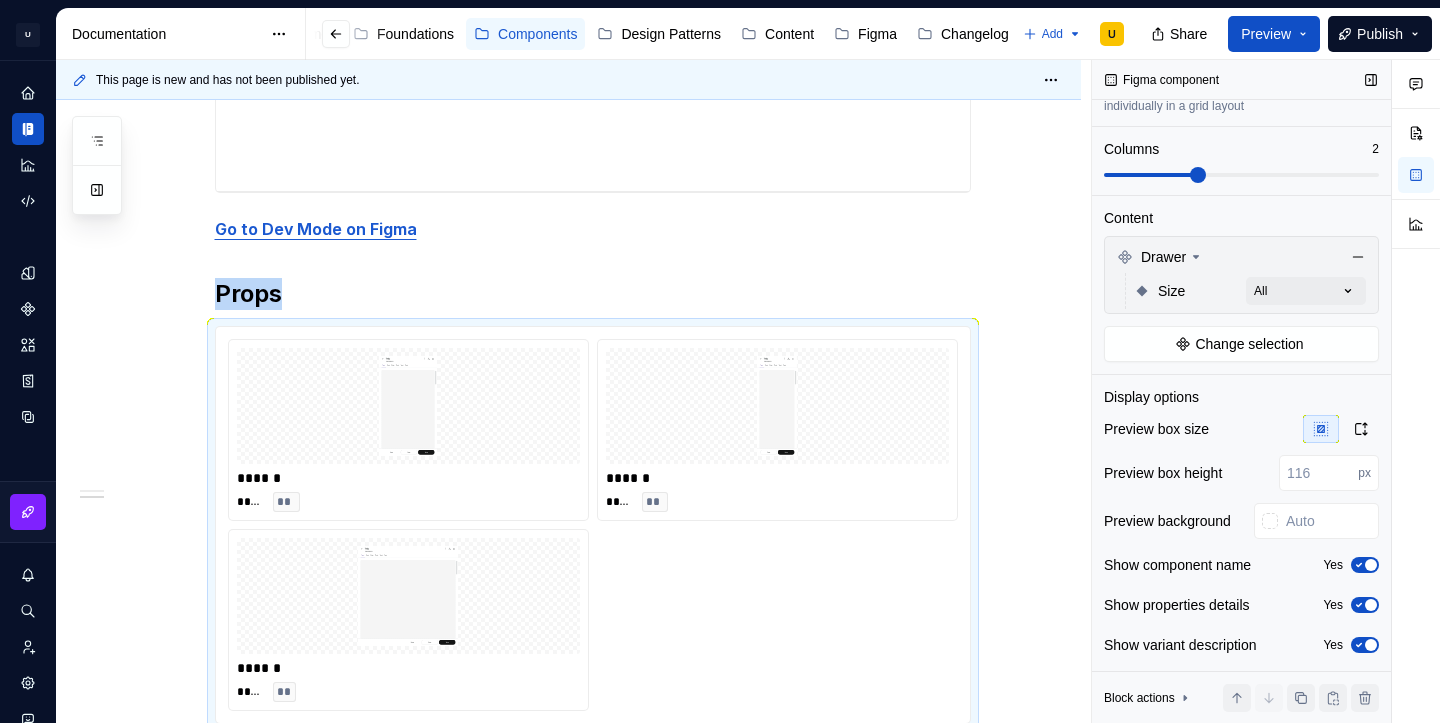 click at bounding box center [1241, 175] 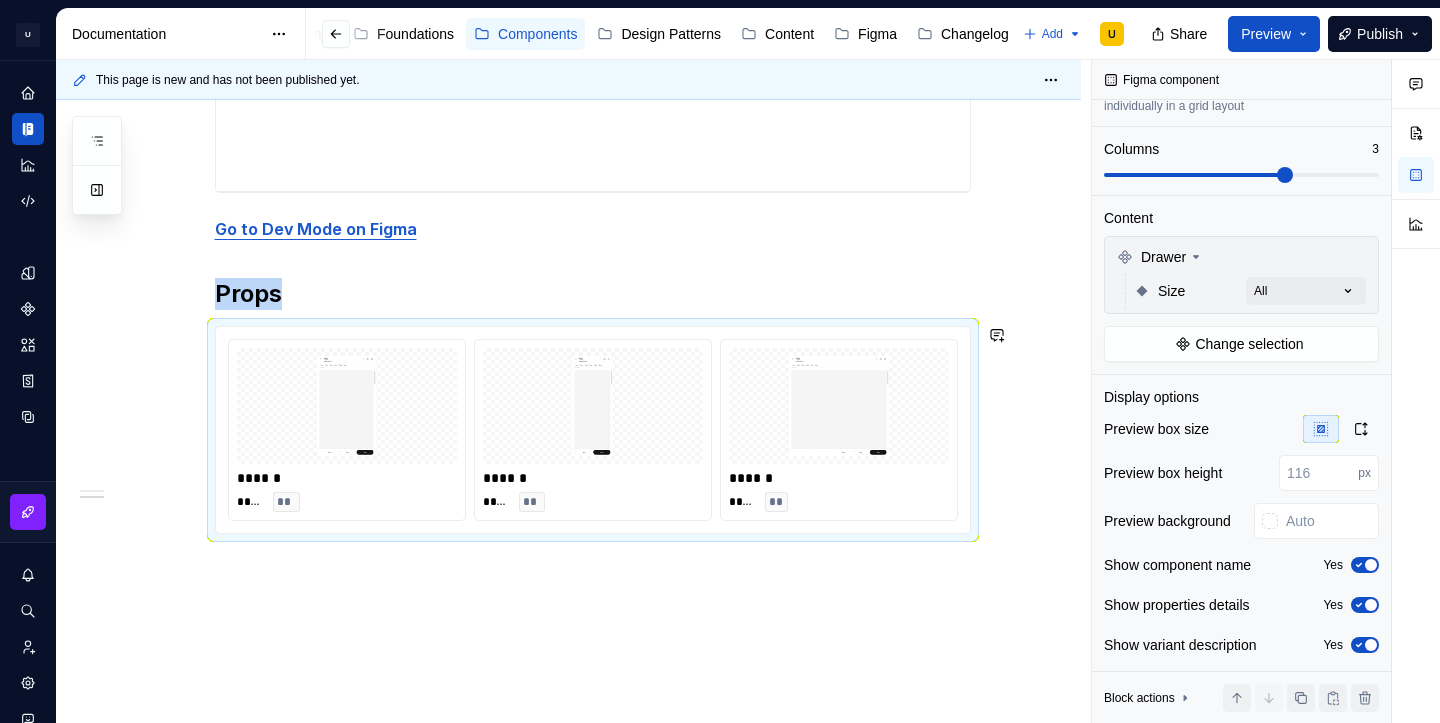 click on "**********" at bounding box center [568, 20] 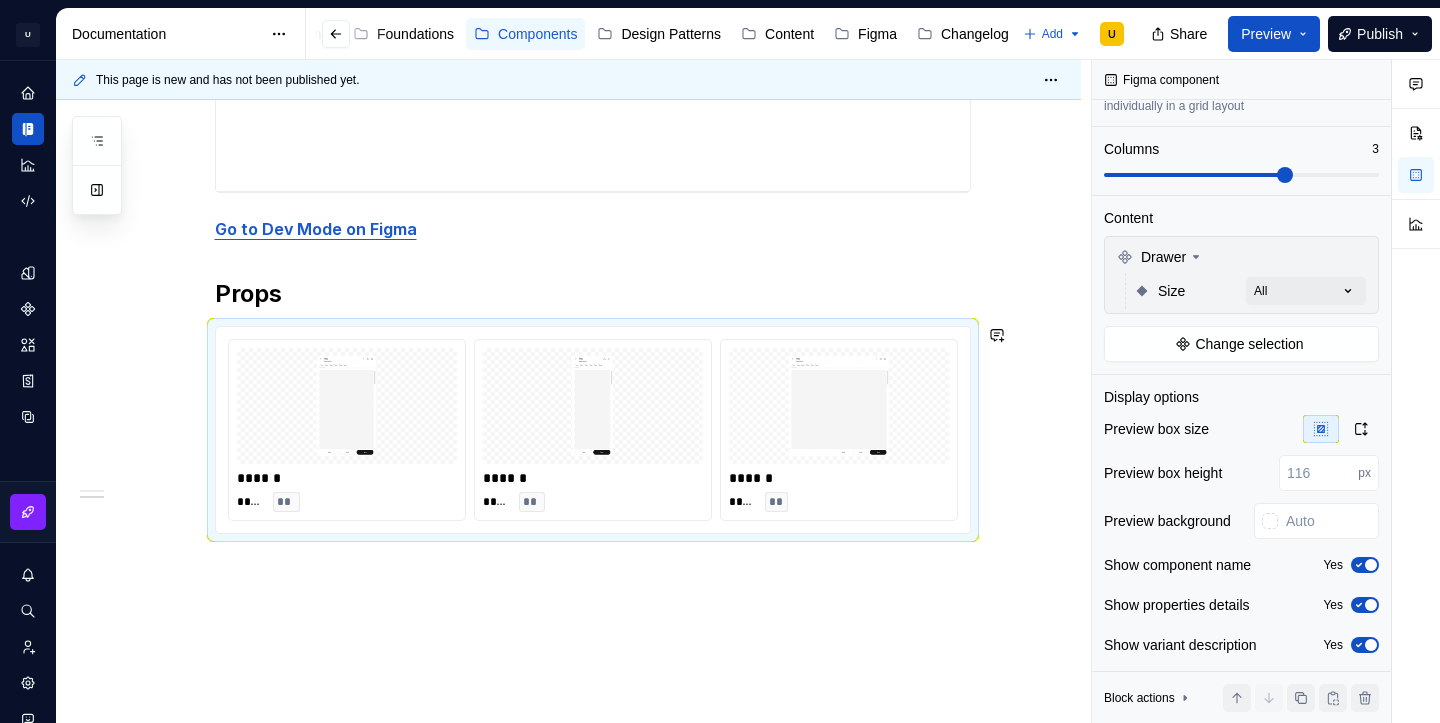 scroll, scrollTop: 0, scrollLeft: 0, axis: both 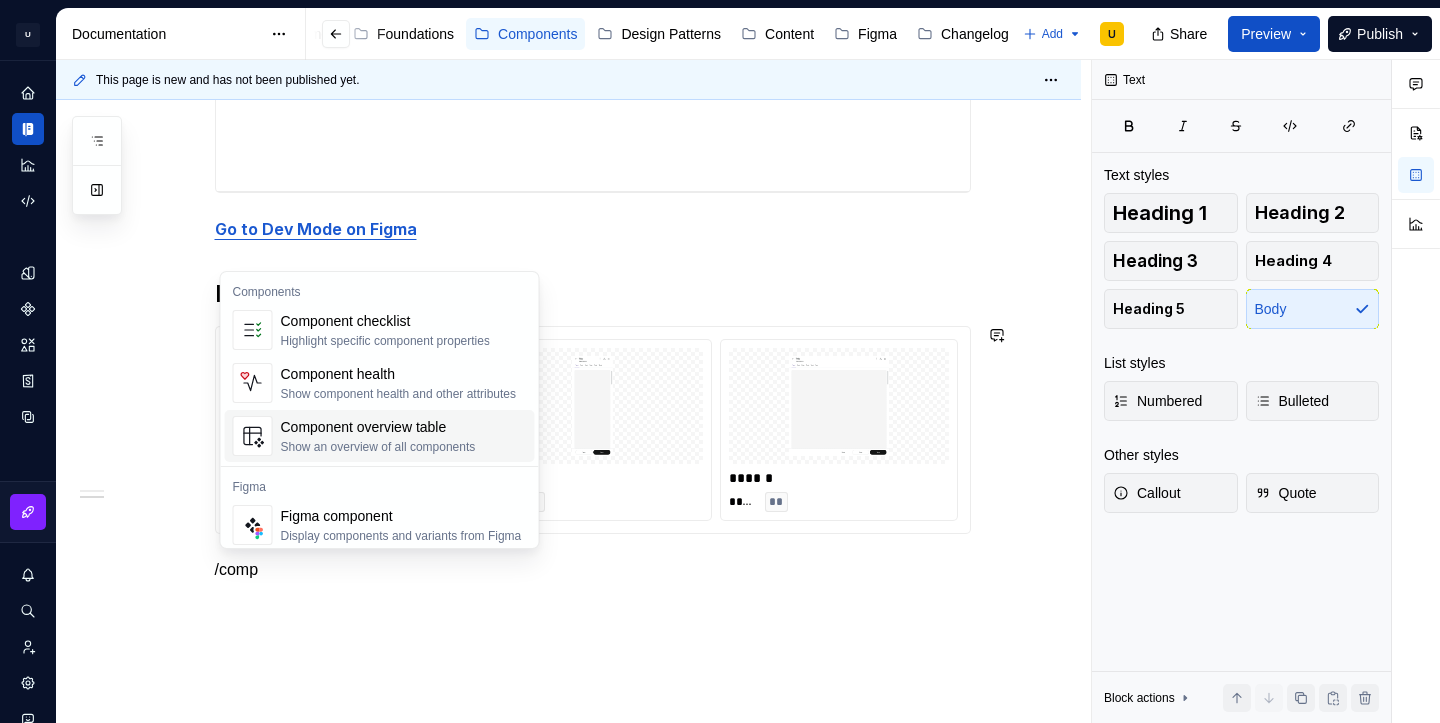 click on "Component overview table Show an overview of all components" at bounding box center (378, 436) 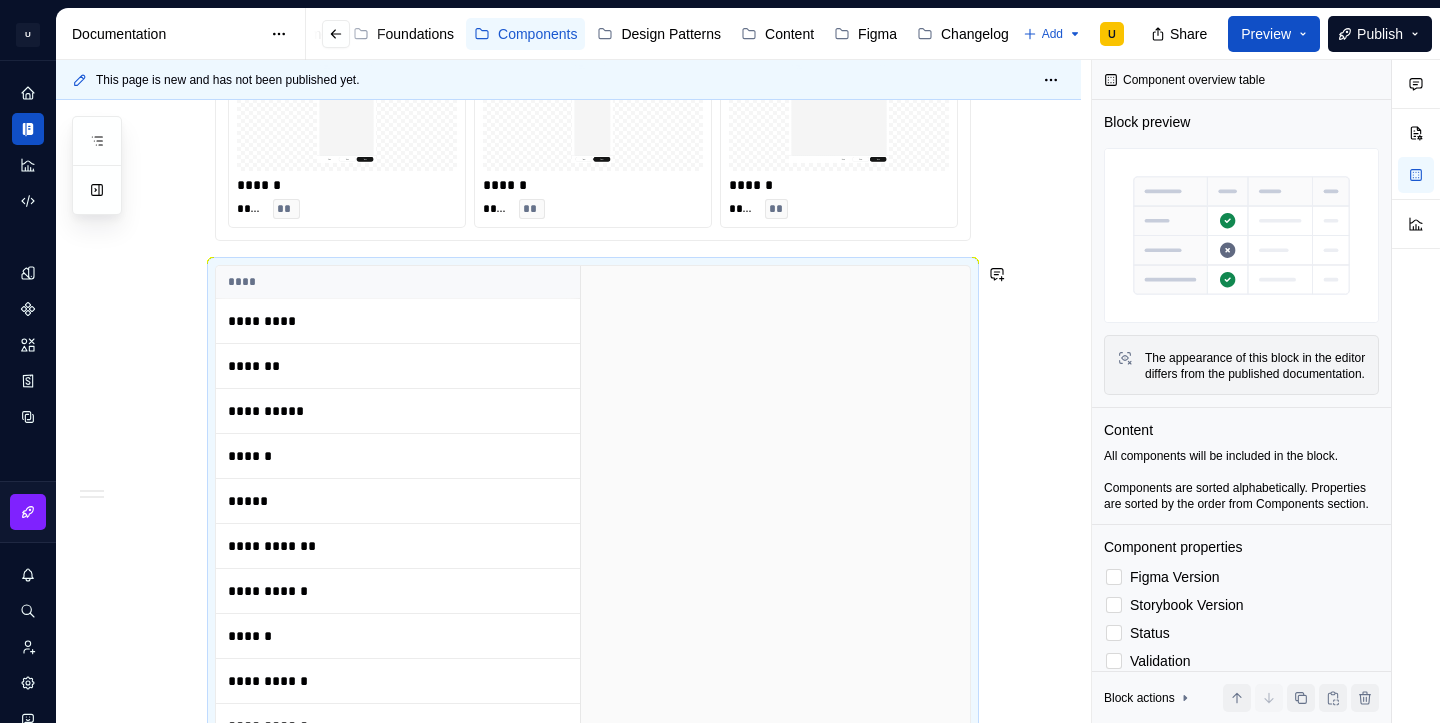 scroll, scrollTop: 1179, scrollLeft: 0, axis: vertical 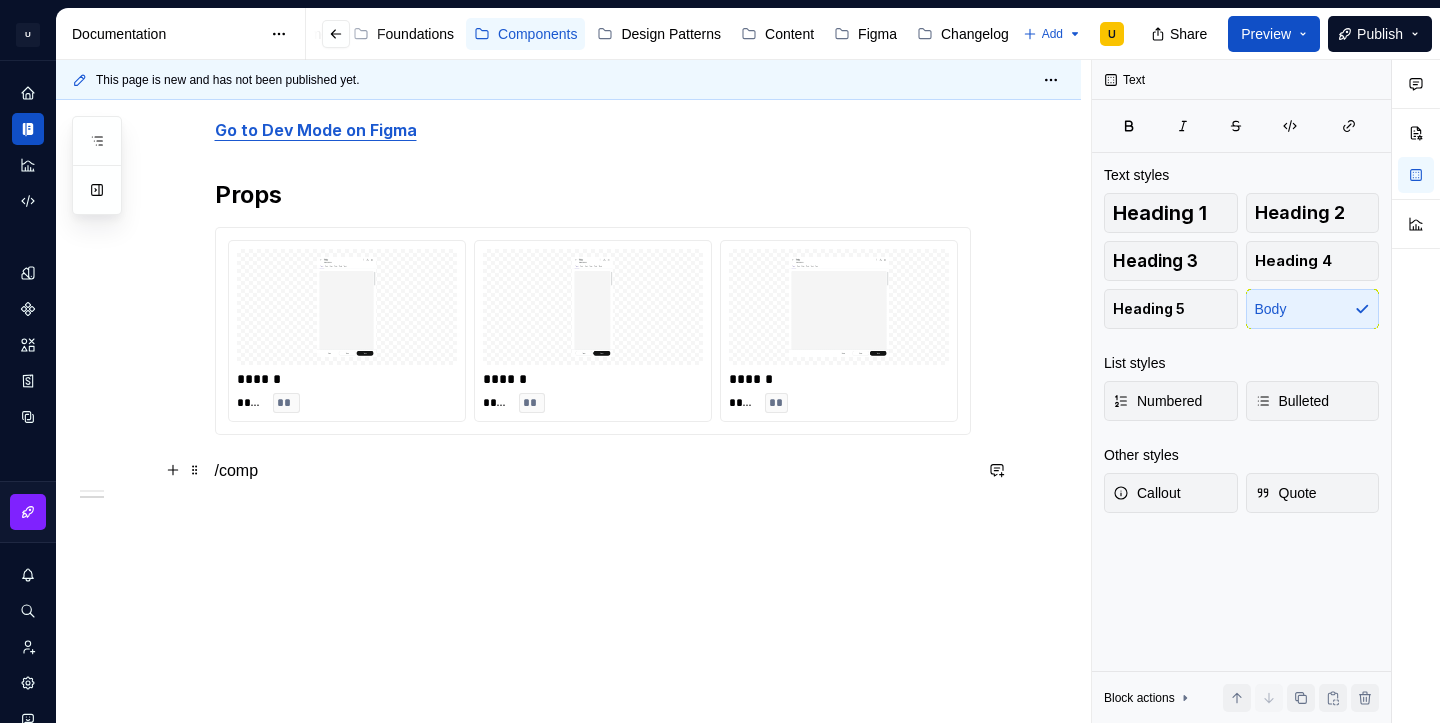 click on "/comp" at bounding box center [593, 471] 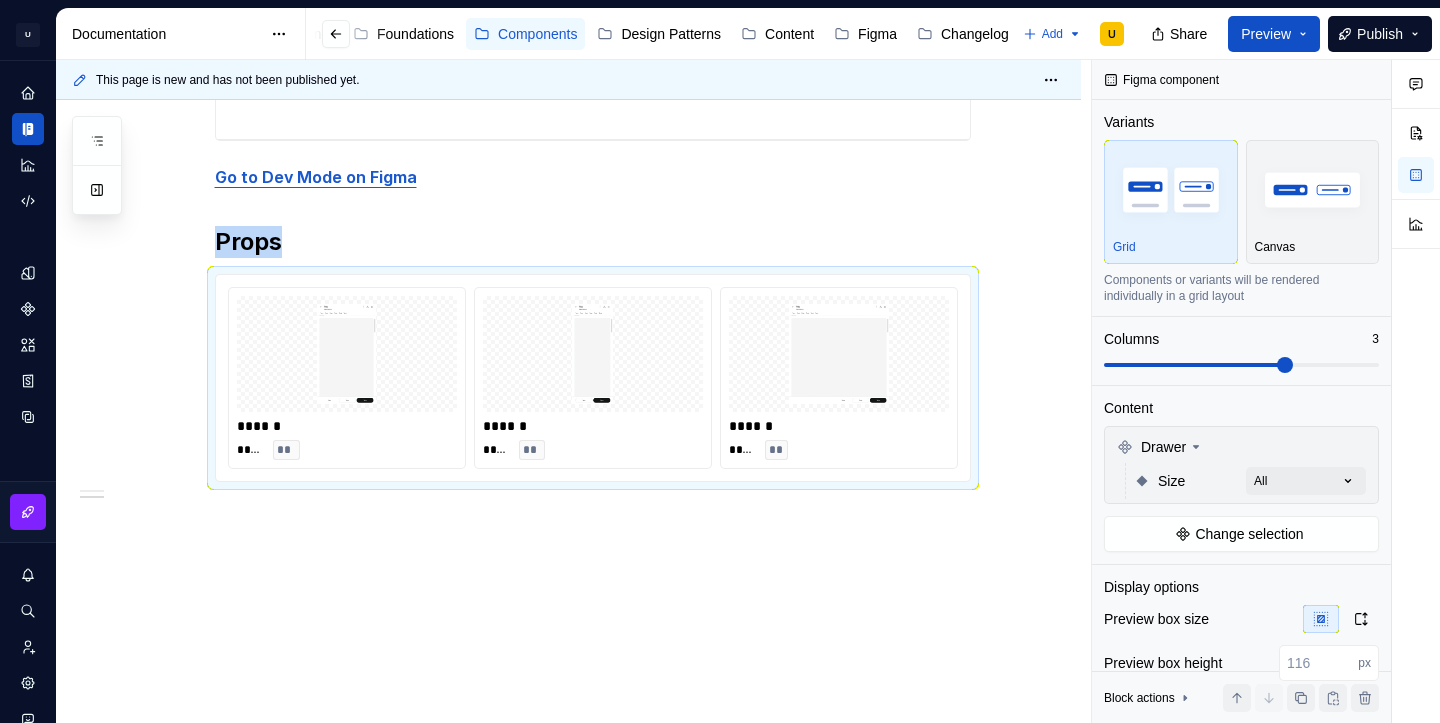 scroll, scrollTop: 1131, scrollLeft: 0, axis: vertical 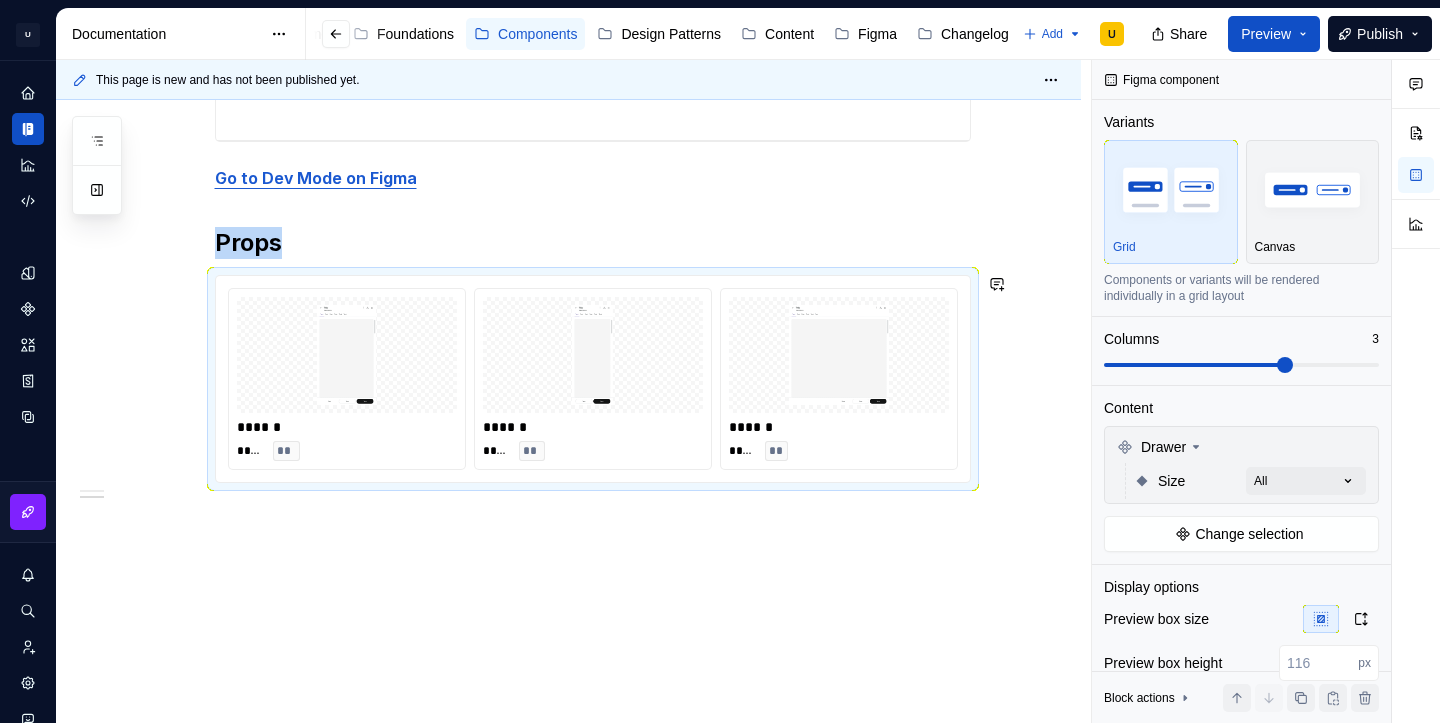 click on "**********" at bounding box center (568, -31) 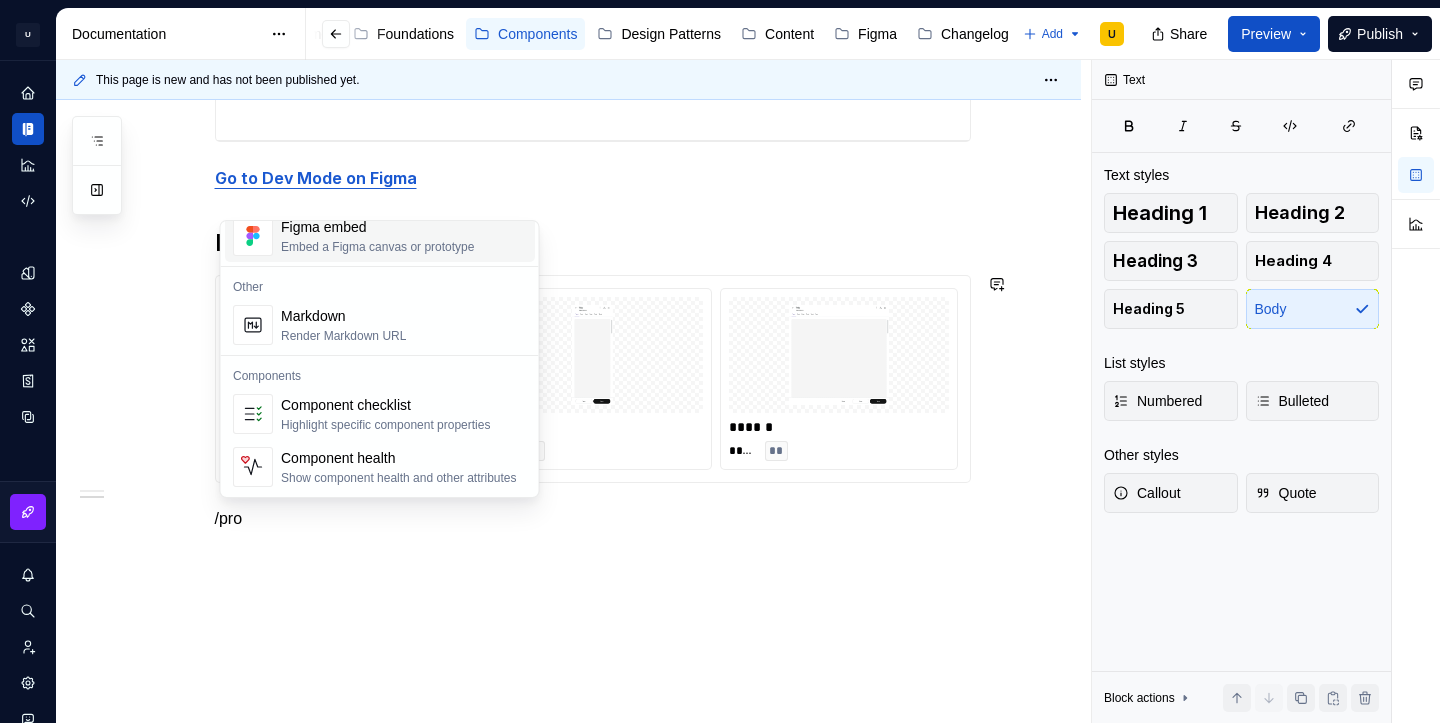 scroll, scrollTop: 0, scrollLeft: 0, axis: both 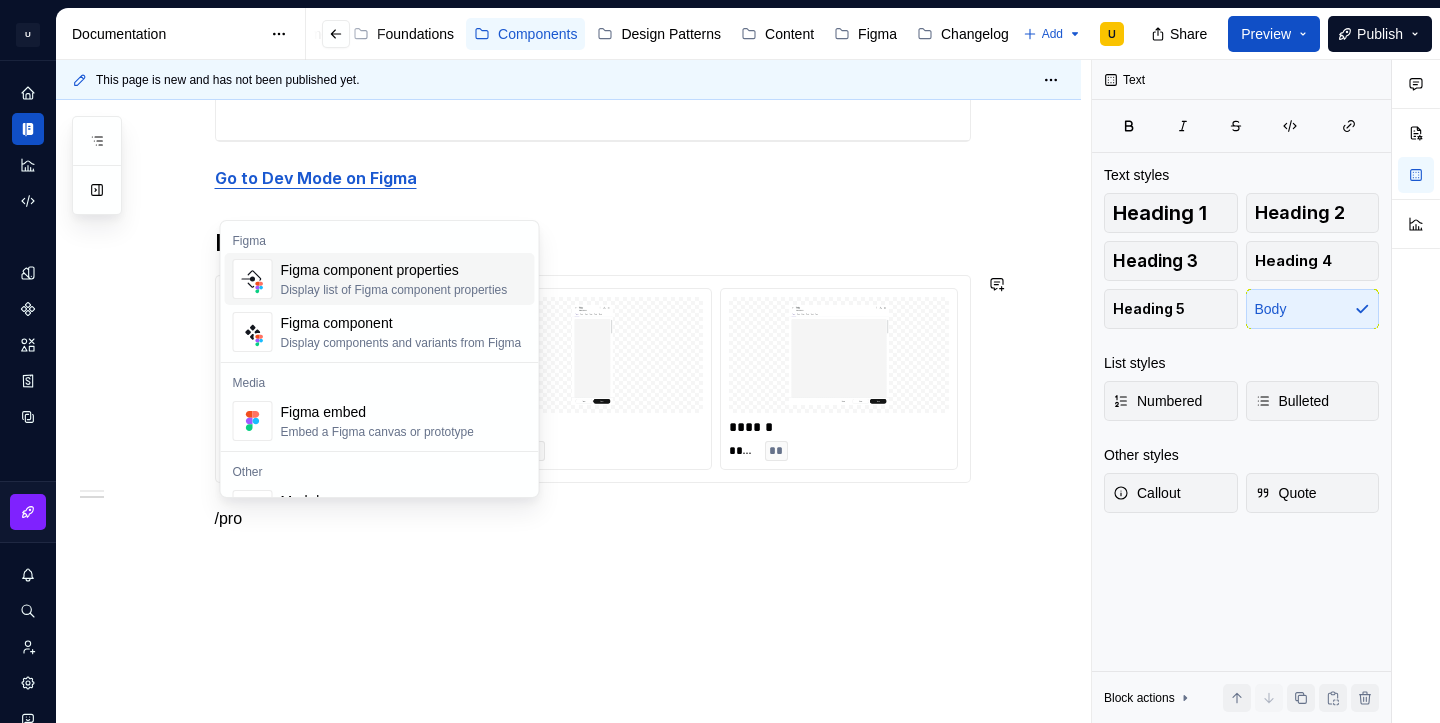 click on "Display list of Figma component properties" at bounding box center [394, 290] 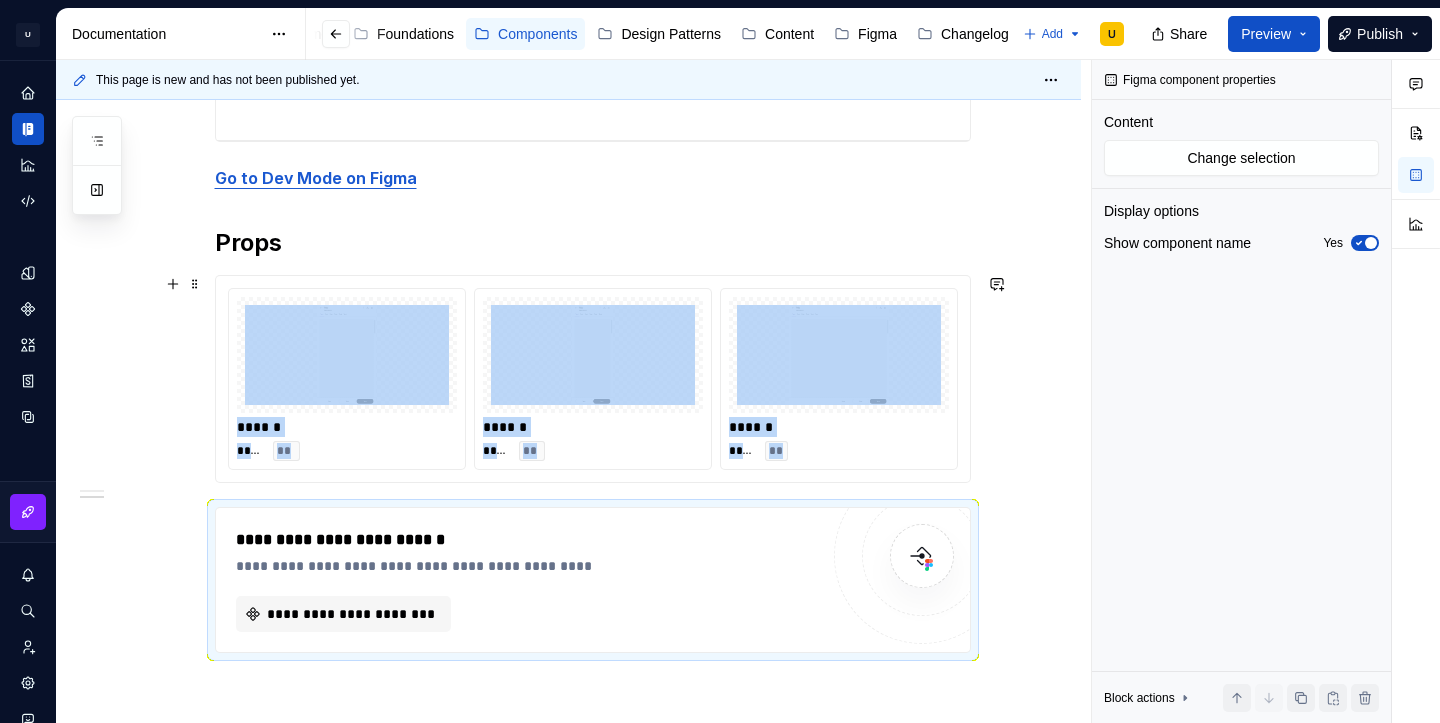 type on "*" 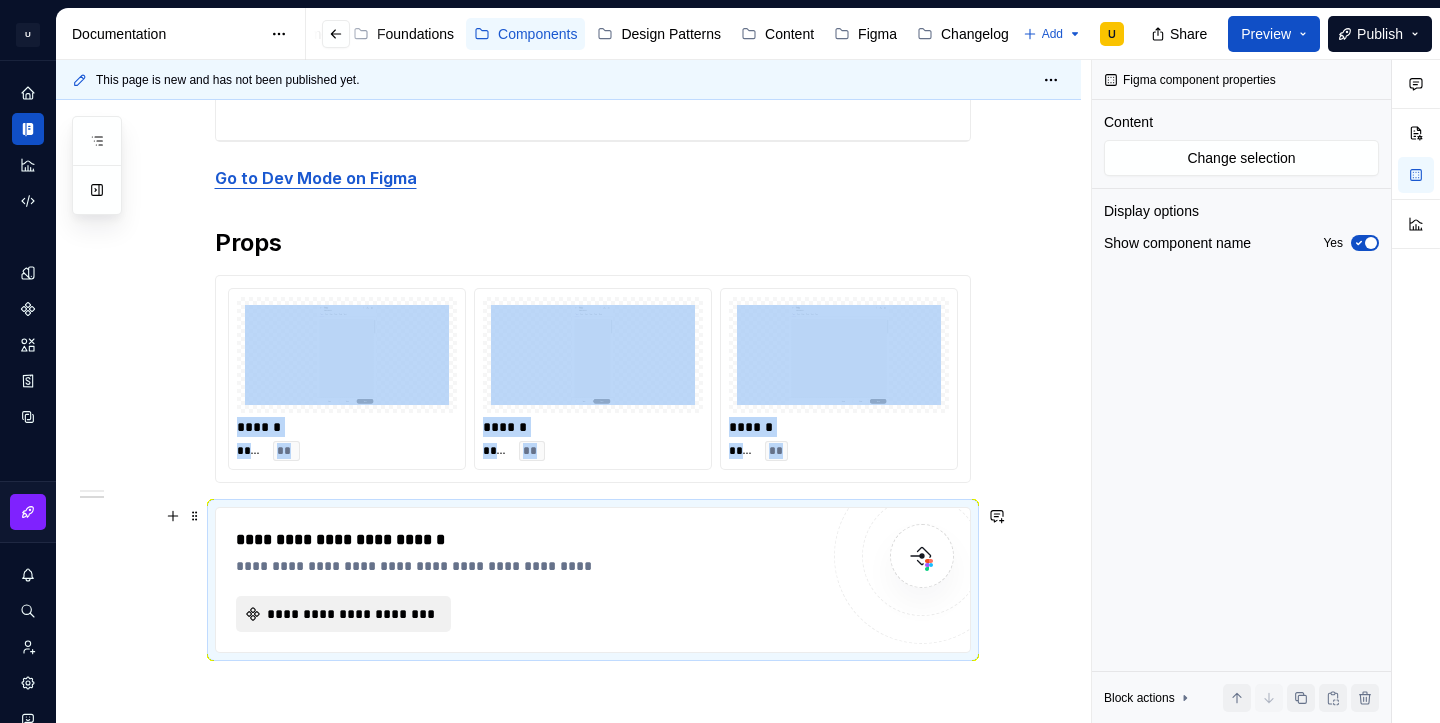 click on "**********" at bounding box center (352, 614) 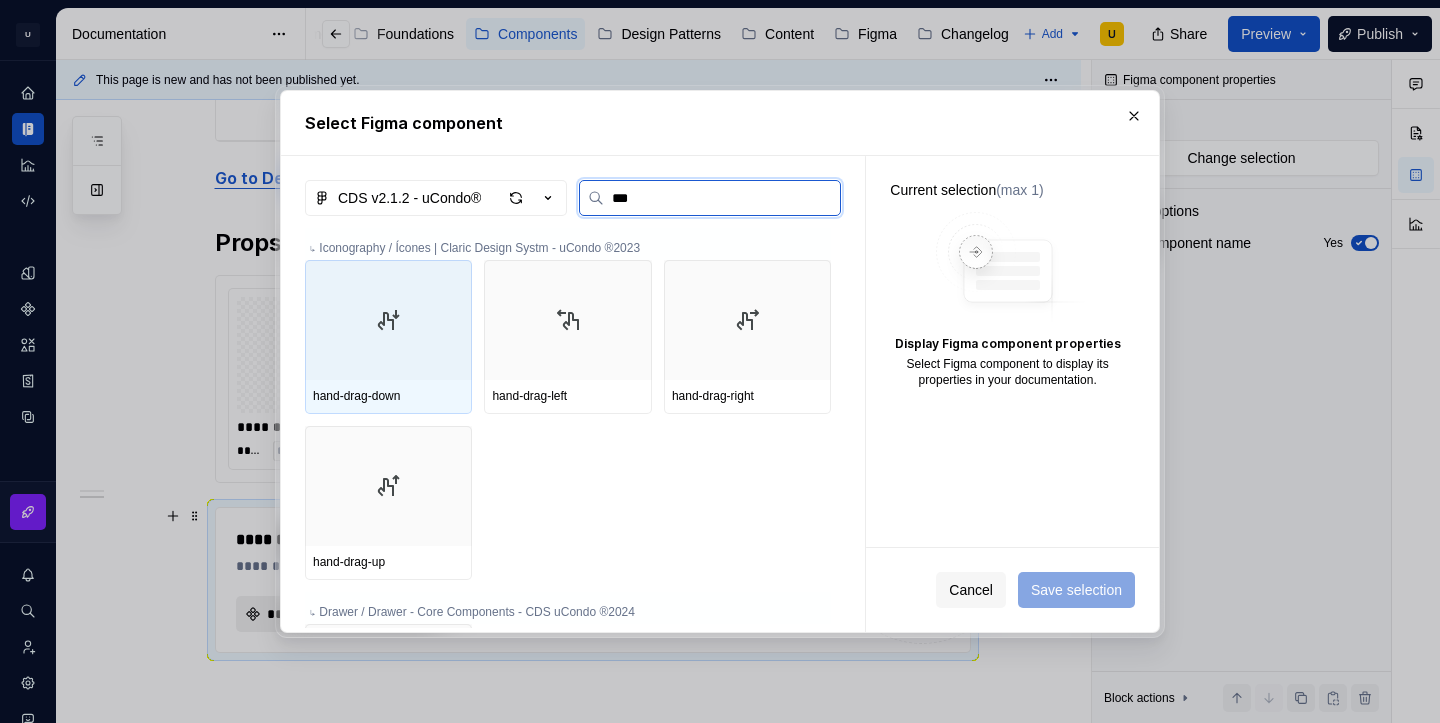 type on "****" 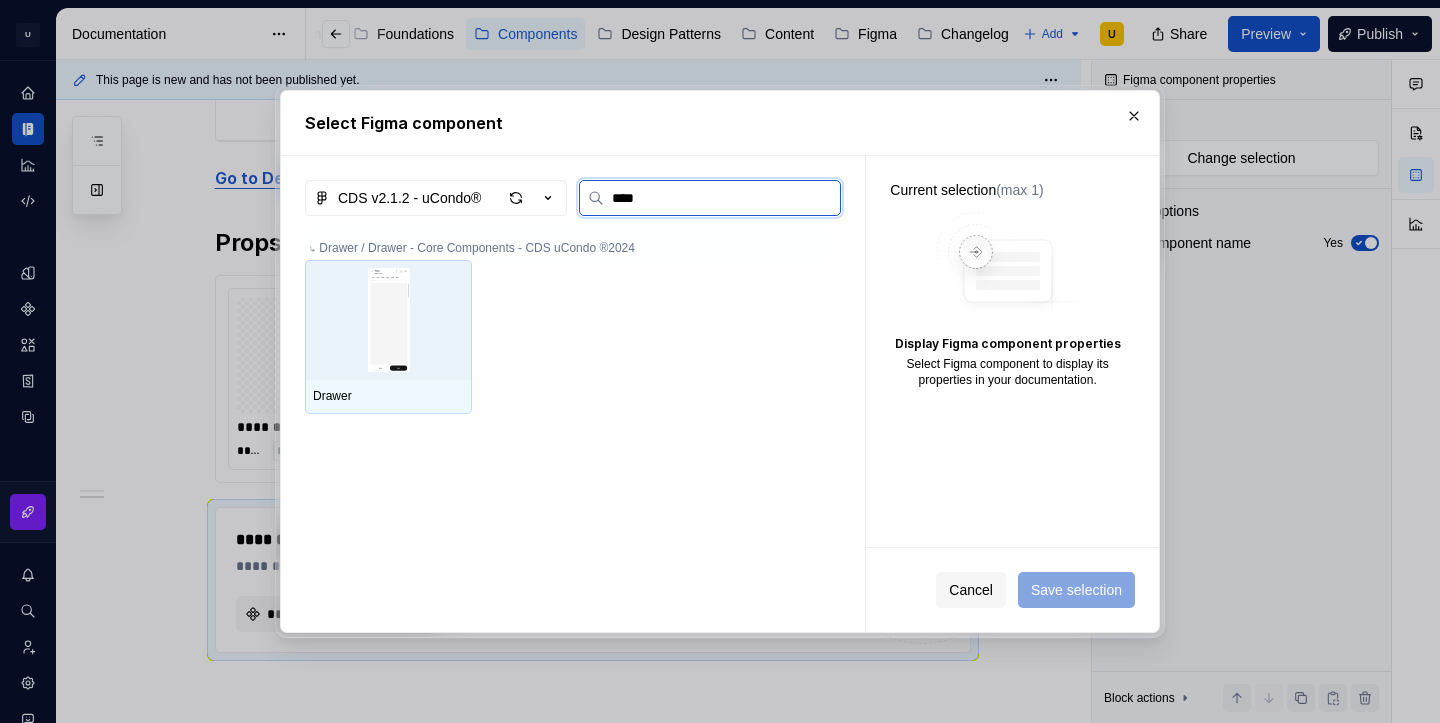 click at bounding box center [388, 320] 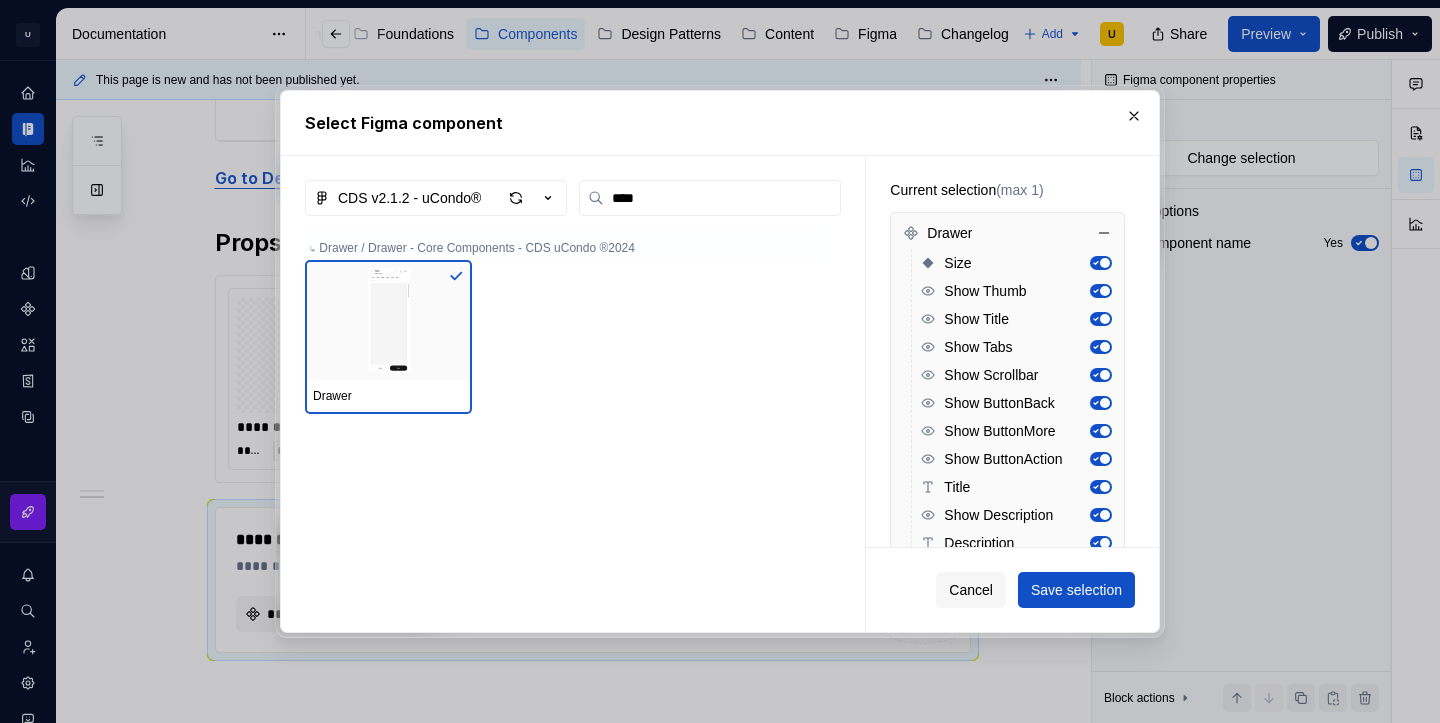 scroll, scrollTop: 151, scrollLeft: 0, axis: vertical 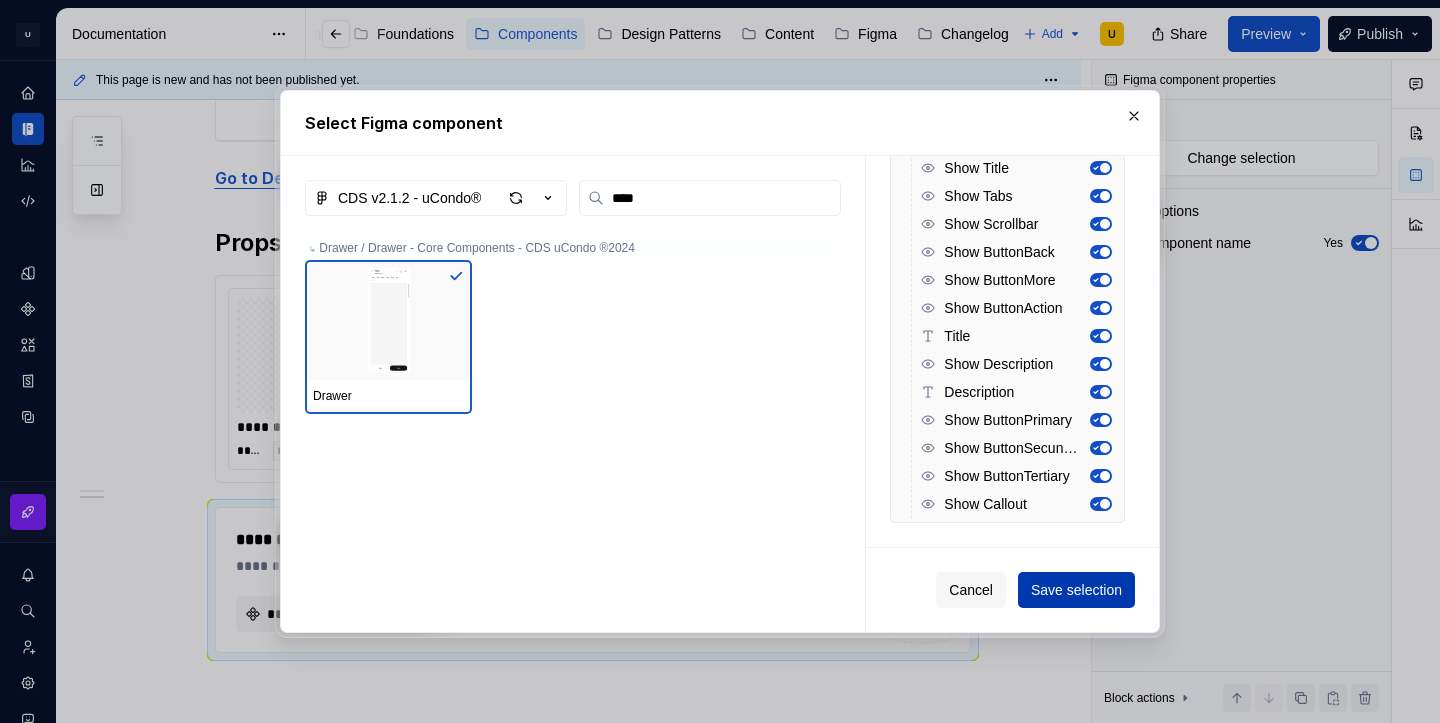 click on "Save selection" at bounding box center [1076, 590] 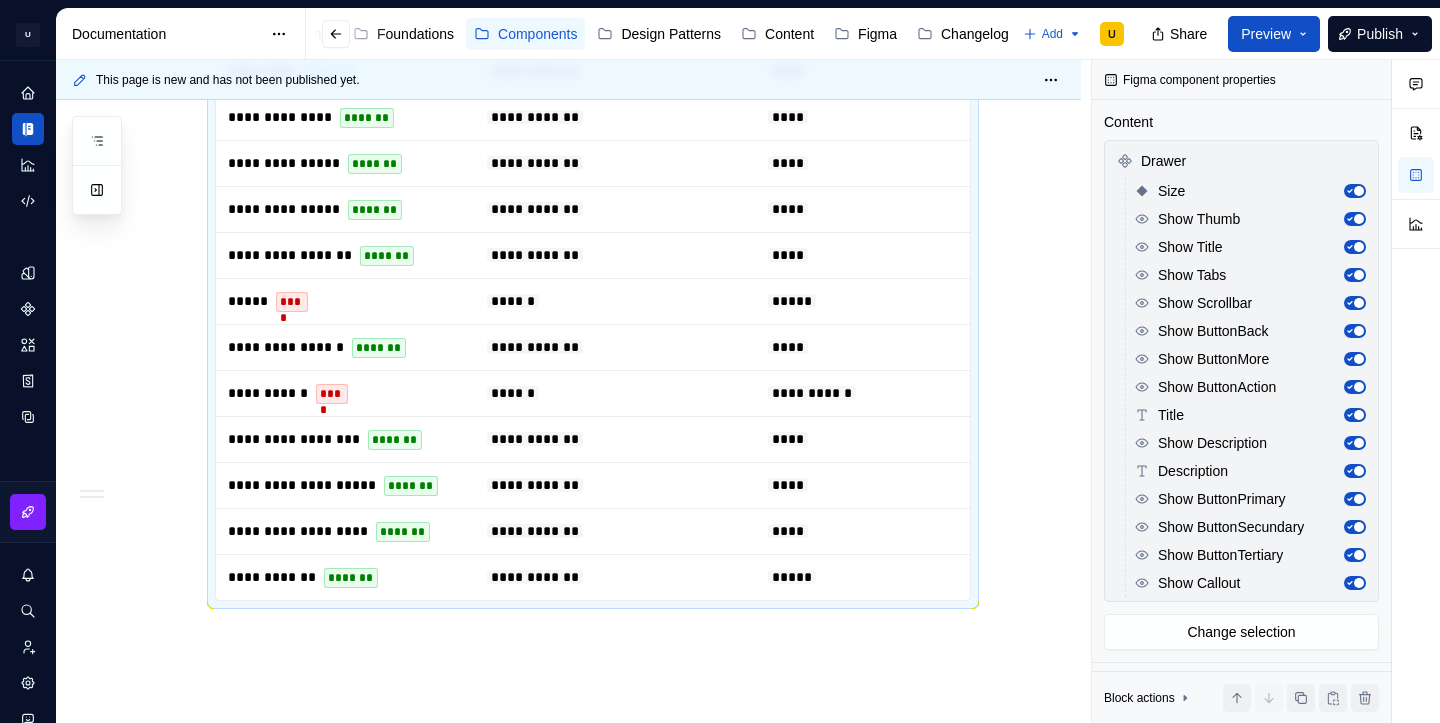scroll, scrollTop: 1823, scrollLeft: 0, axis: vertical 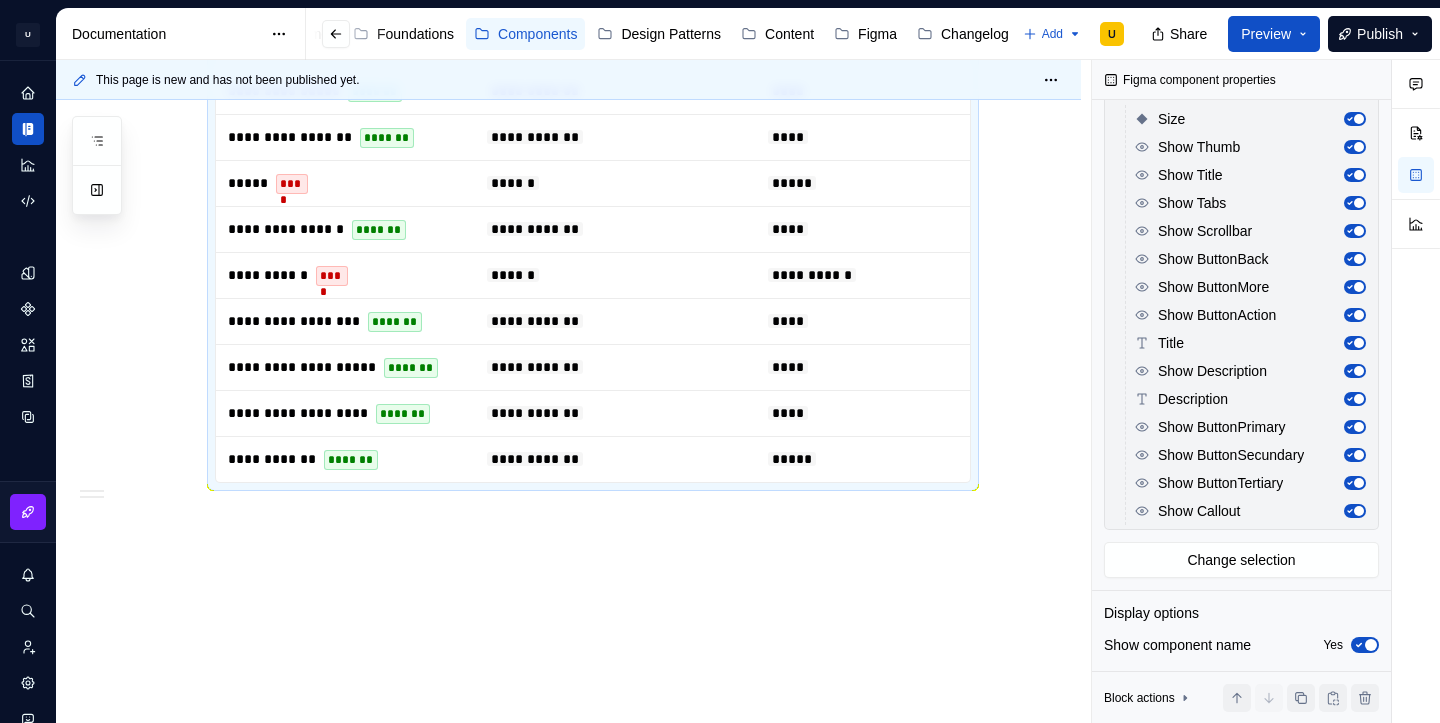 click on "**********" at bounding box center [568, -429] 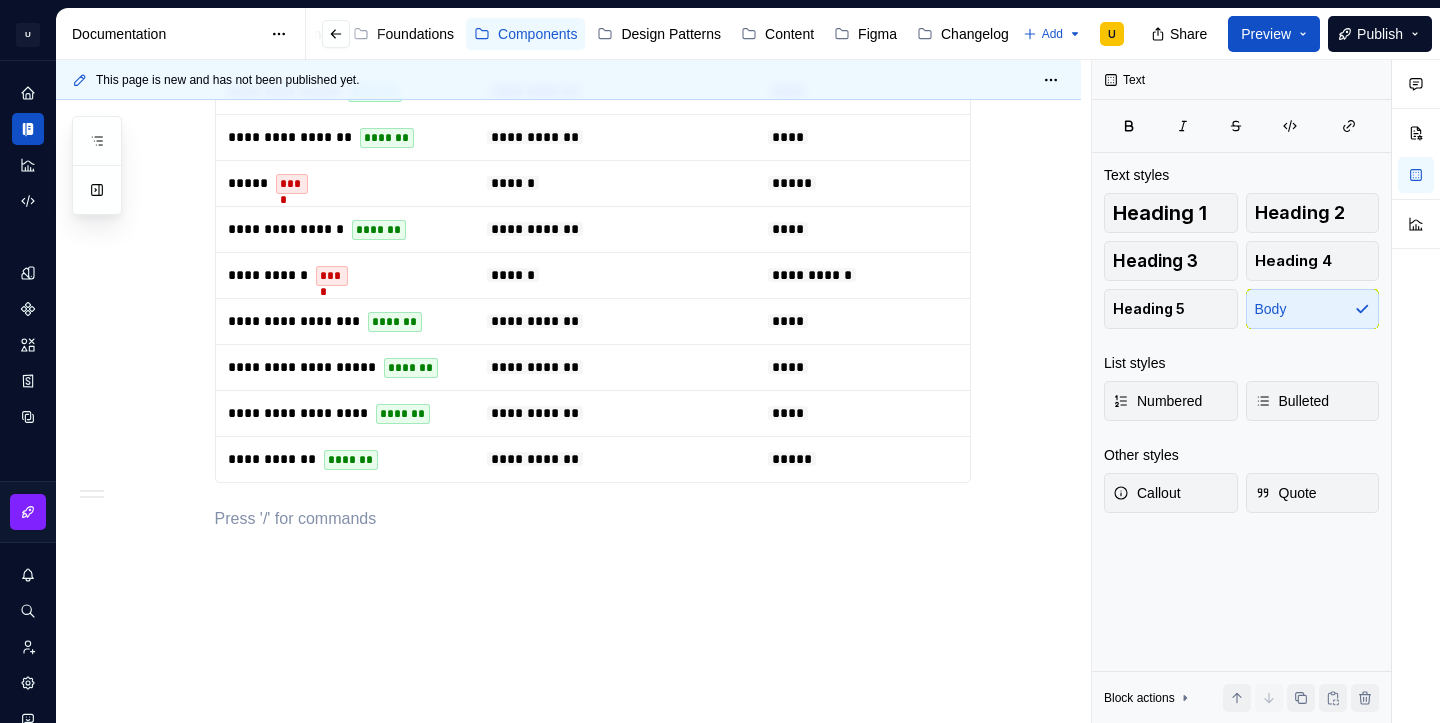 scroll, scrollTop: 0, scrollLeft: 0, axis: both 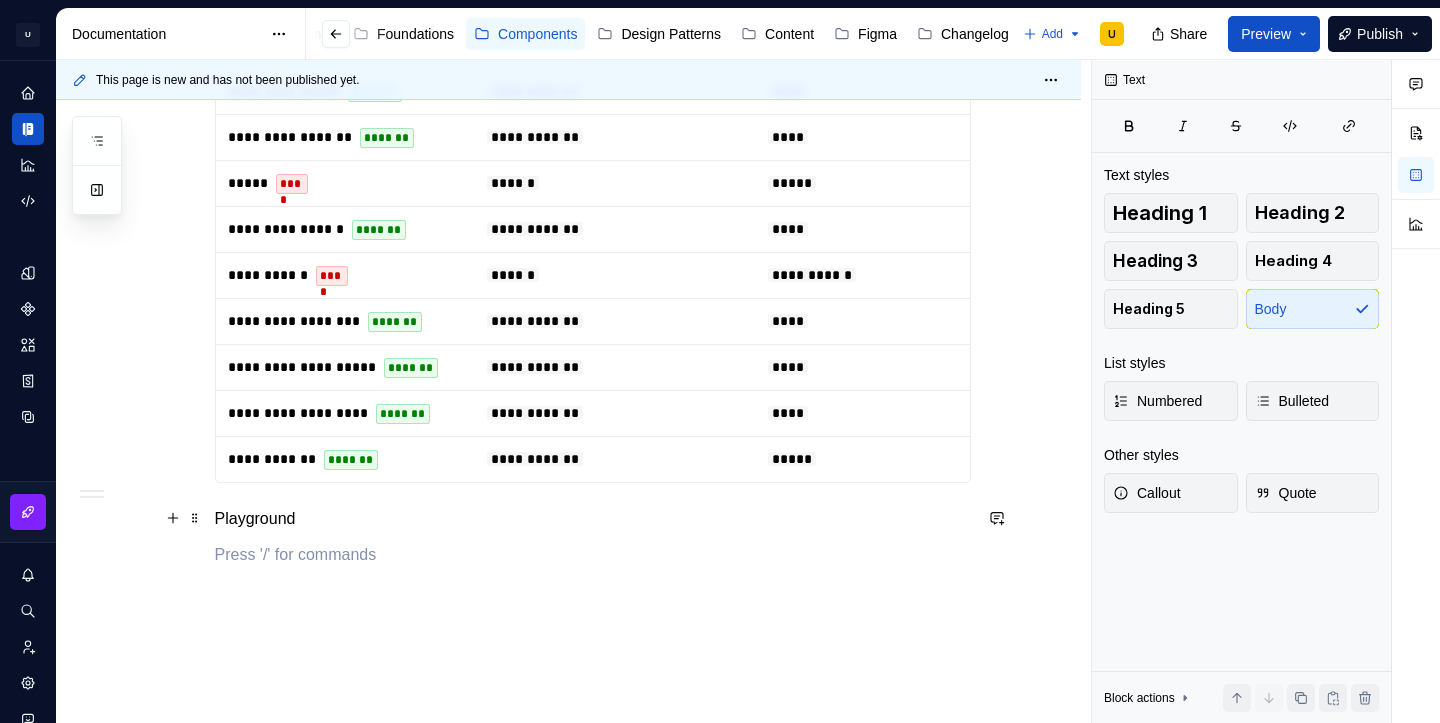 click on "Playground" at bounding box center (593, 519) 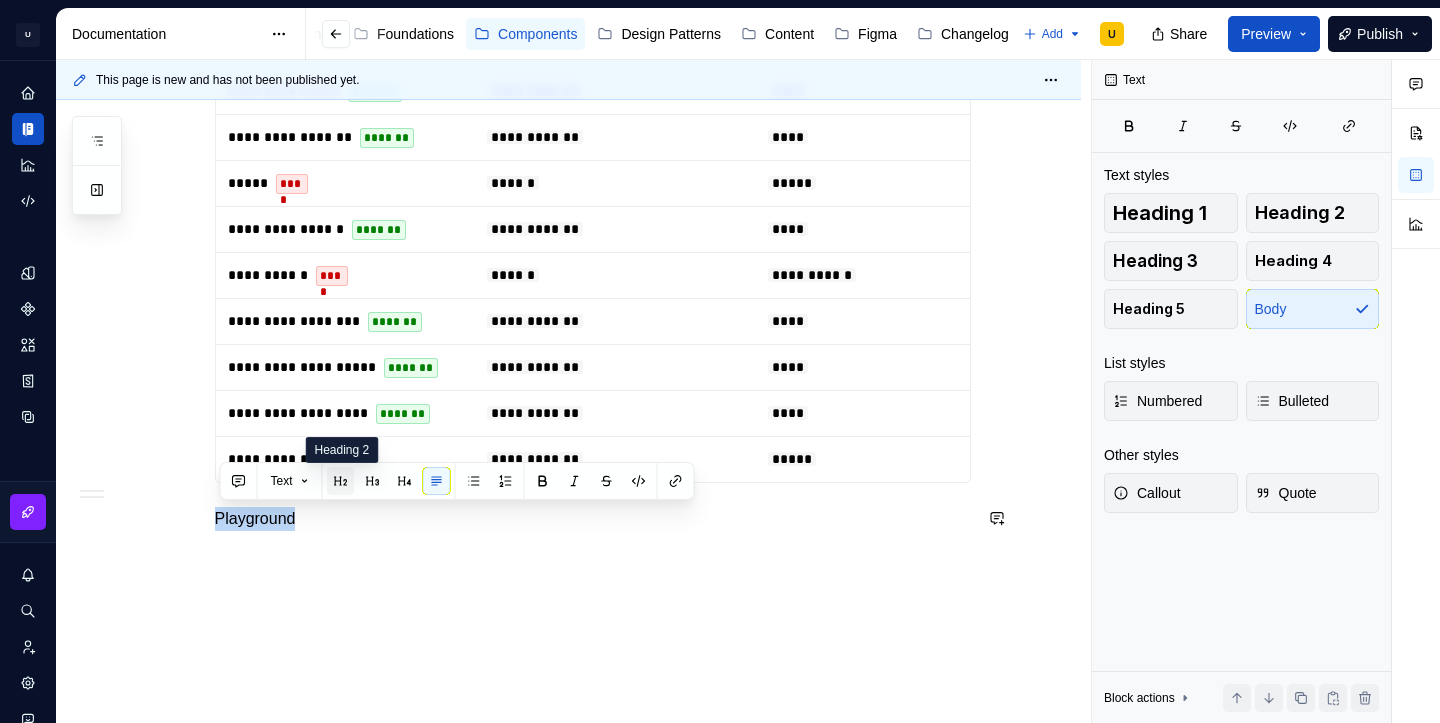 click at bounding box center [341, 481] 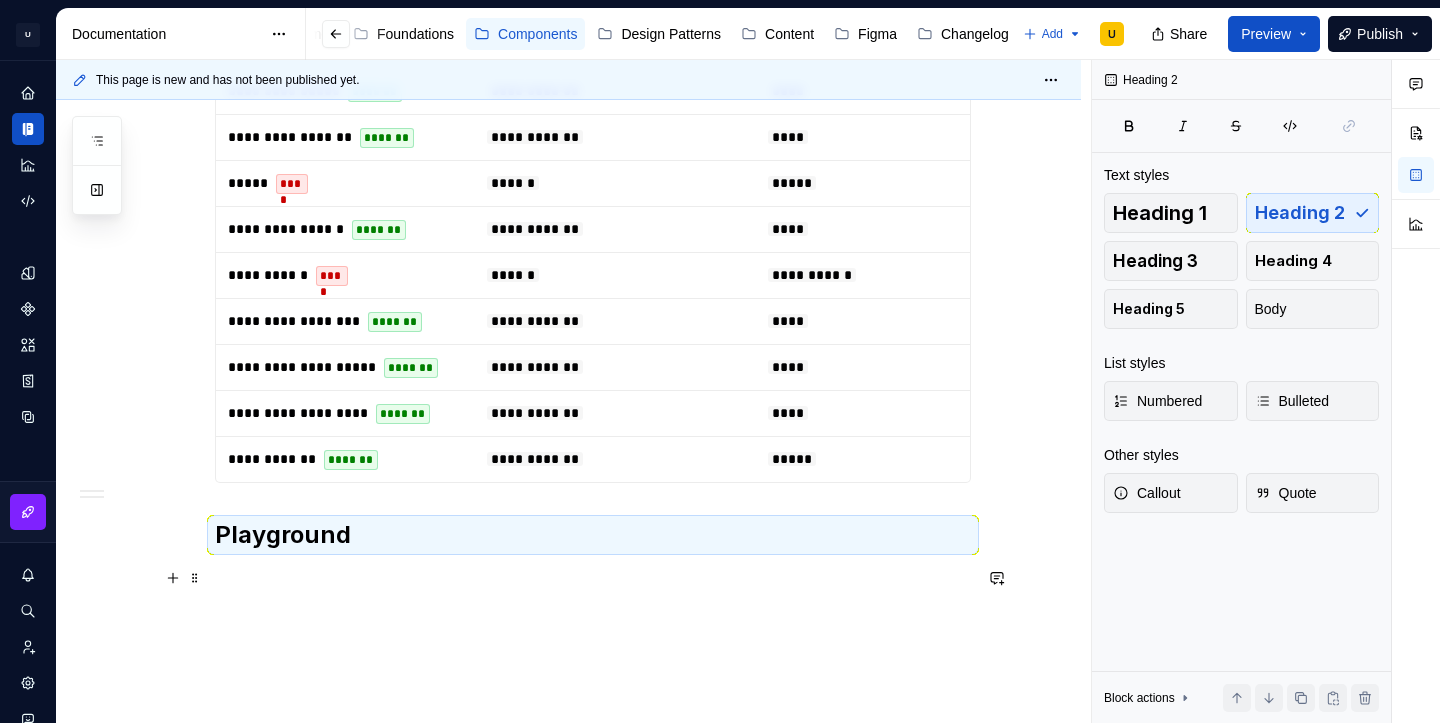 click at bounding box center [593, 579] 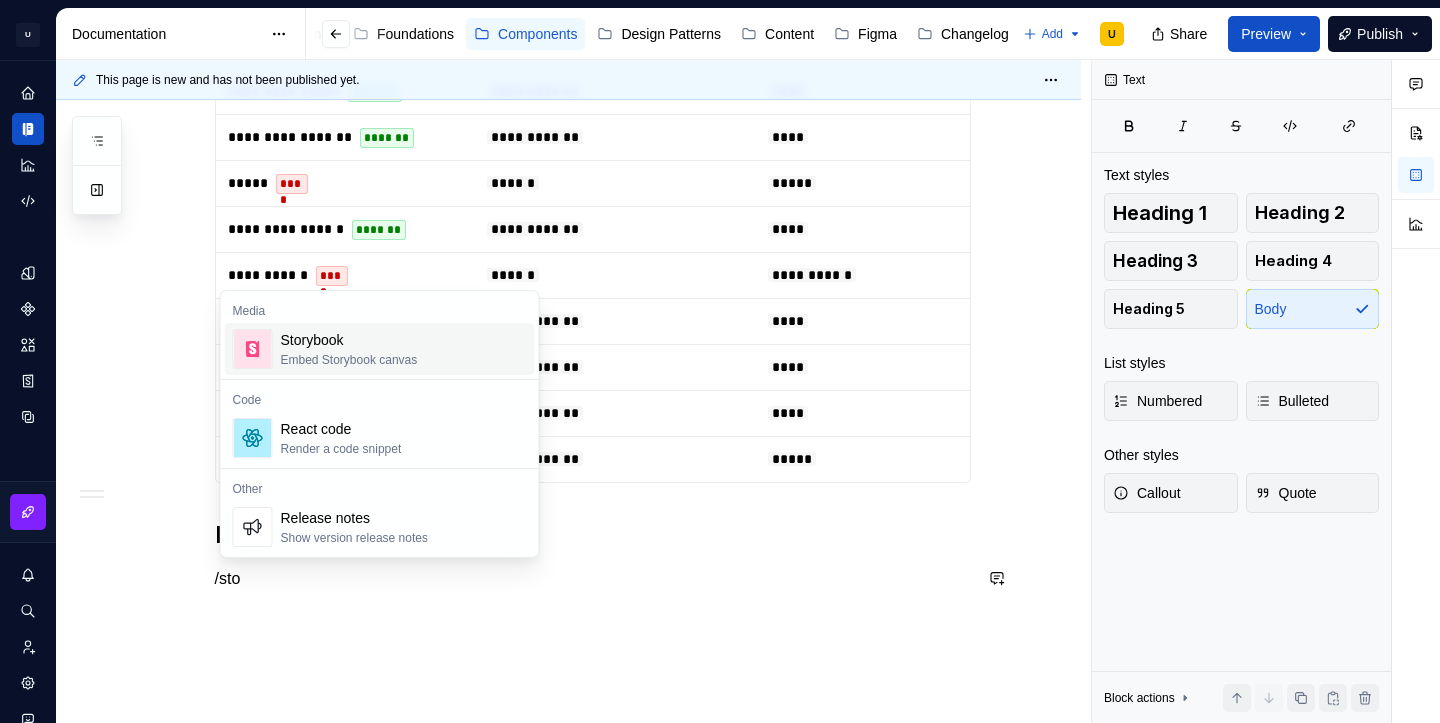 click on "Storybook Embed Storybook canvas" at bounding box center [349, 349] 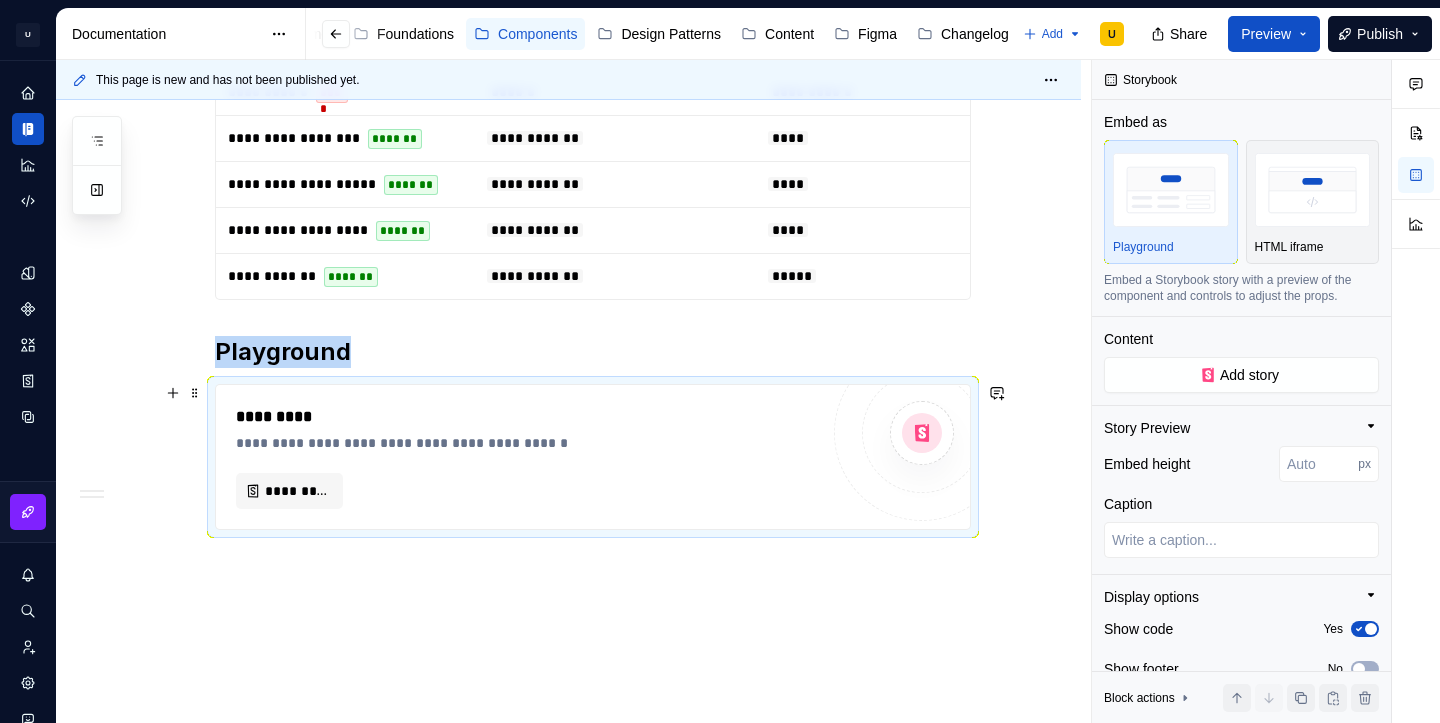 scroll, scrollTop: 2157, scrollLeft: 0, axis: vertical 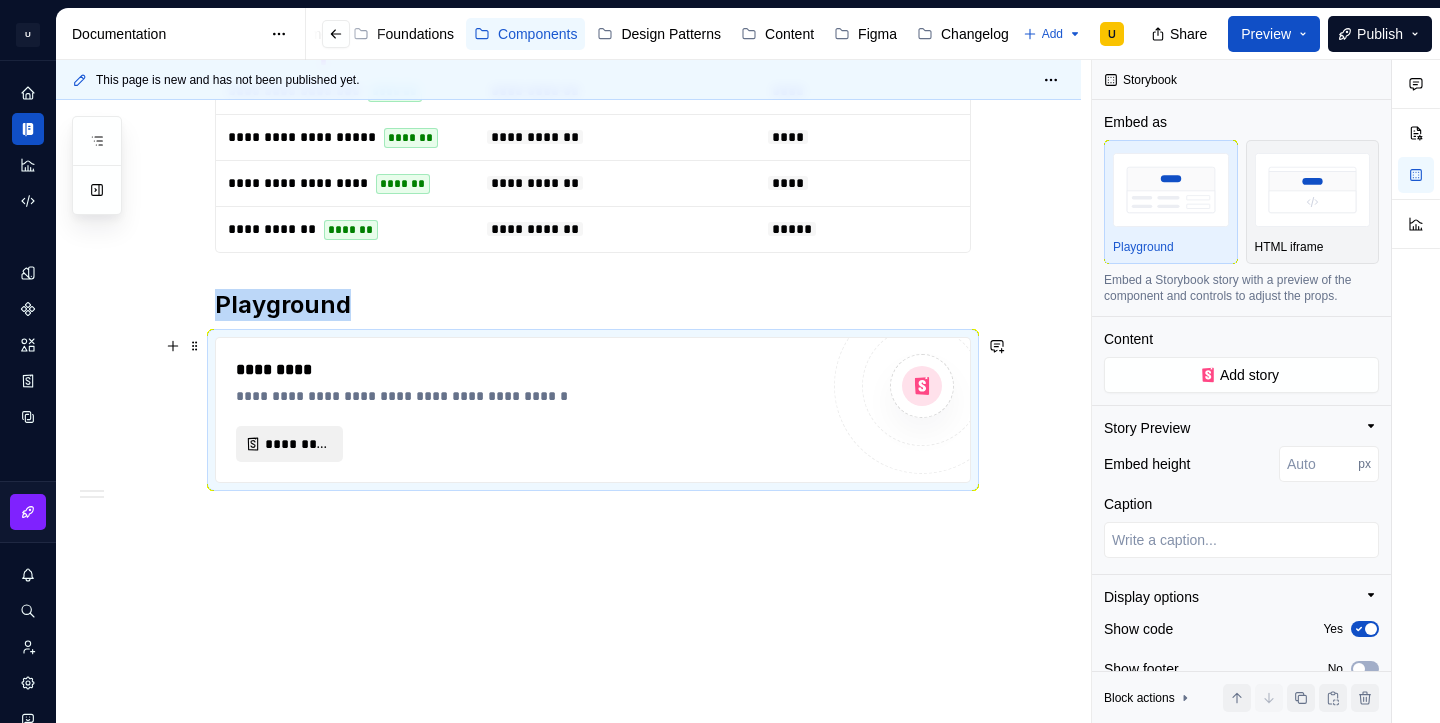 click on "*********" at bounding box center [298, 444] 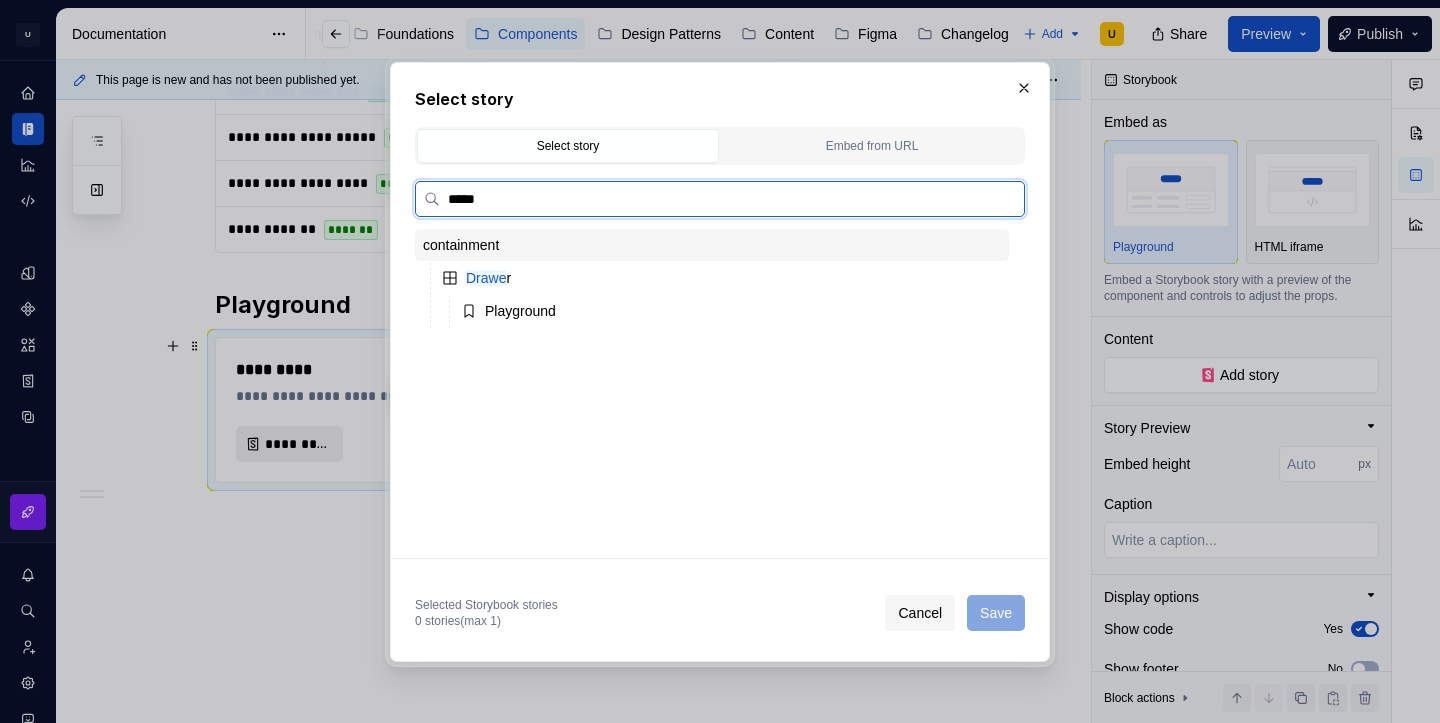 type on "******" 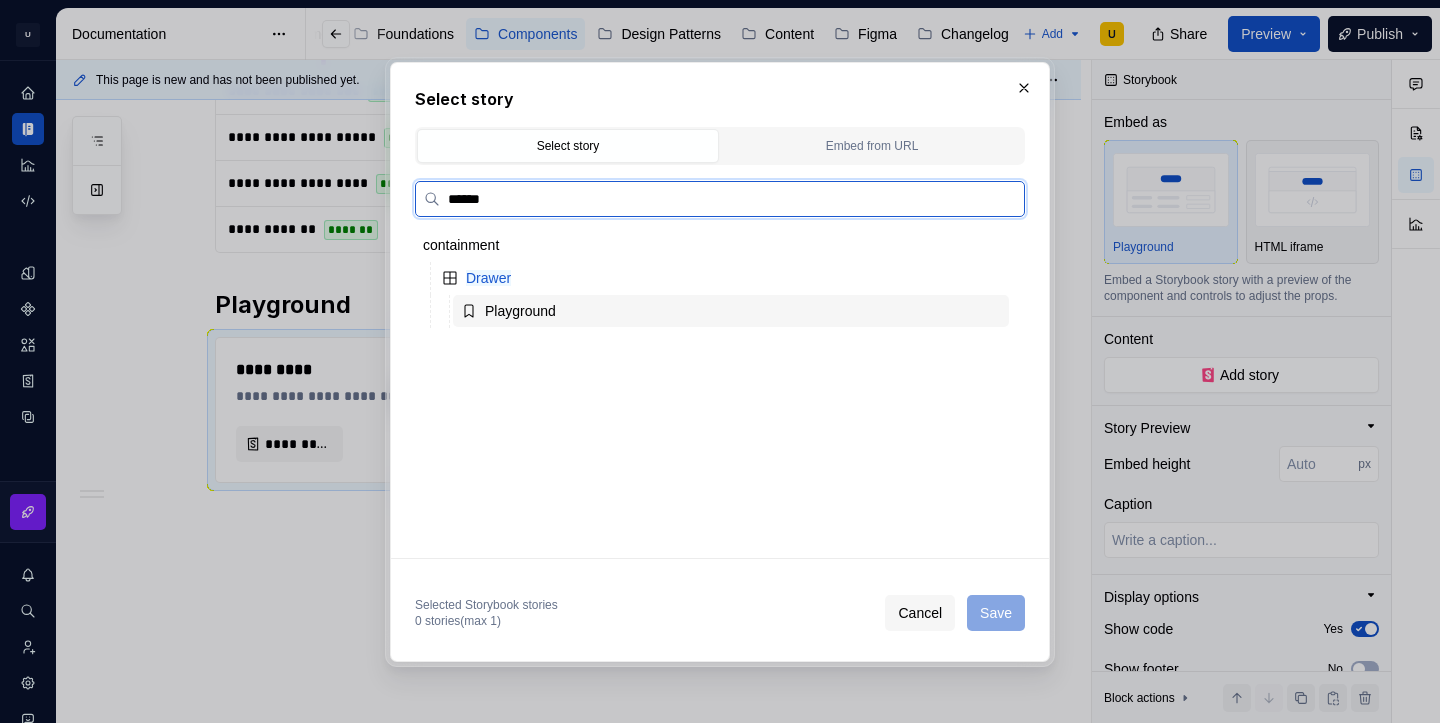 click on "Playground" at bounding box center (520, 311) 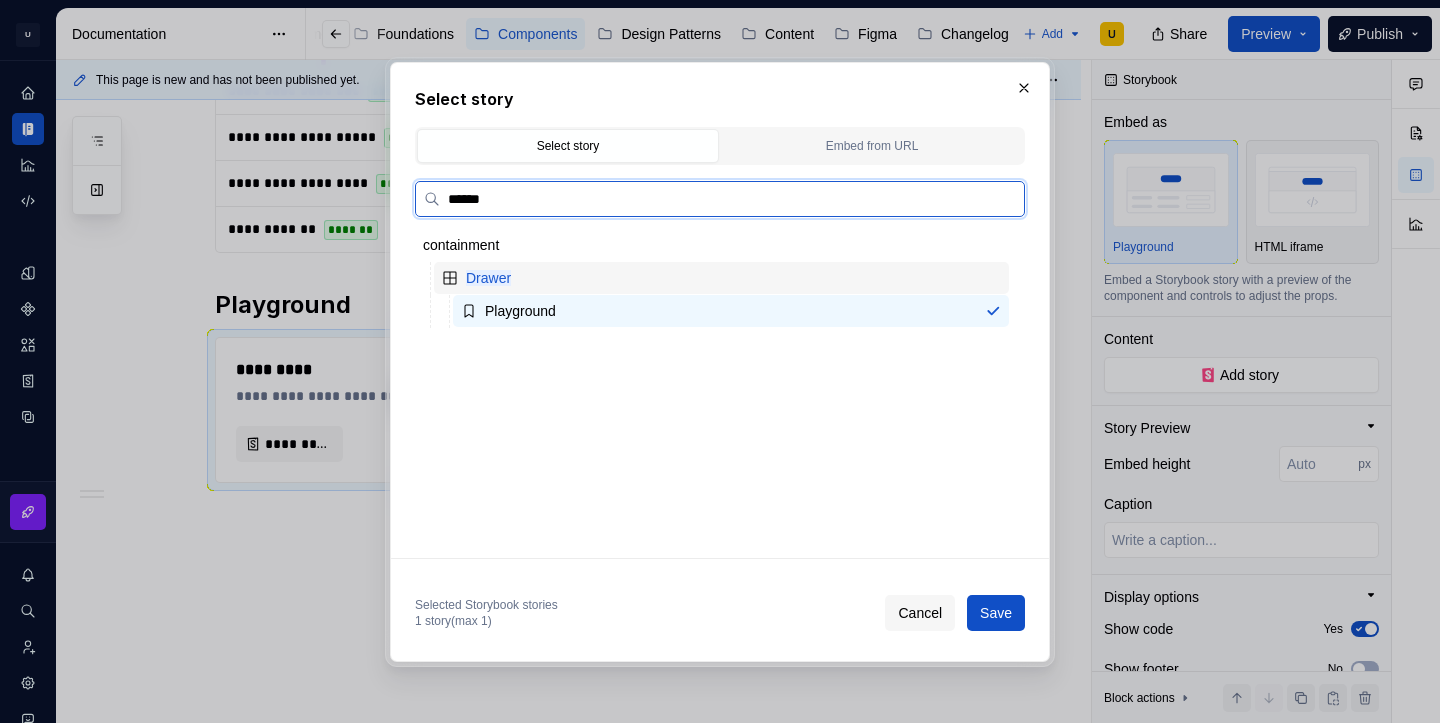 click on "Drawer" at bounding box center (488, 278) 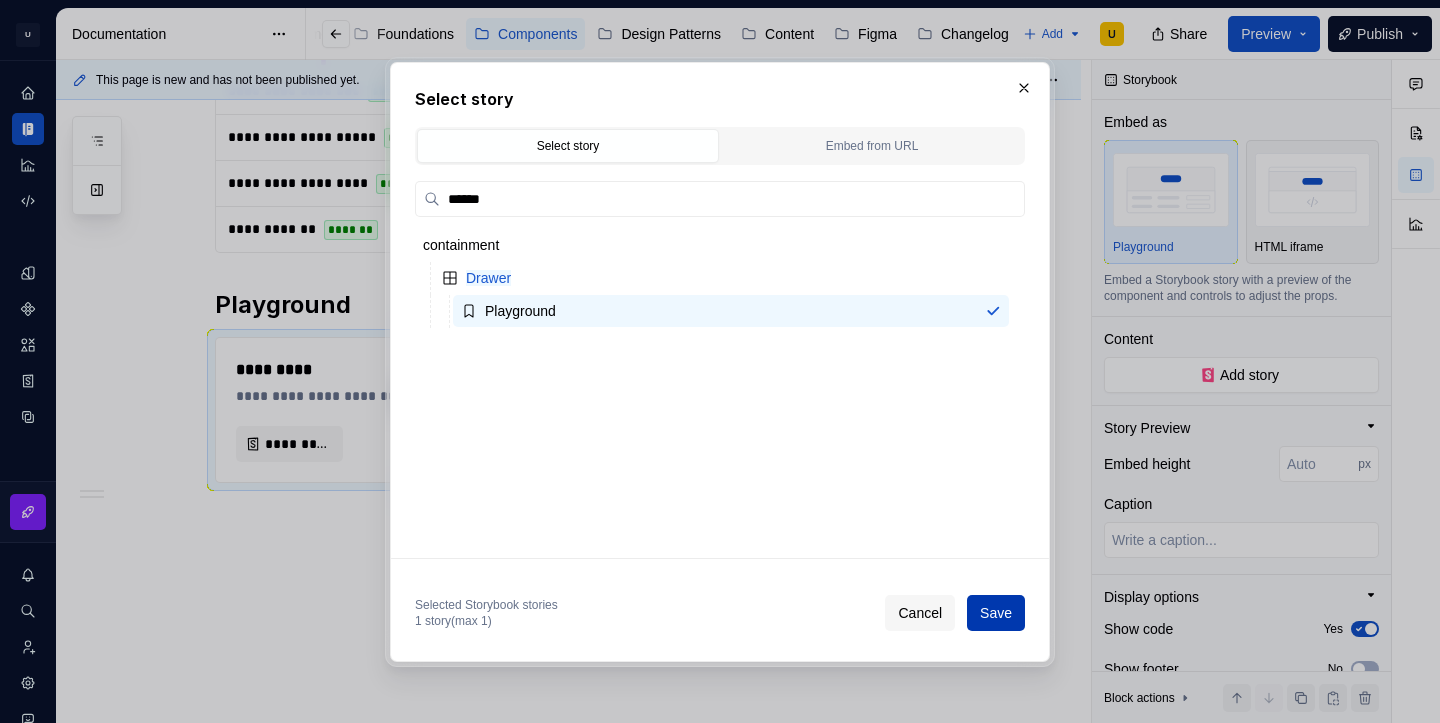 click on "Save" at bounding box center [996, 613] 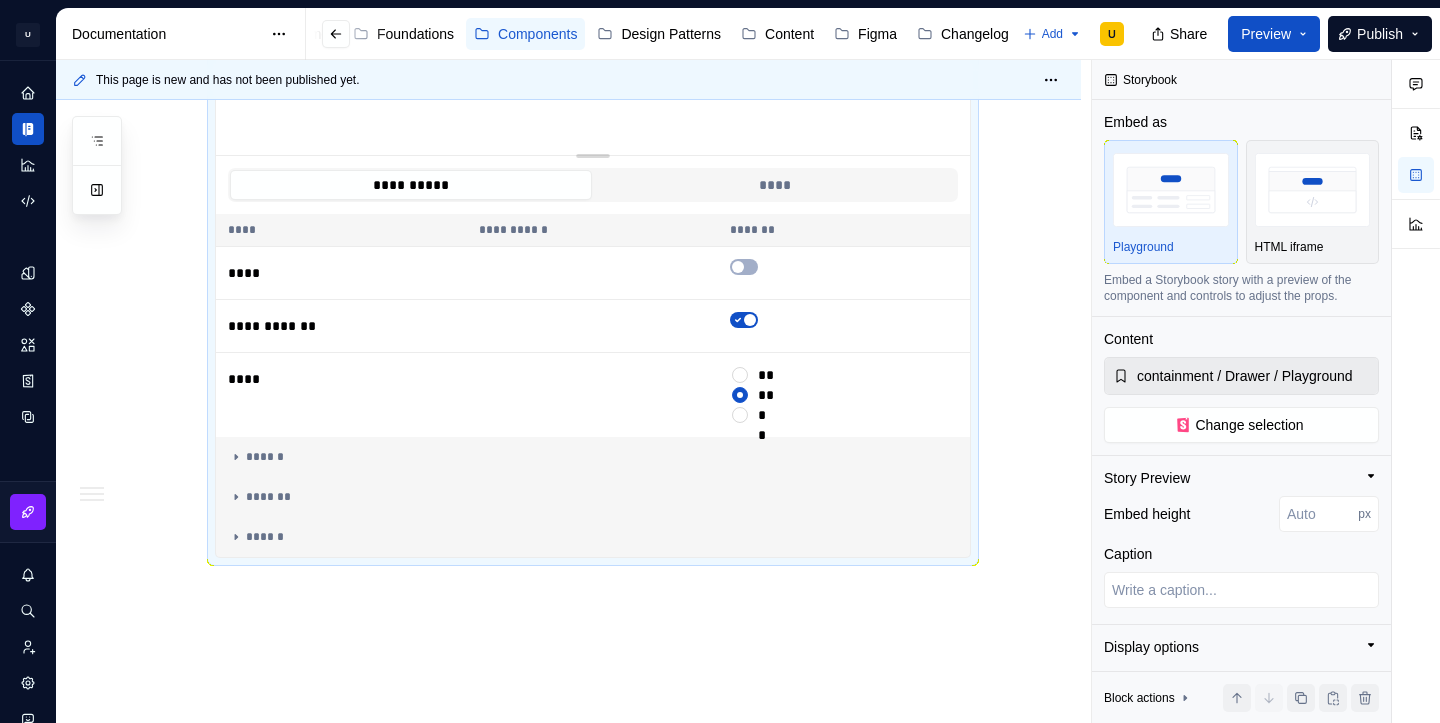 scroll, scrollTop: 2736, scrollLeft: 0, axis: vertical 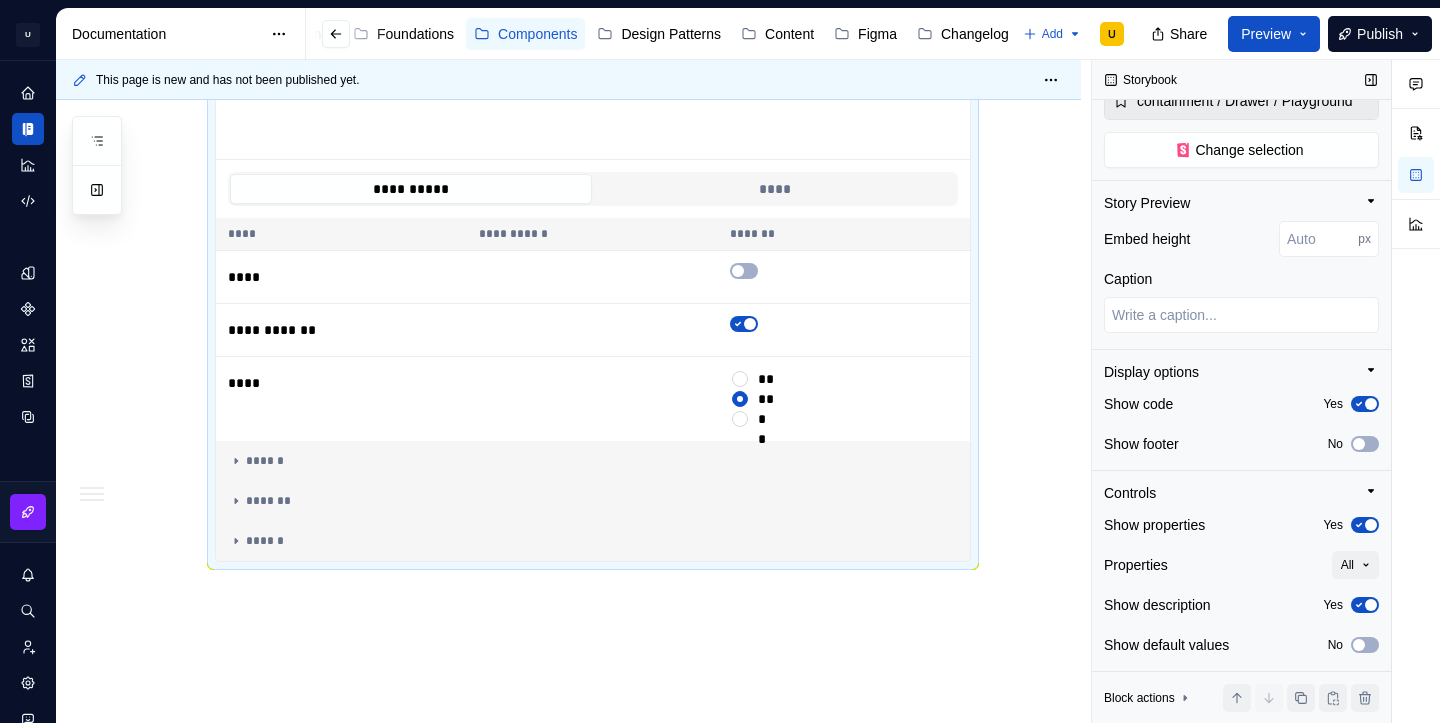 click at bounding box center (1371, 404) 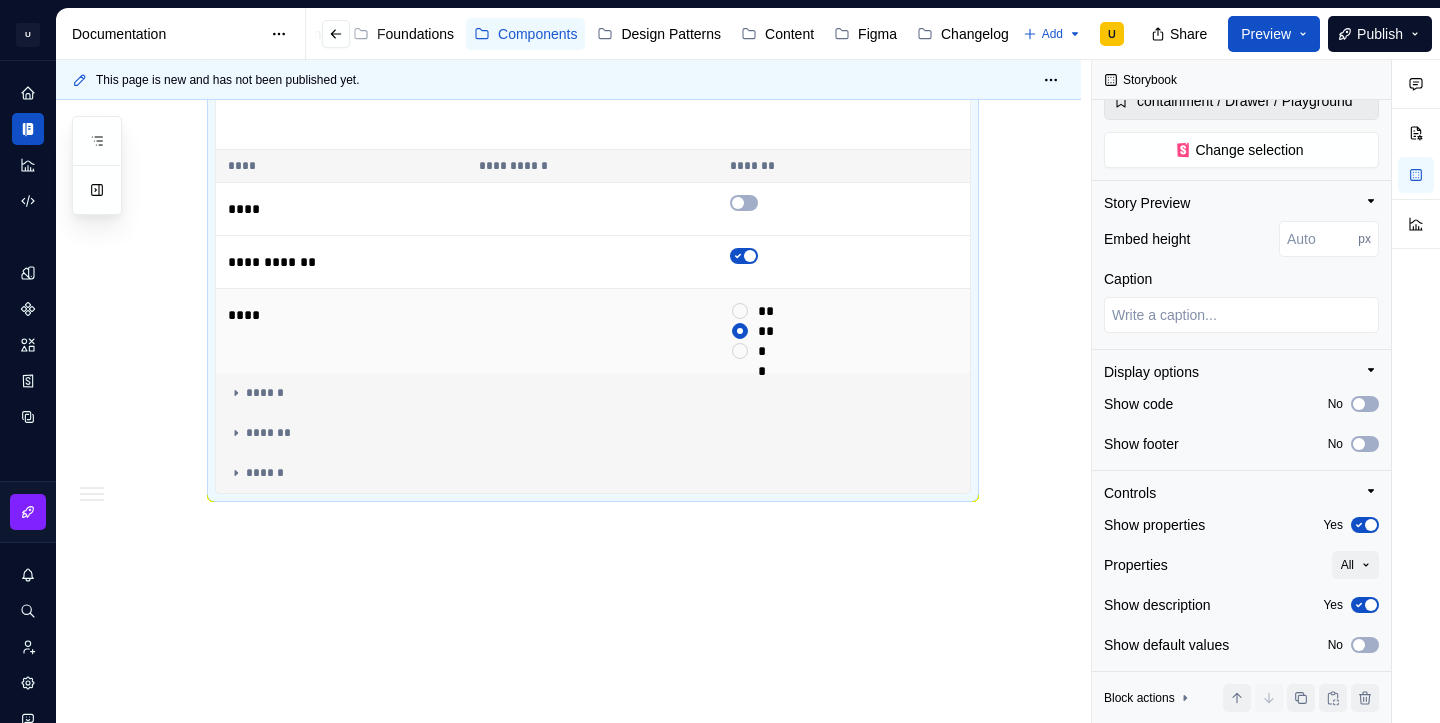 scroll, scrollTop: 2757, scrollLeft: 0, axis: vertical 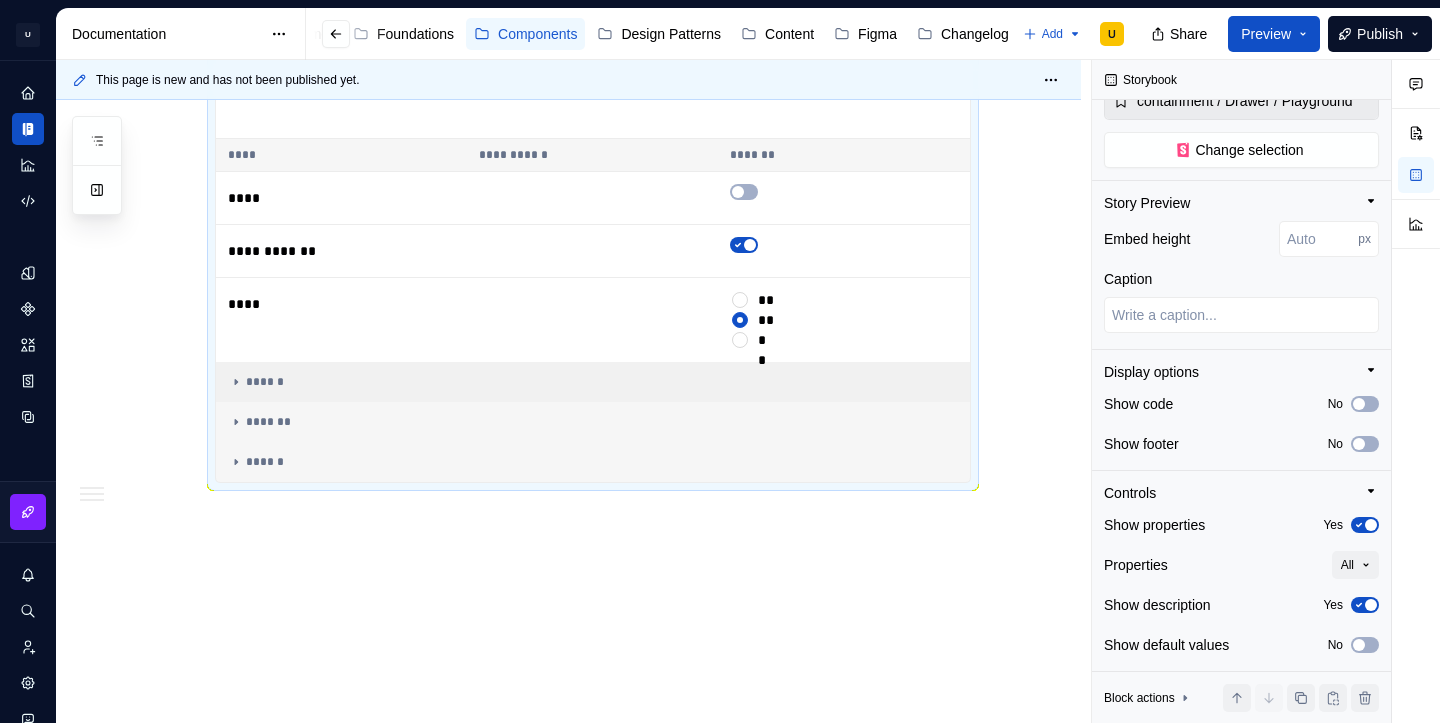 click on "******" at bounding box center (593, 382) 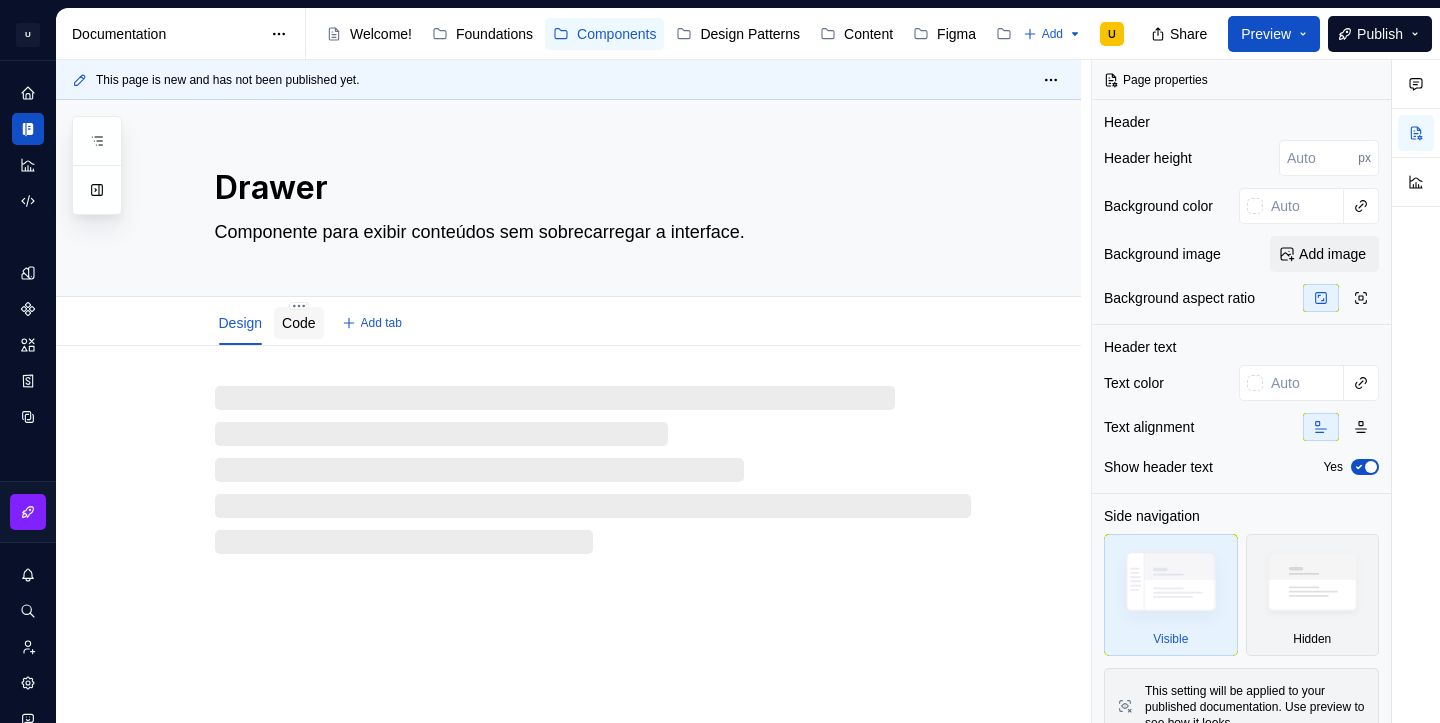 click on "Code" at bounding box center (298, 323) 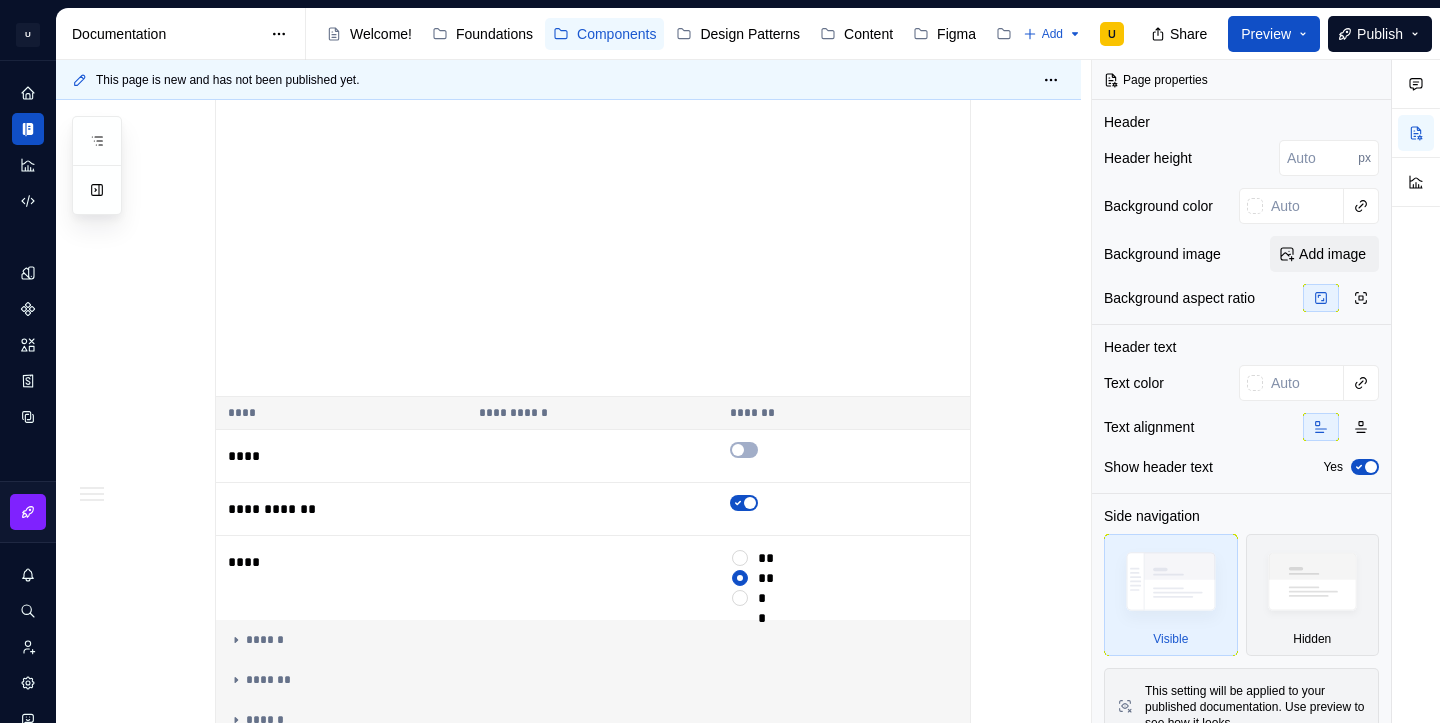 scroll, scrollTop: 2497, scrollLeft: 0, axis: vertical 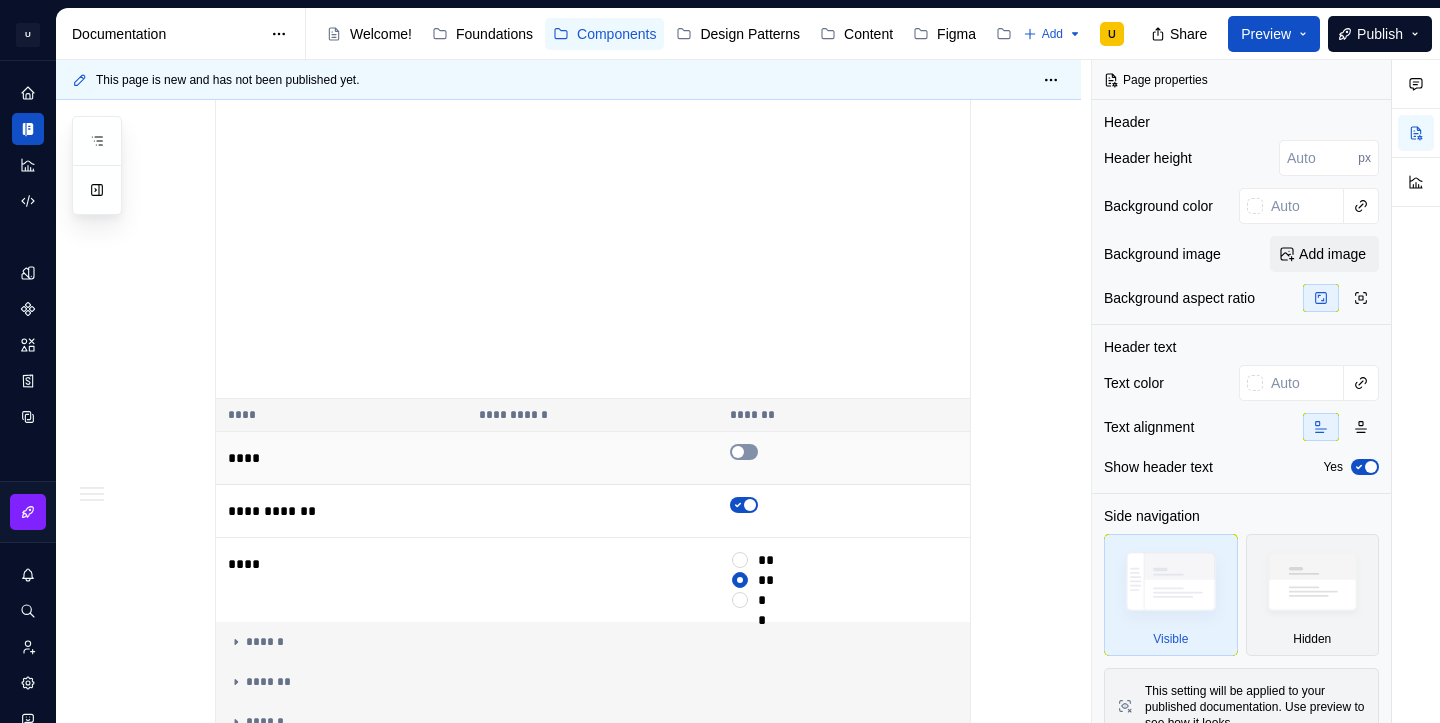 click at bounding box center [744, 452] 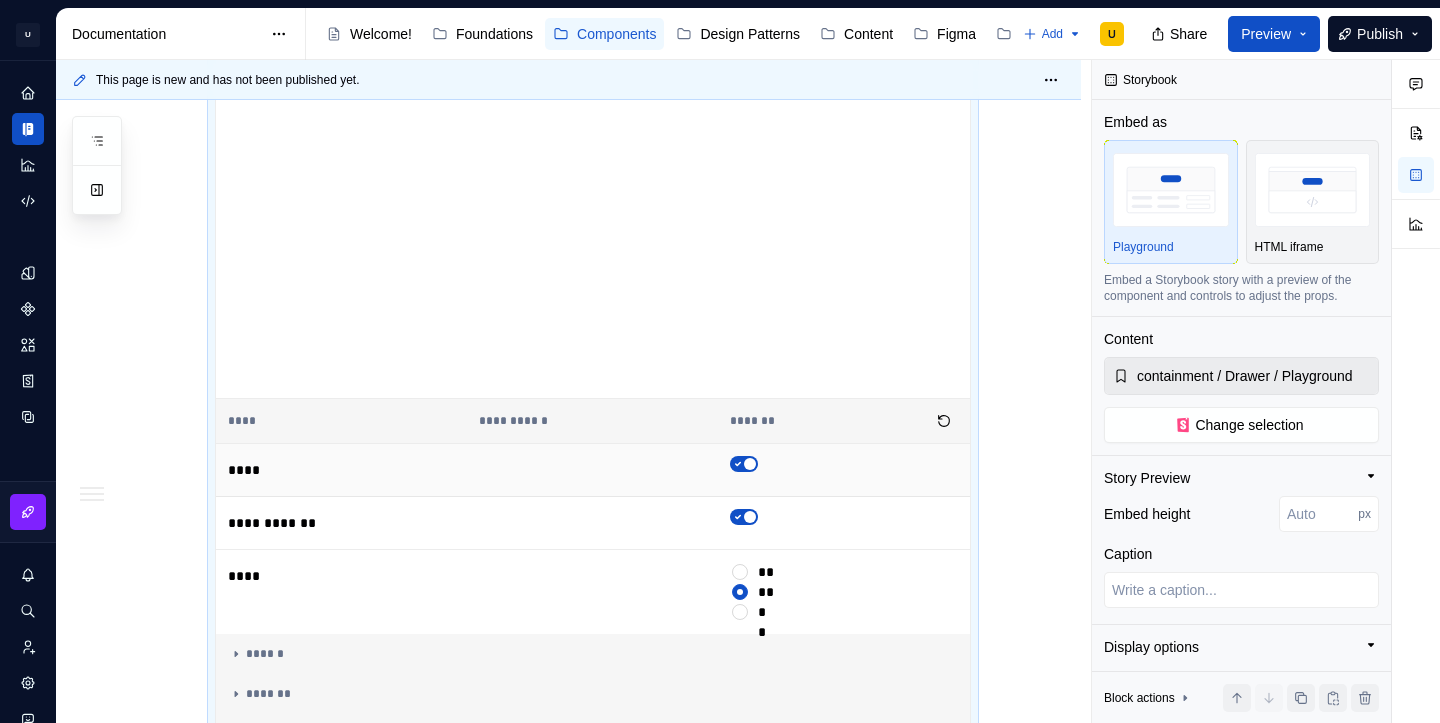 click at bounding box center [750, 464] 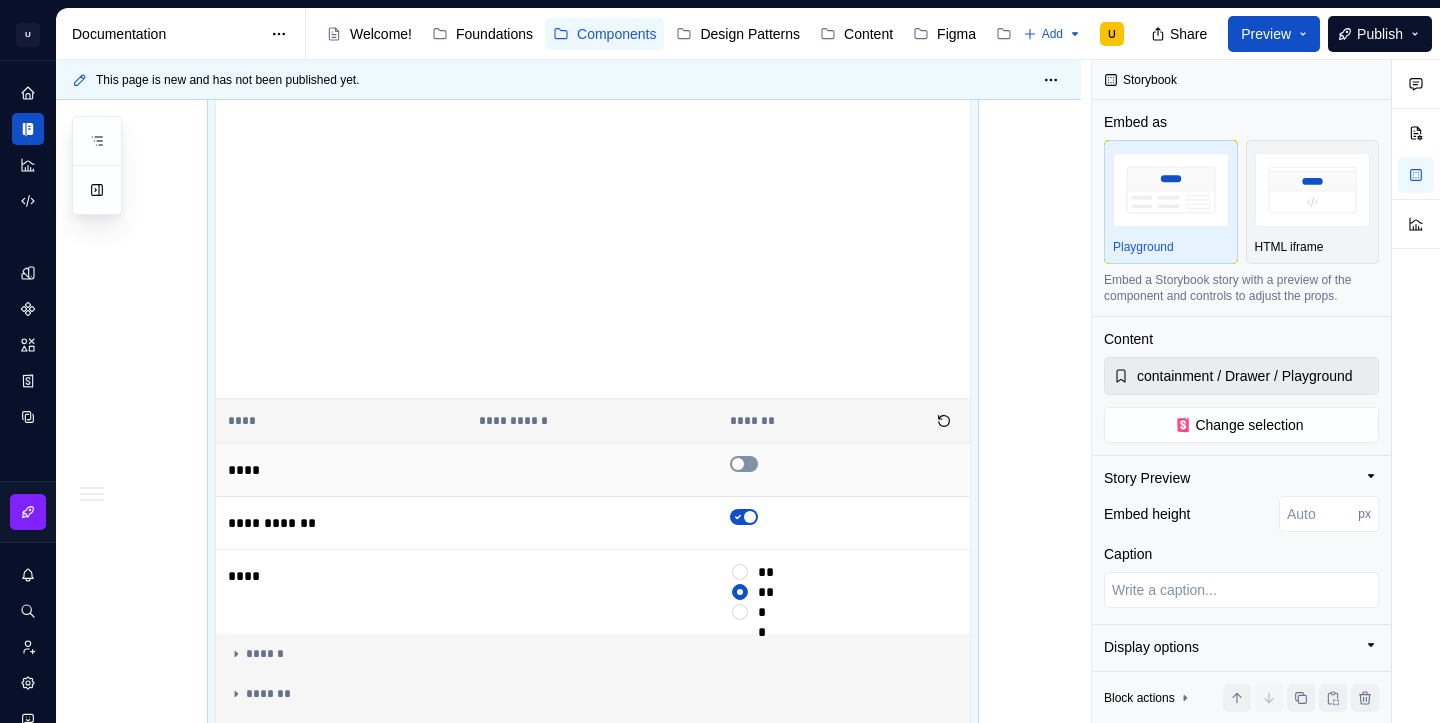 click at bounding box center (744, 464) 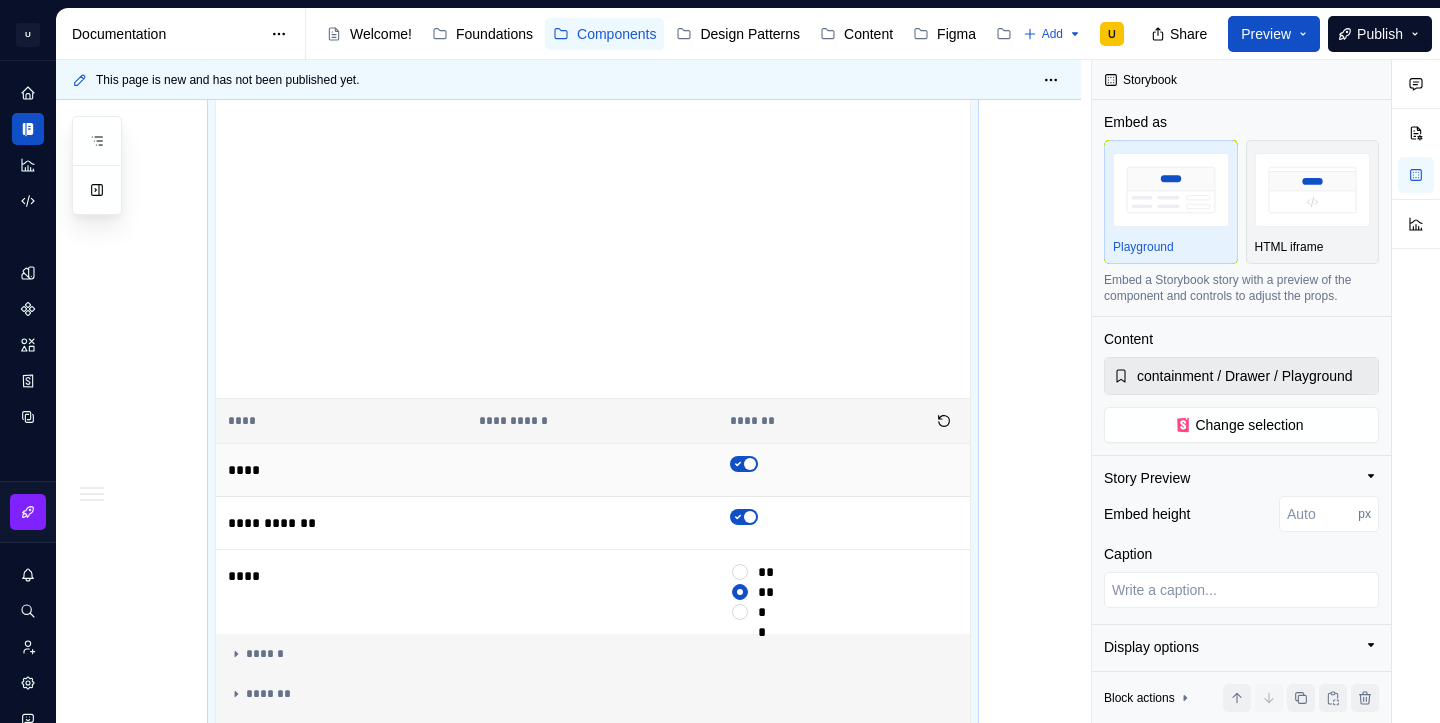 click at bounding box center [750, 464] 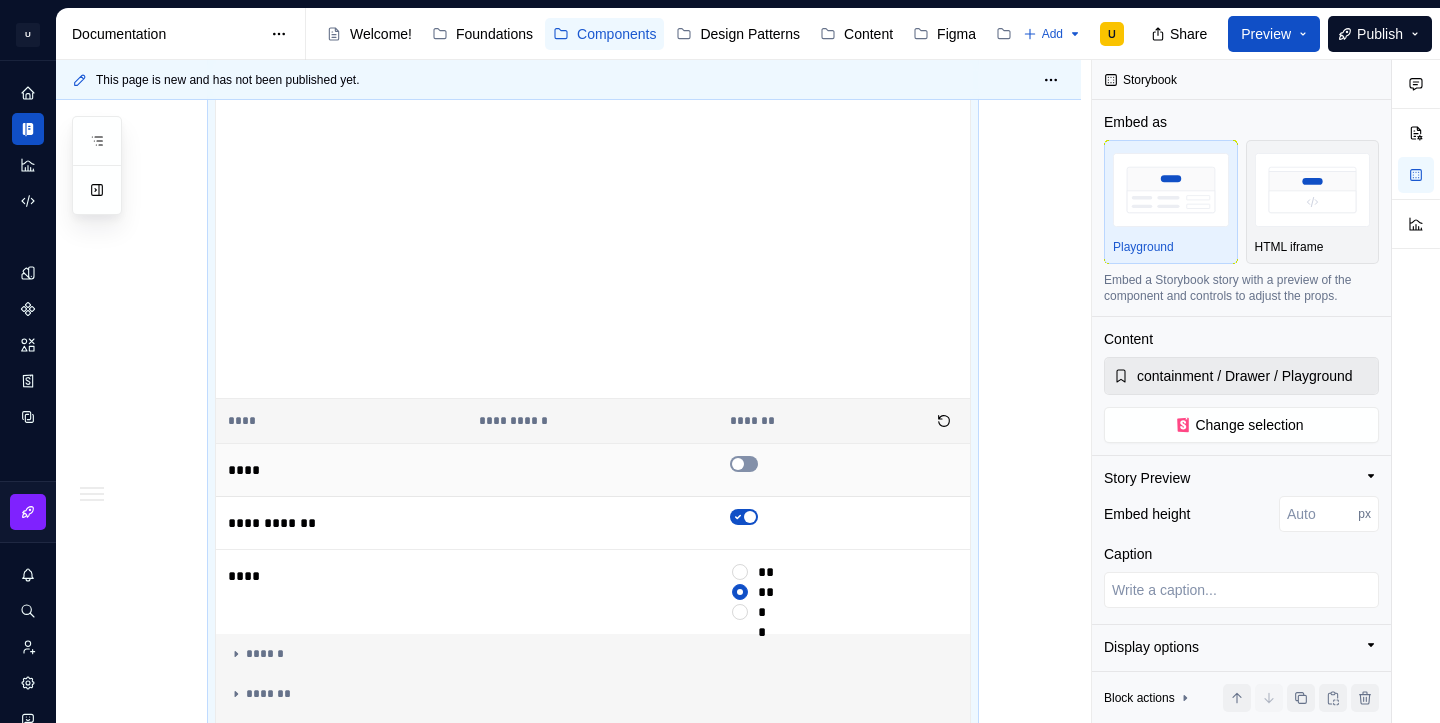 click at bounding box center [744, 464] 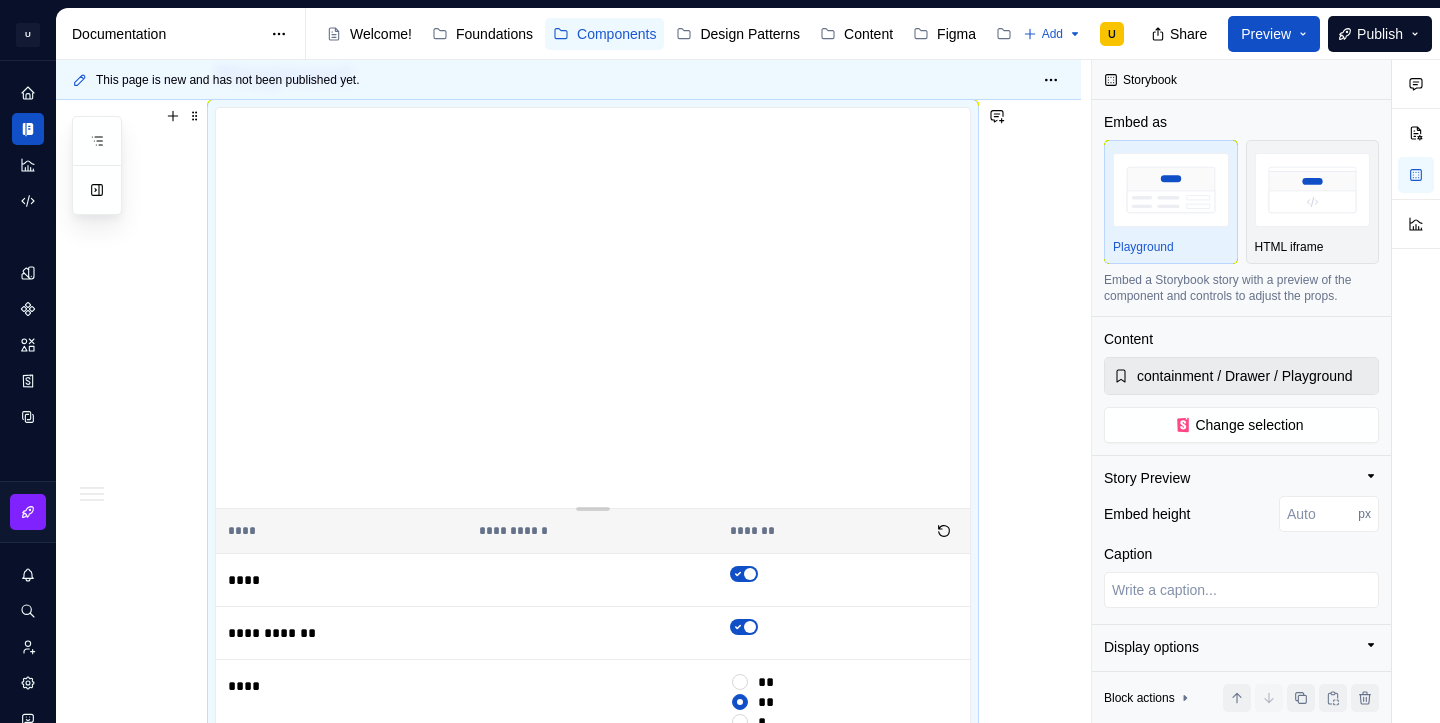 scroll, scrollTop: 2377, scrollLeft: 0, axis: vertical 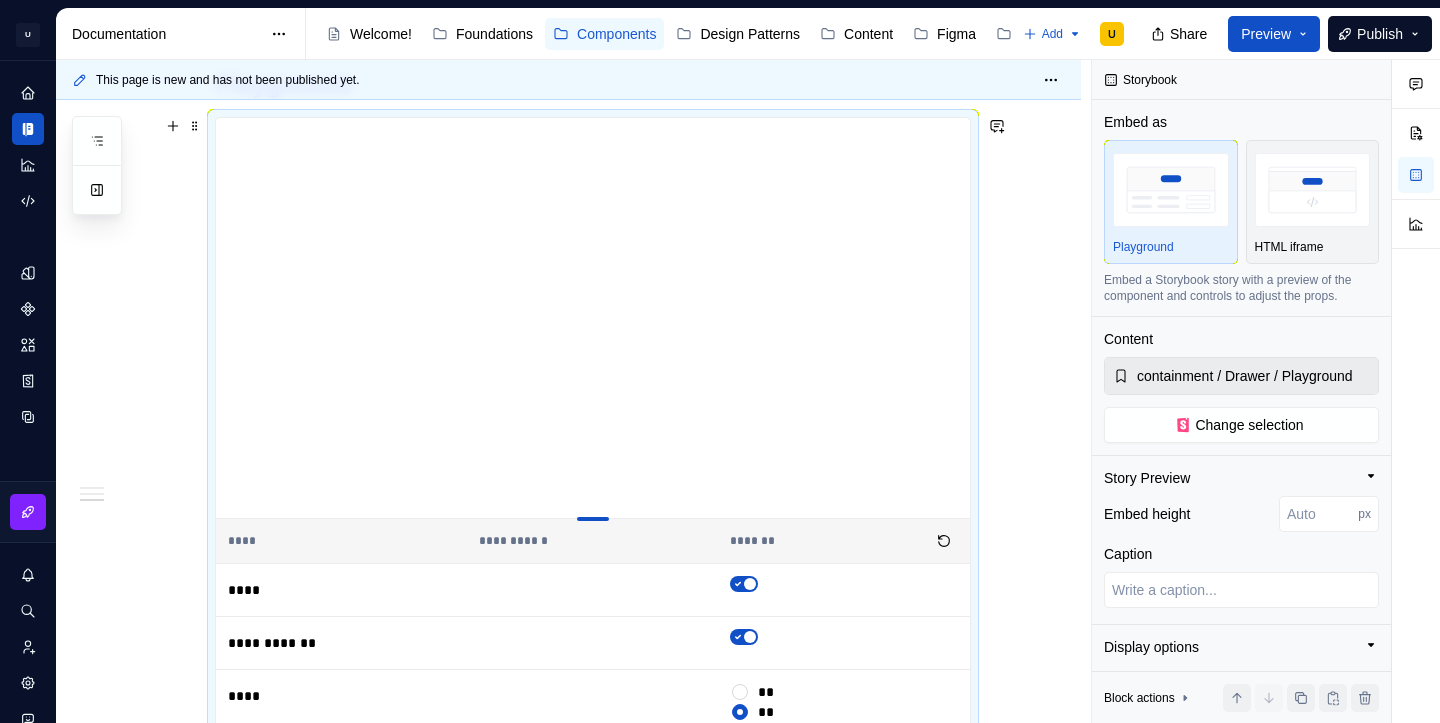 type on "*" 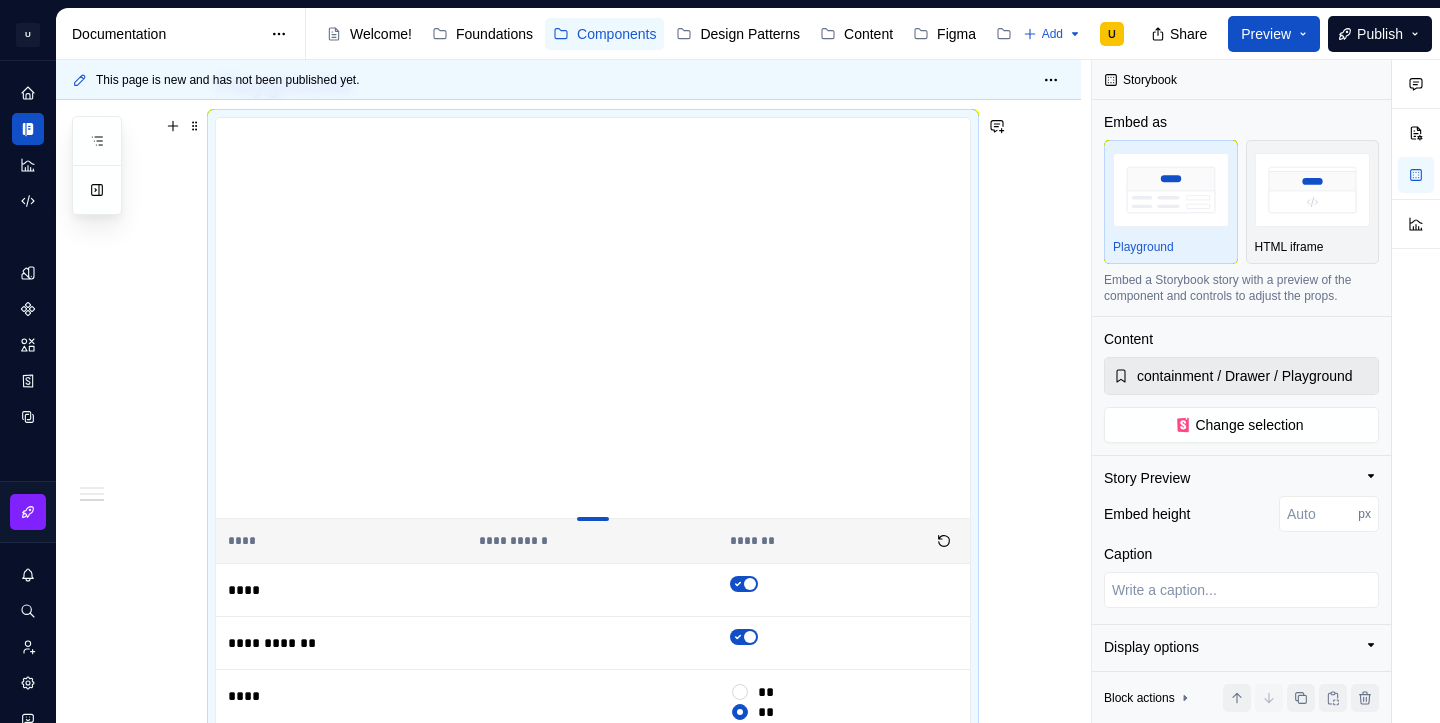 type on "434" 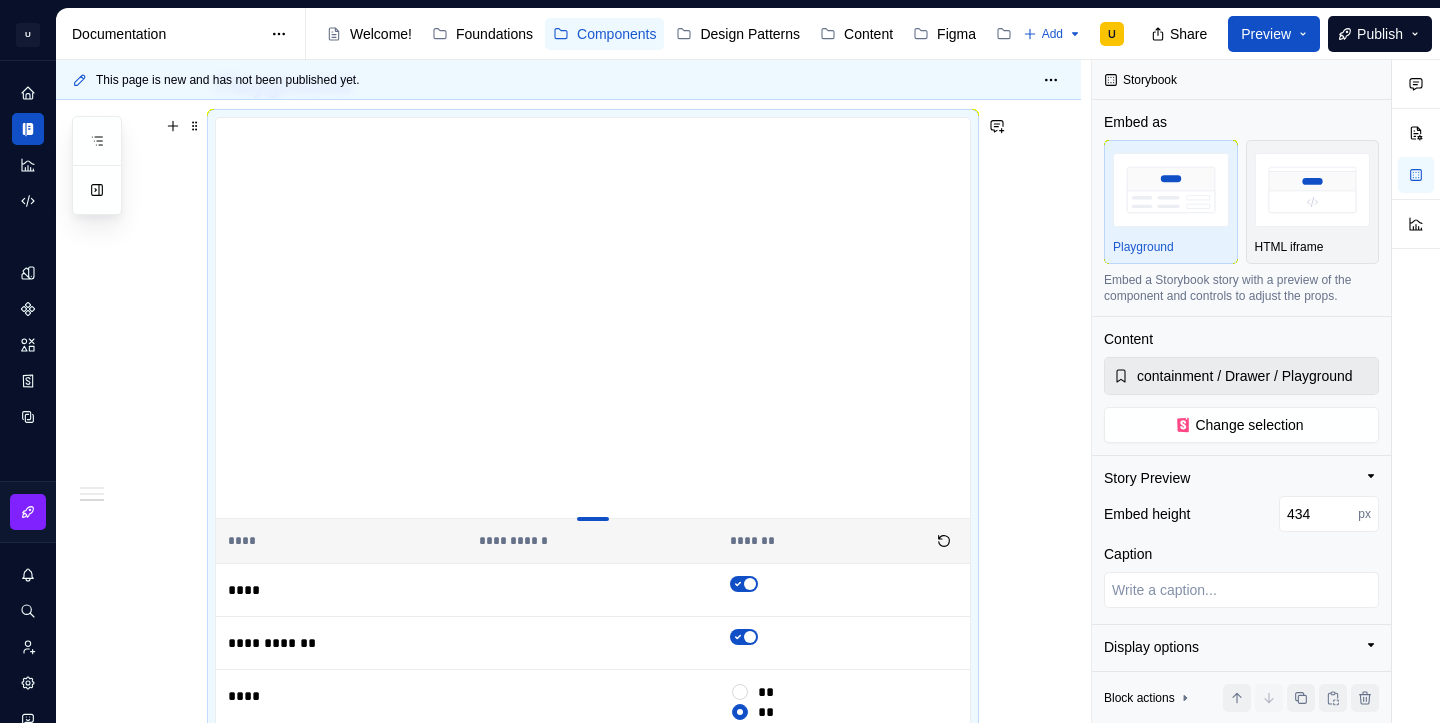 type on "*" 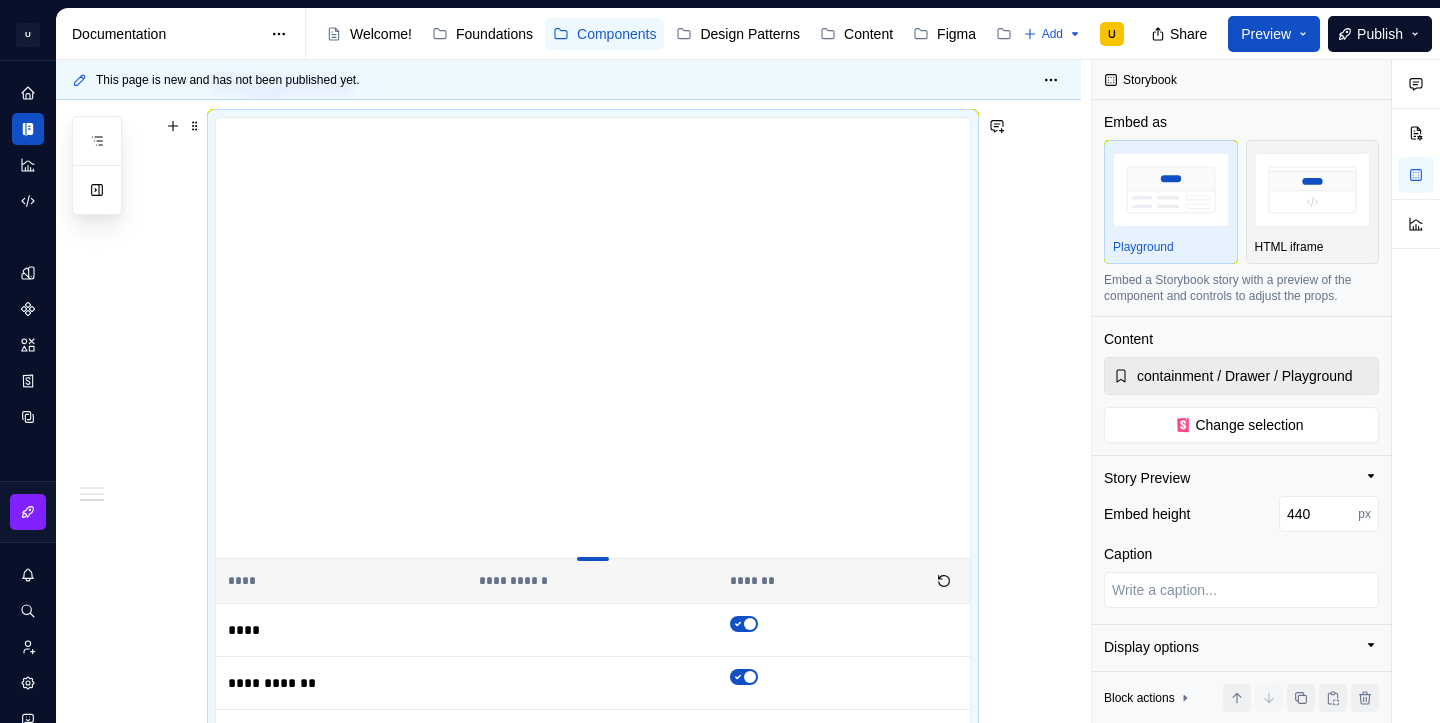 type on "*" 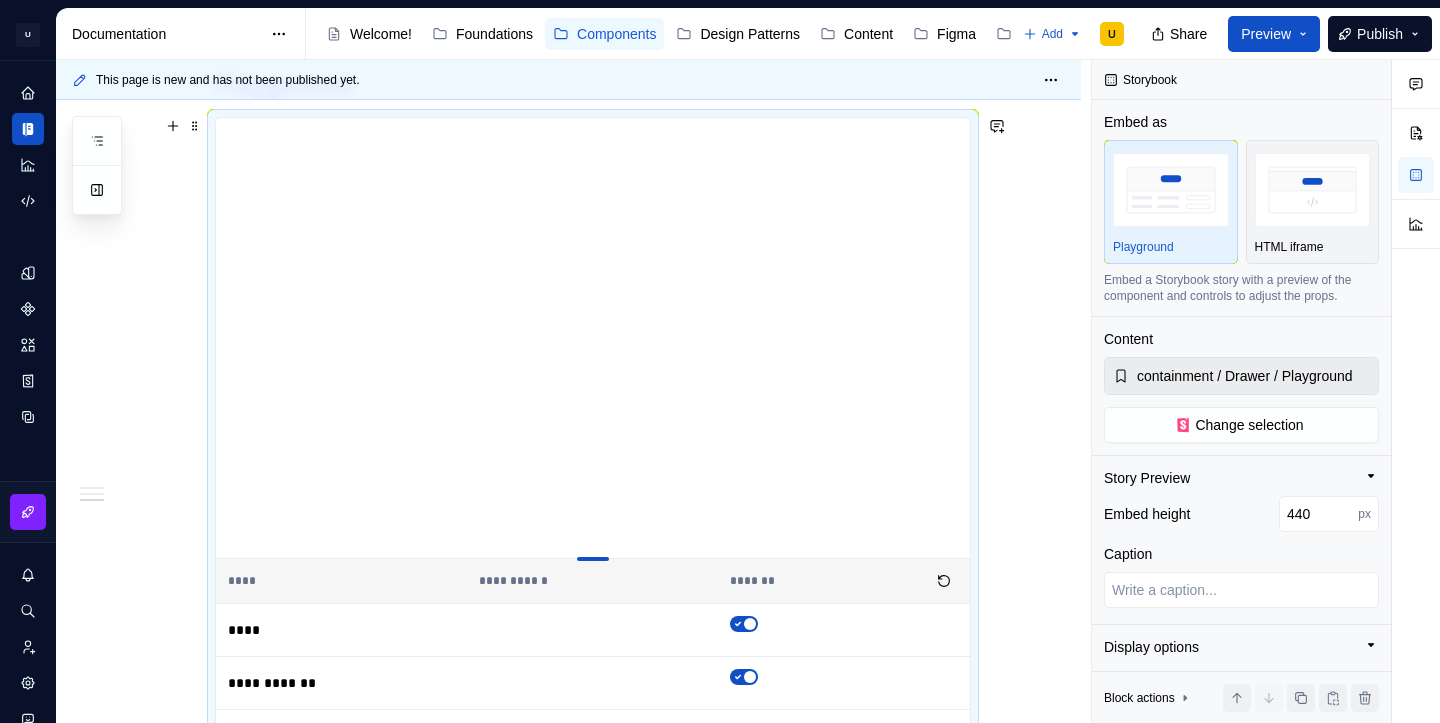 type on "441" 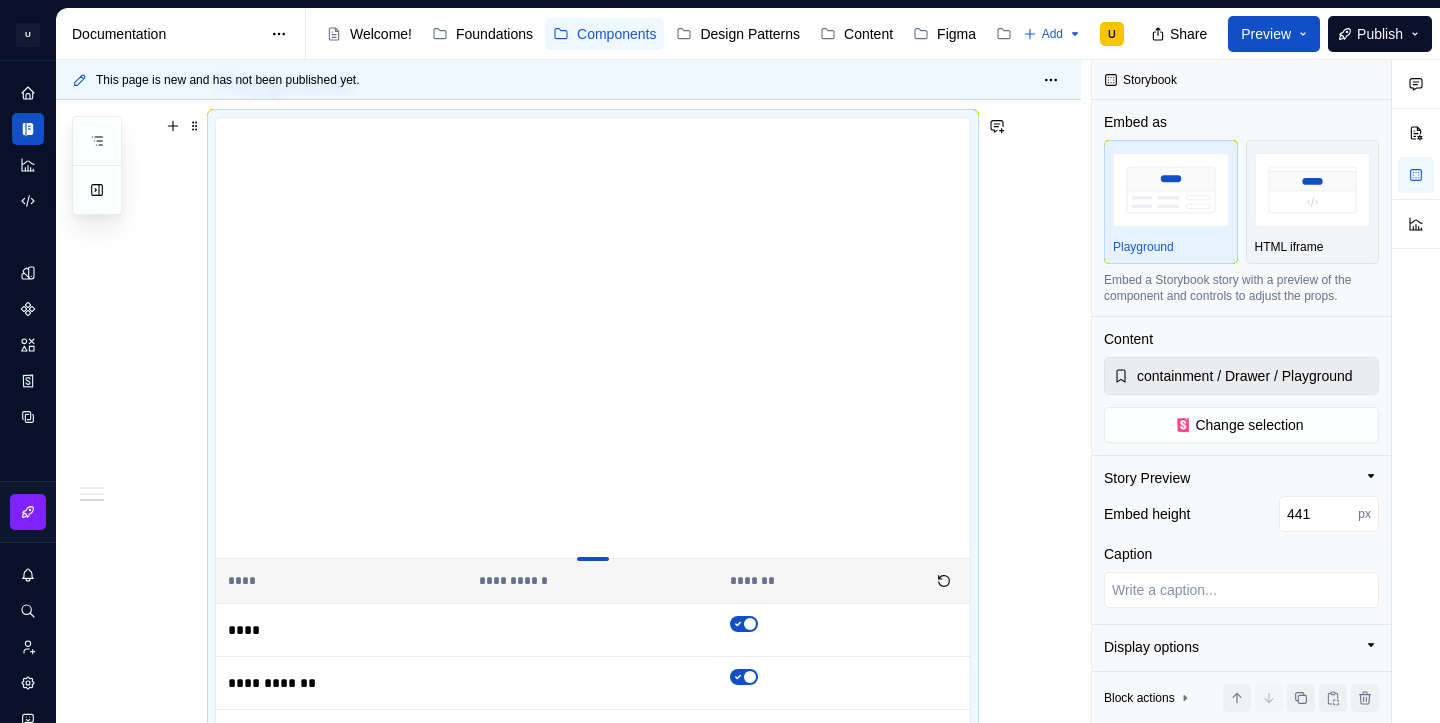 type on "*" 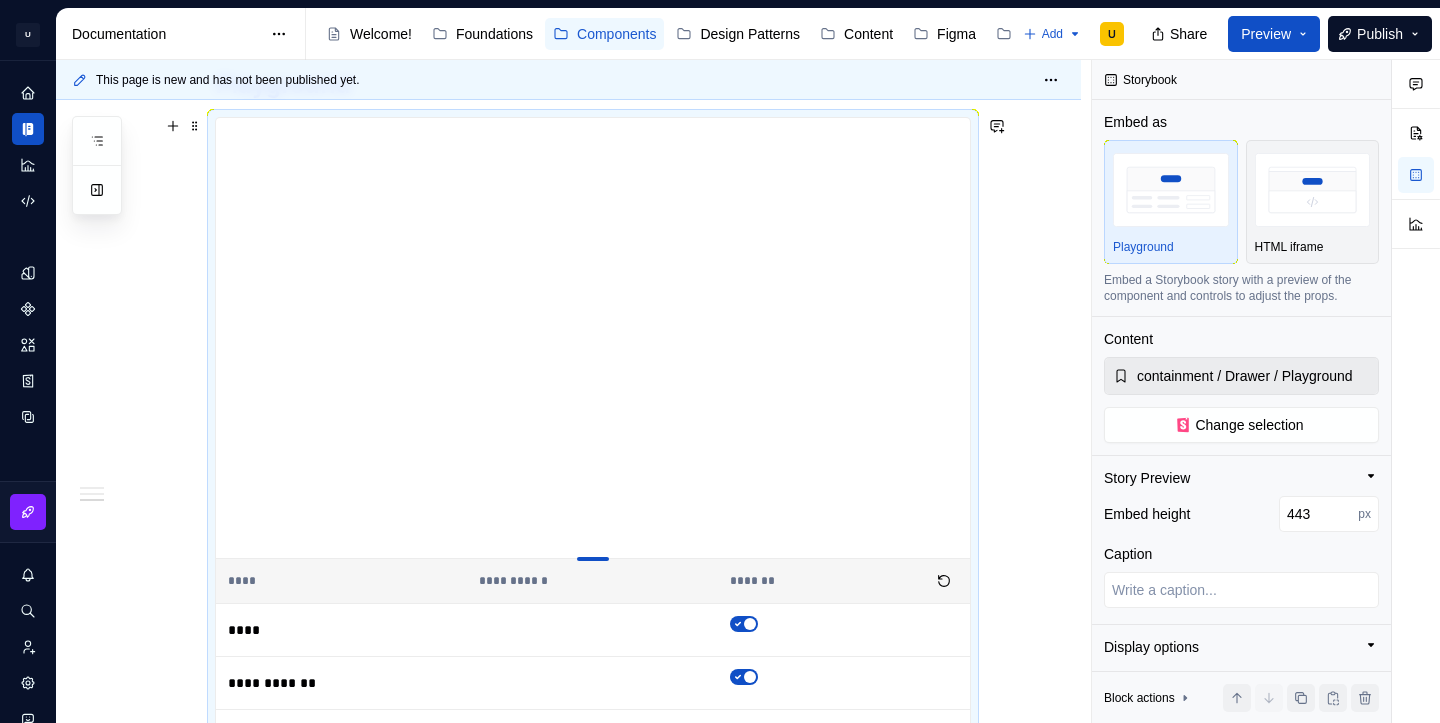 type on "*" 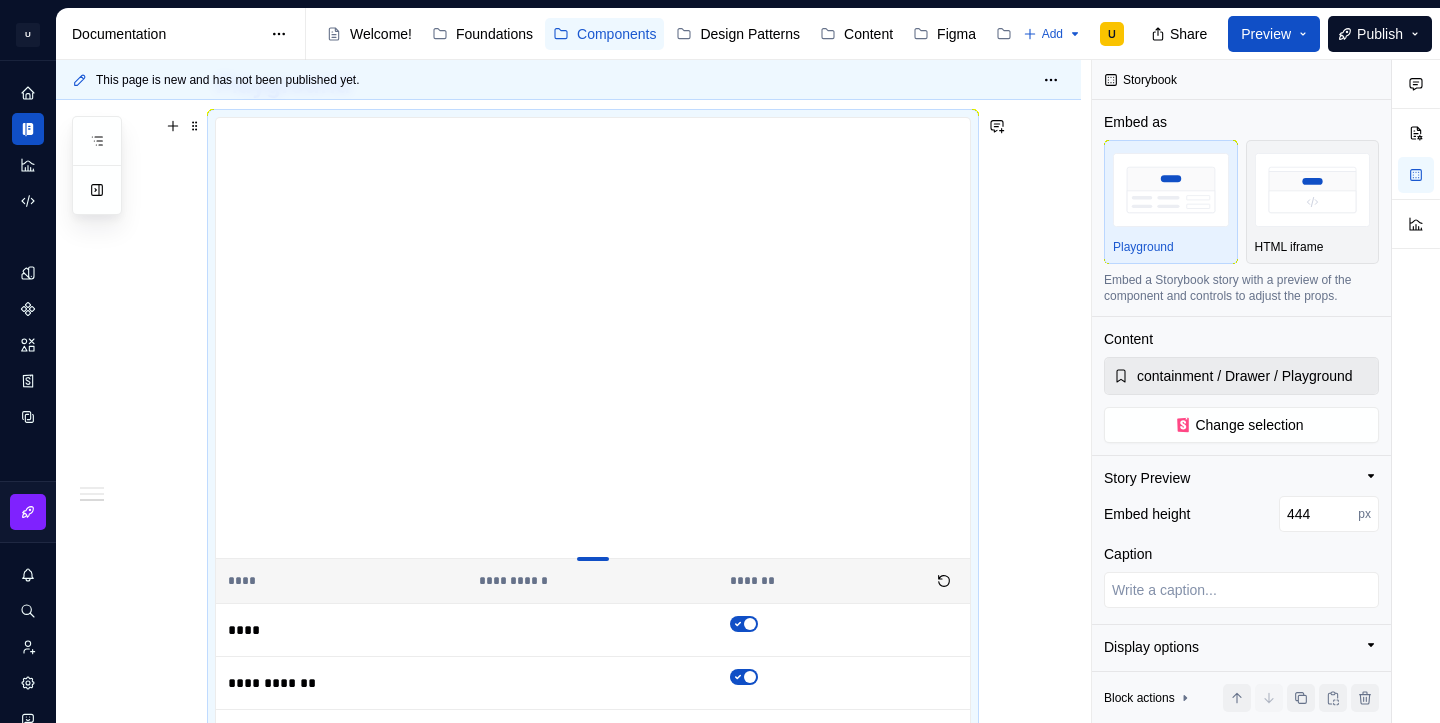type on "*" 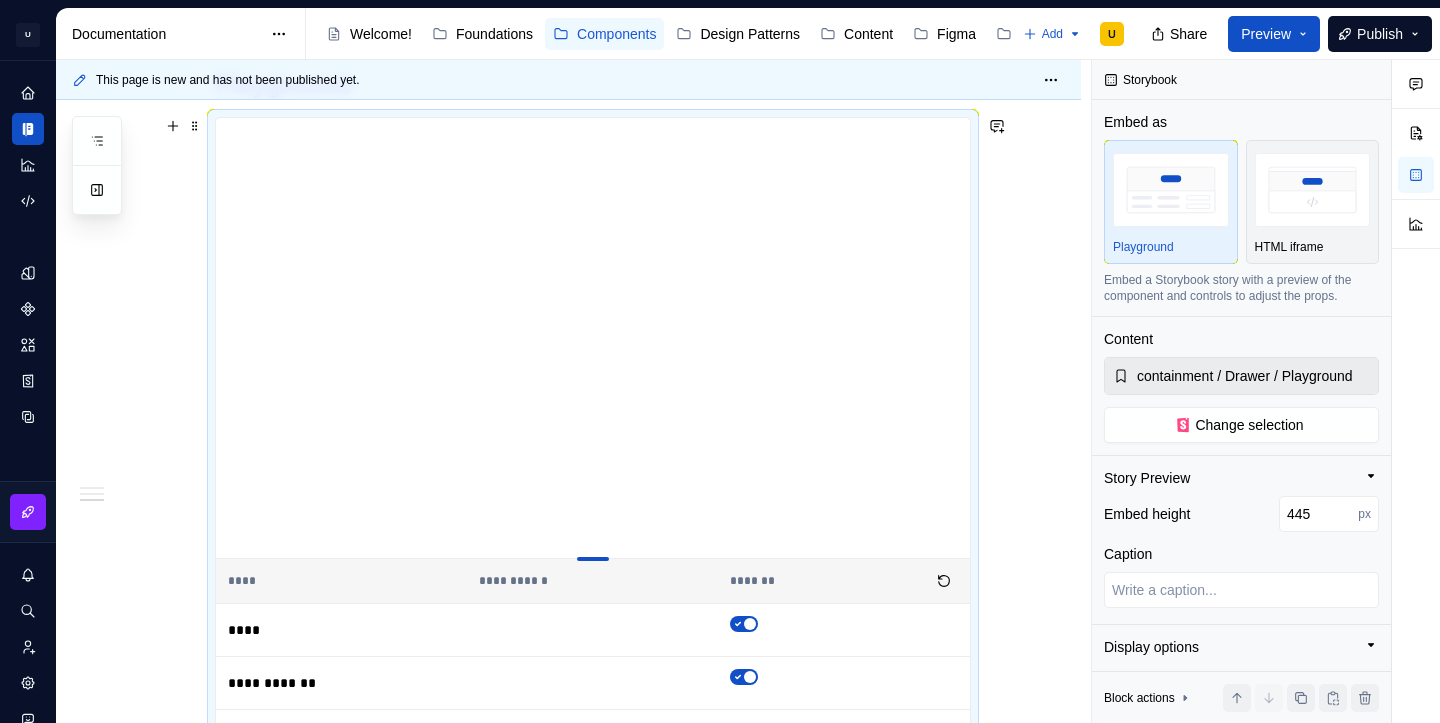 type on "*" 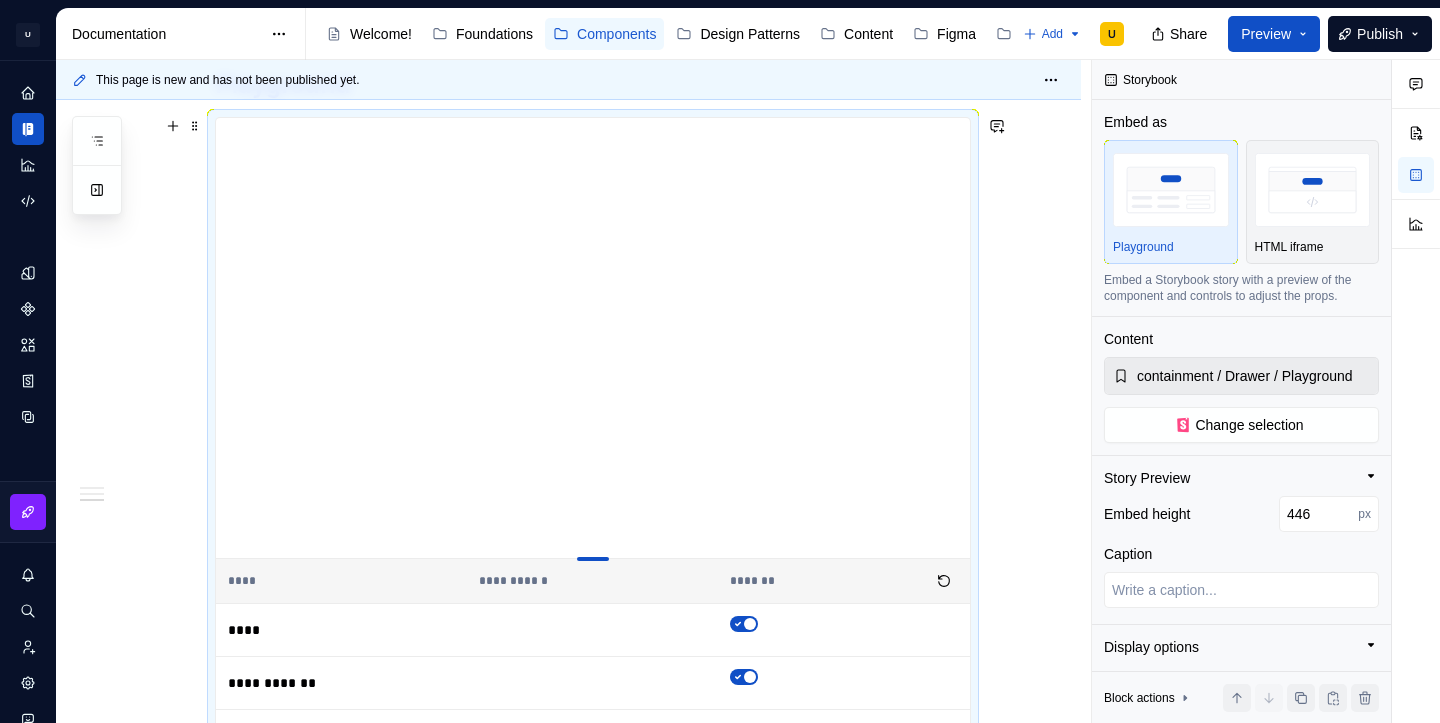 type on "*" 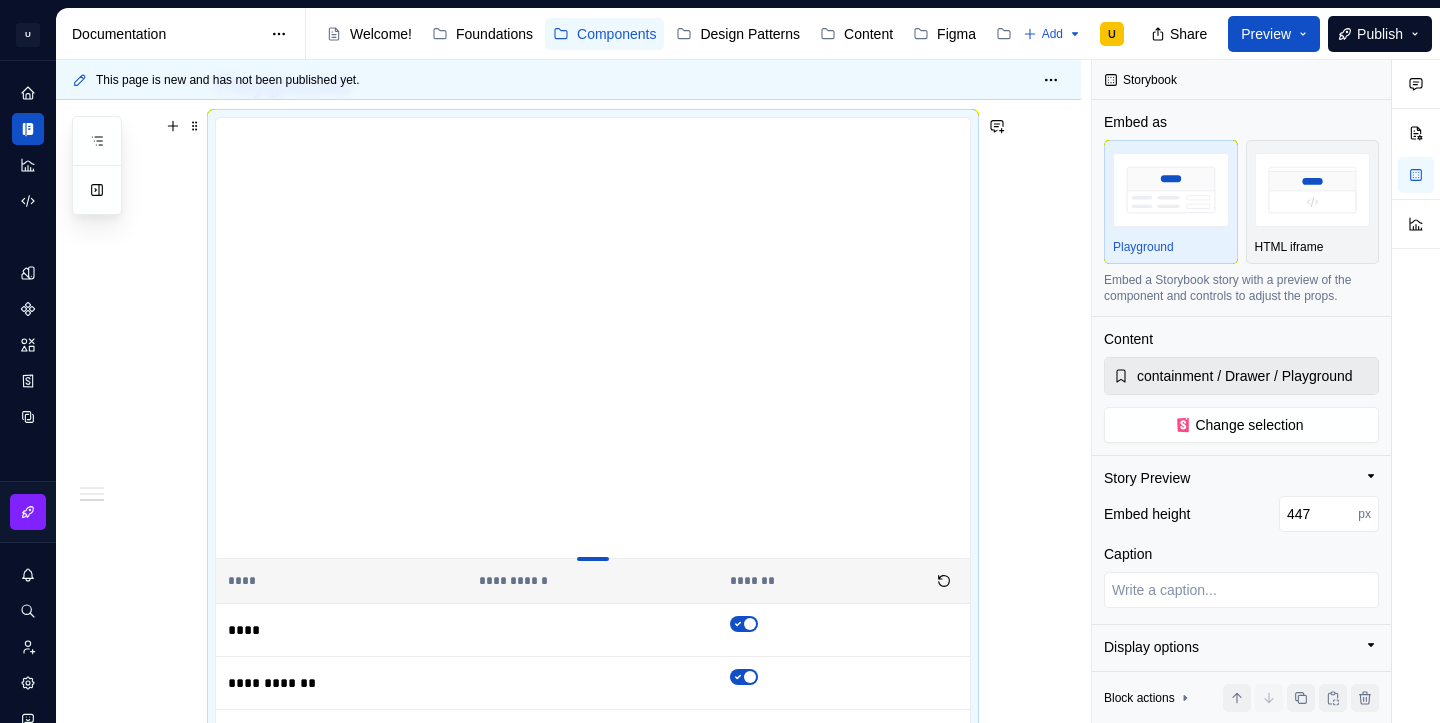 type on "*" 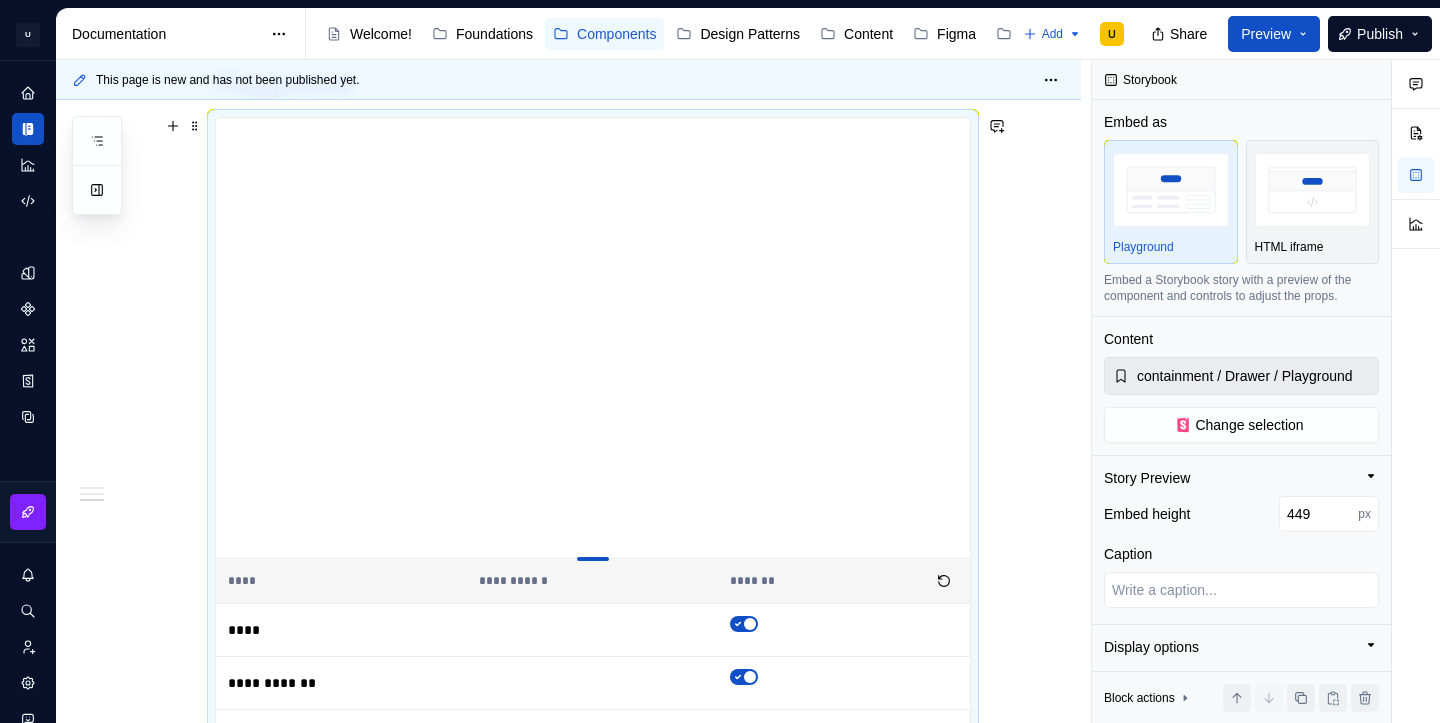 type on "*" 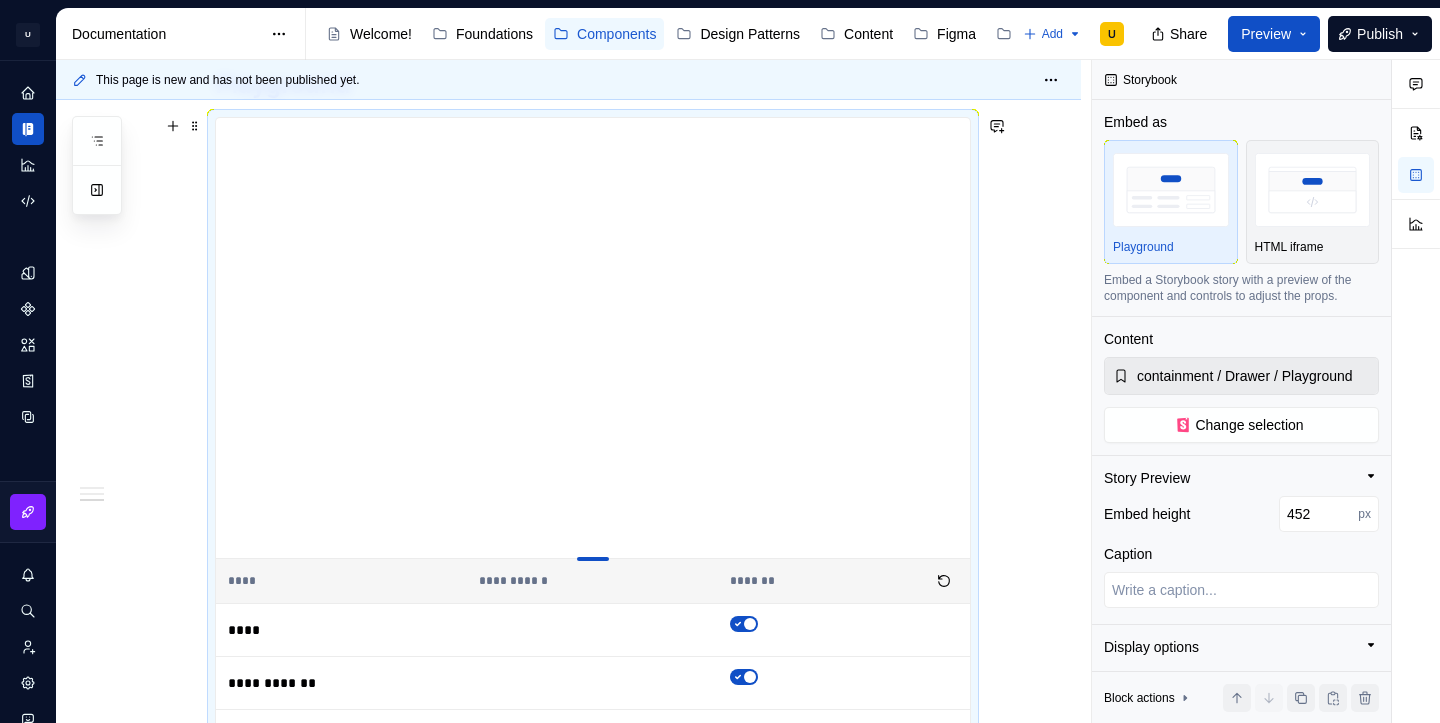 type on "*" 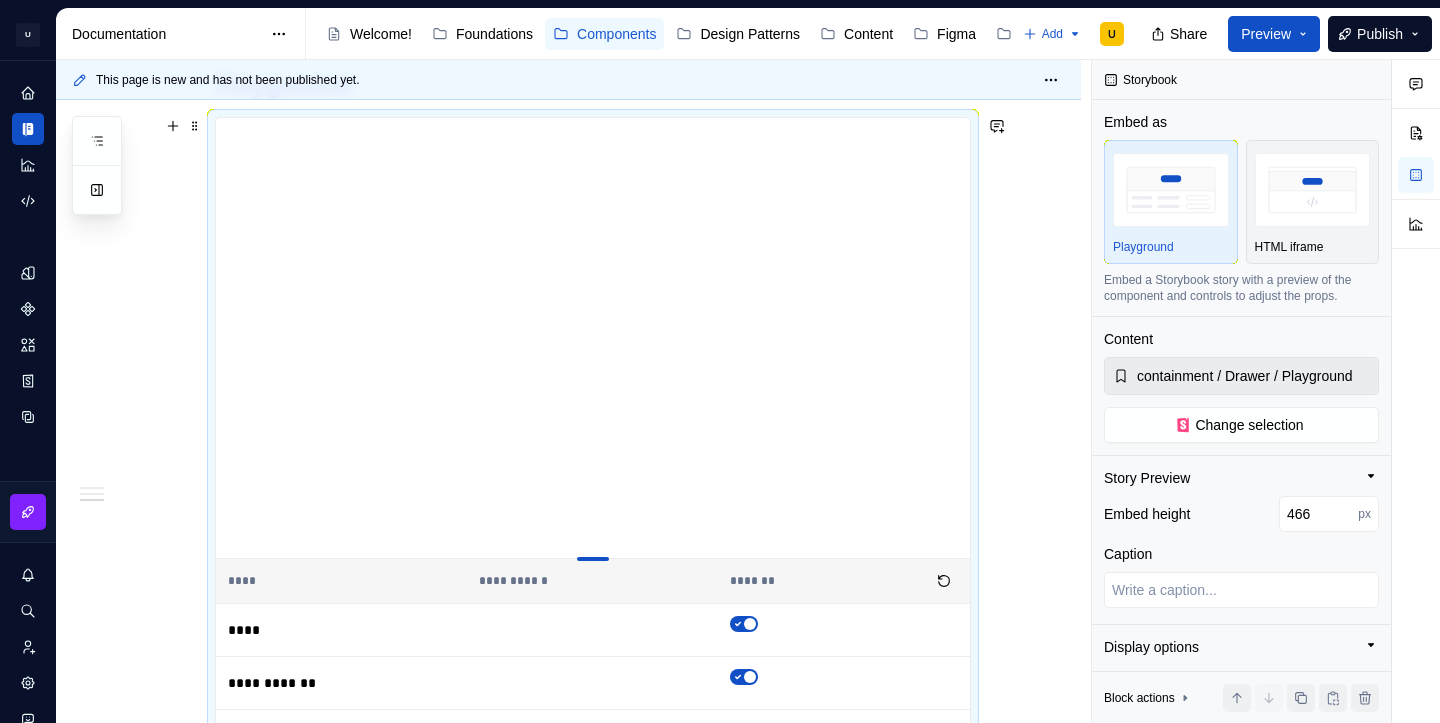type on "*" 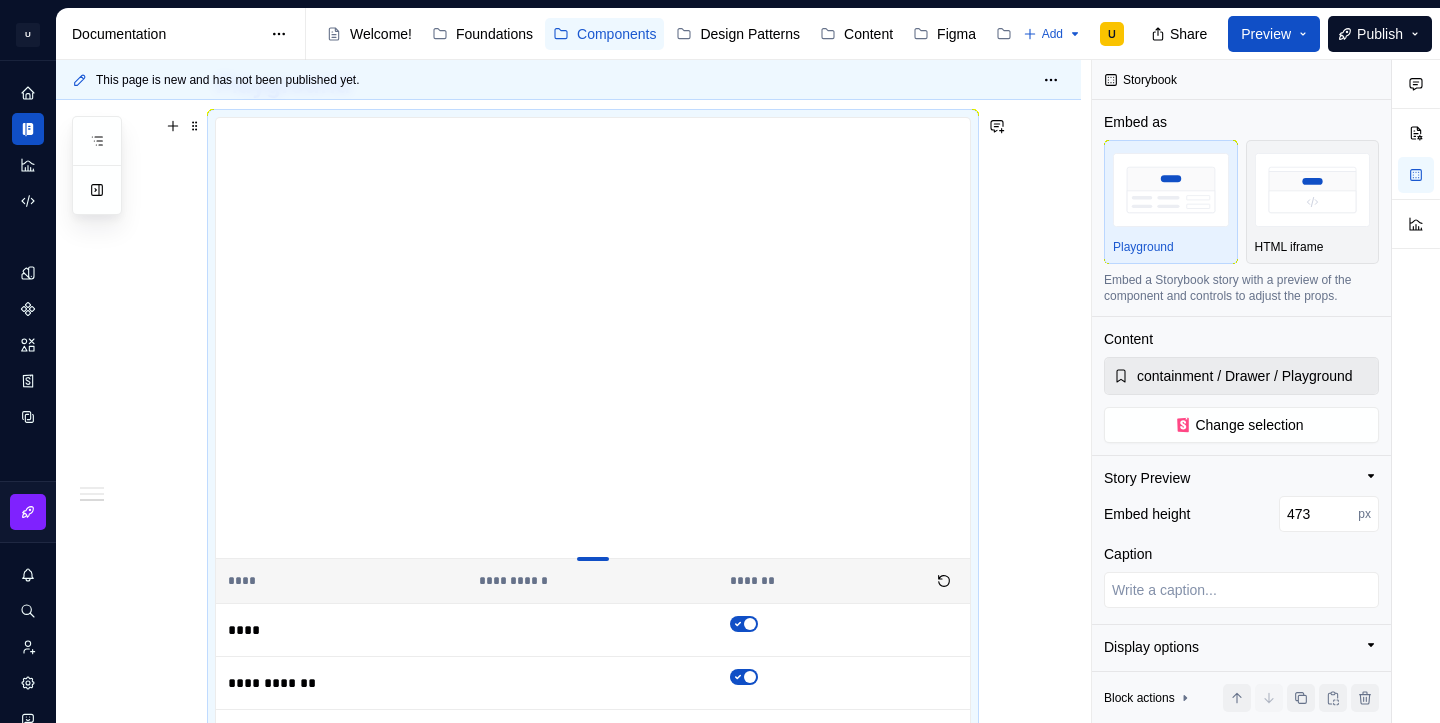type on "*" 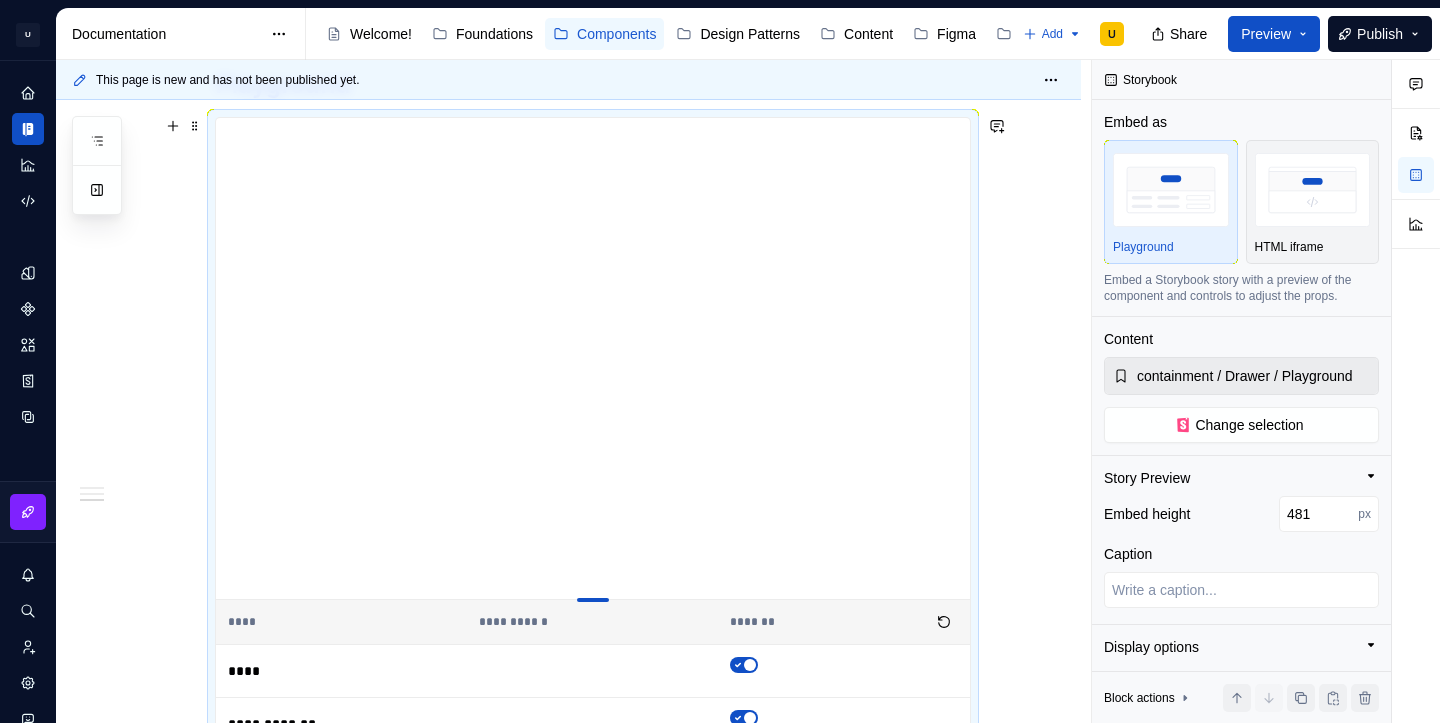 type on "*" 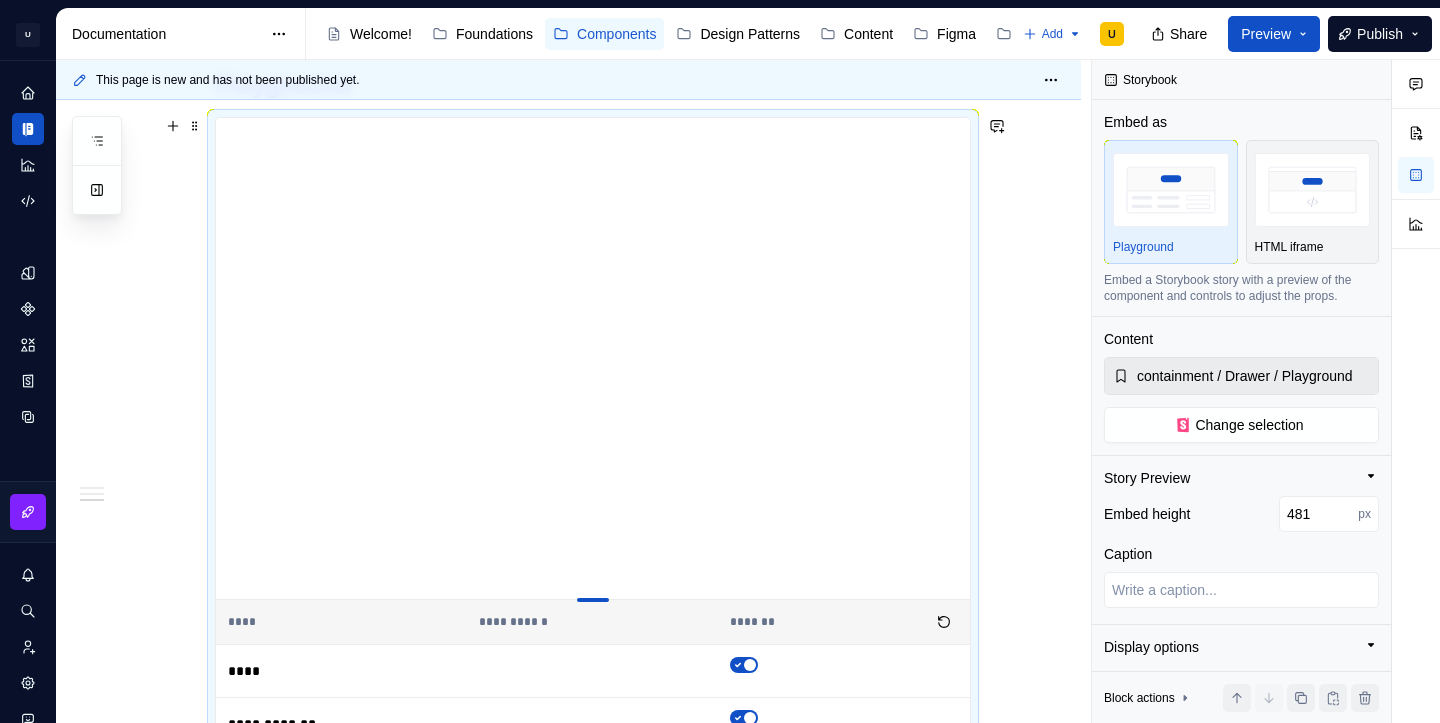 type on "489" 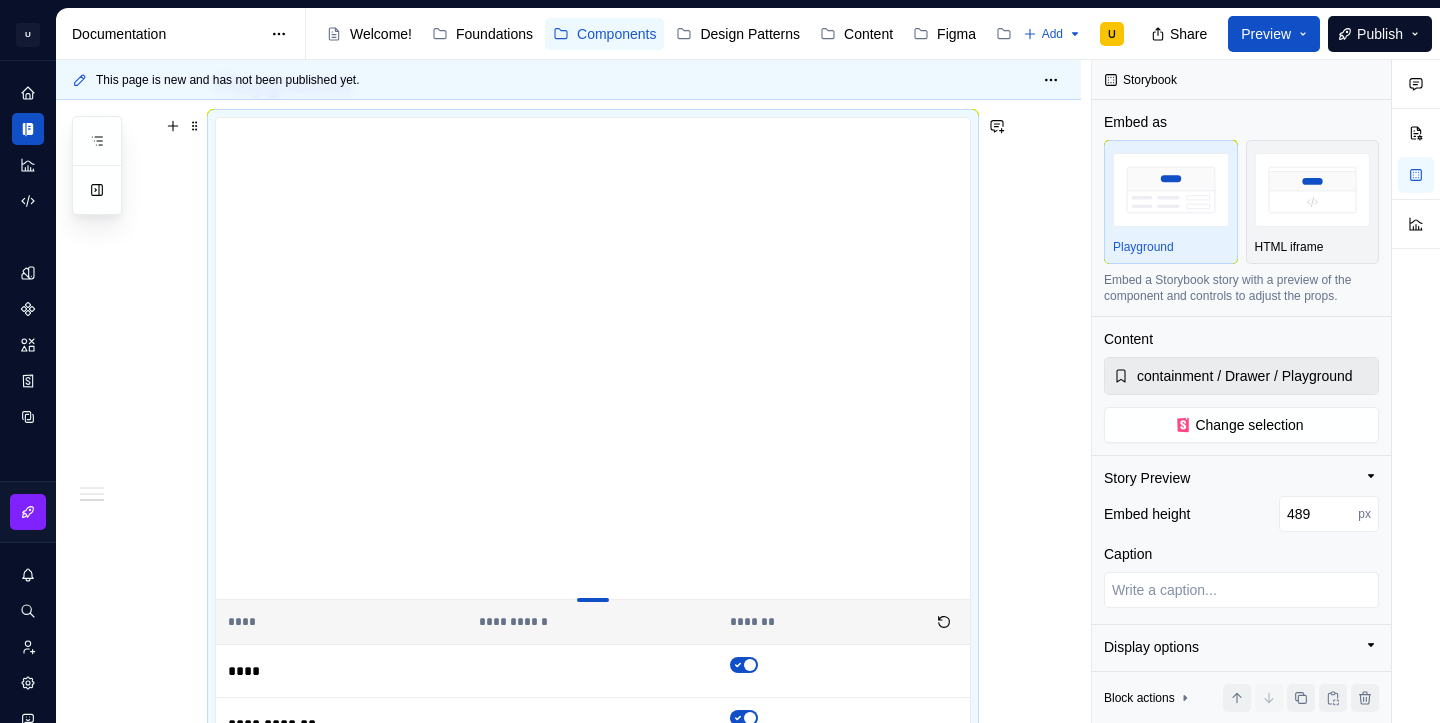 type on "*" 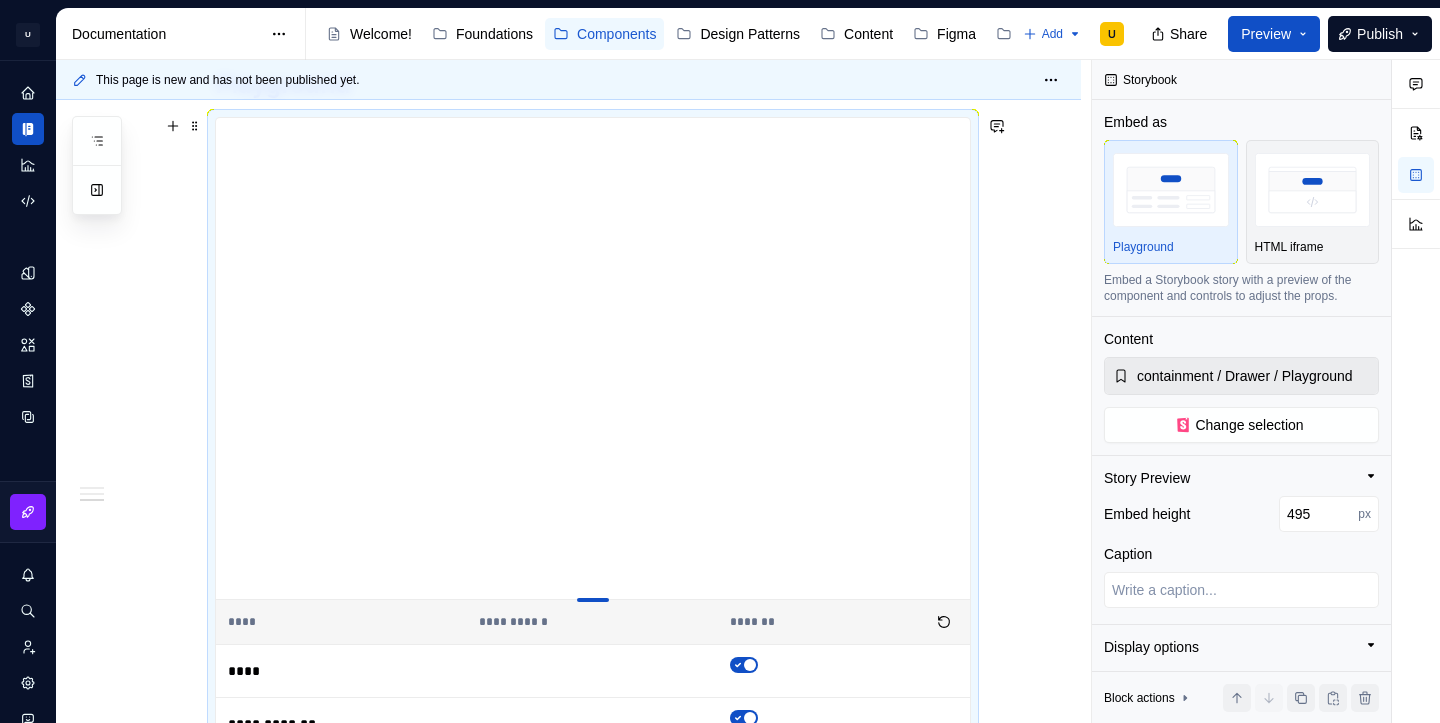 type on "*" 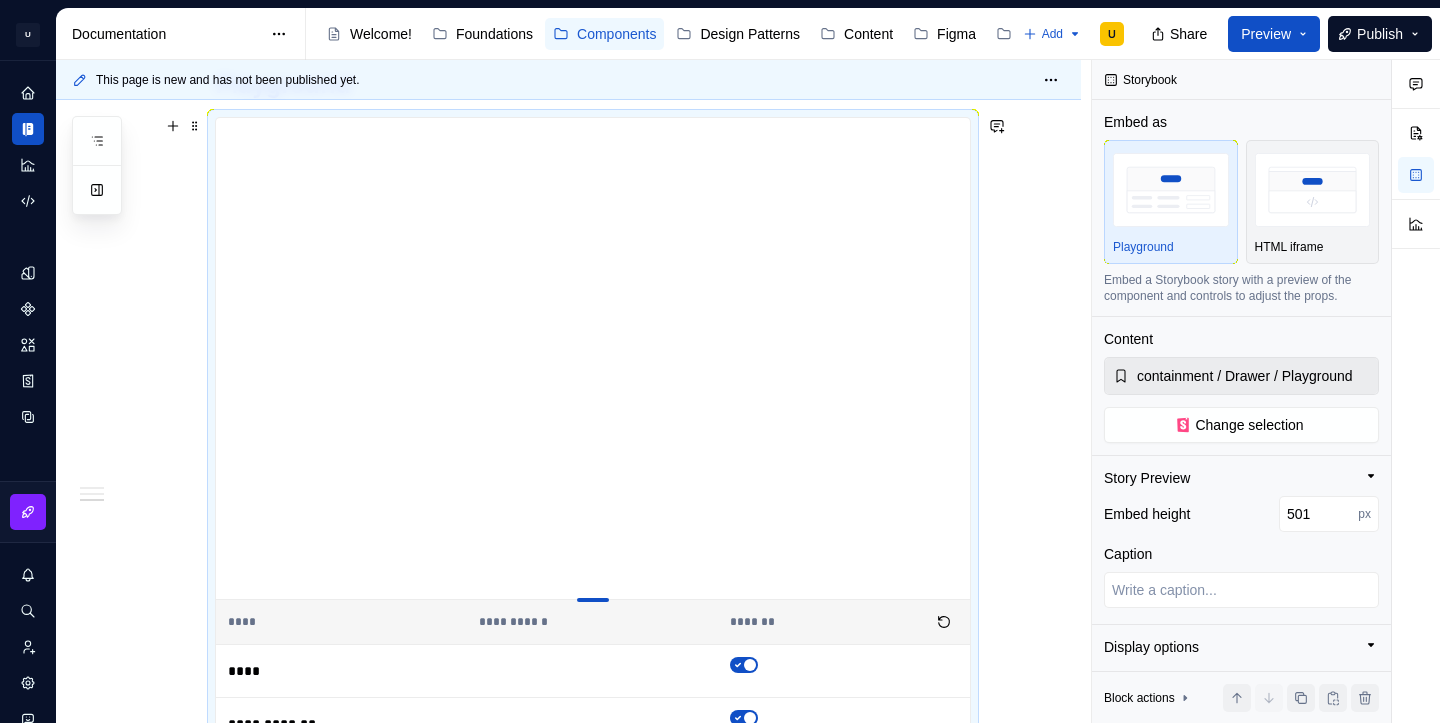 type on "*" 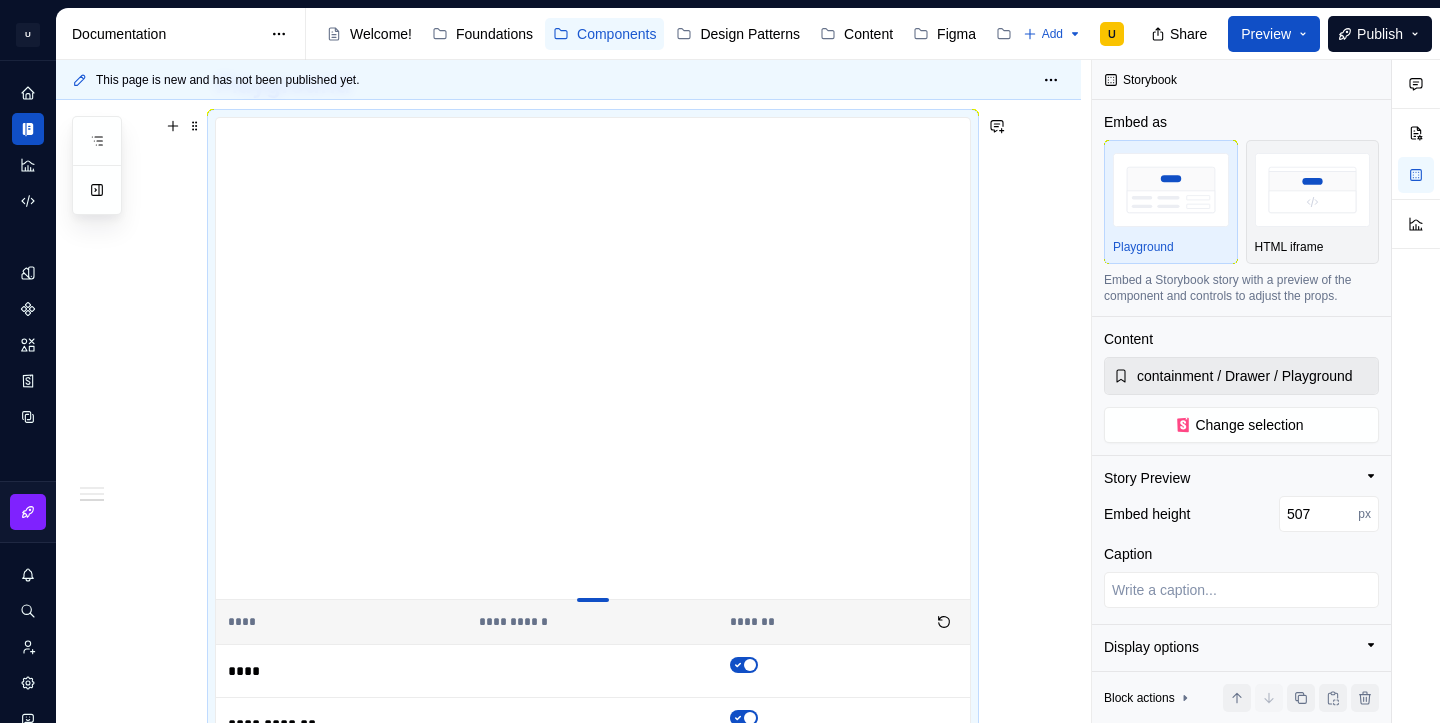 type on "*" 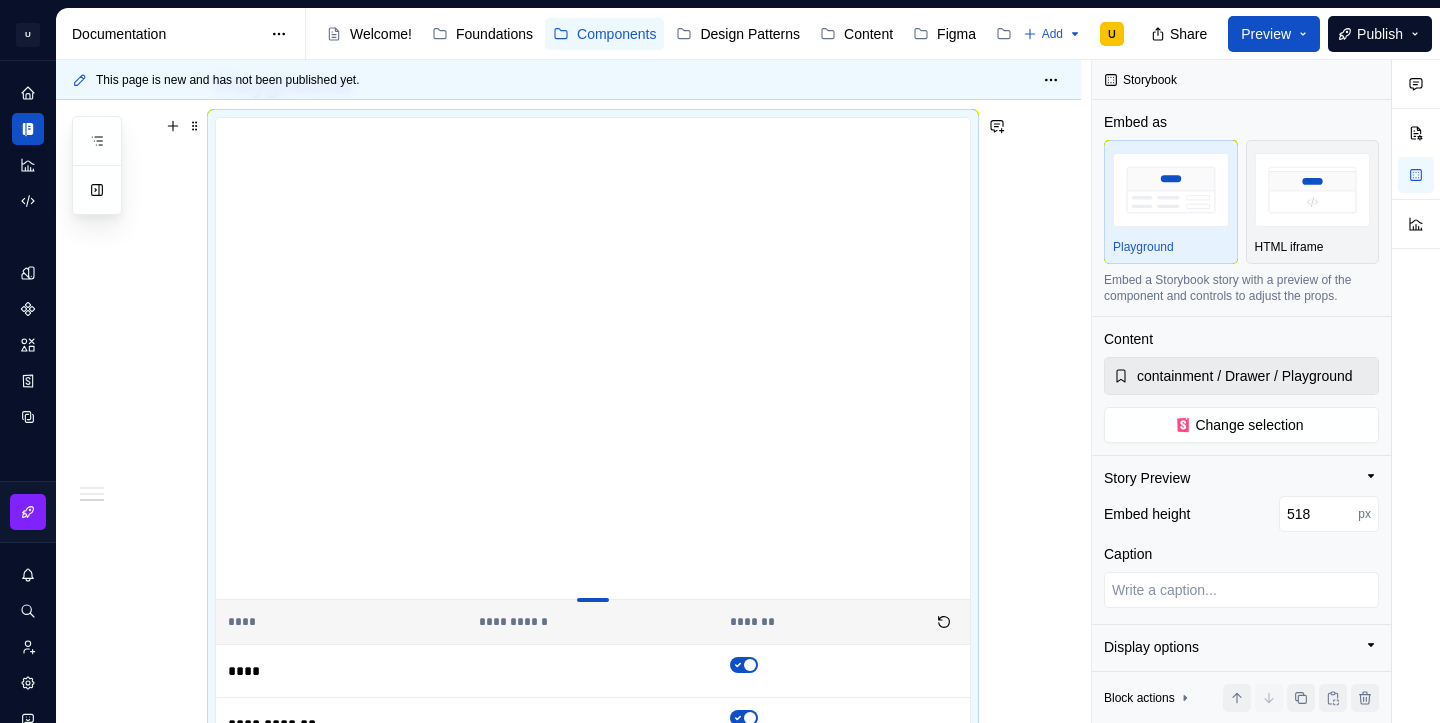 type on "*" 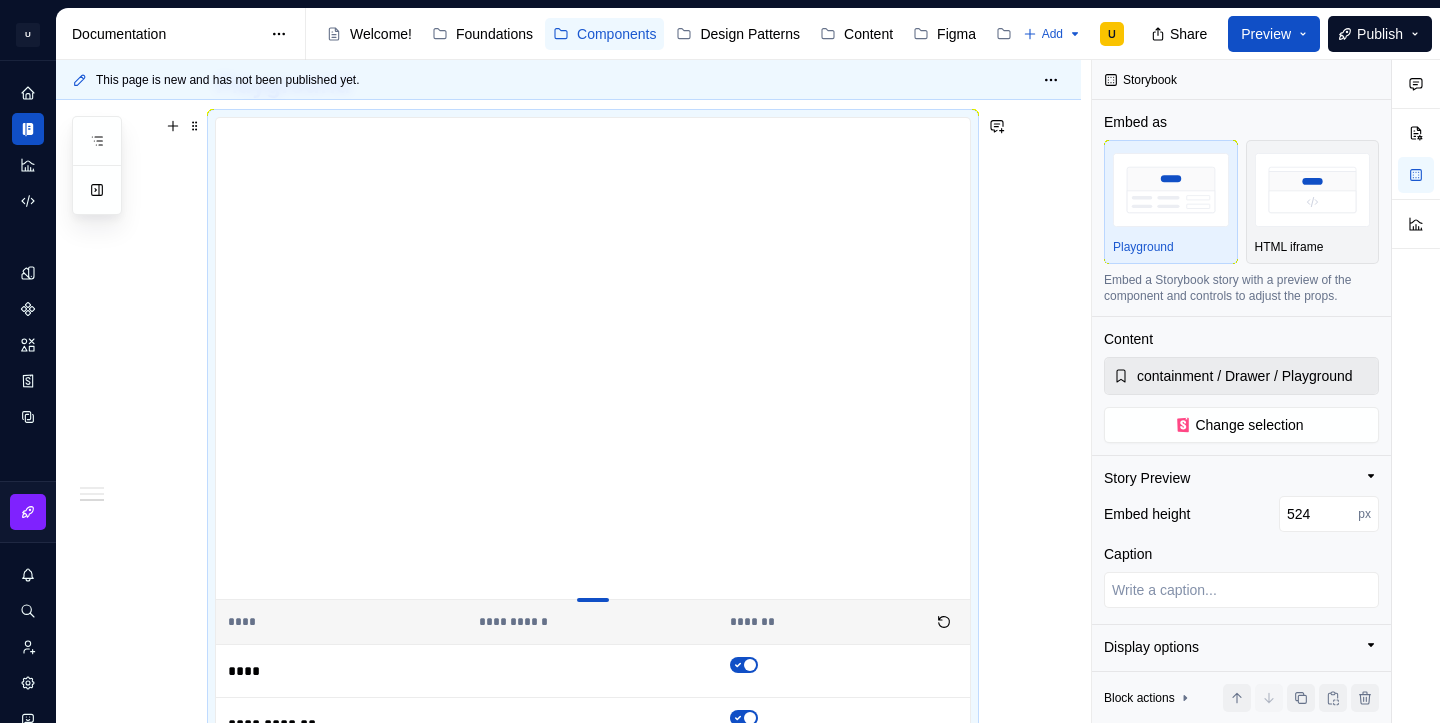 type on "*" 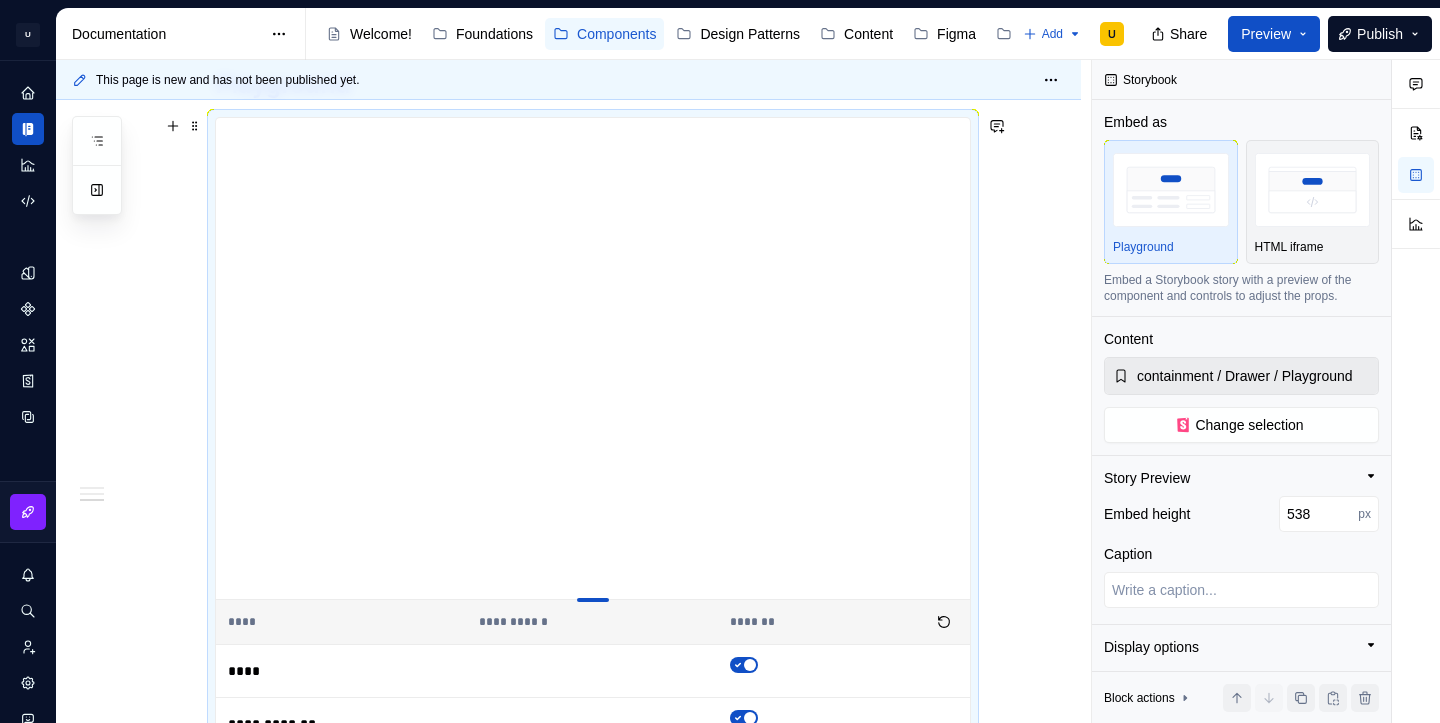 type on "*" 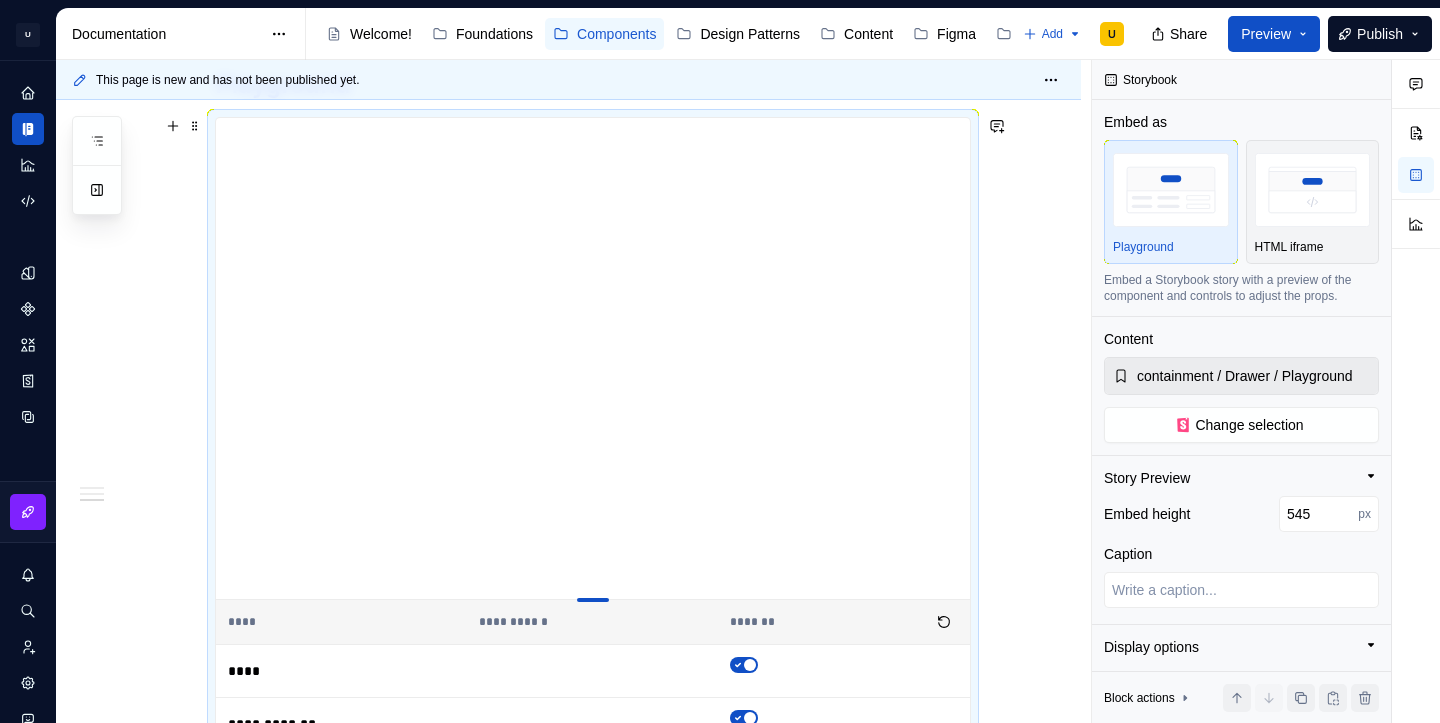 type on "*" 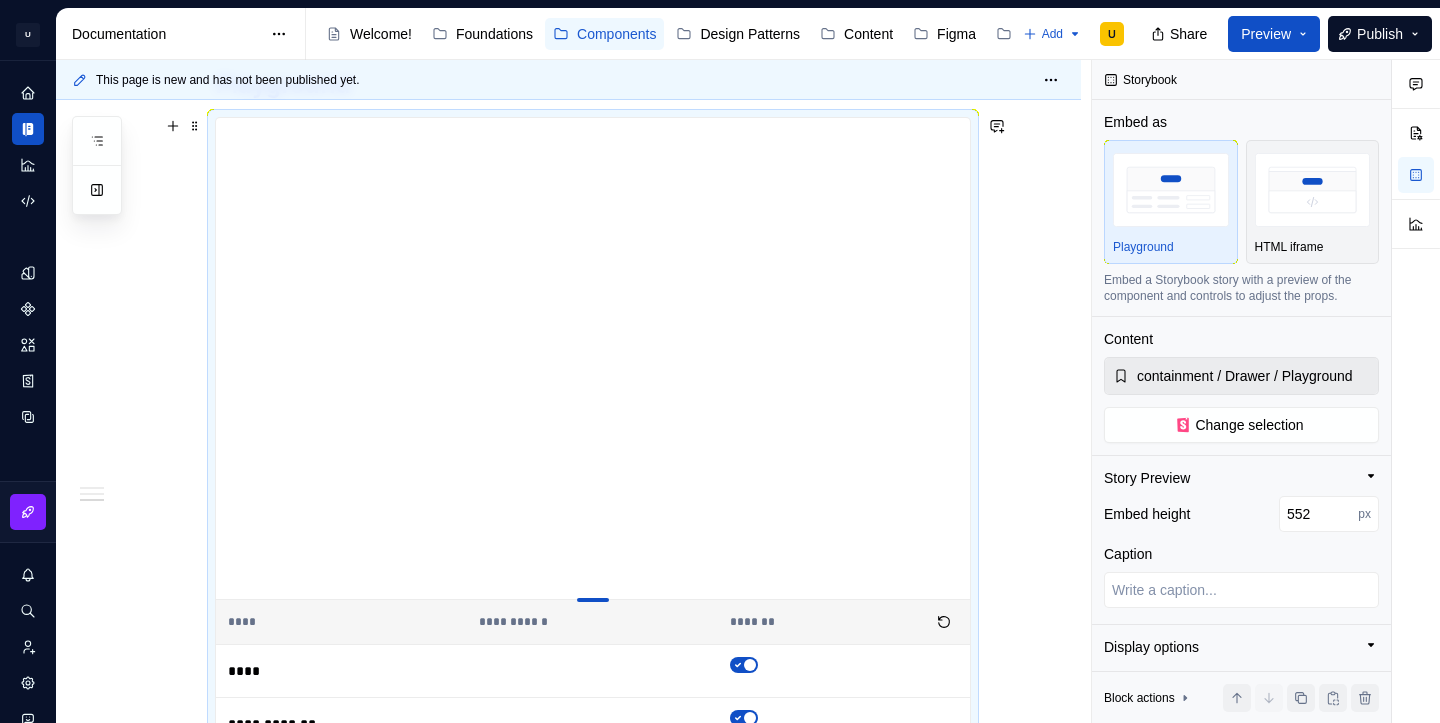 type on "*" 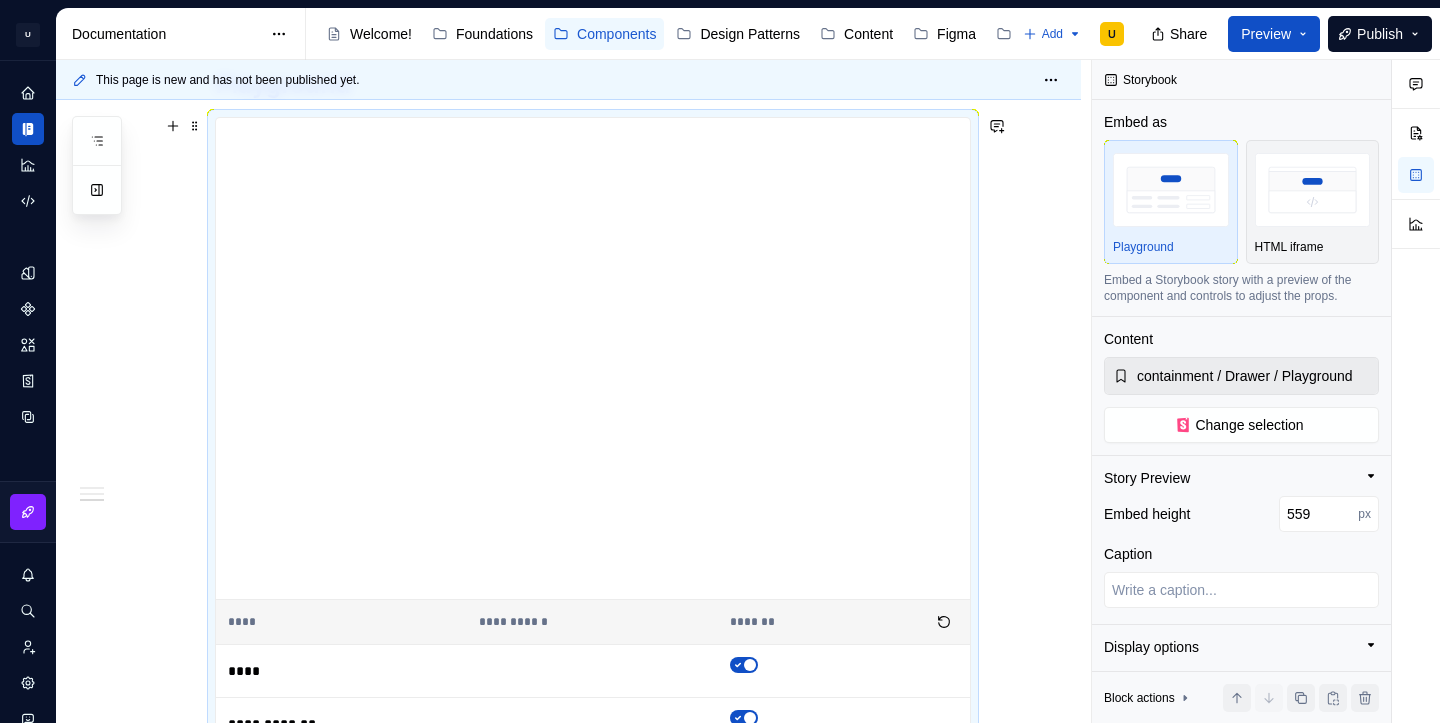 type on "*" 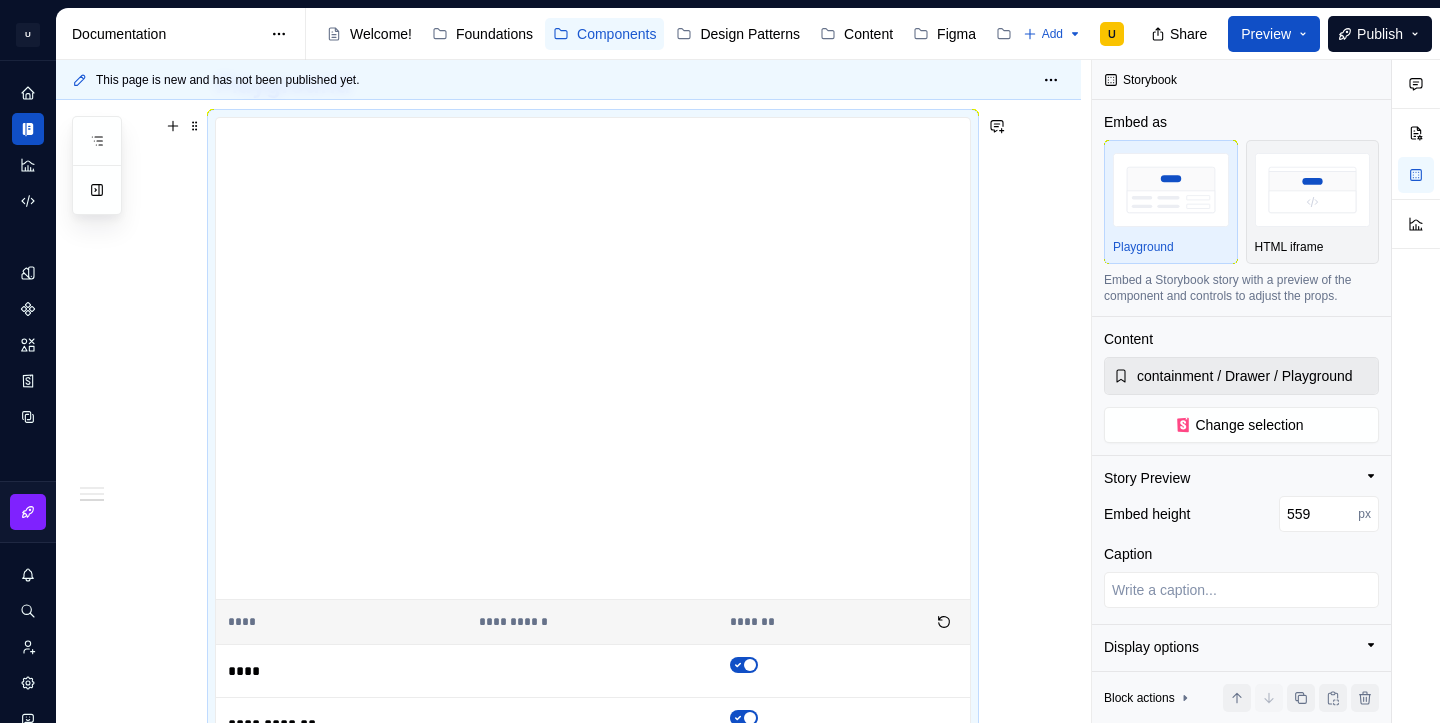 type on "565" 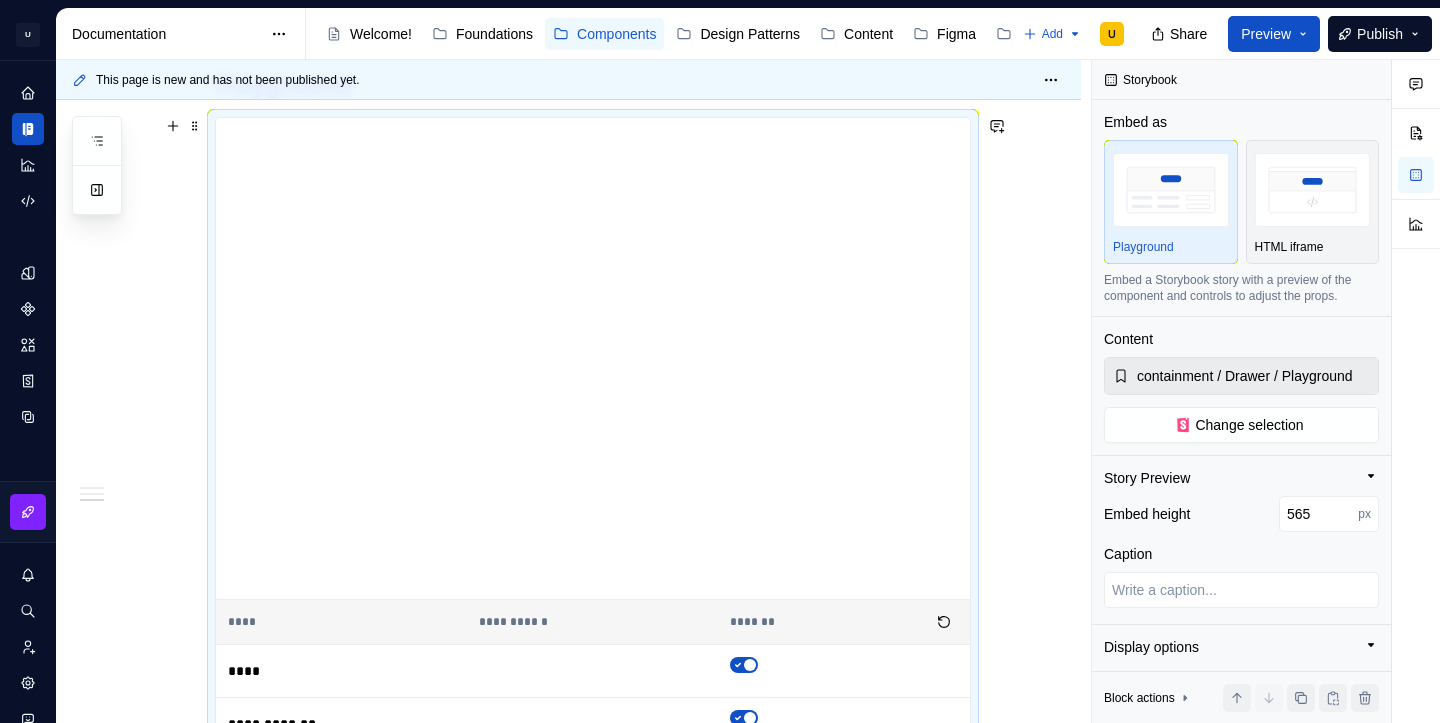 type on "*" 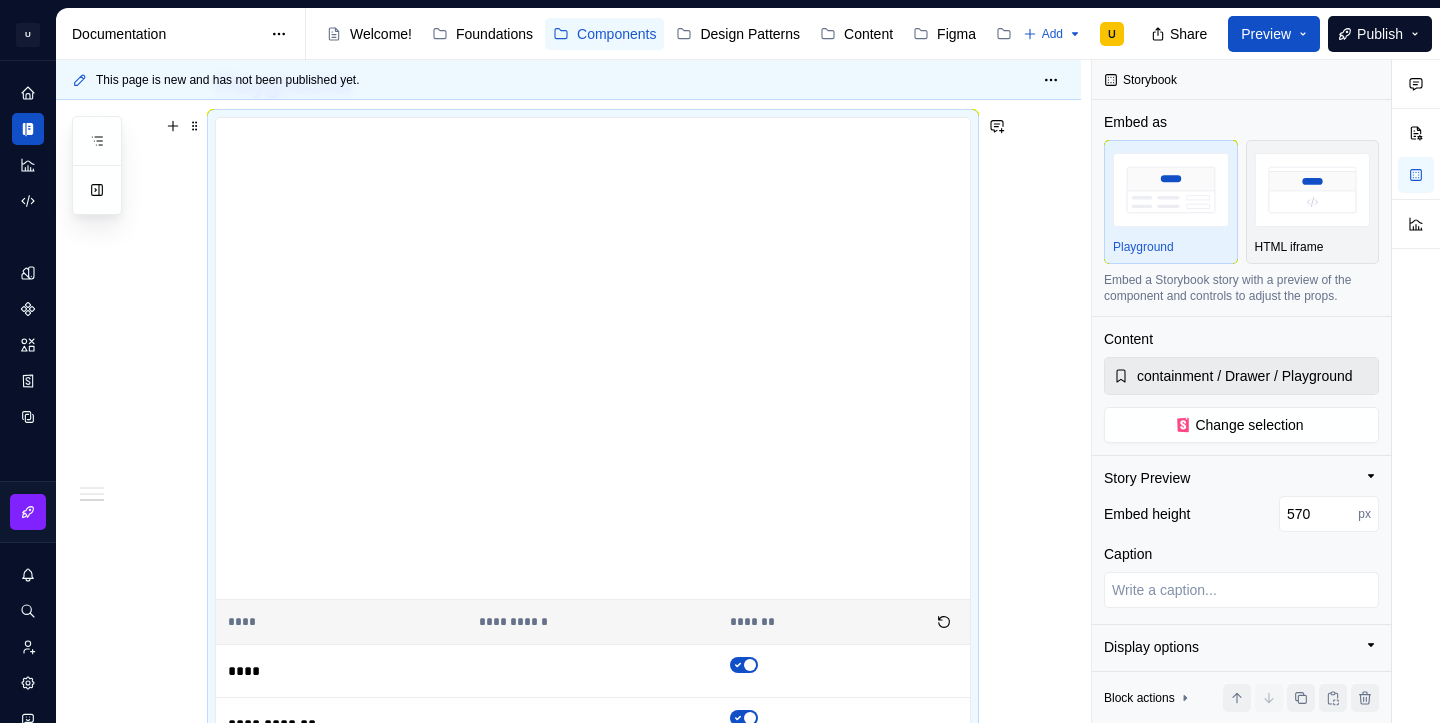 type on "*" 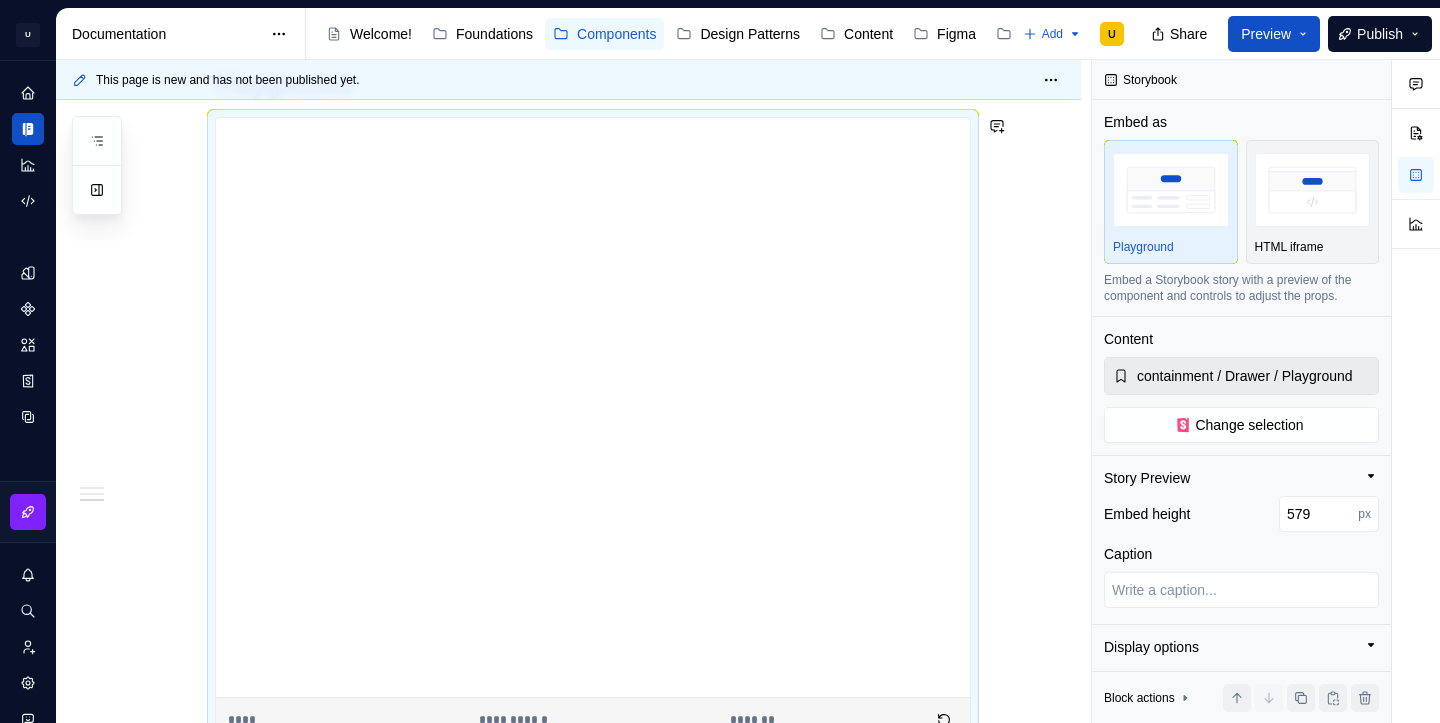 type on "*" 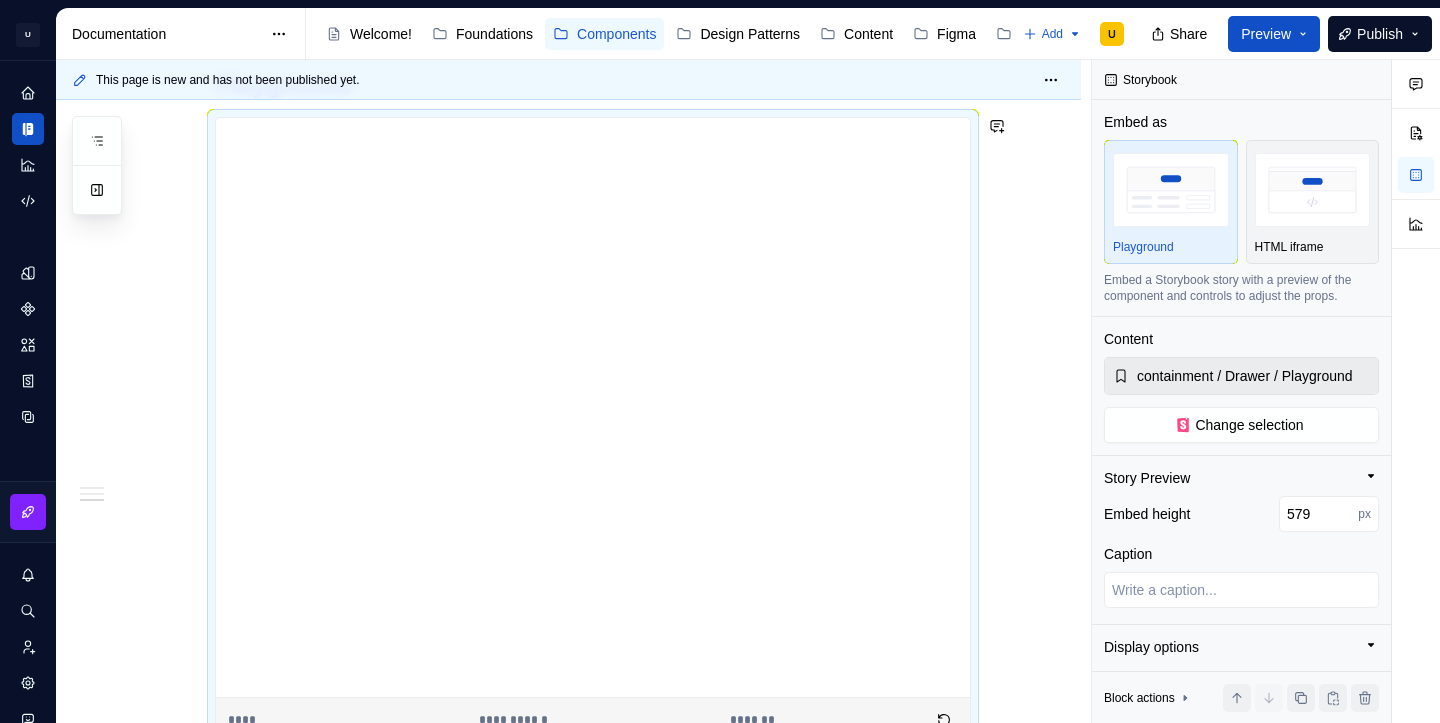 type on "585" 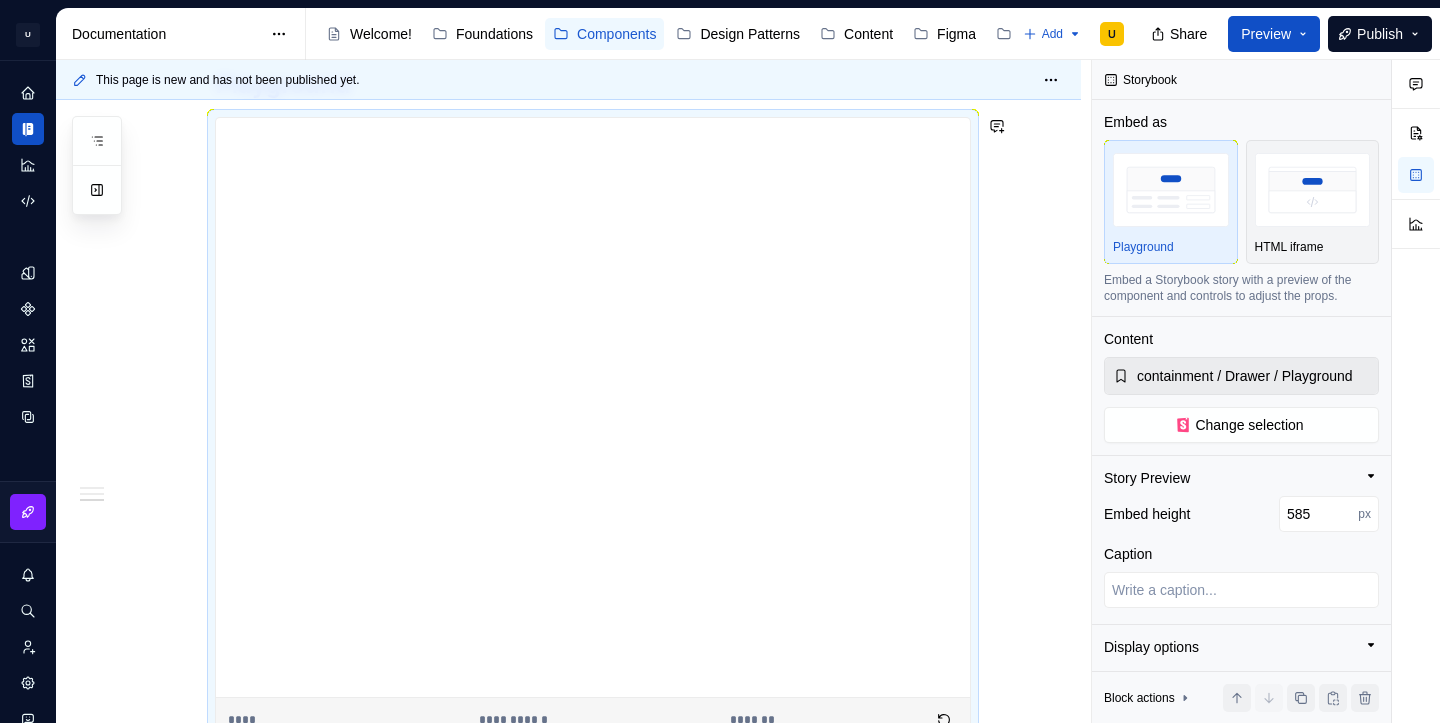 type on "*" 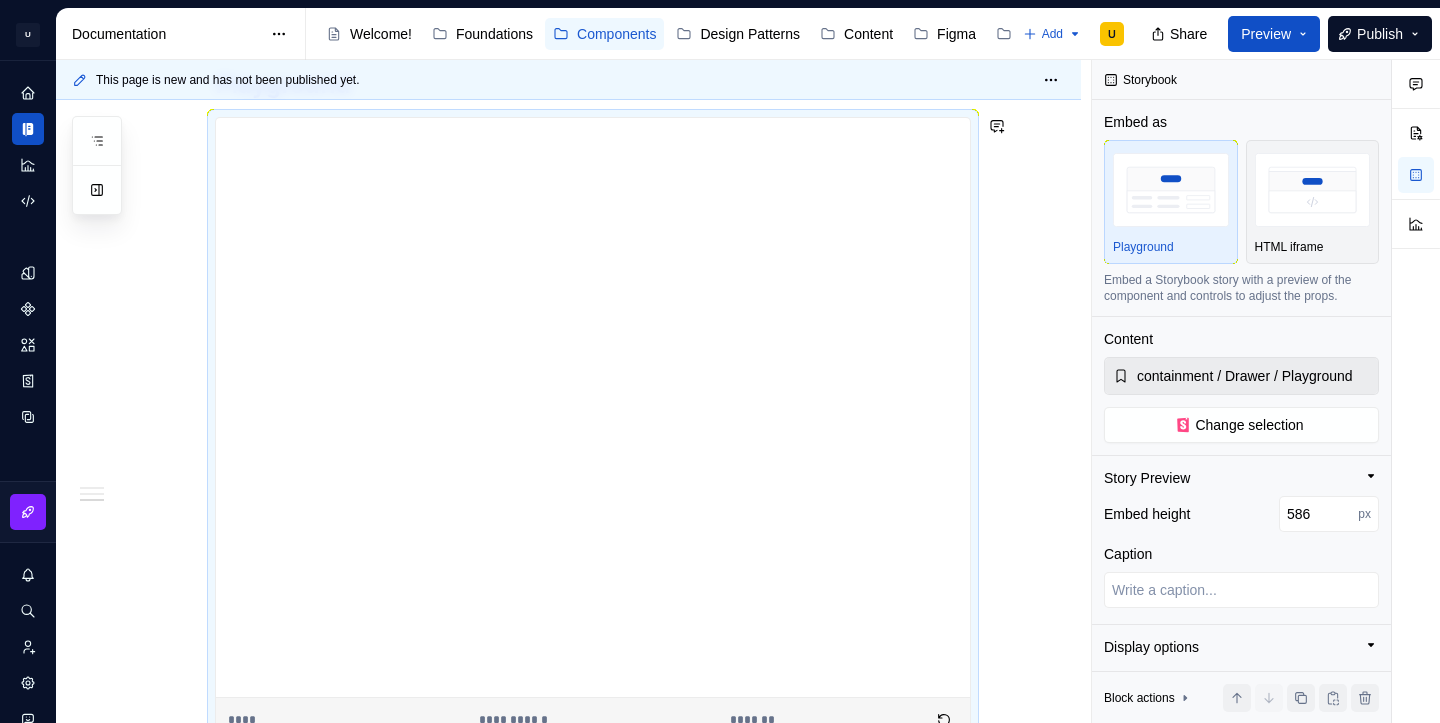 type on "*" 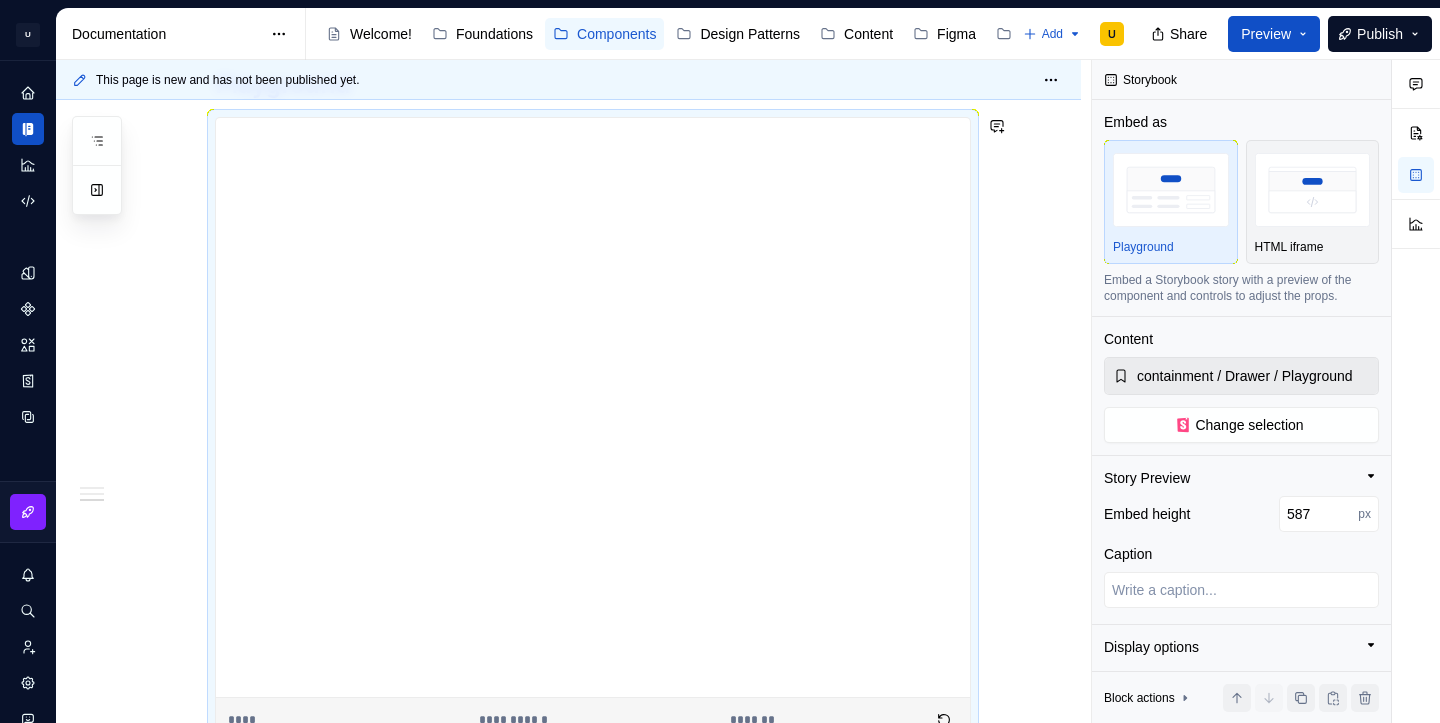 type on "*" 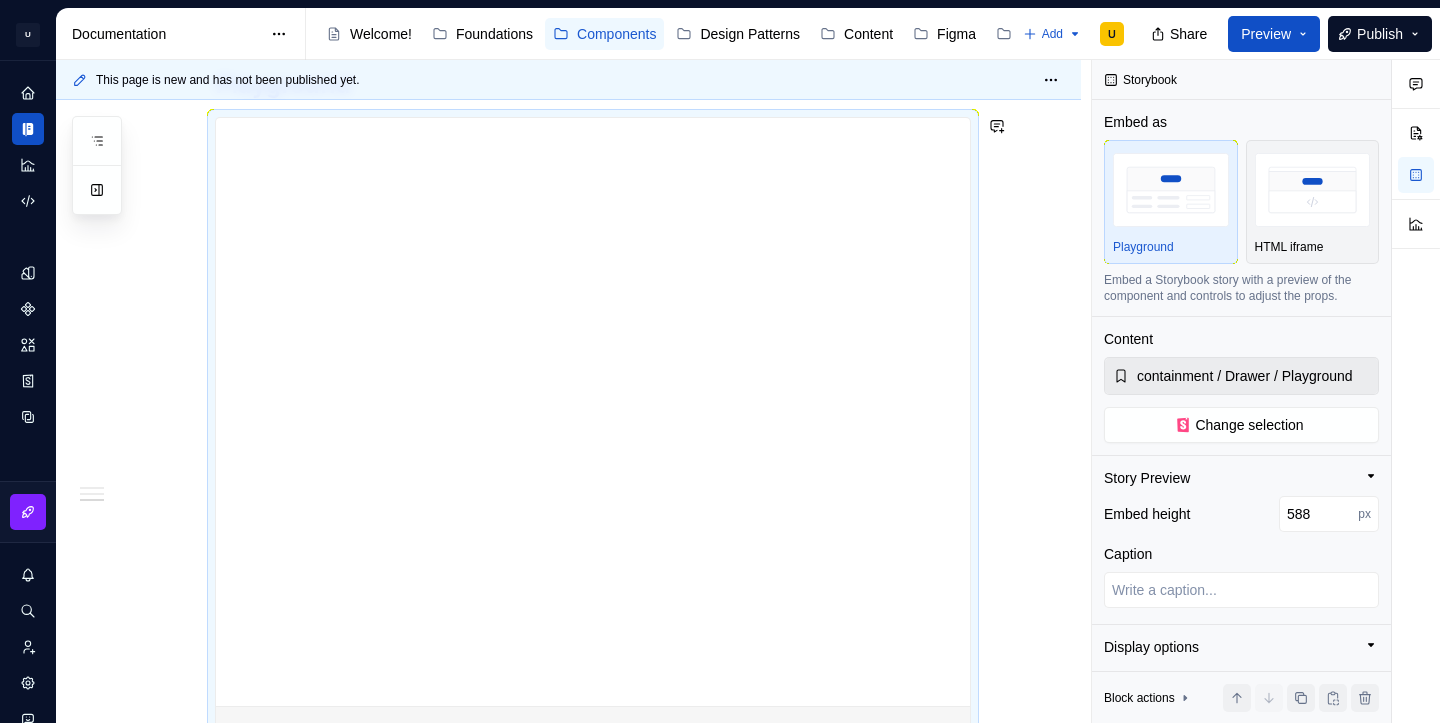 type on "*" 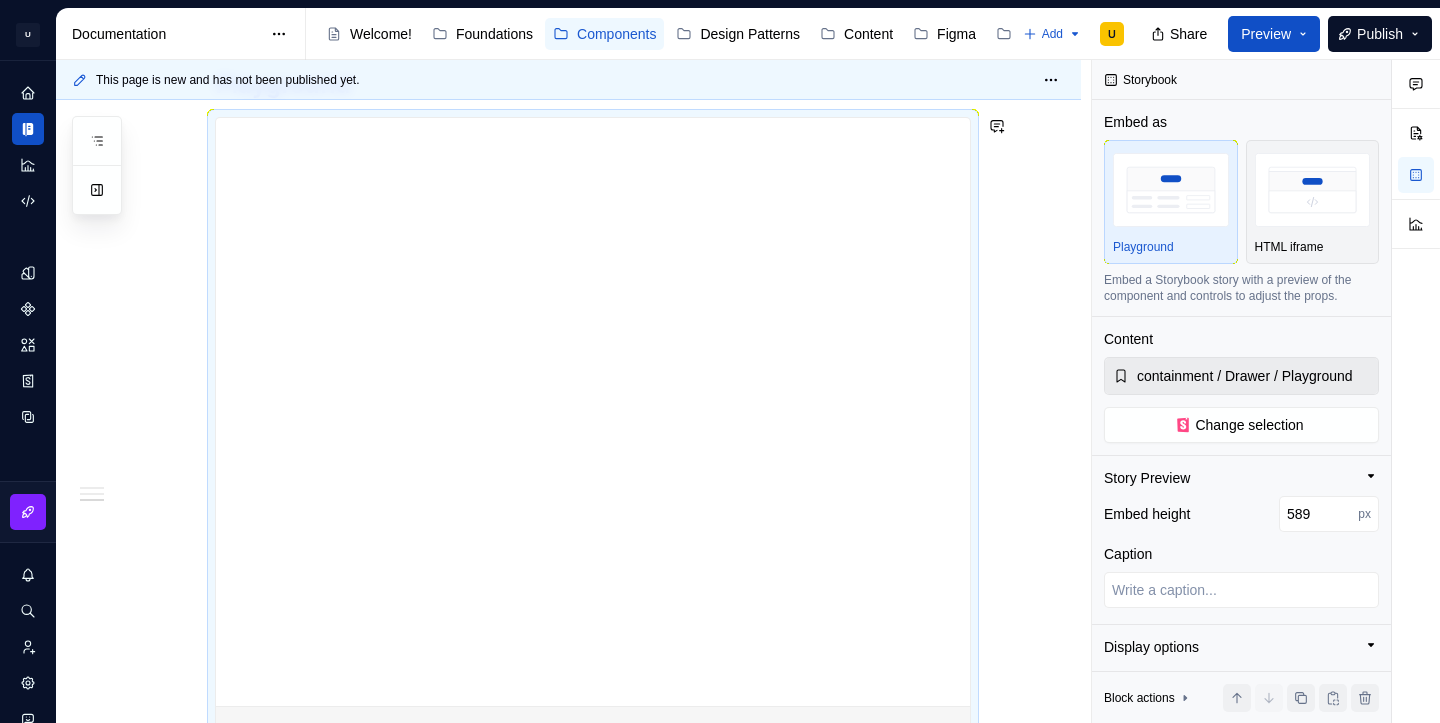 type on "*" 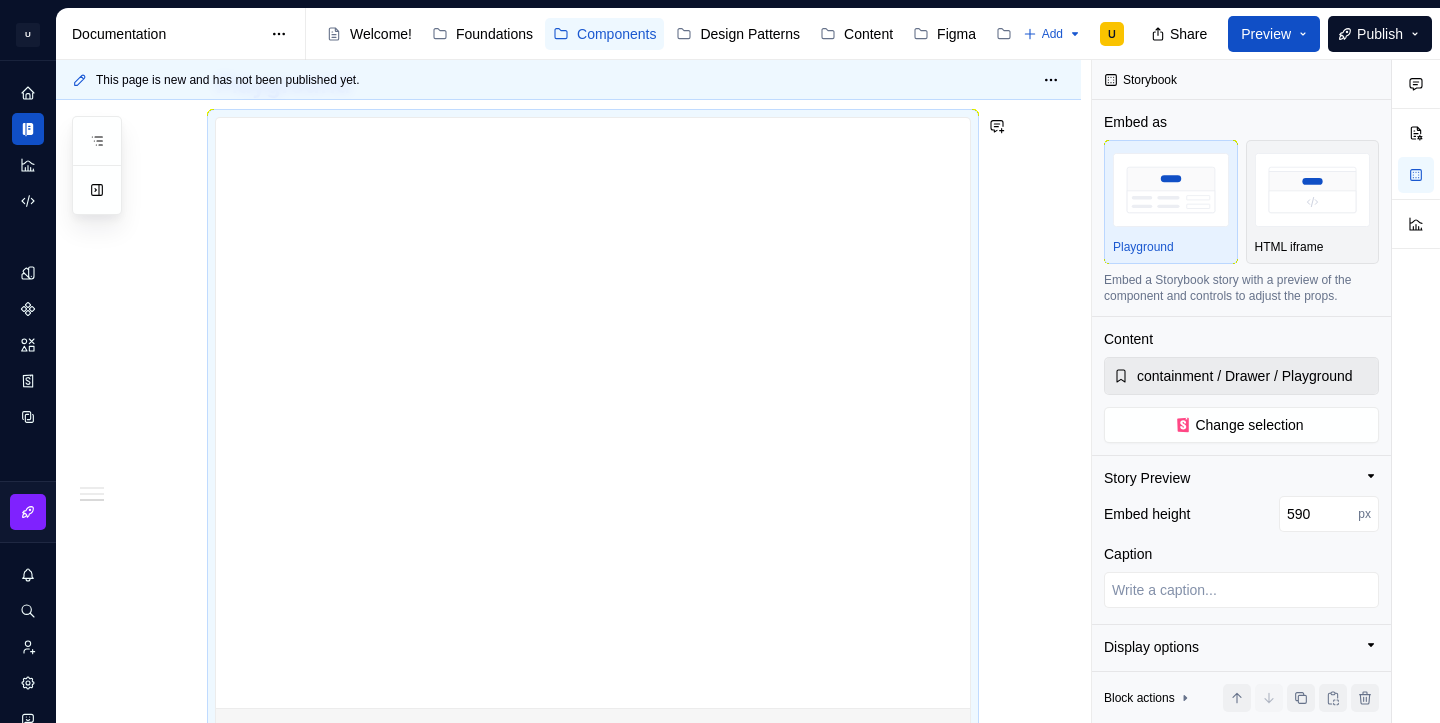 type on "*" 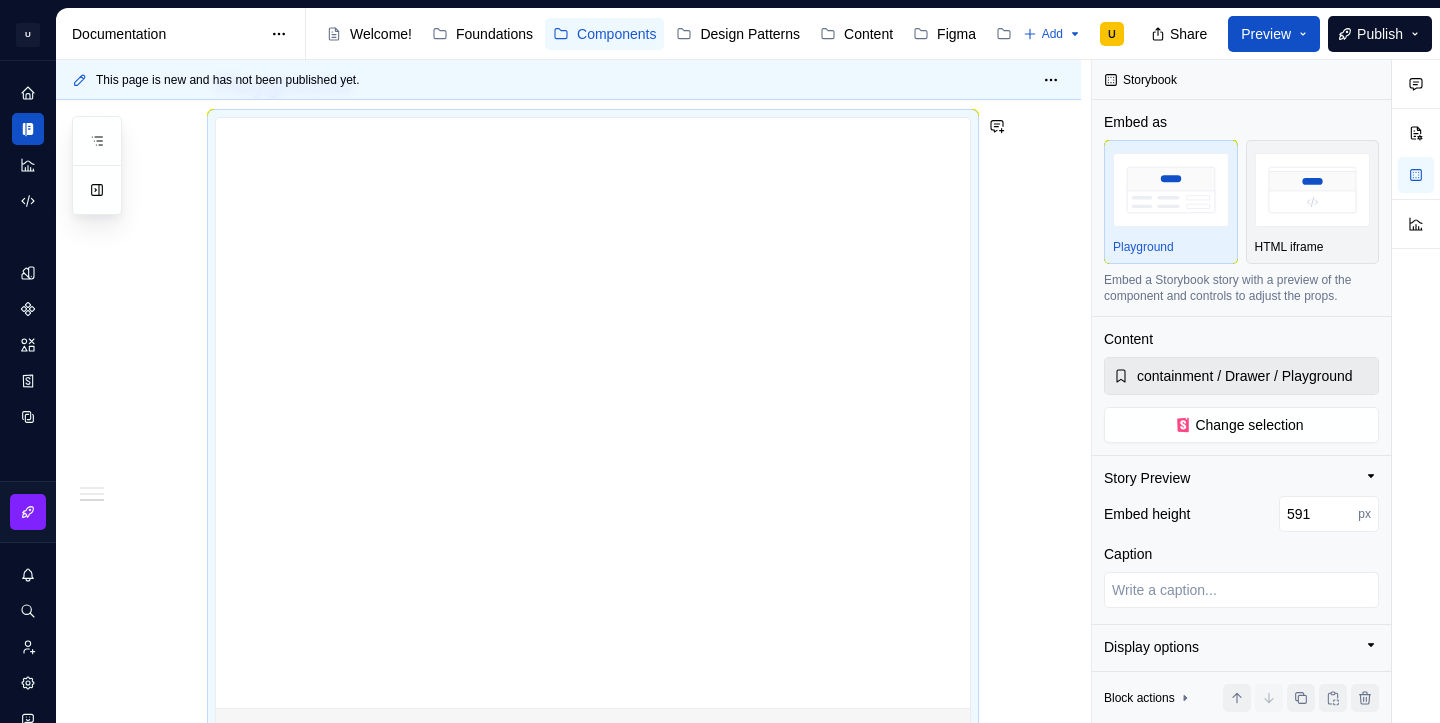 type on "*" 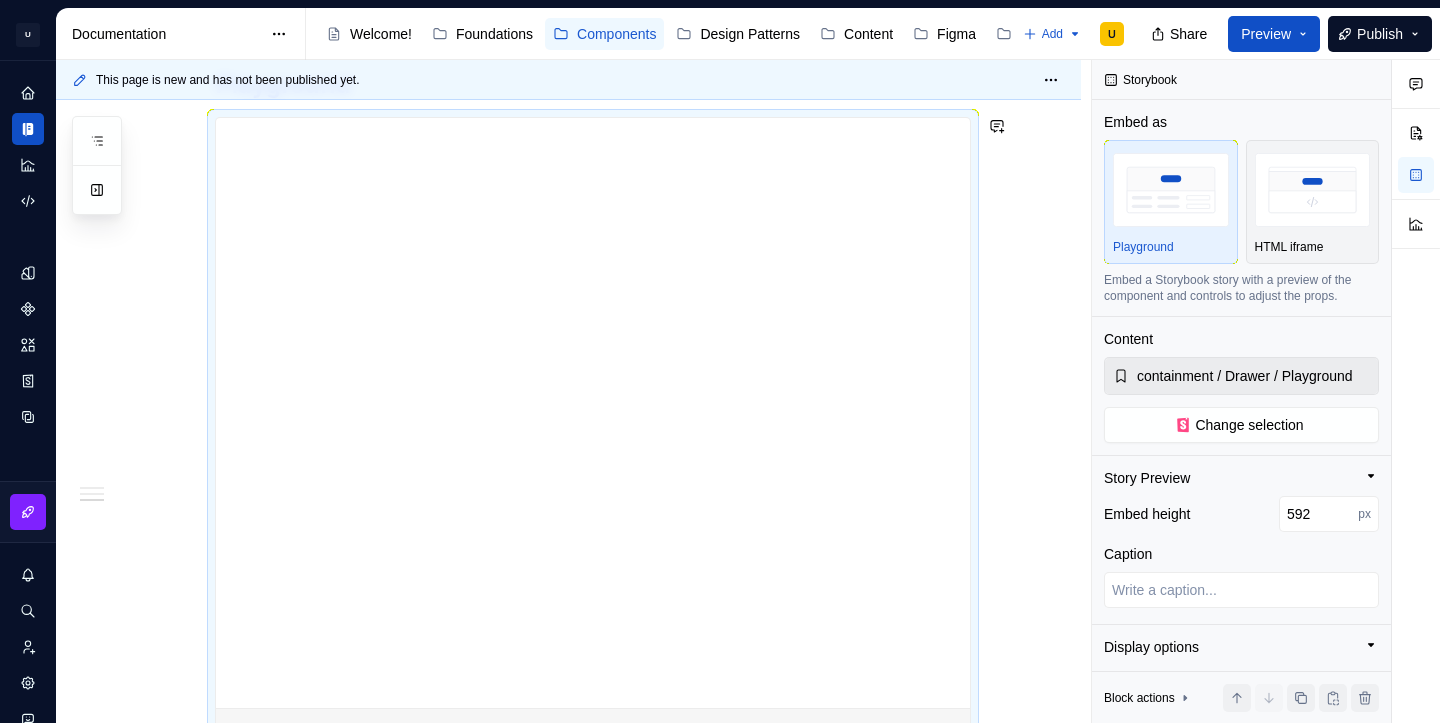 type on "*" 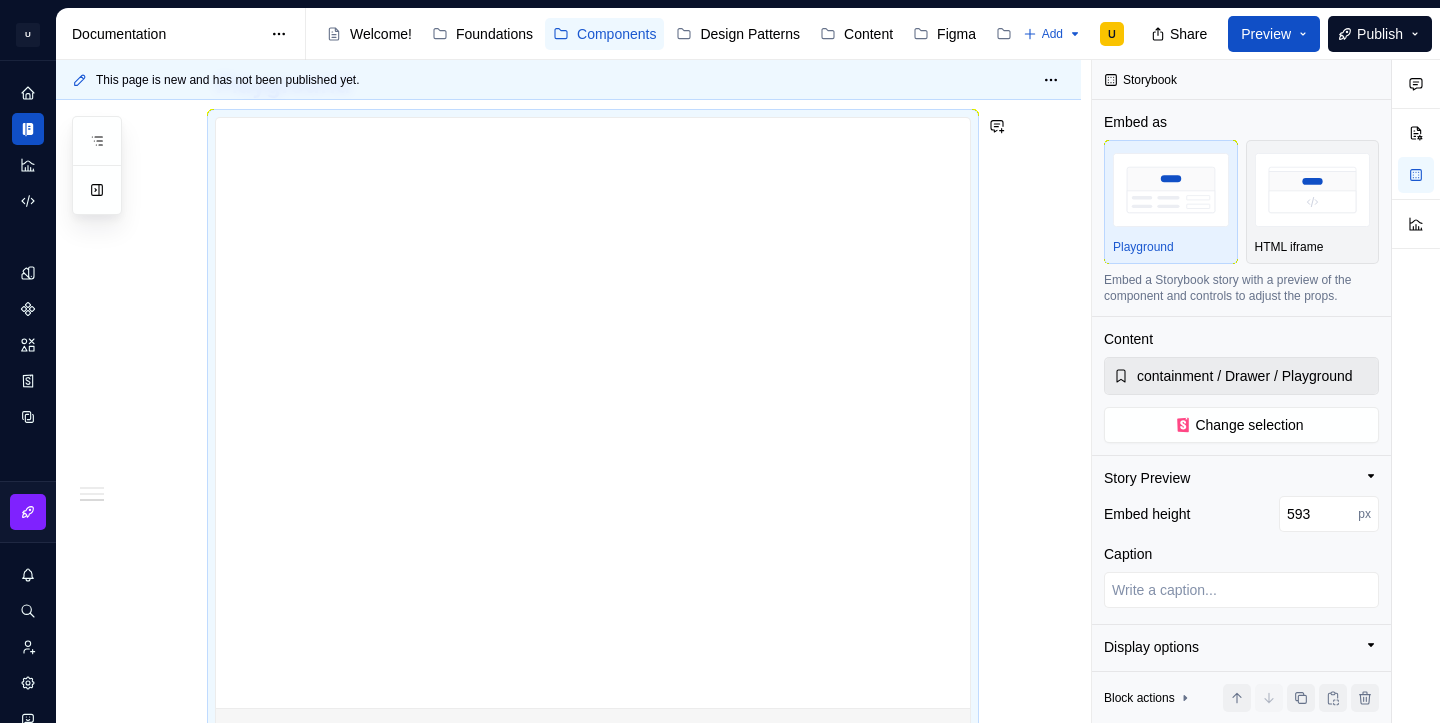 type on "*" 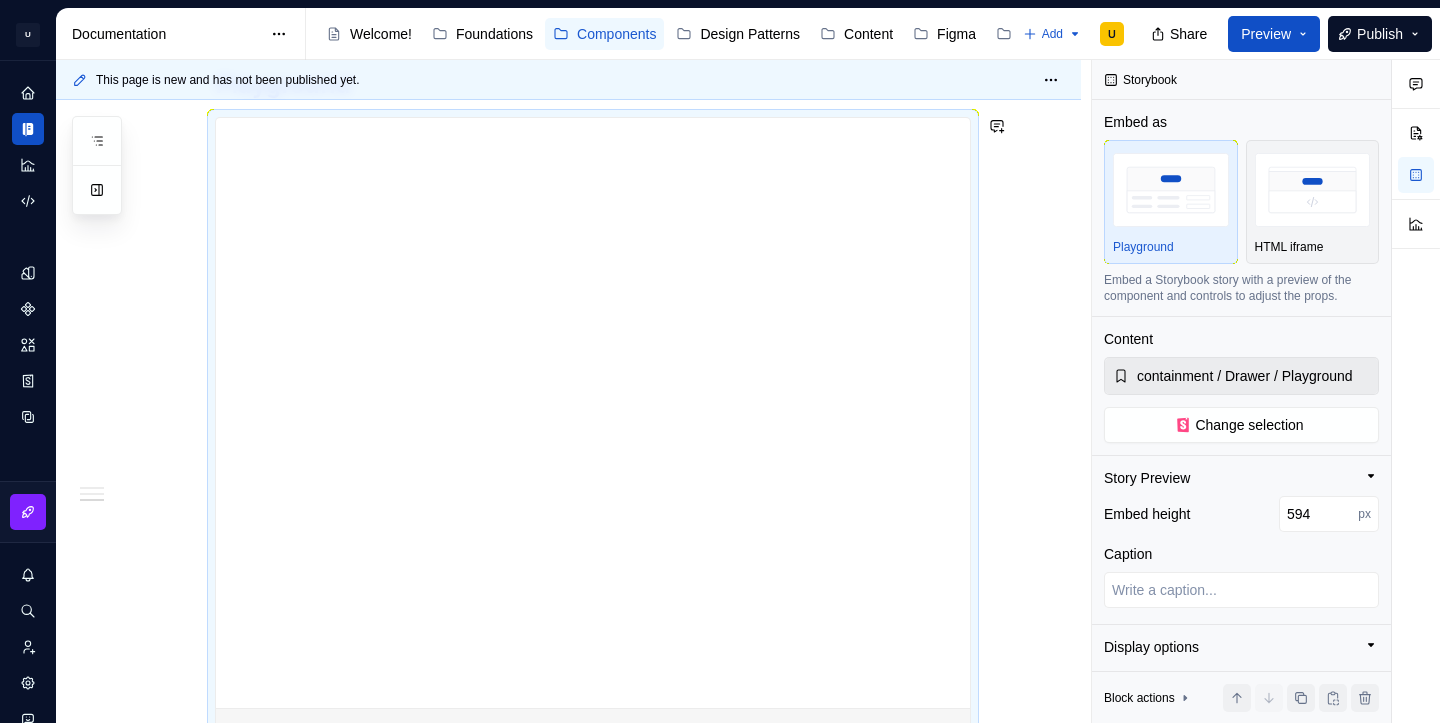 type on "*" 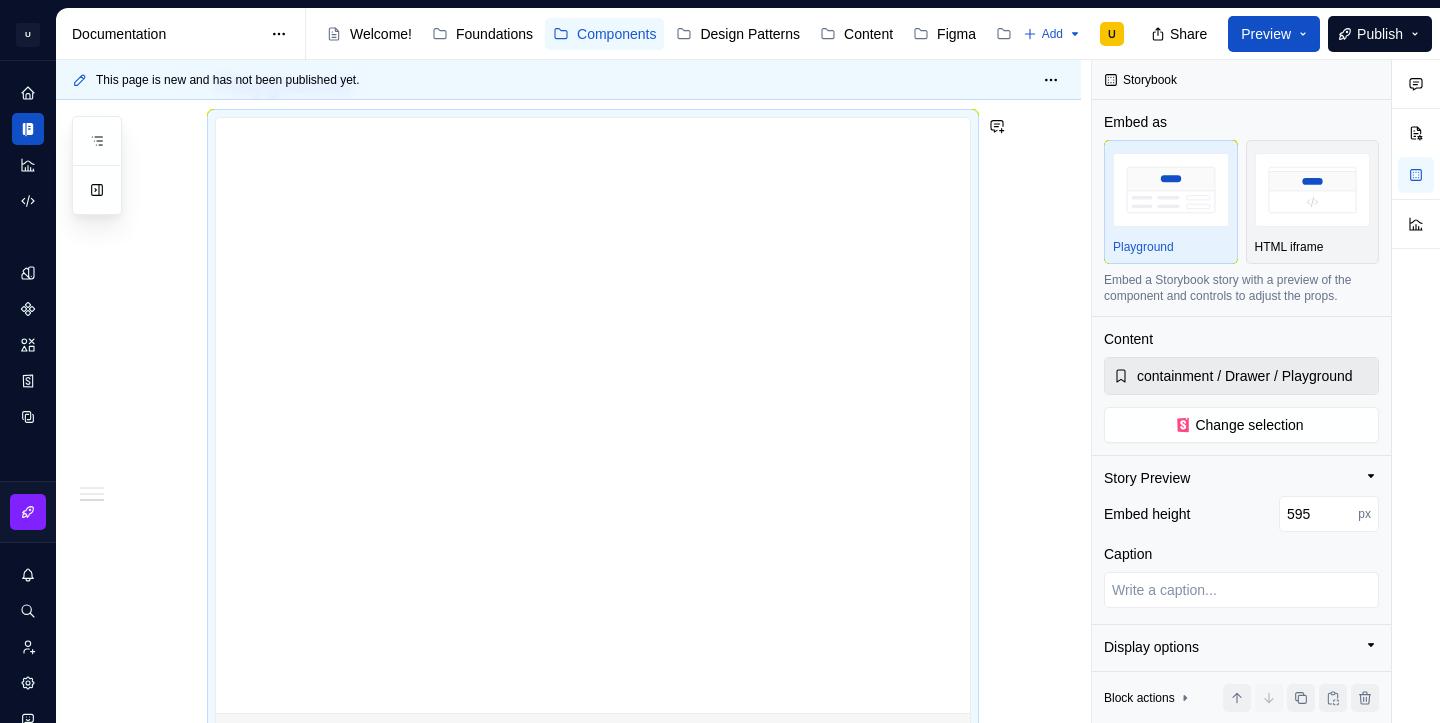 drag, startPoint x: 600, startPoint y: 520, endPoint x: 593, endPoint y: 712, distance: 192.12756 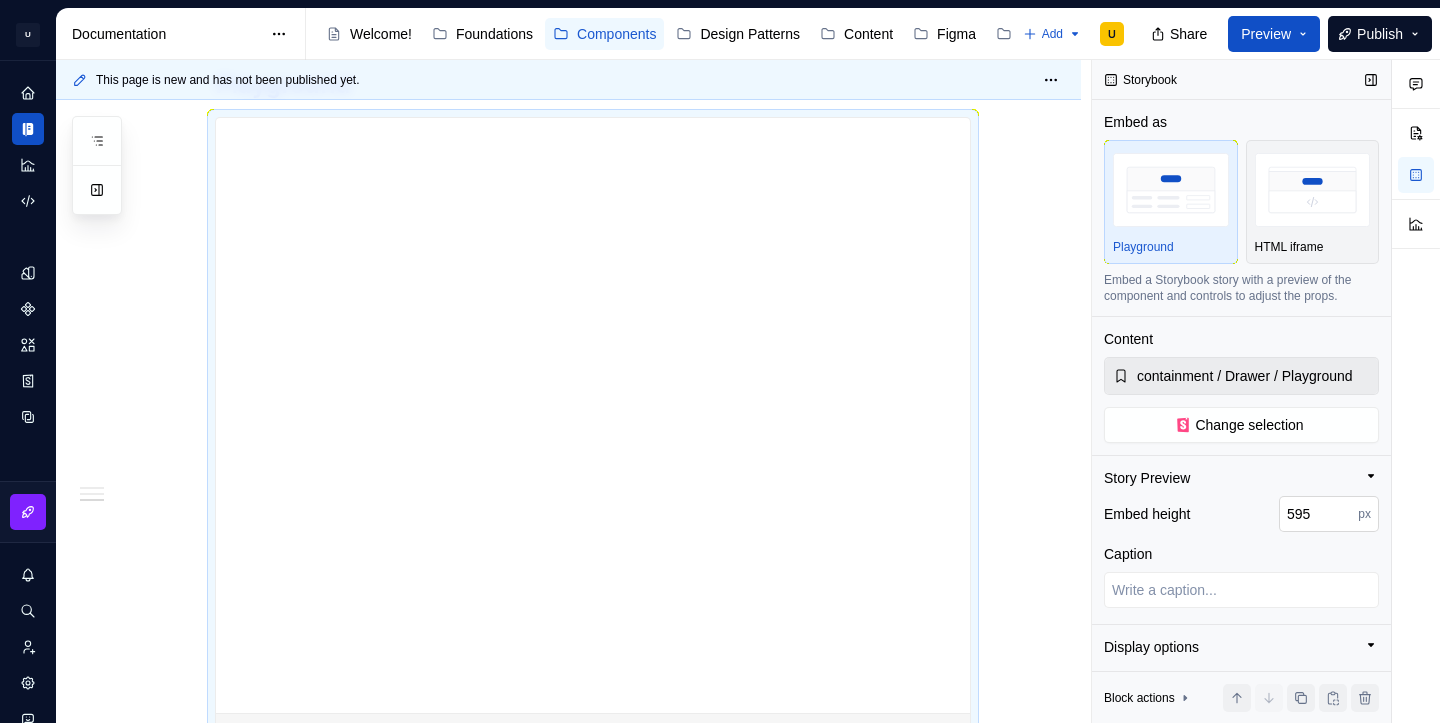 click on "595" at bounding box center (1318, 514) 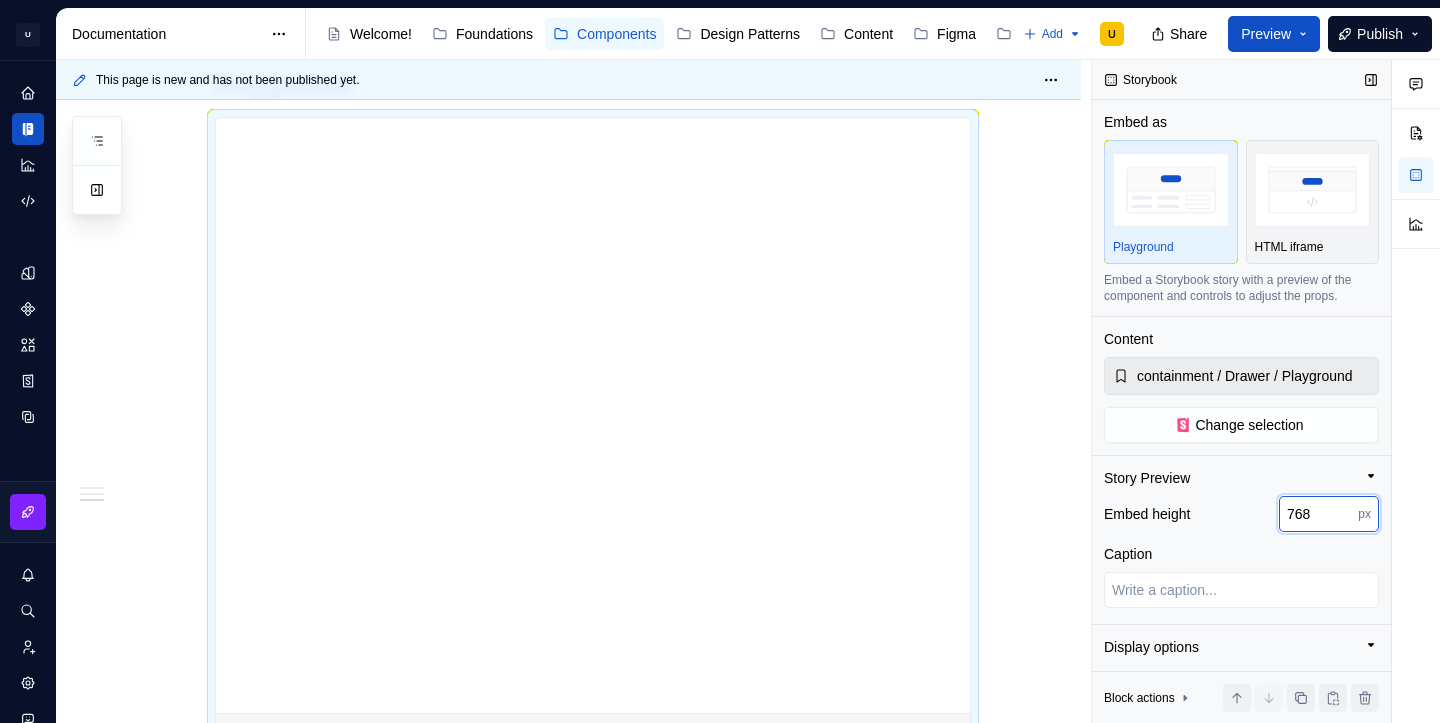 type on "768" 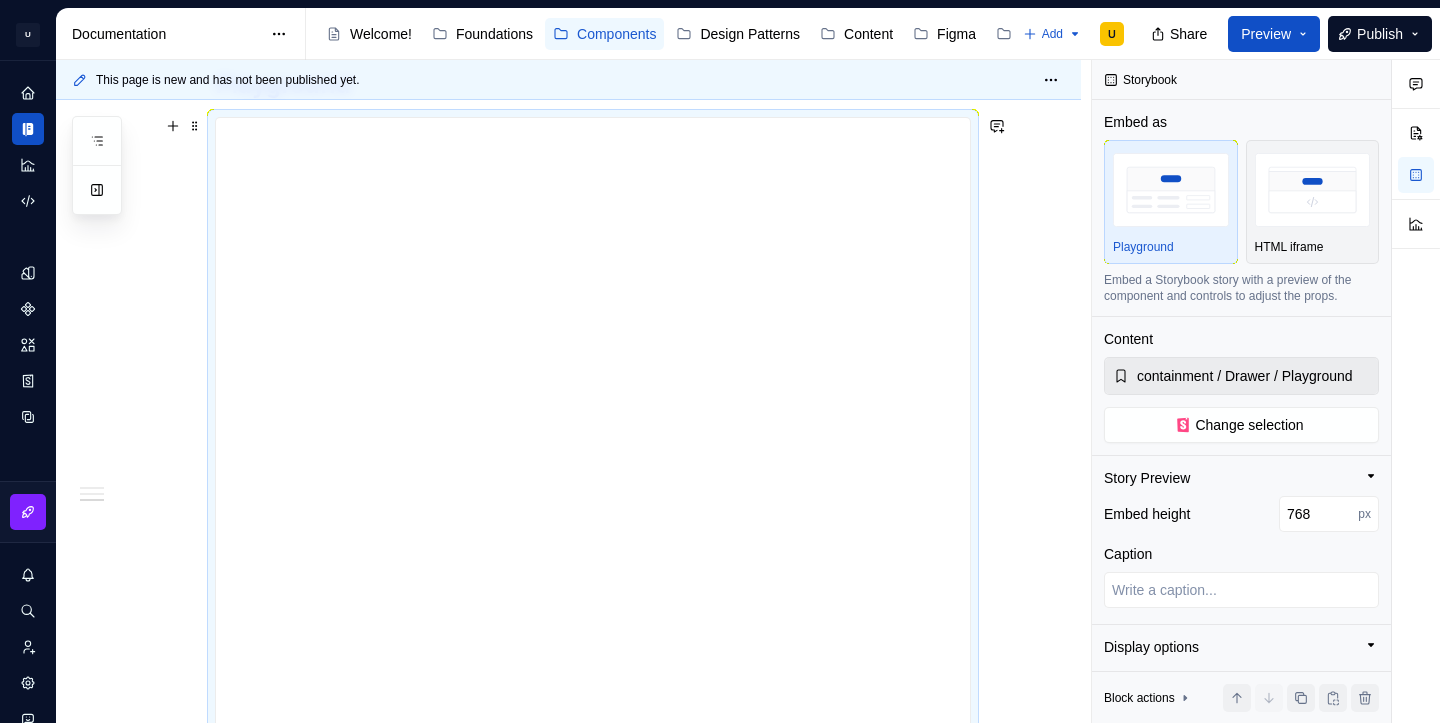 click on "**********" at bounding box center (568, -274) 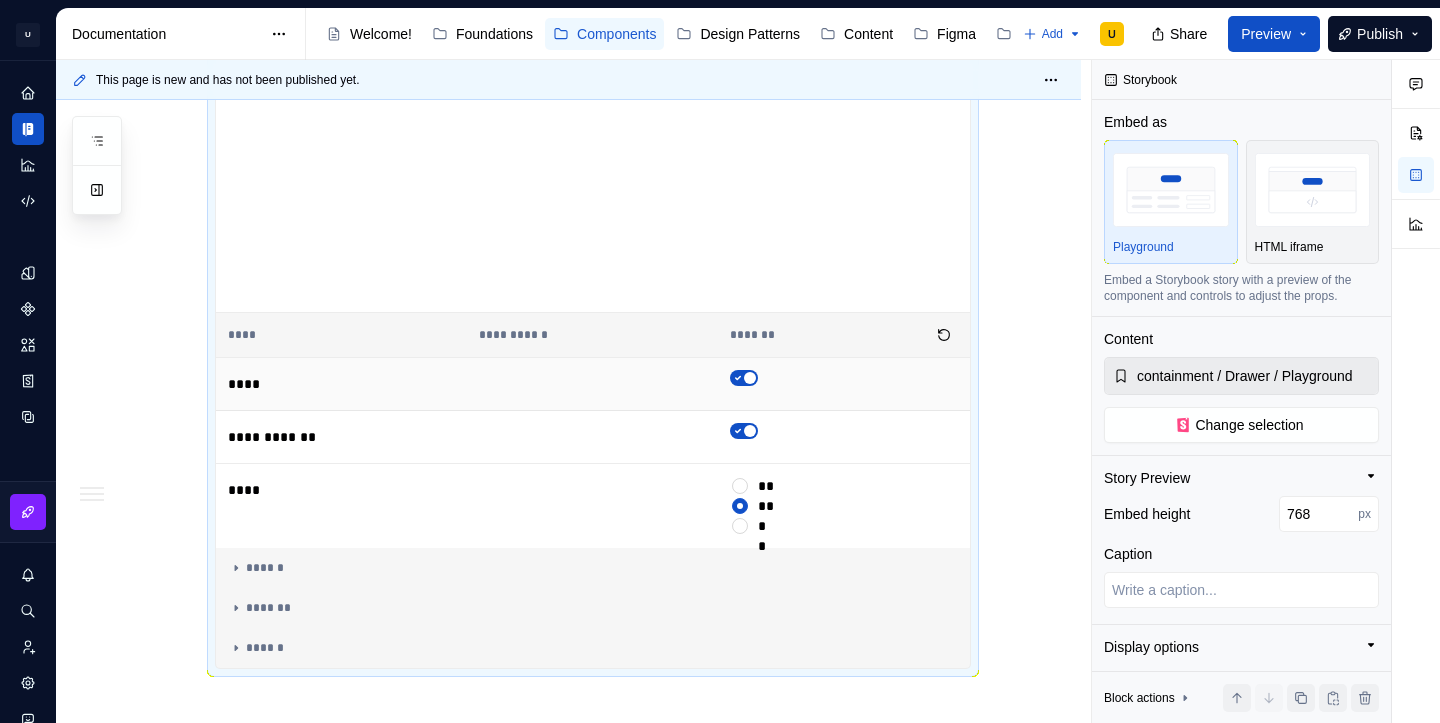 scroll, scrollTop: 2943, scrollLeft: 0, axis: vertical 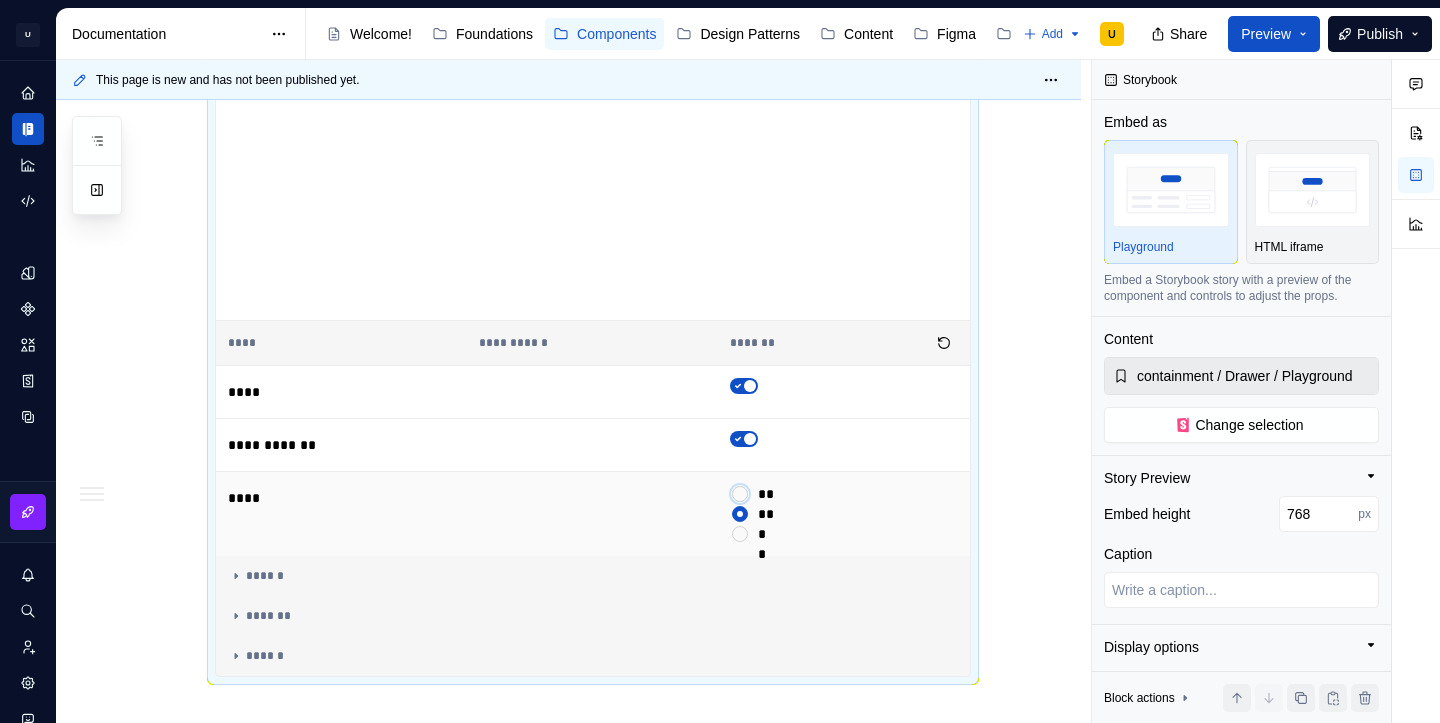 click on "**" at bounding box center [740, 494] 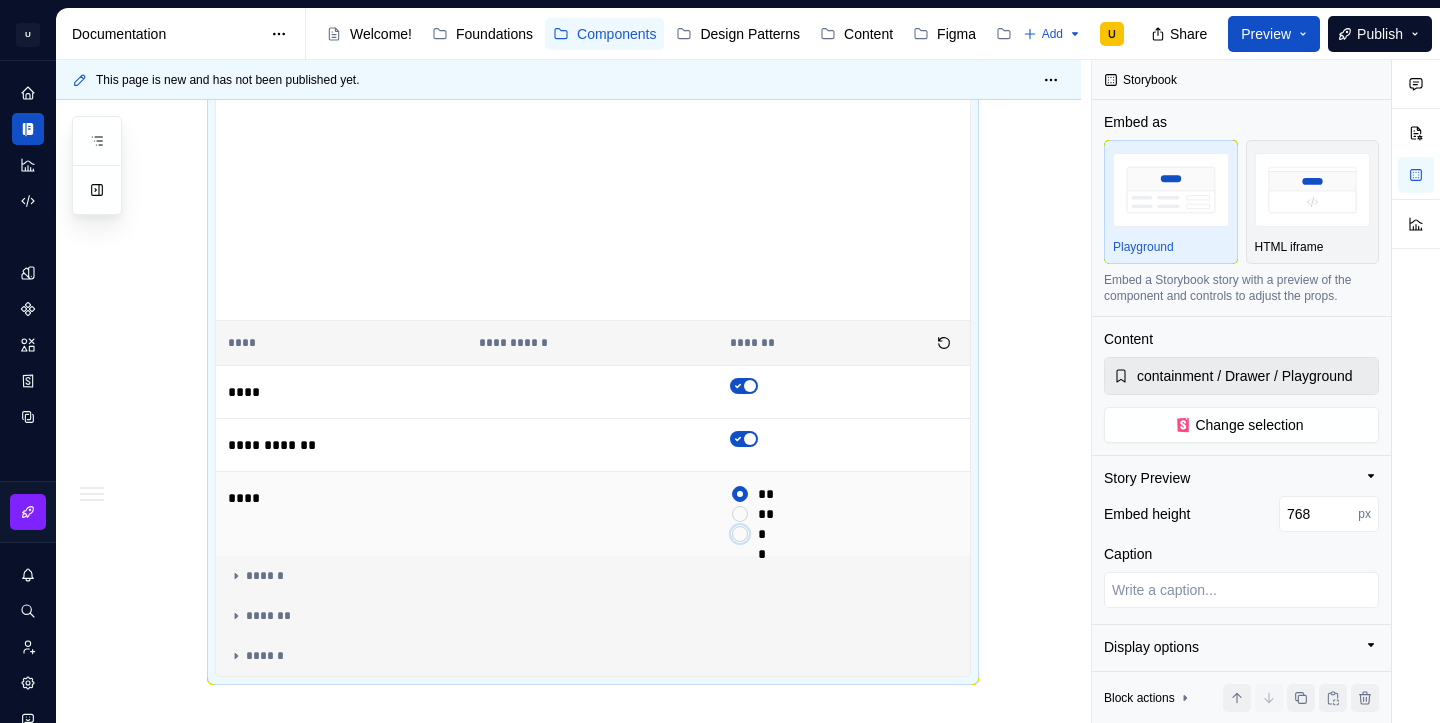 click on "**" at bounding box center (740, 534) 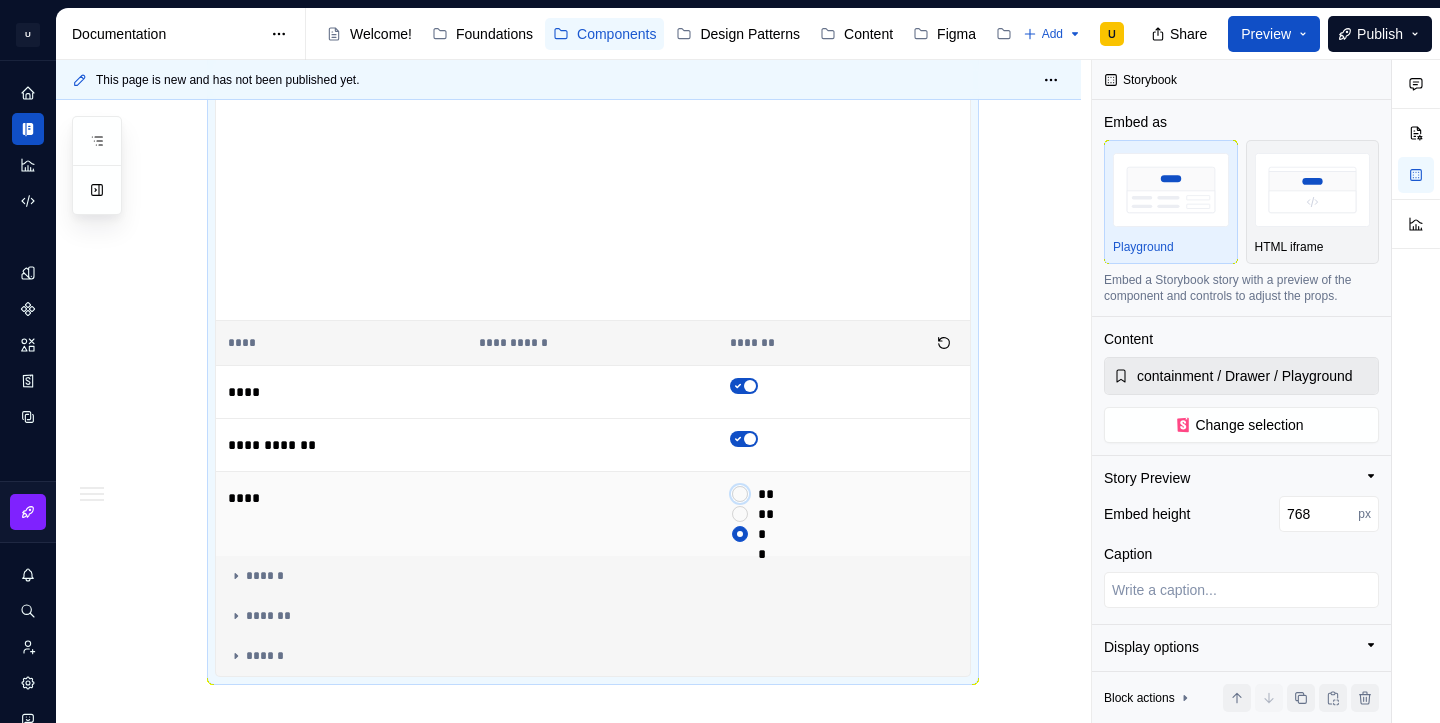 click on "**" at bounding box center [740, 494] 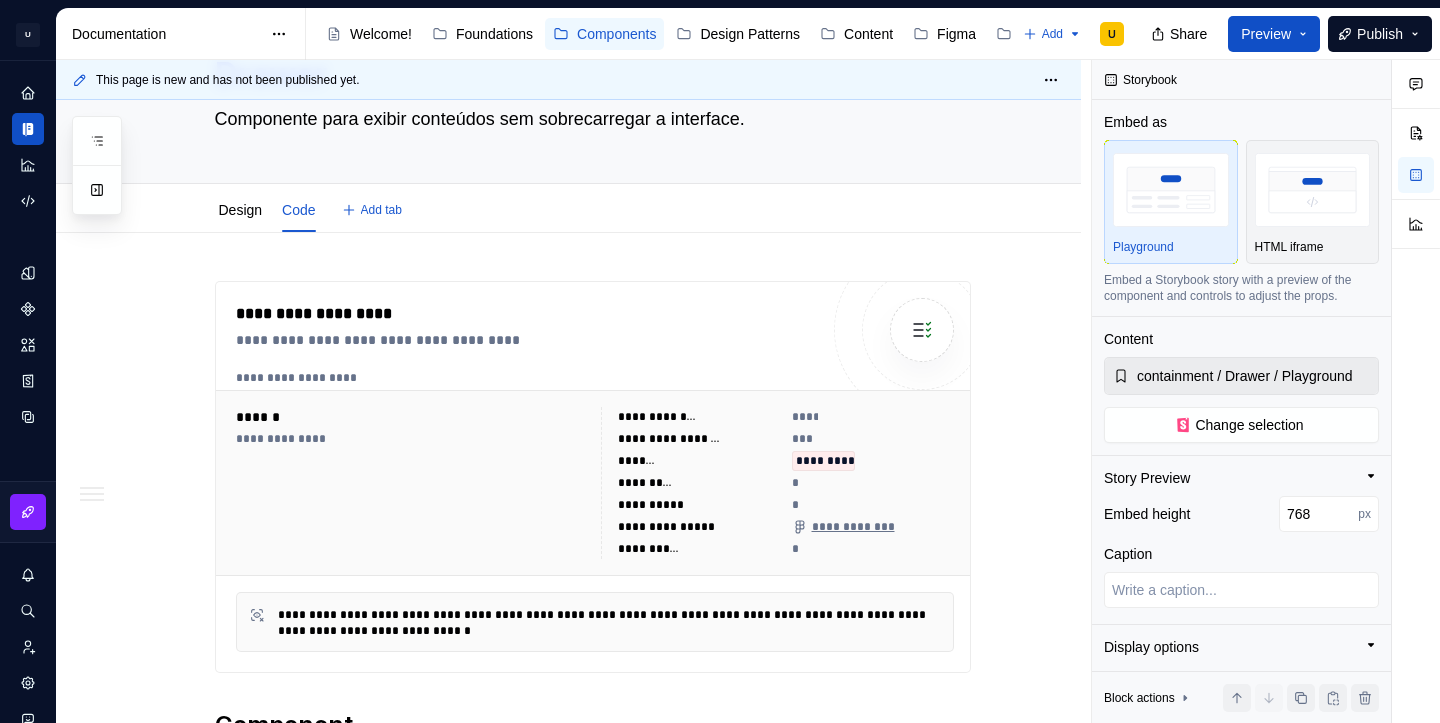 scroll, scrollTop: 0, scrollLeft: 0, axis: both 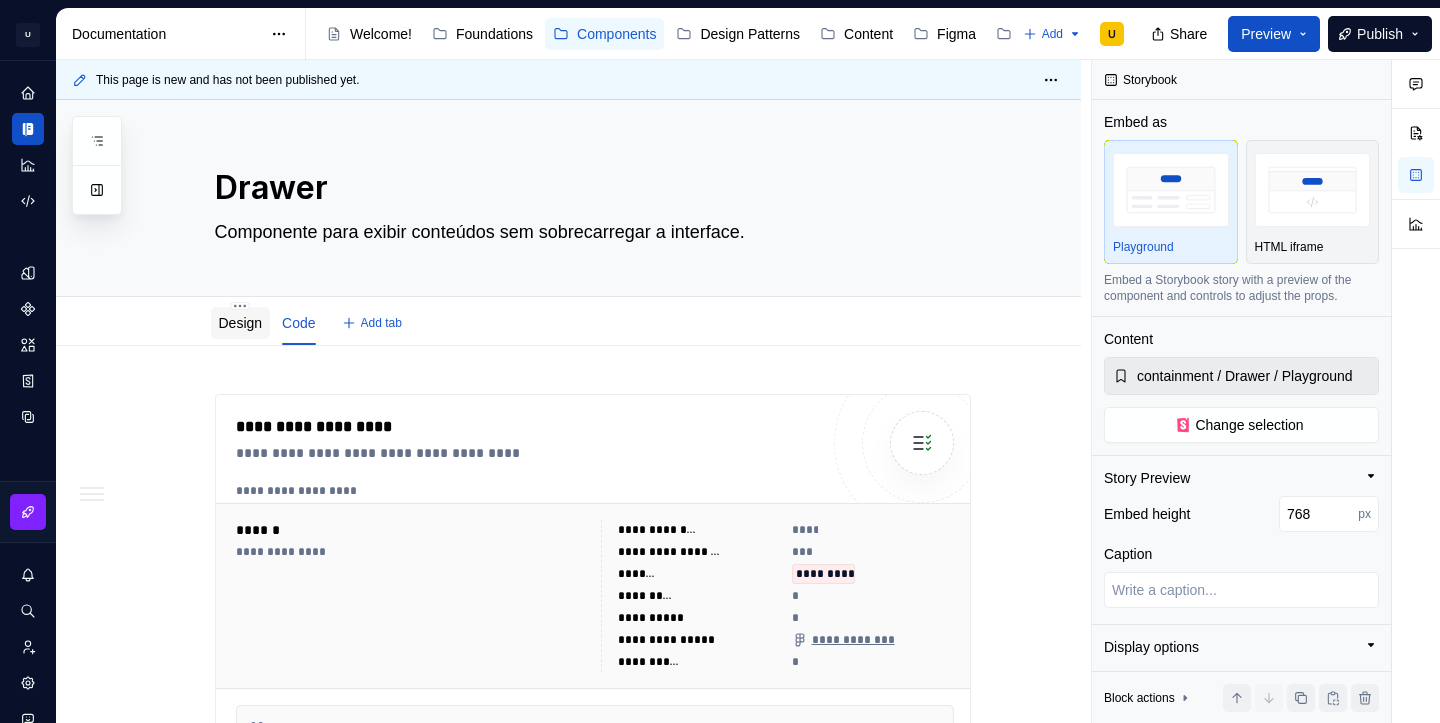 click on "Design" at bounding box center [241, 323] 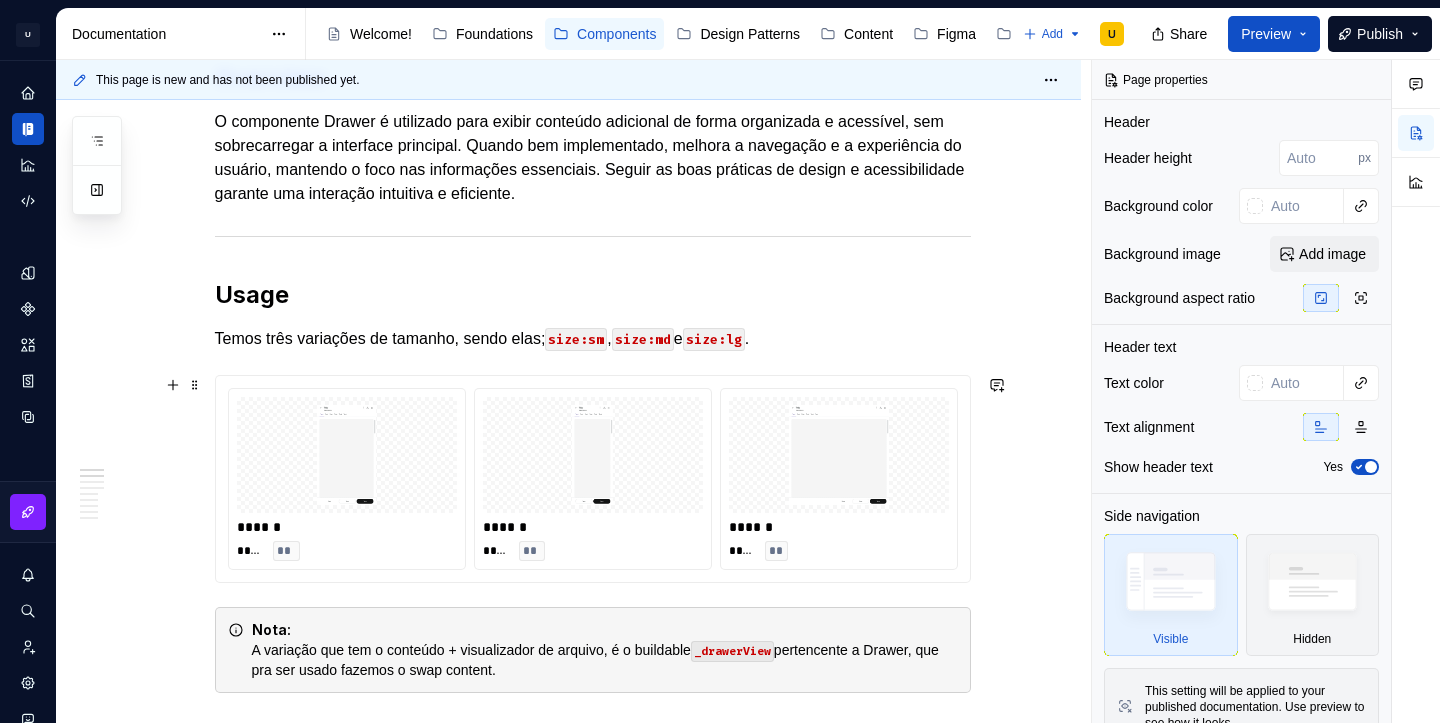 scroll, scrollTop: 762, scrollLeft: 0, axis: vertical 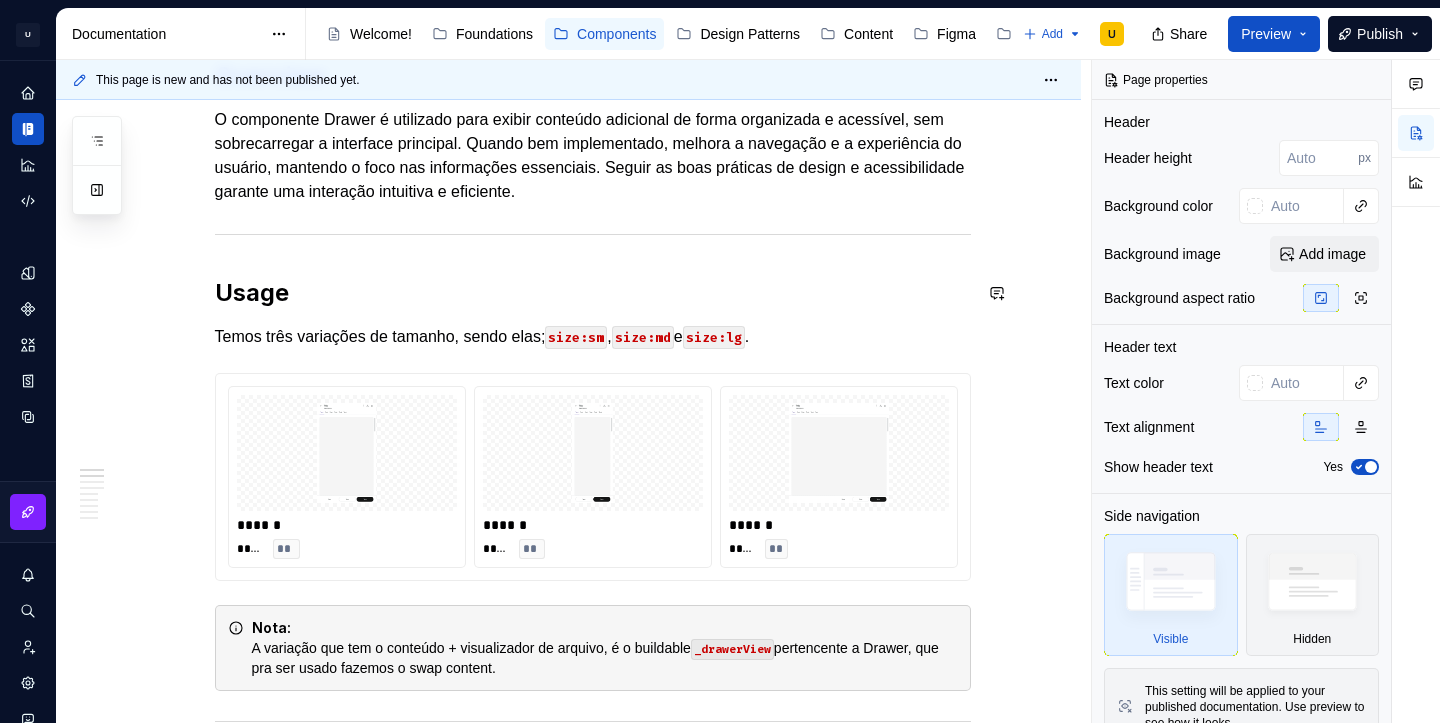 click on "**********" at bounding box center (593, 1956) 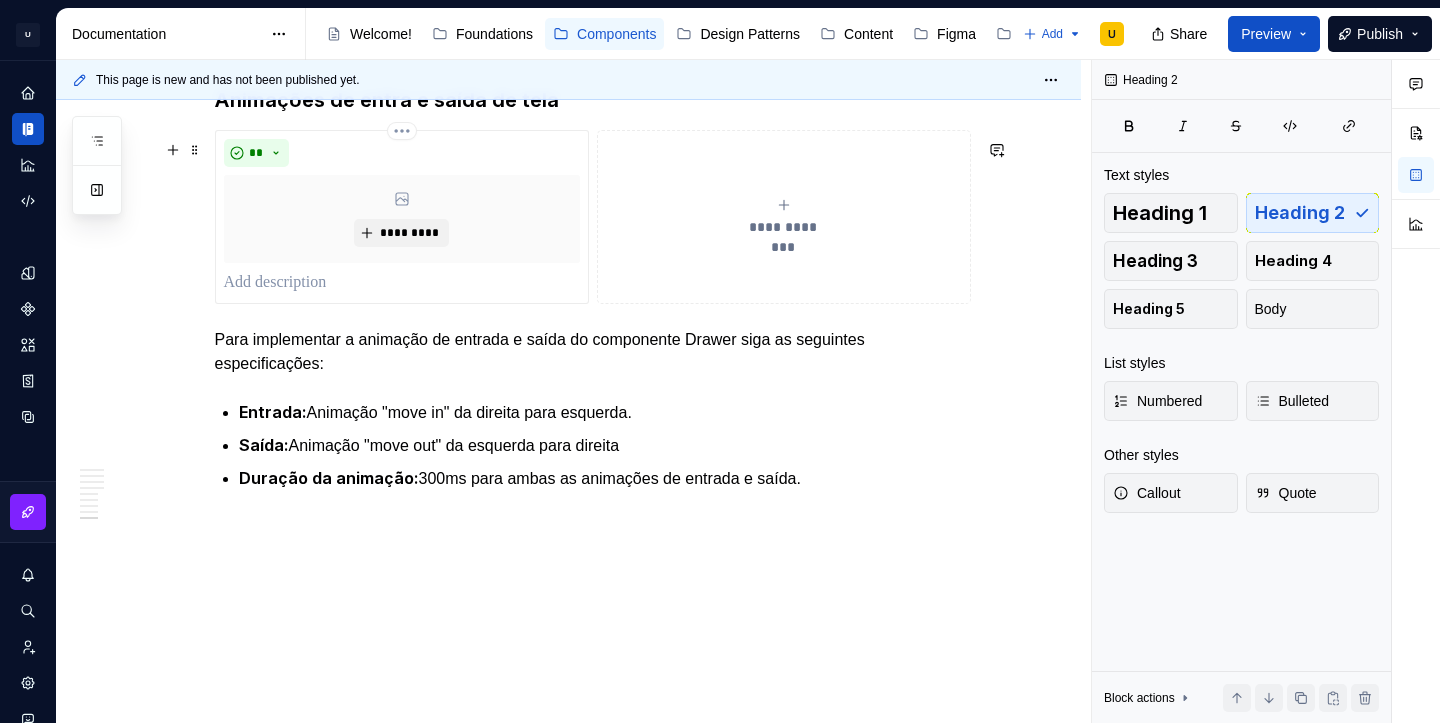 scroll, scrollTop: 4567, scrollLeft: 0, axis: vertical 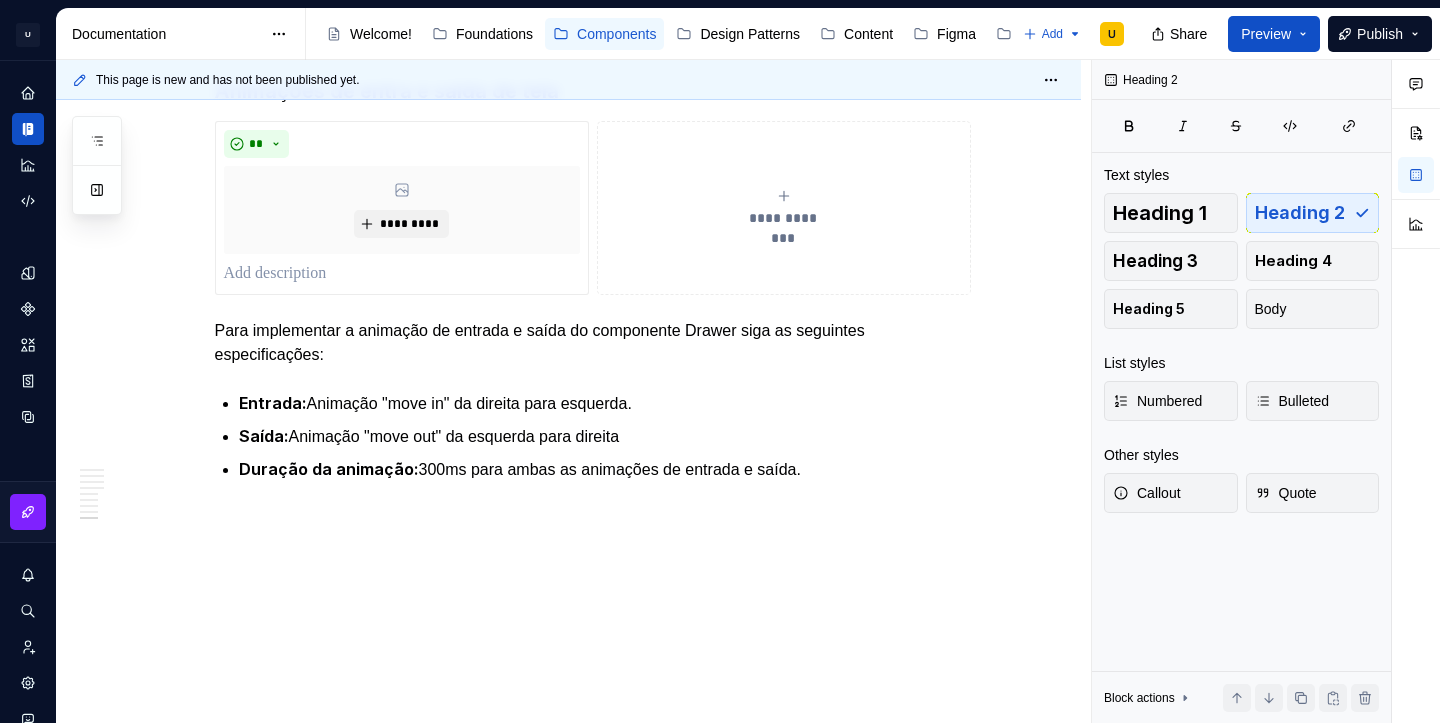 type on "*" 